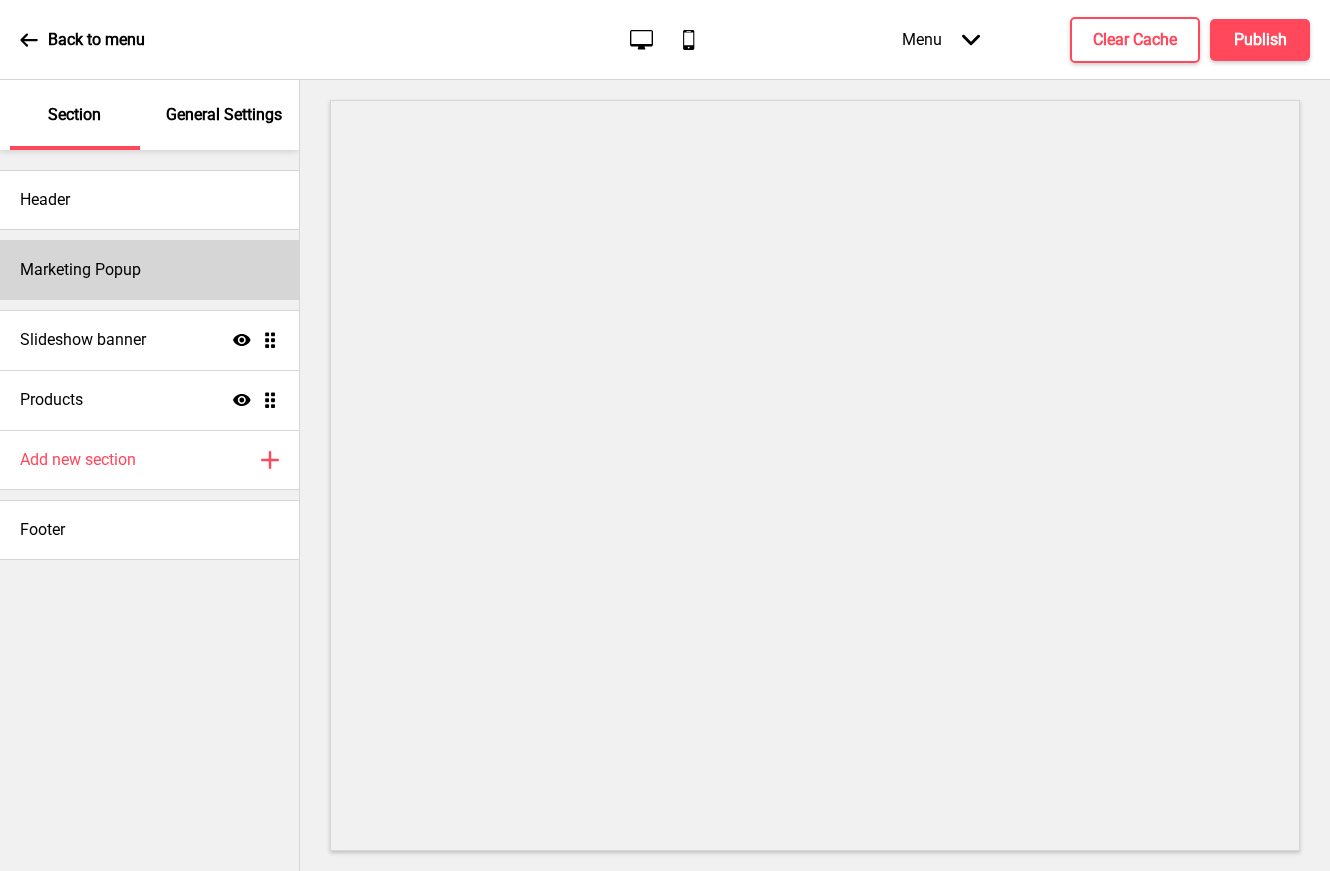 scroll, scrollTop: 0, scrollLeft: 0, axis: both 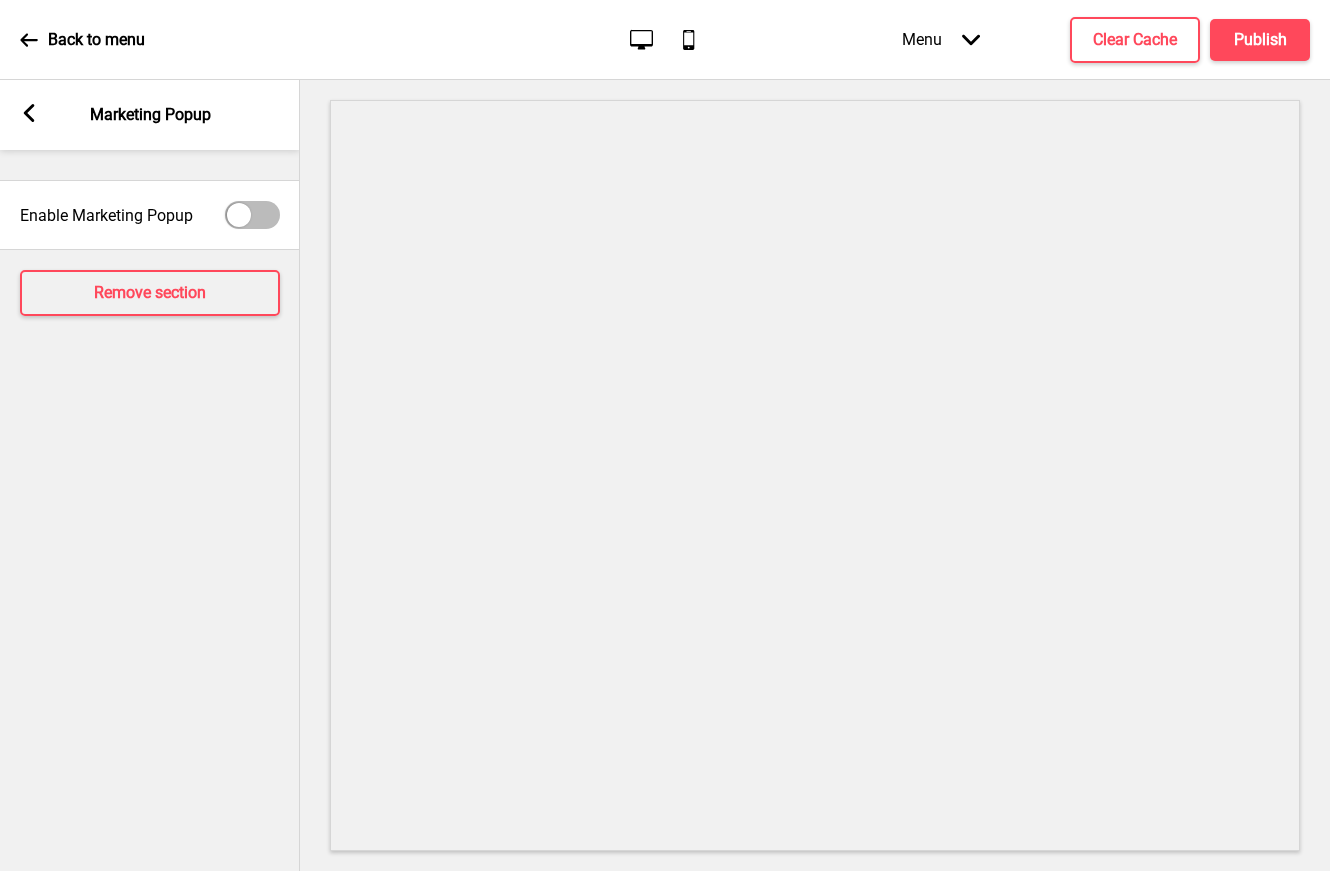click 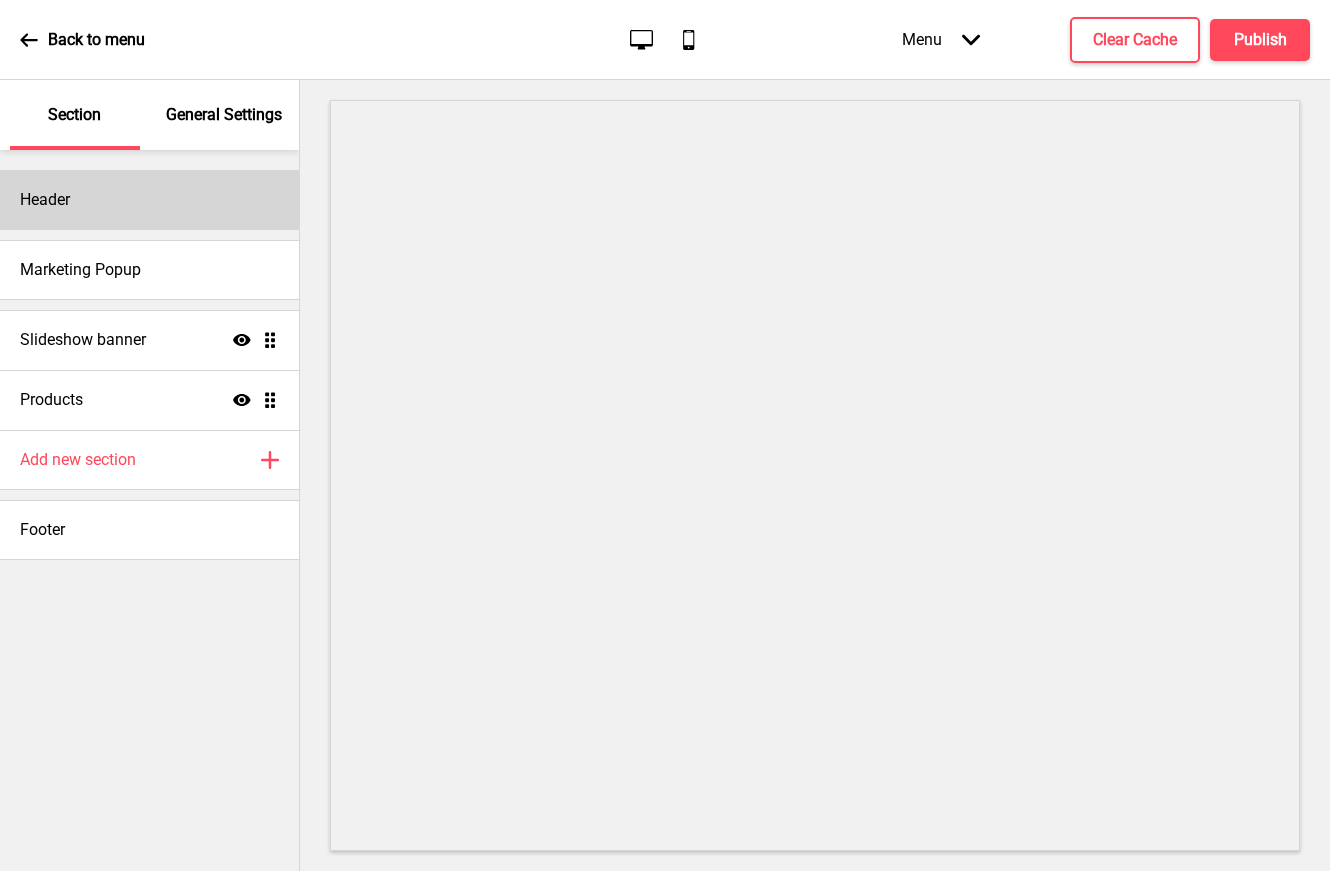 click on "Header" at bounding box center [149, 200] 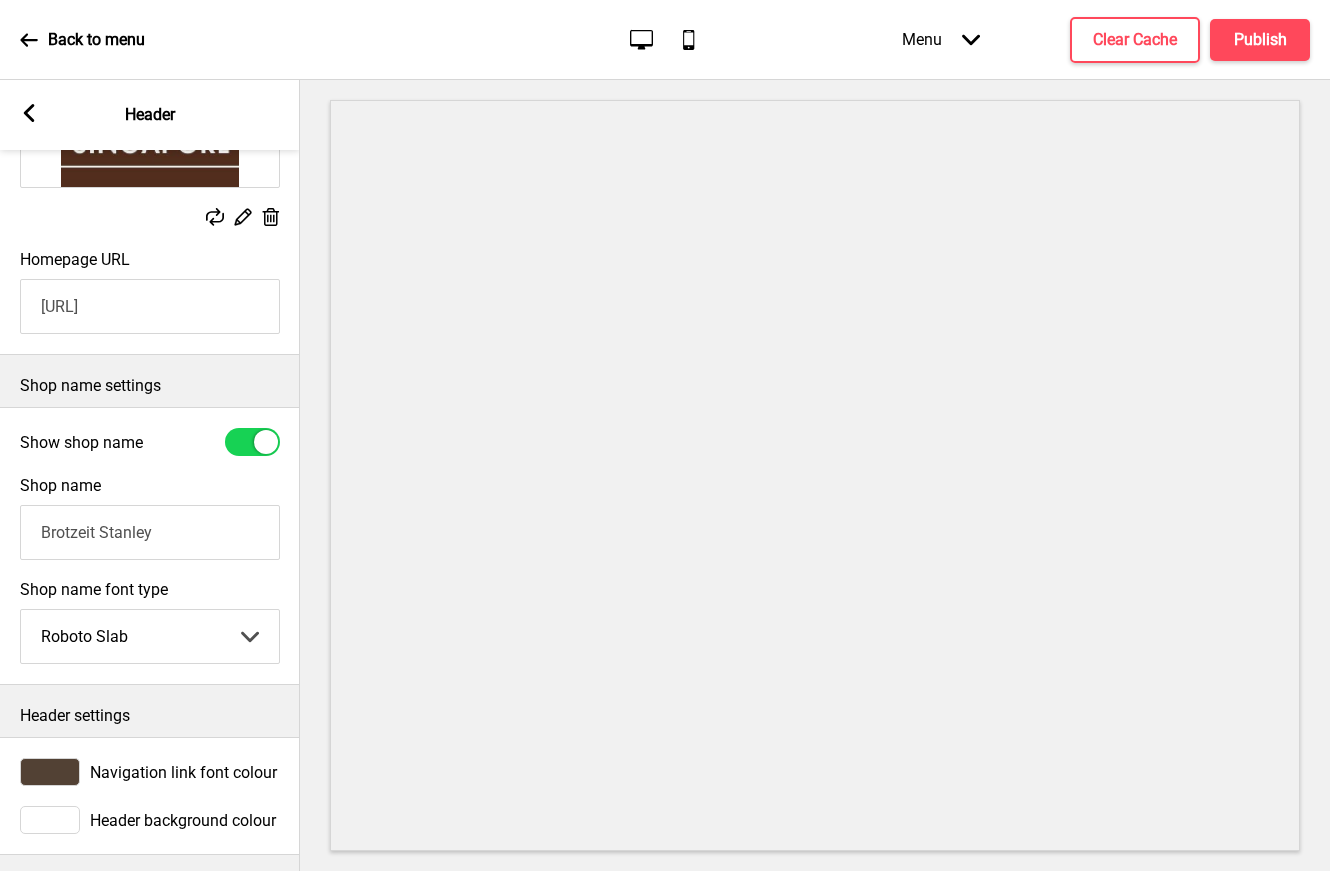 scroll, scrollTop: 266, scrollLeft: 0, axis: vertical 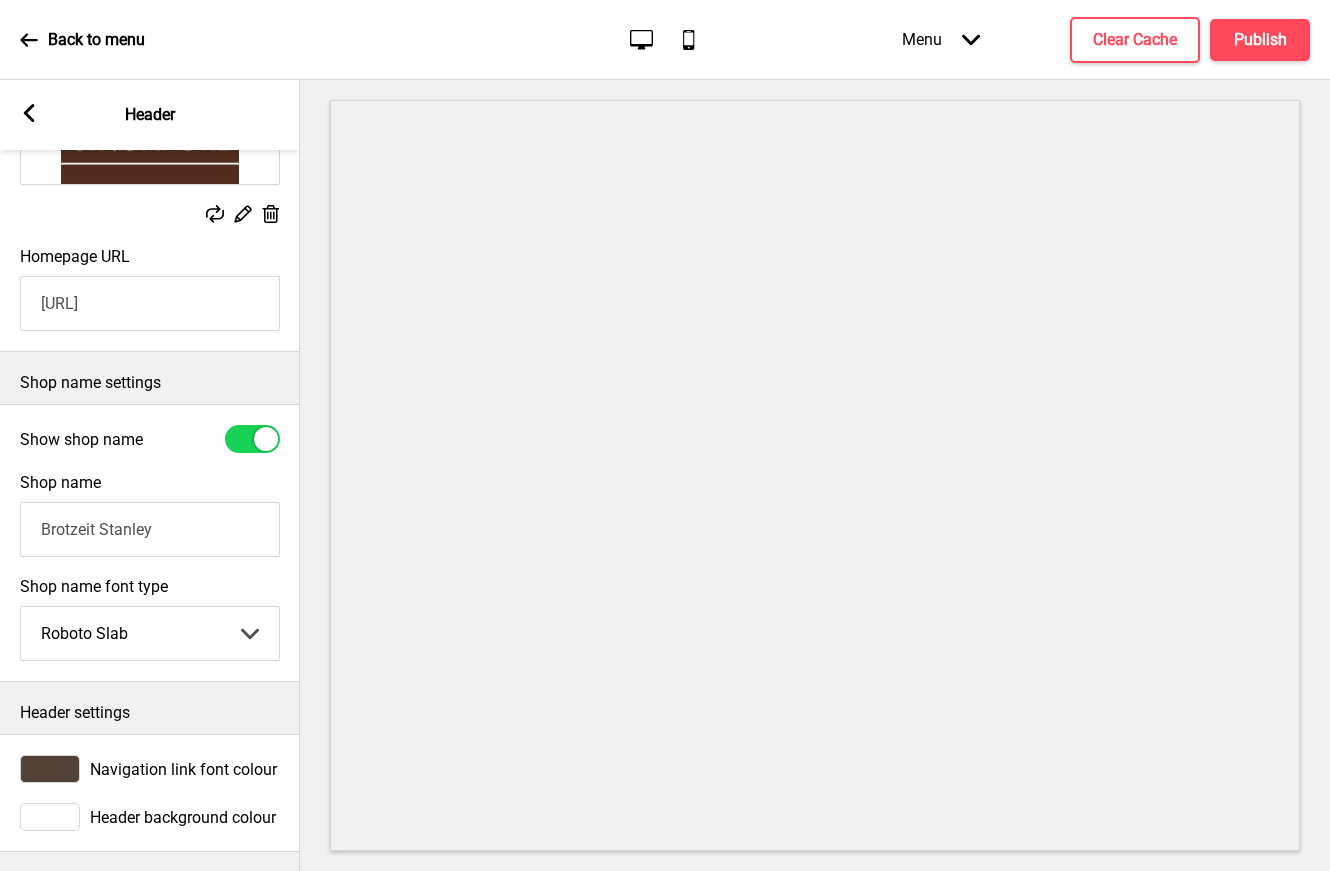 click 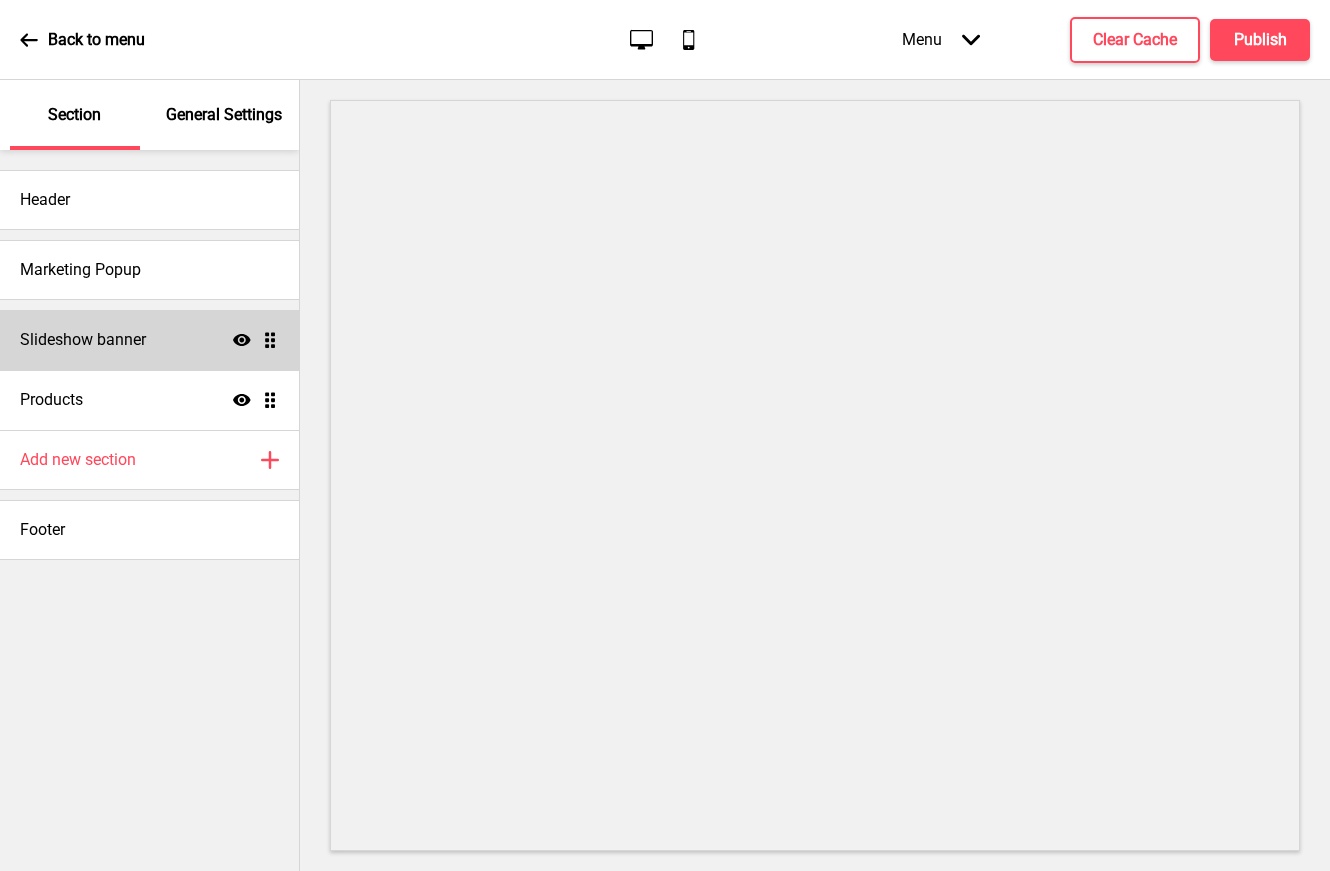 click on "Slideshow banner" at bounding box center [83, 340] 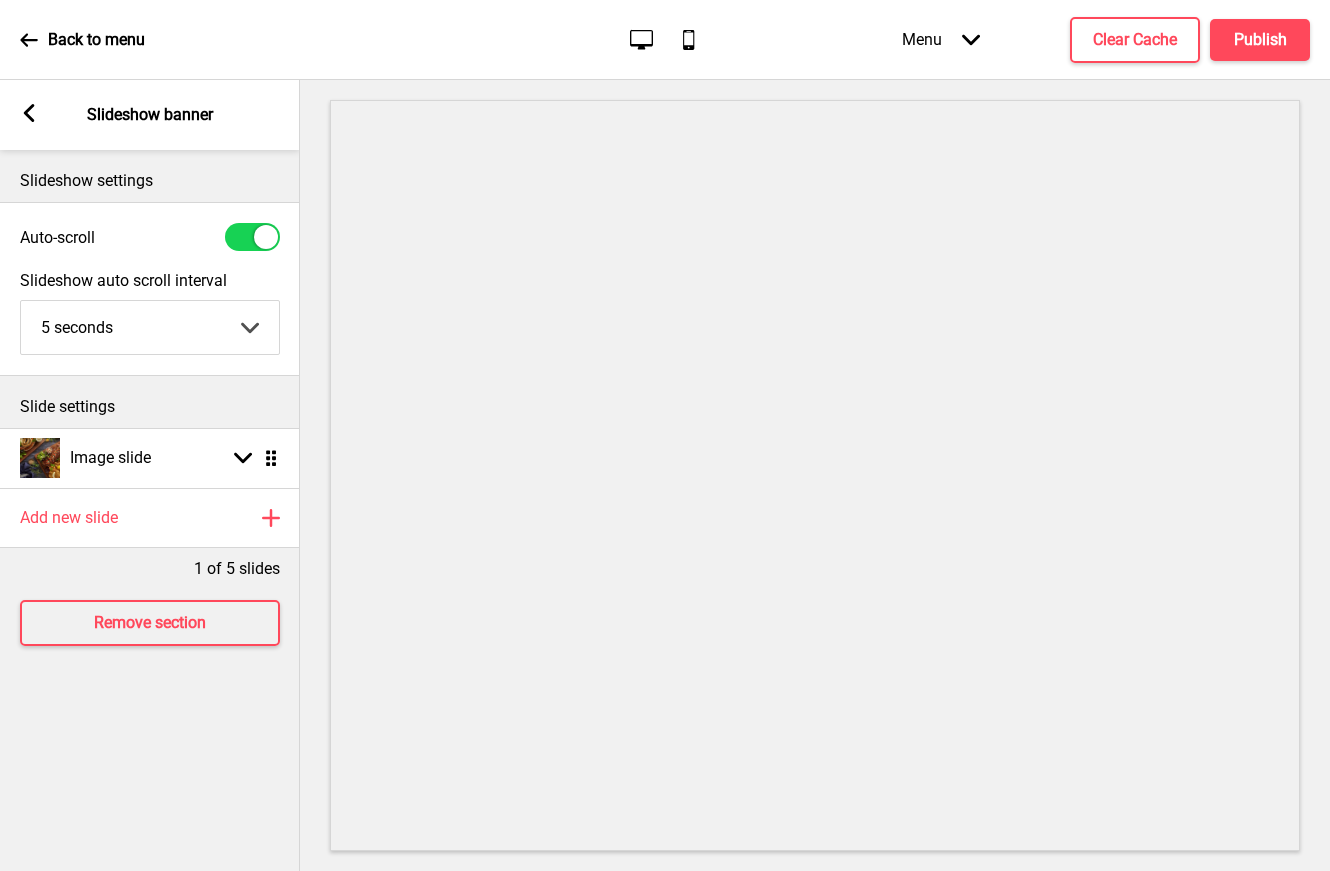click 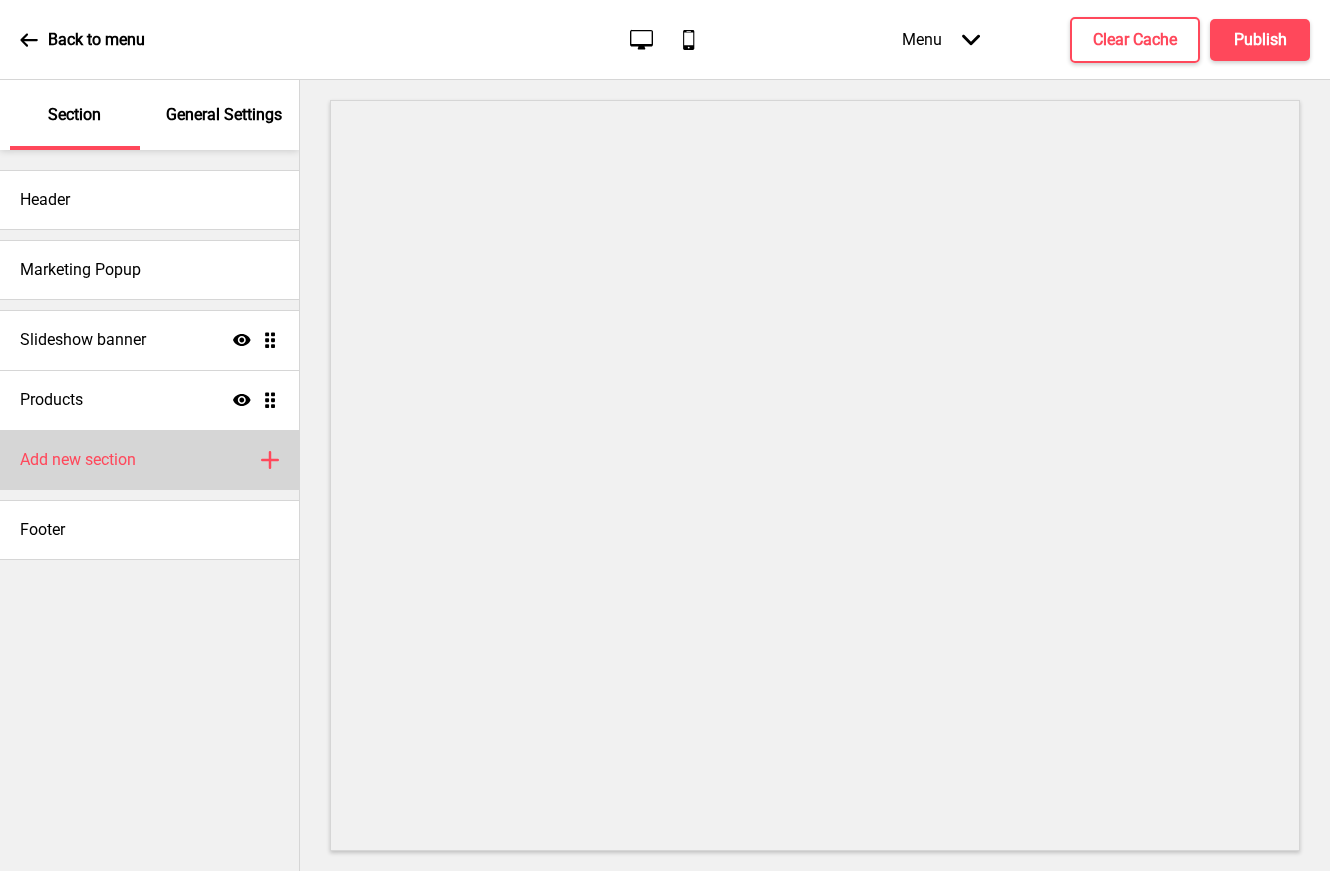 click on "Add new section" at bounding box center (78, 460) 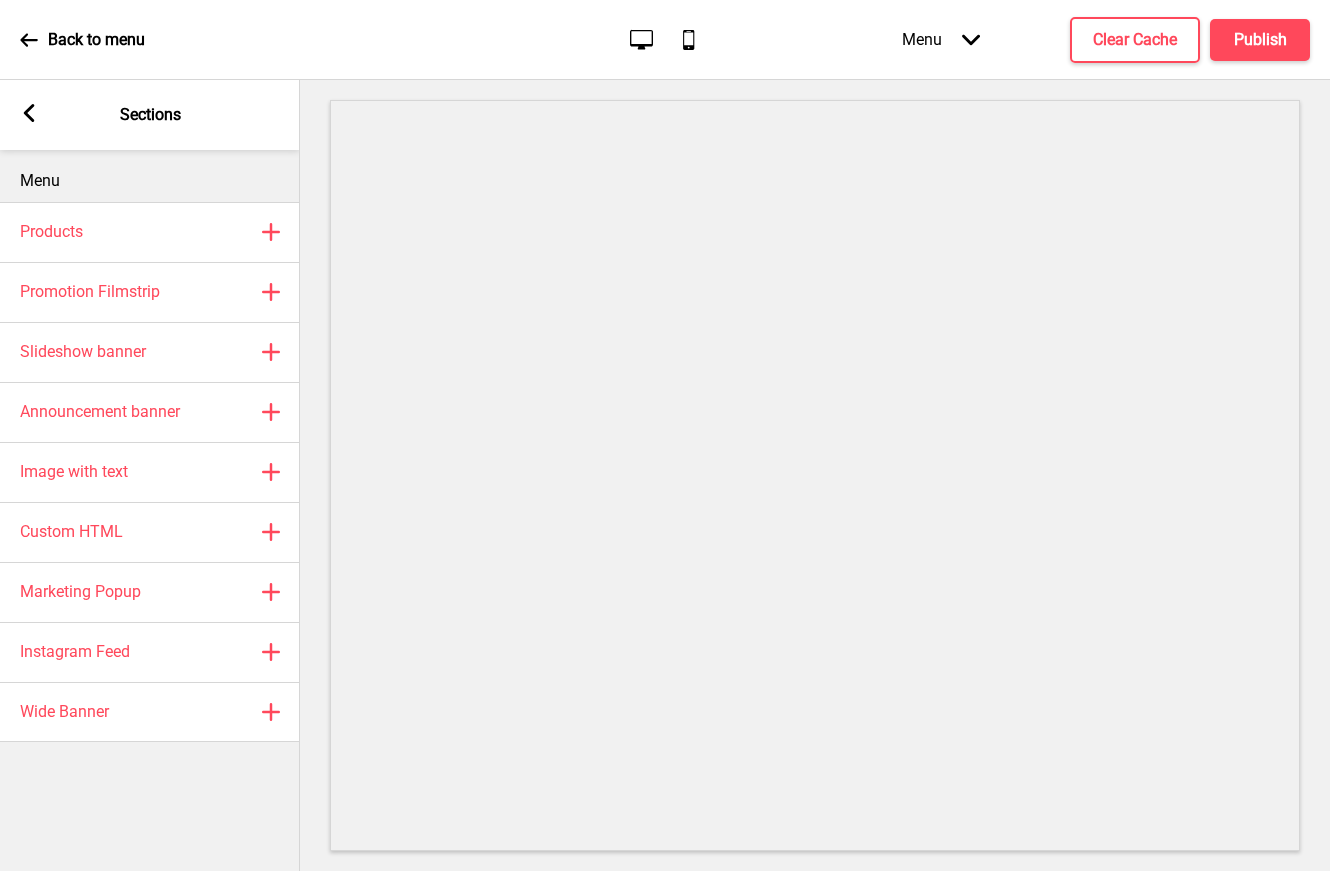 click on "Arrow left Sections" at bounding box center [150, 115] 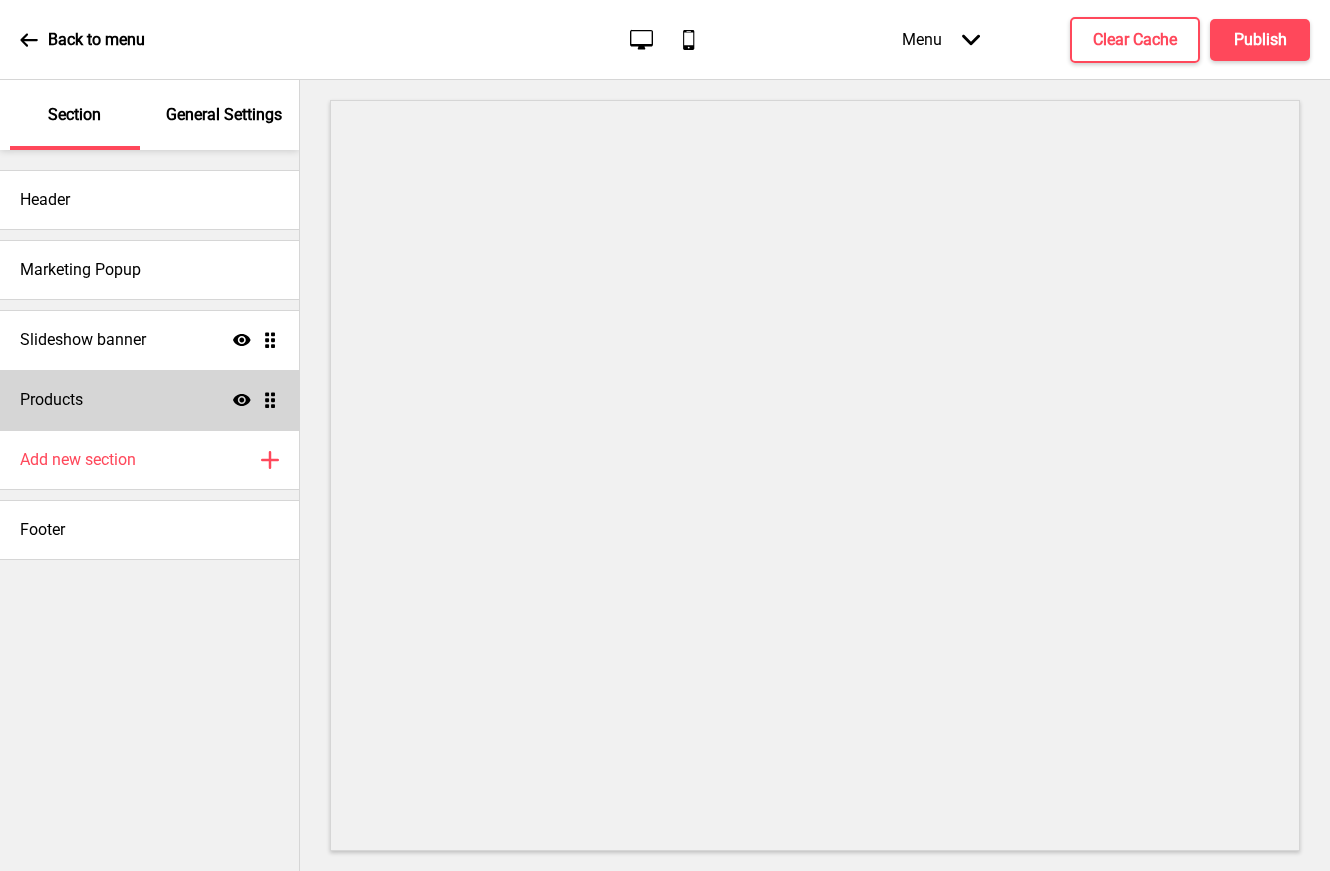 click on "Products Show Drag" at bounding box center [149, 400] 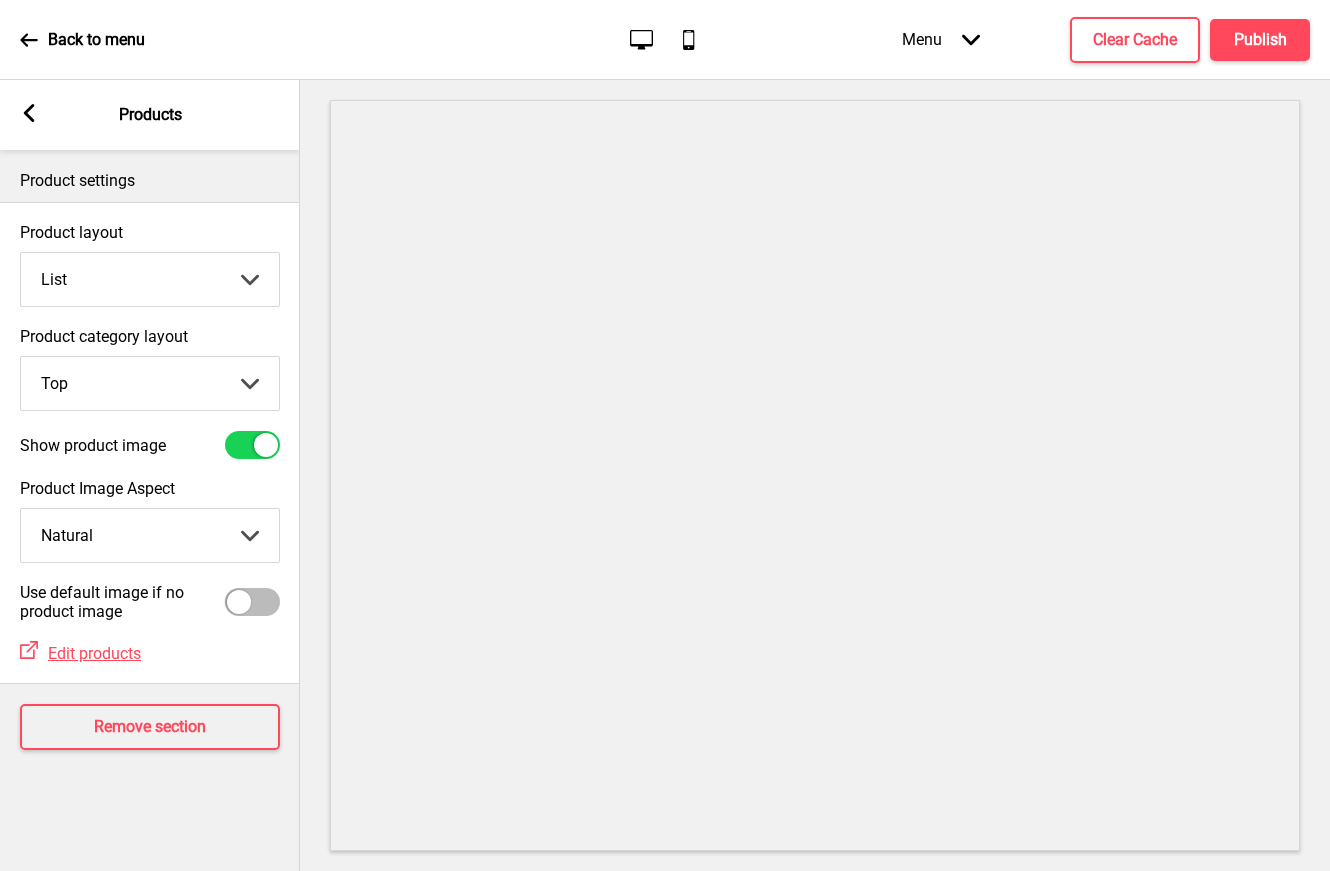 click 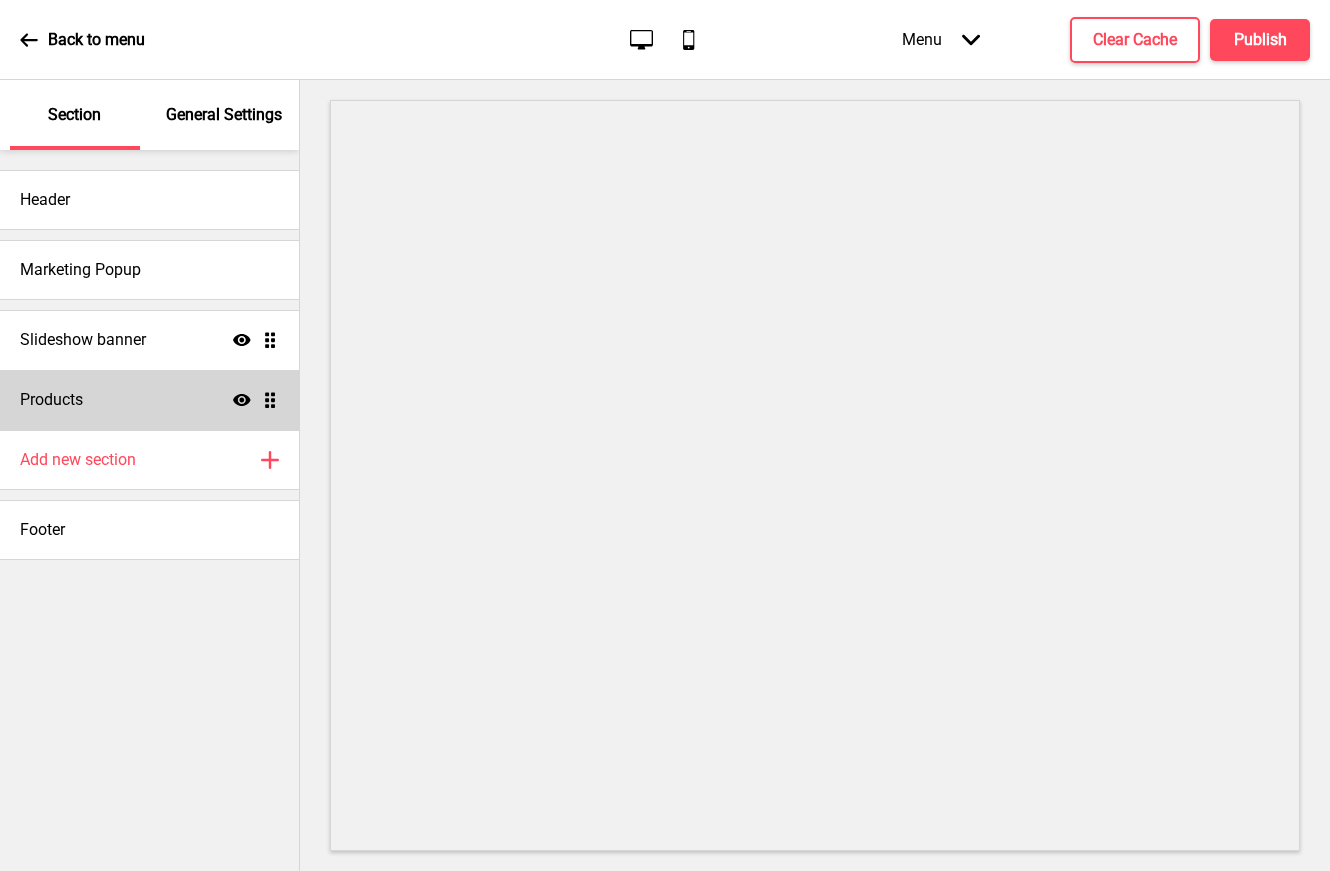 click on "Products Show Drag" at bounding box center [149, 400] 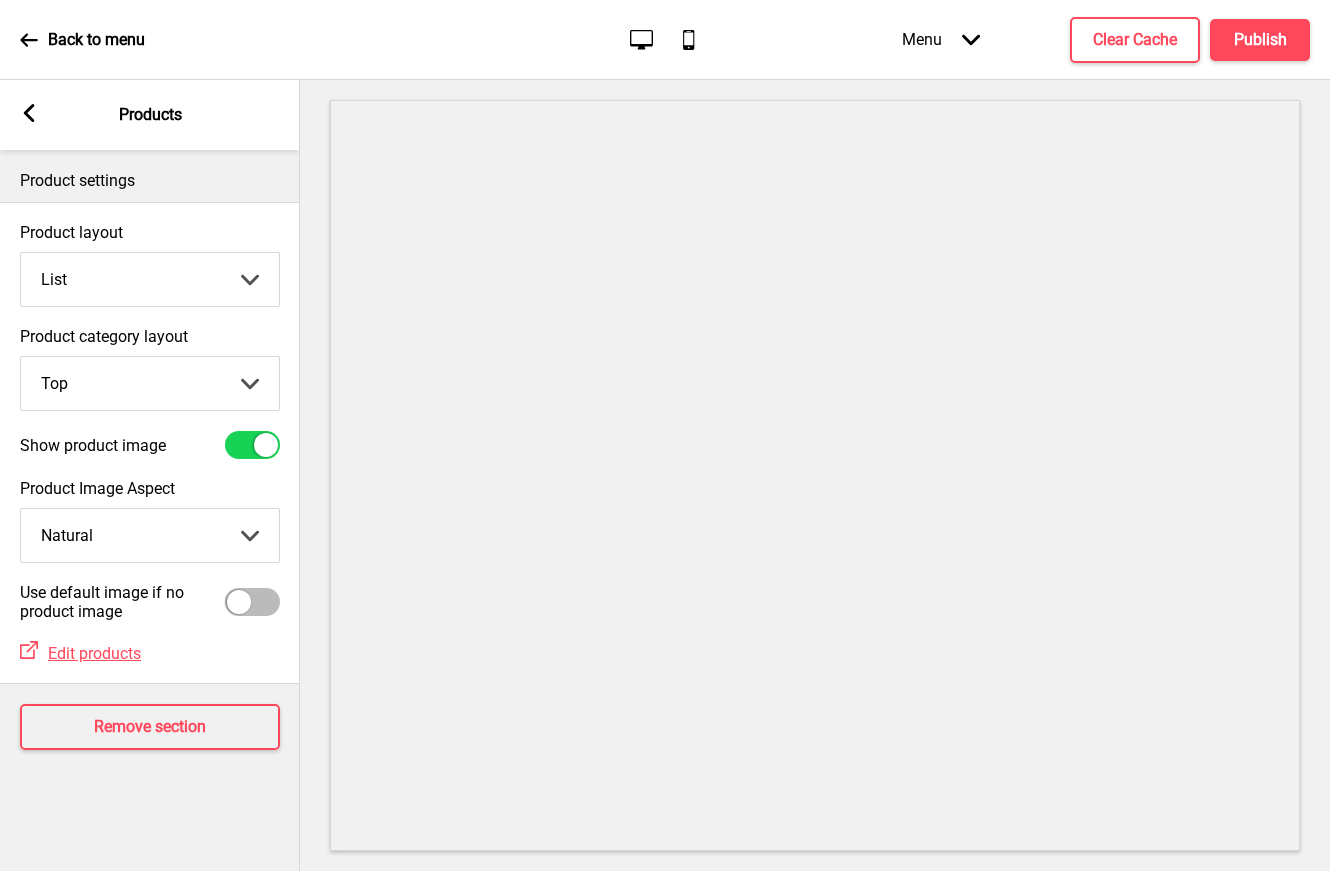 click on "Grid List" at bounding box center (150, 279) 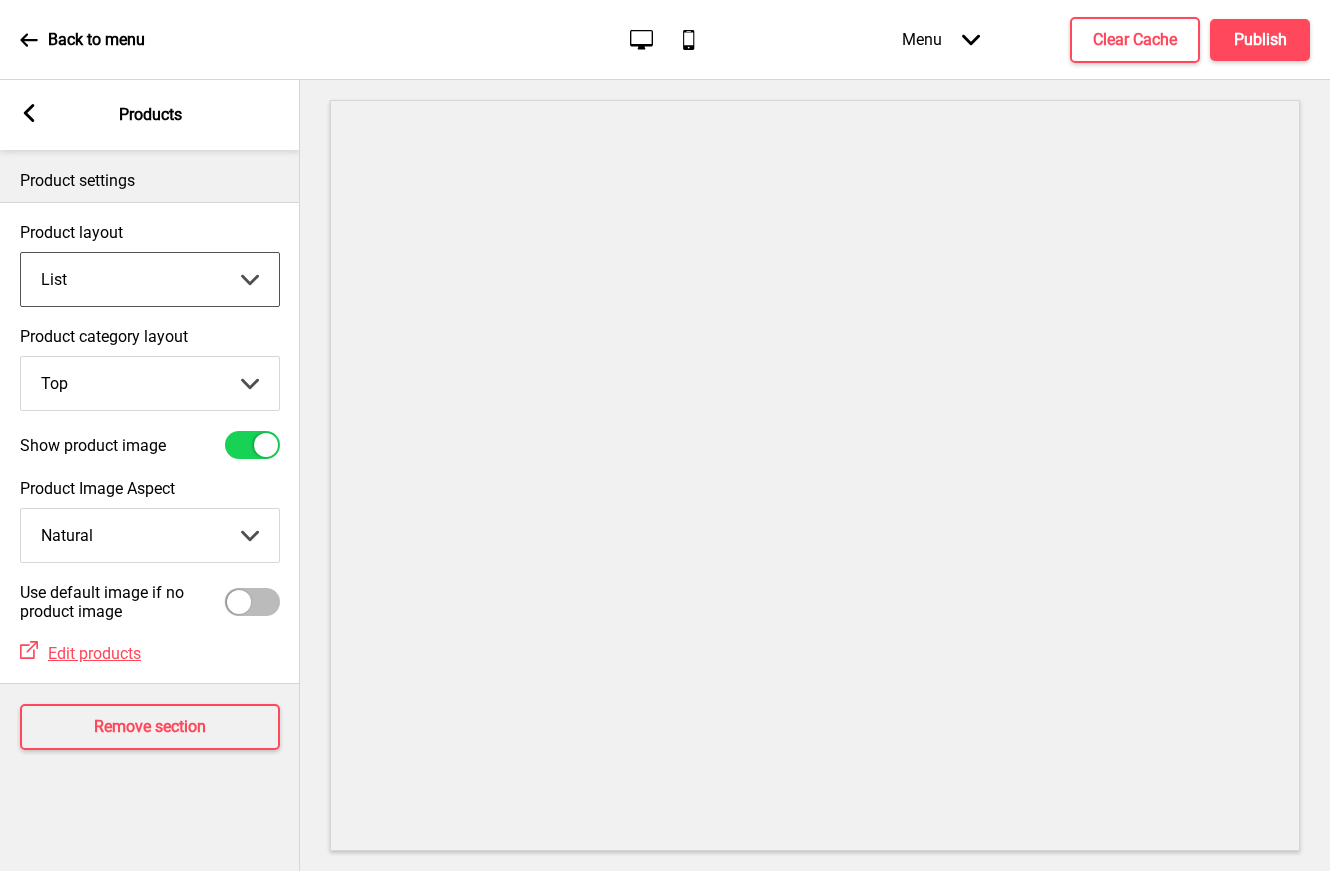 click on "Grid List" at bounding box center (150, 279) 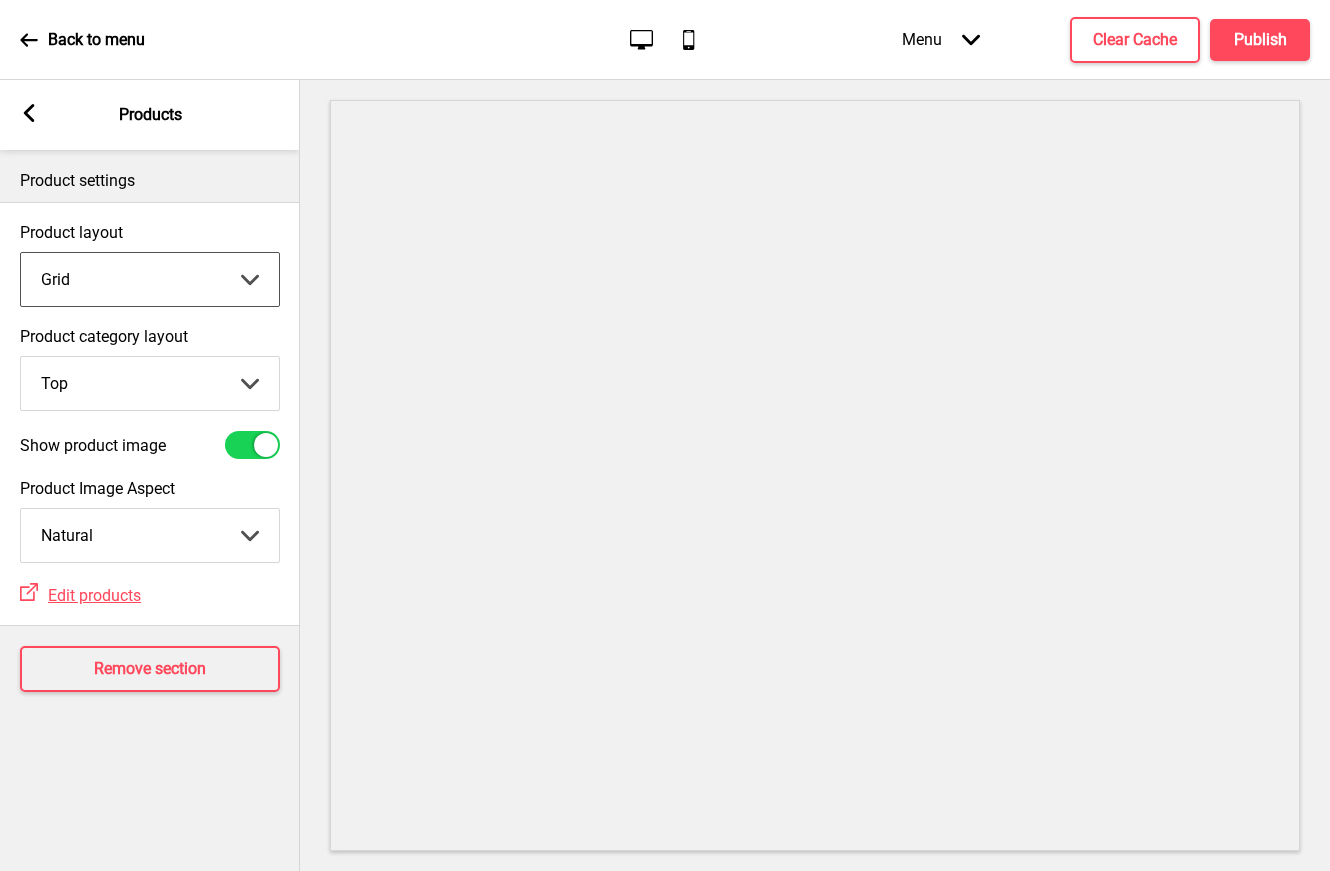 click on "Grid List" at bounding box center [150, 279] 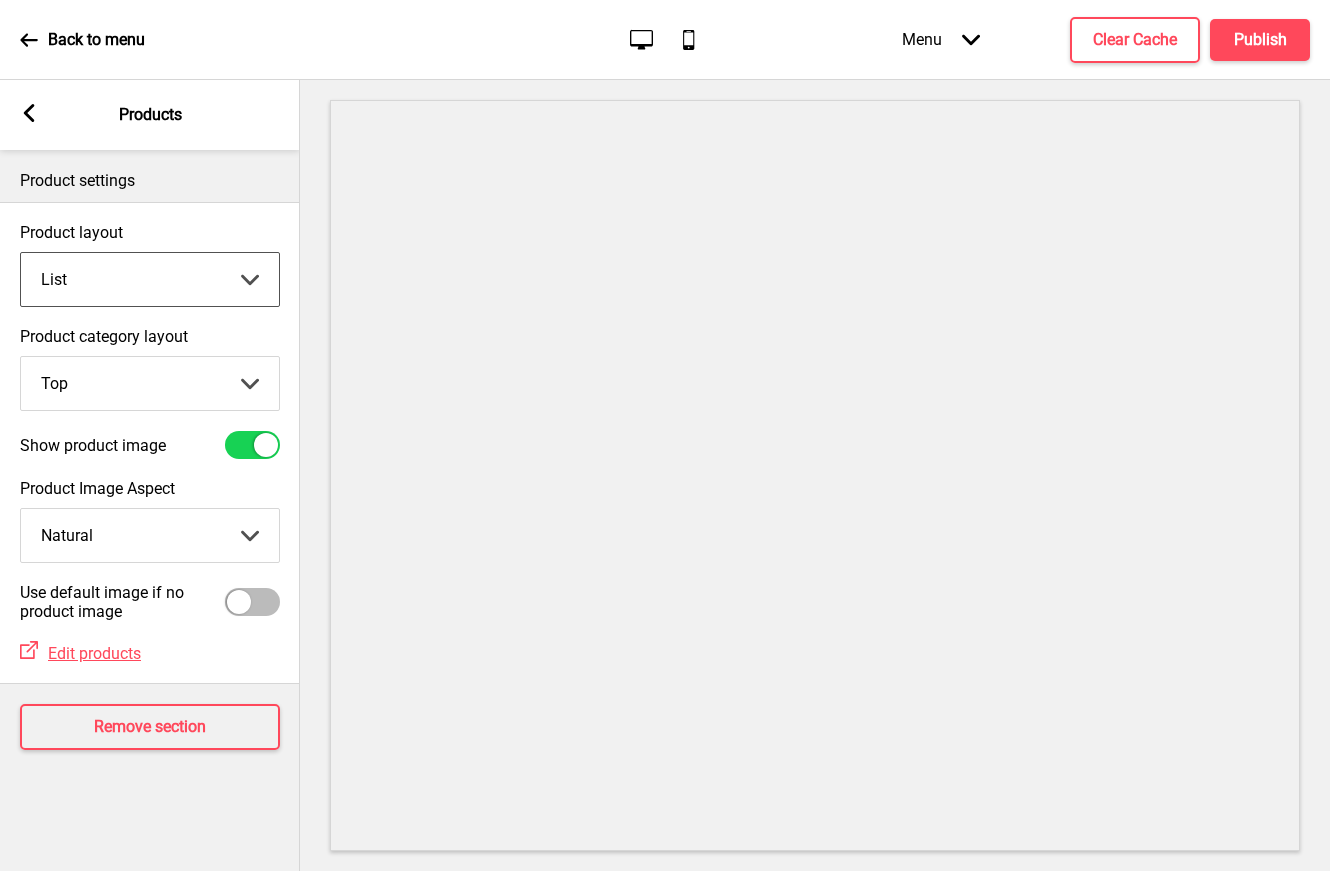 click on "Top Side" at bounding box center (150, 383) 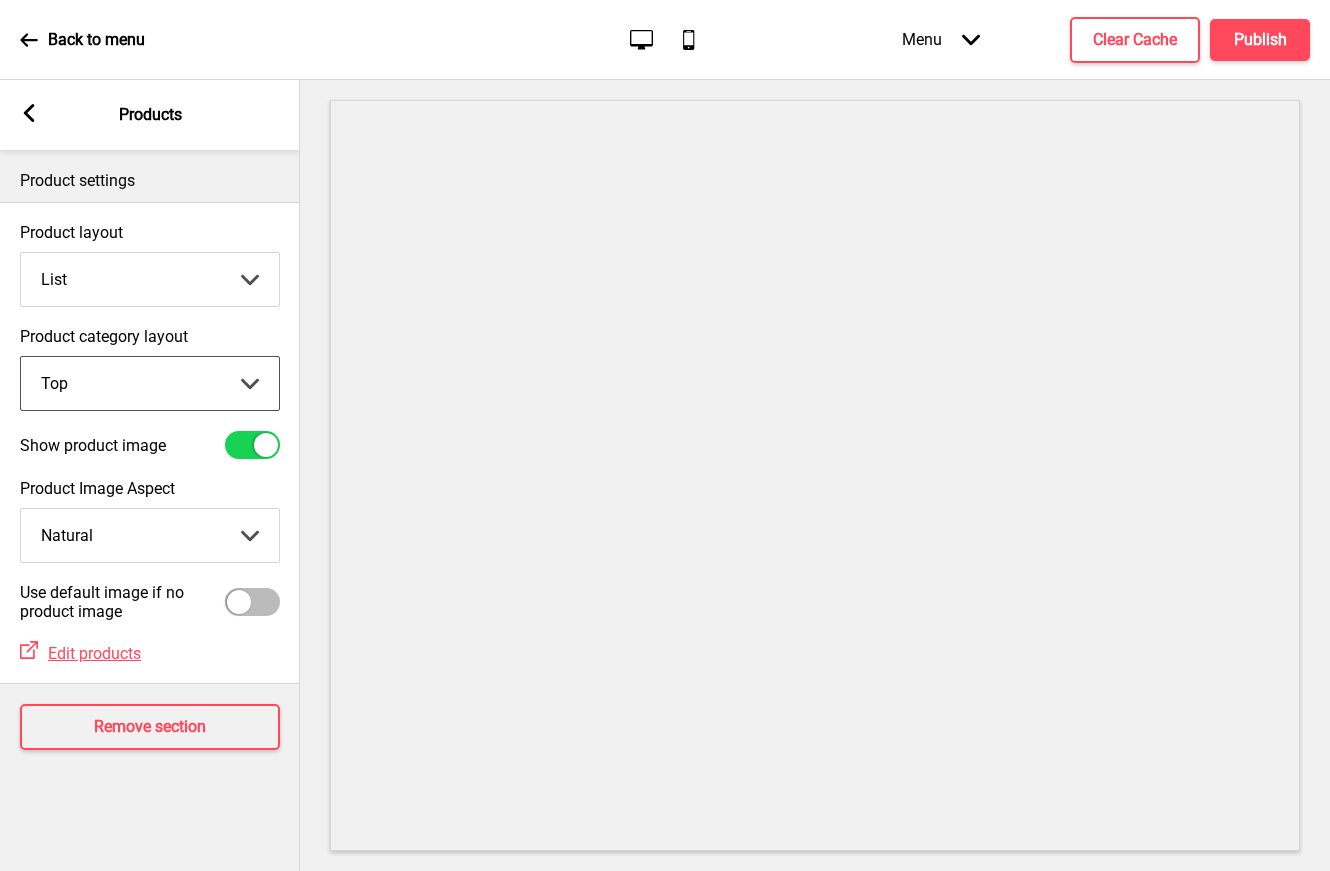 click 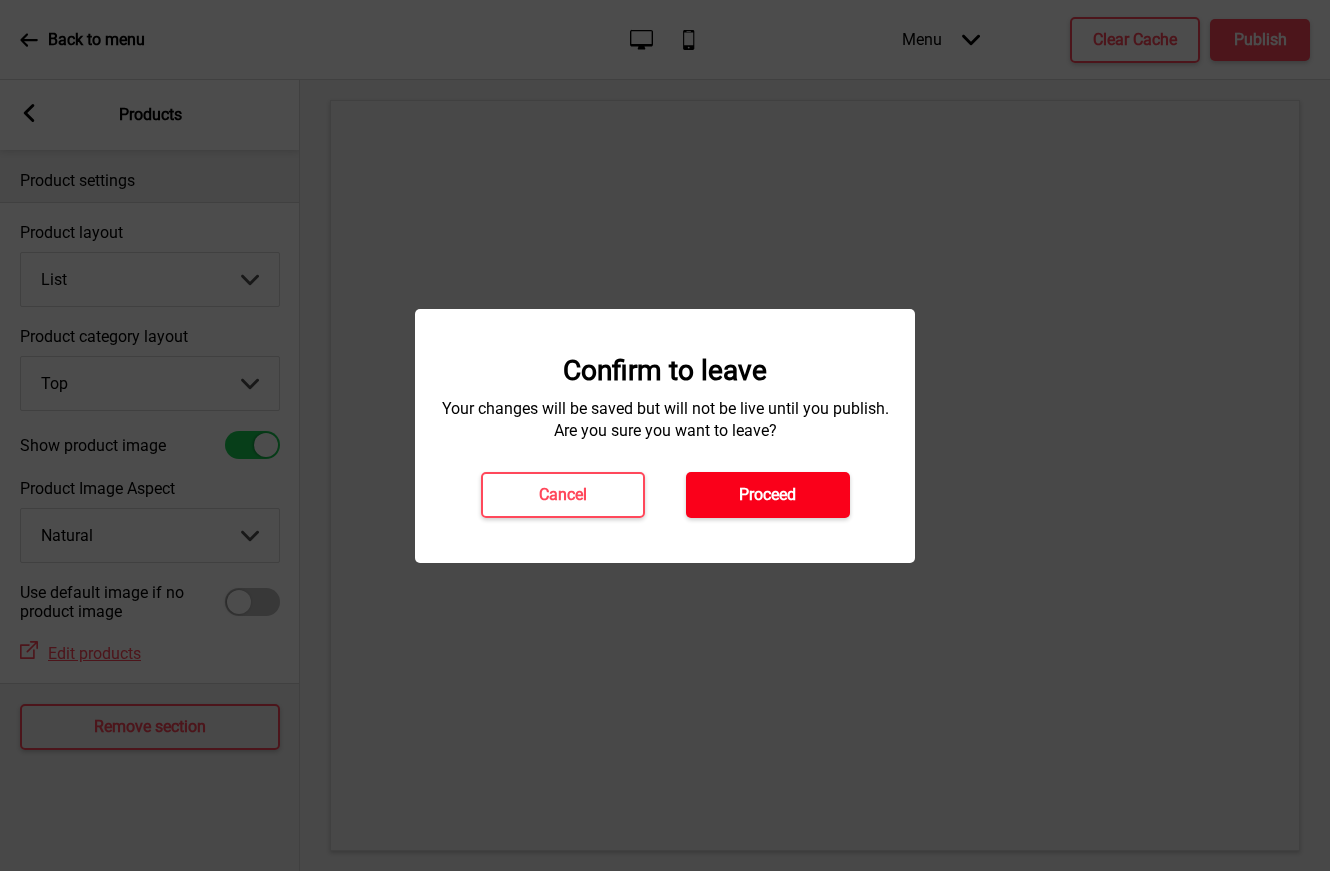 click on "Proceed" at bounding box center (767, 495) 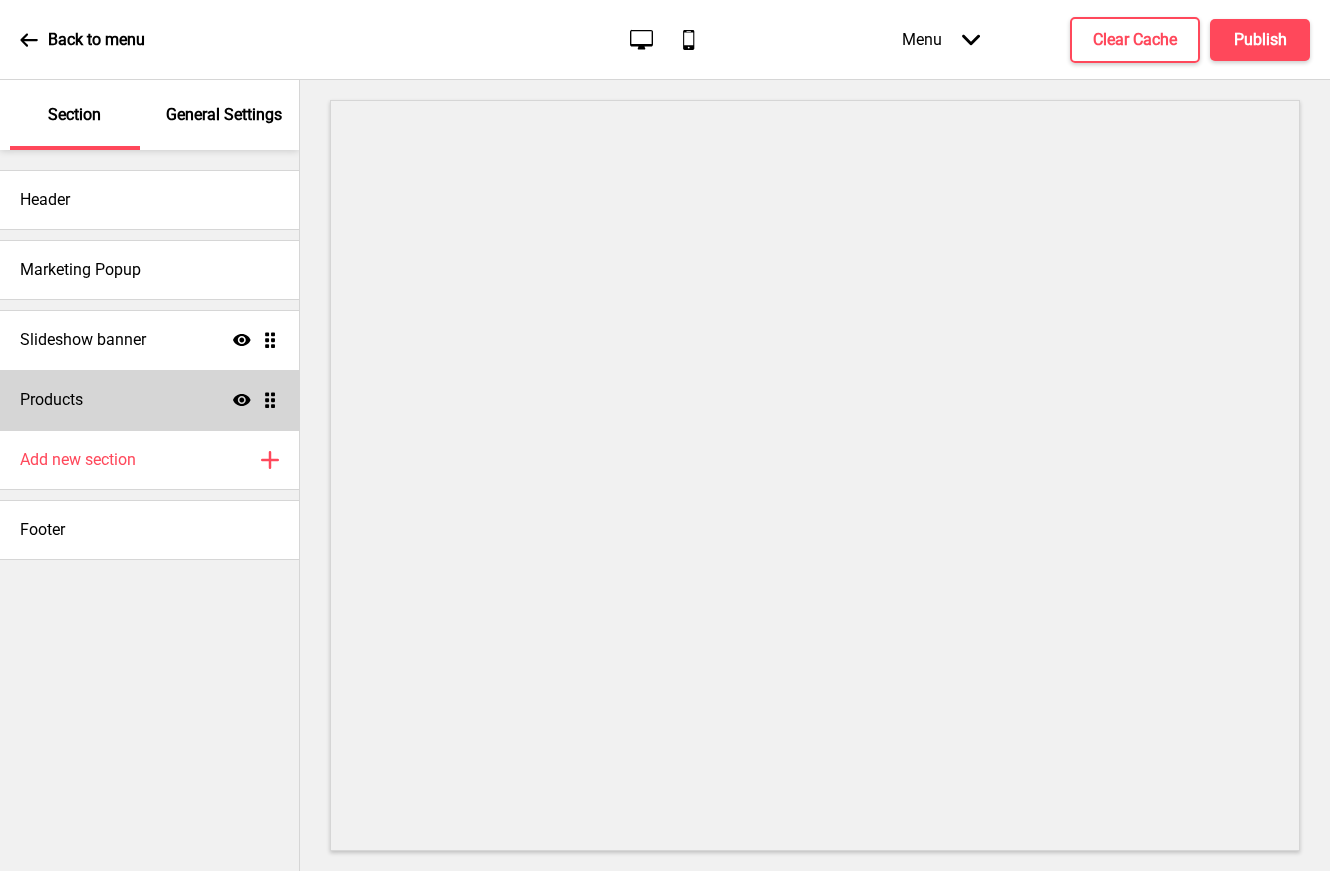 scroll, scrollTop: 0, scrollLeft: 0, axis: both 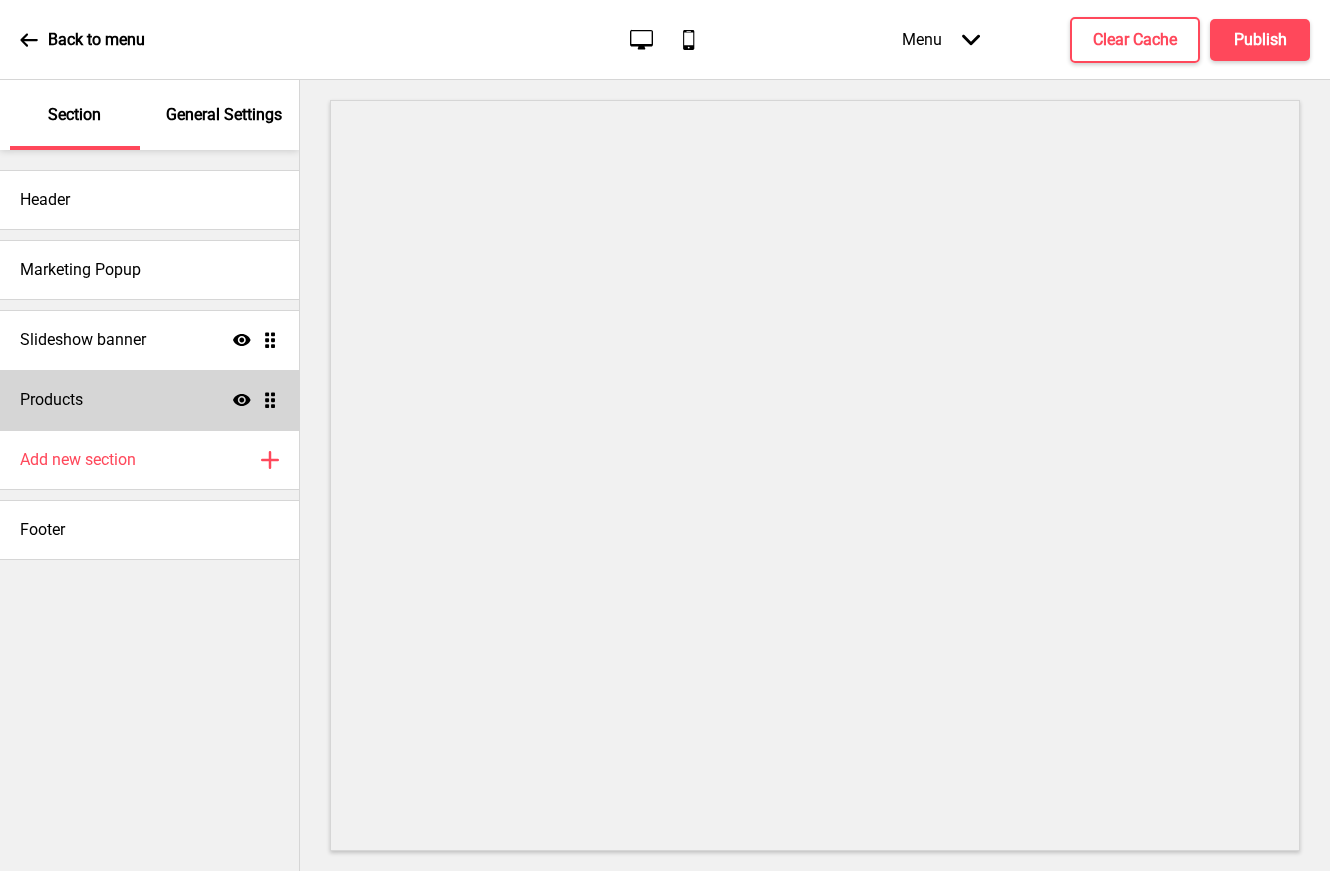 click on "Products" at bounding box center [51, 400] 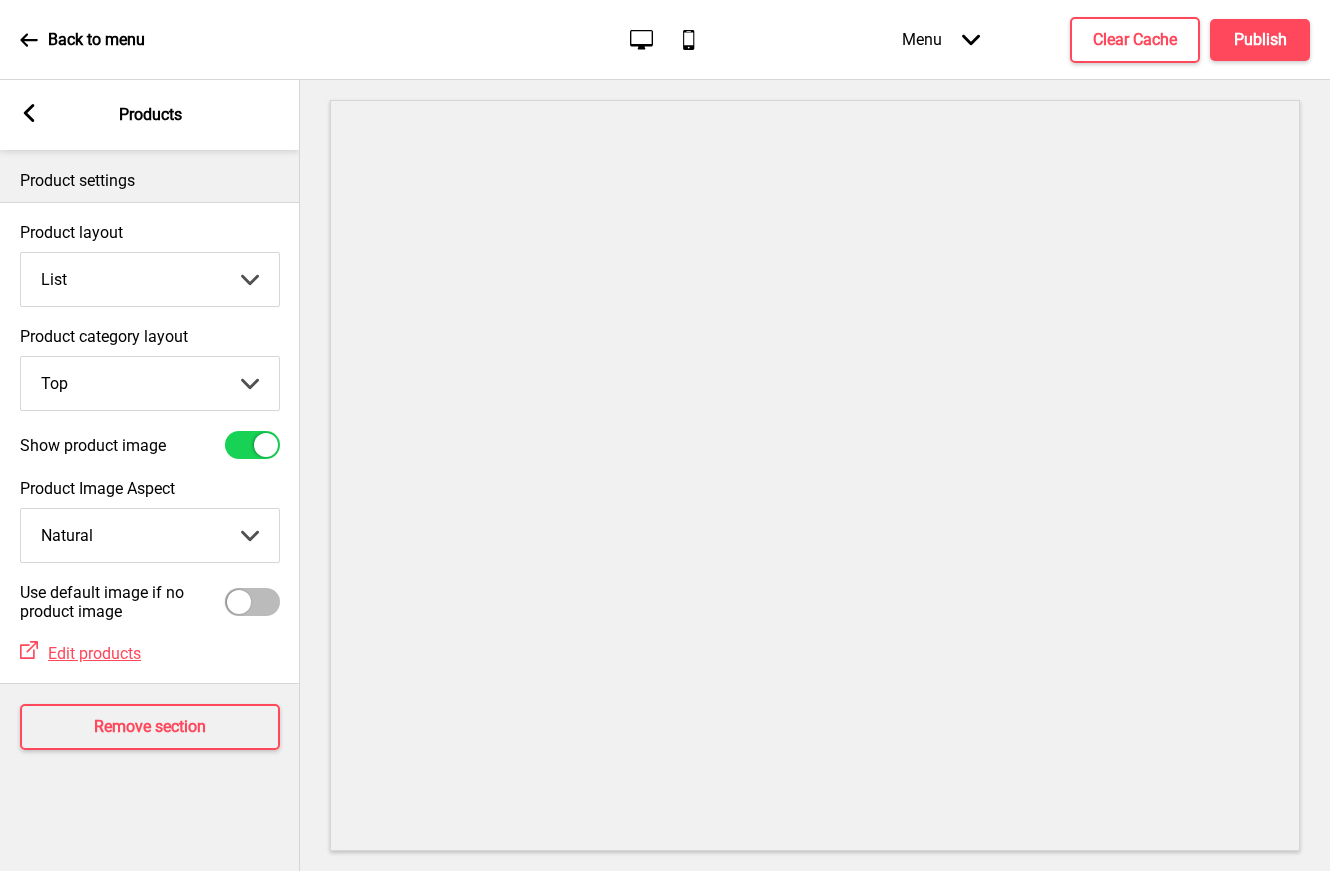 click on "Arrow left Products" at bounding box center (150, 115) 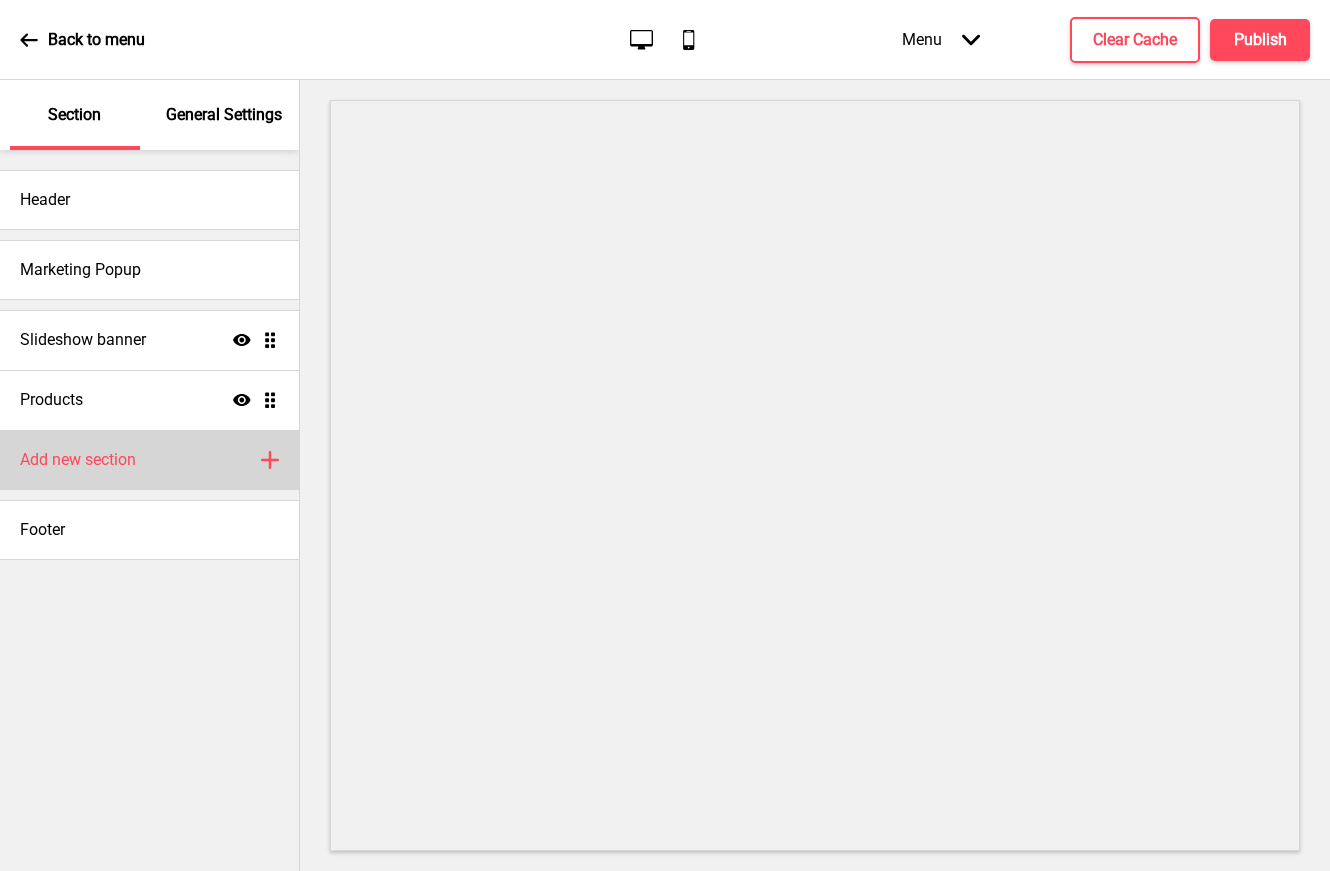 click on "Add new section" at bounding box center (78, 460) 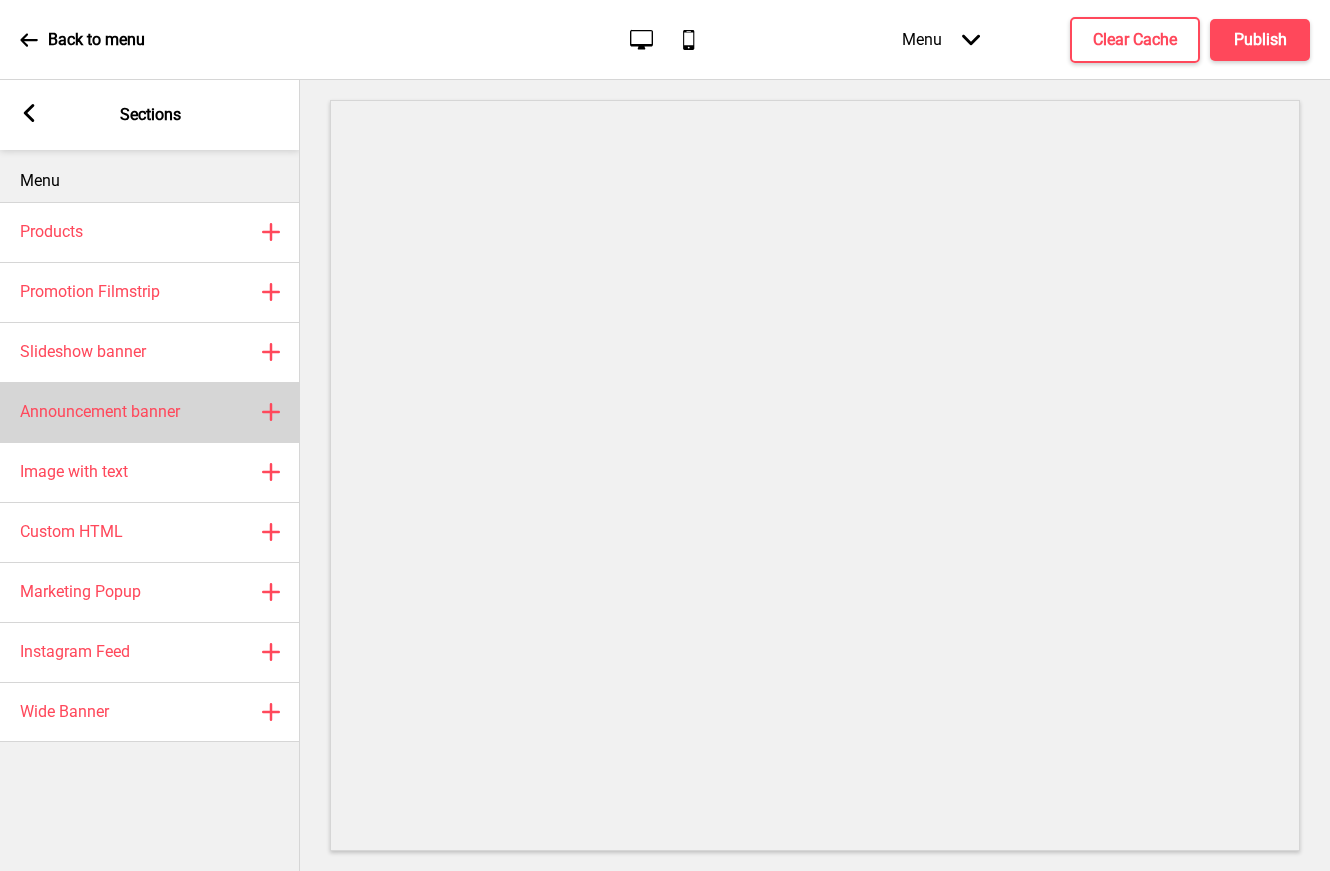 click on "Announcement banner" at bounding box center (100, 412) 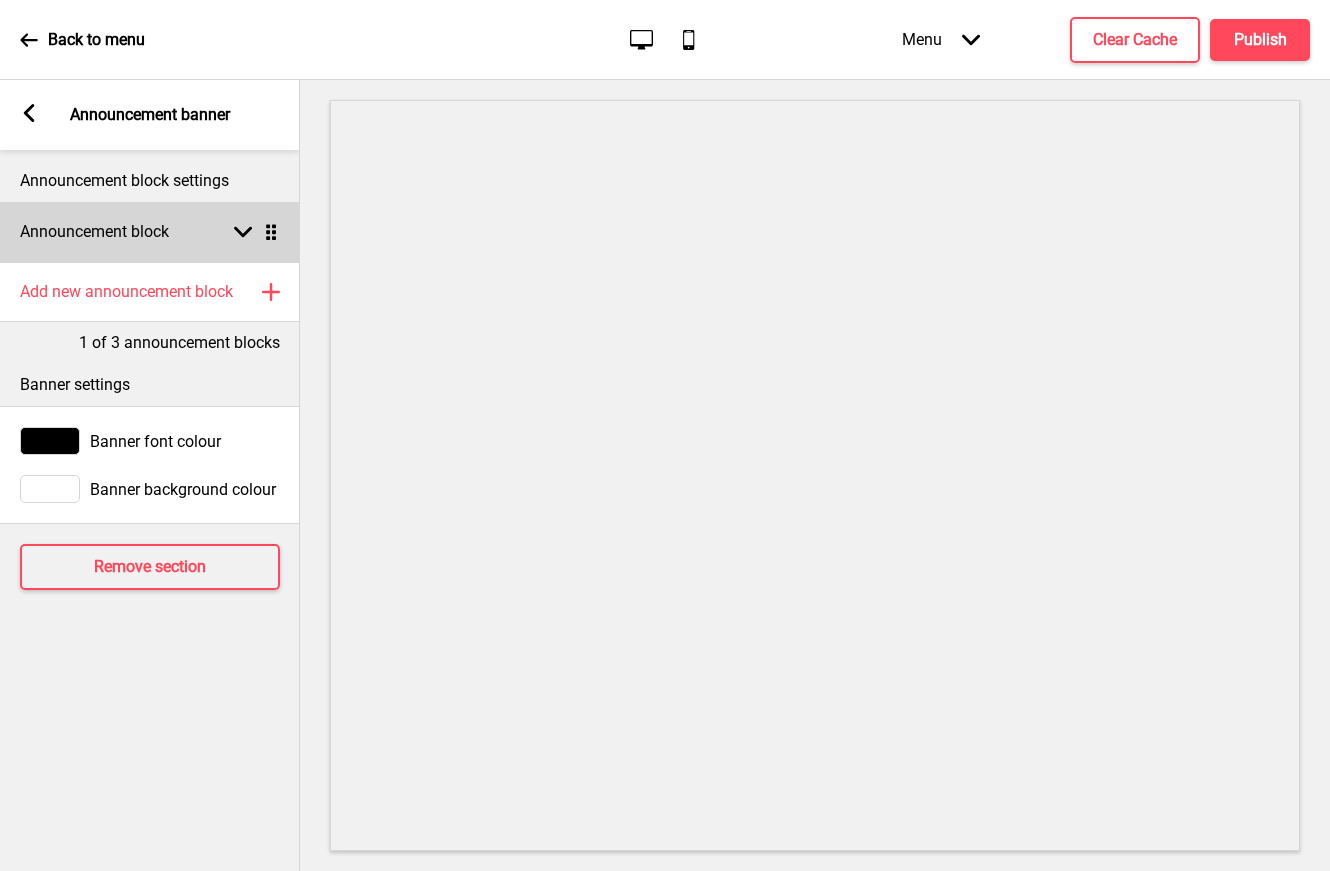 click 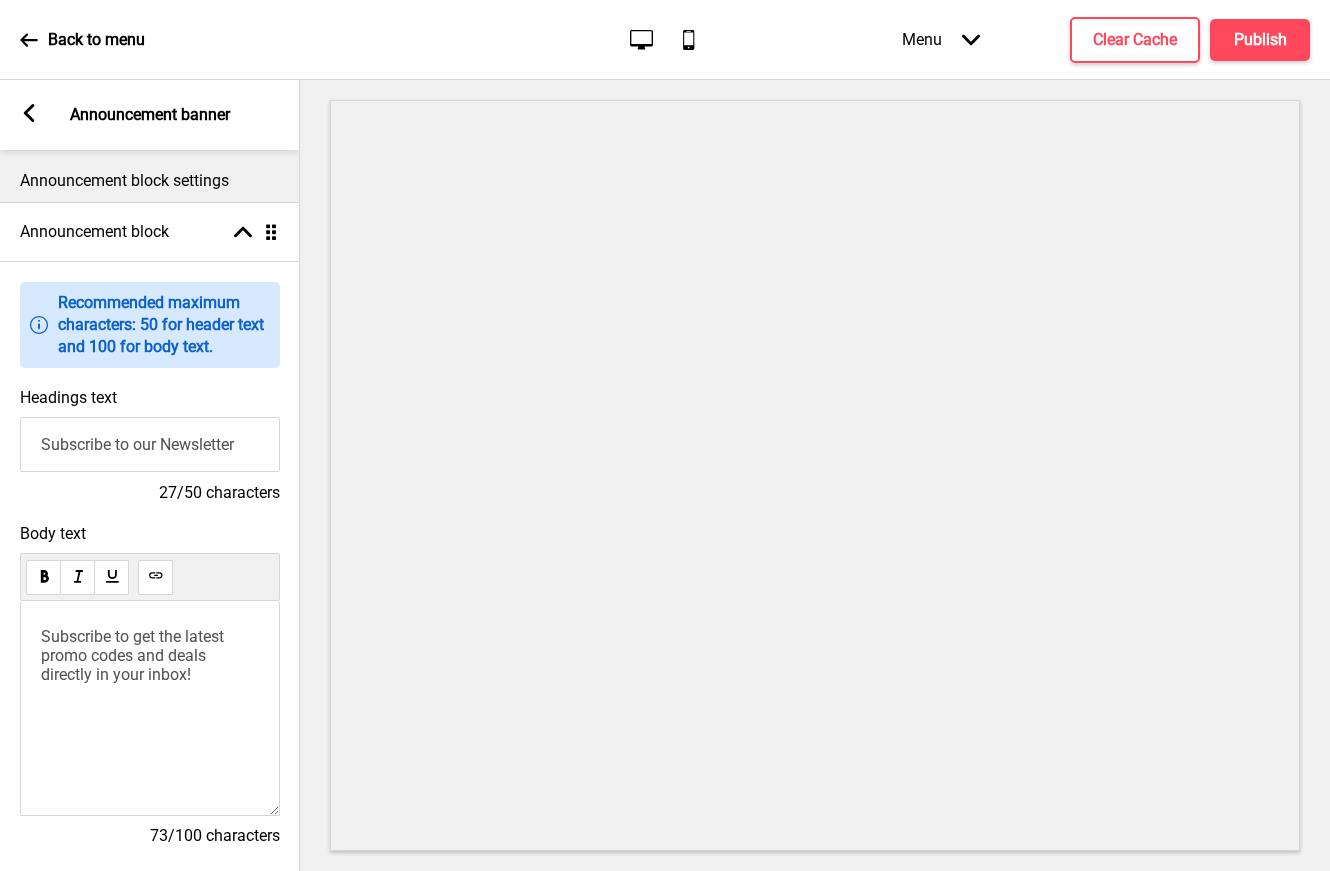 click on "Subscribe to get the latest promo codes and deals directly in your inbox!" at bounding box center (134, 655) 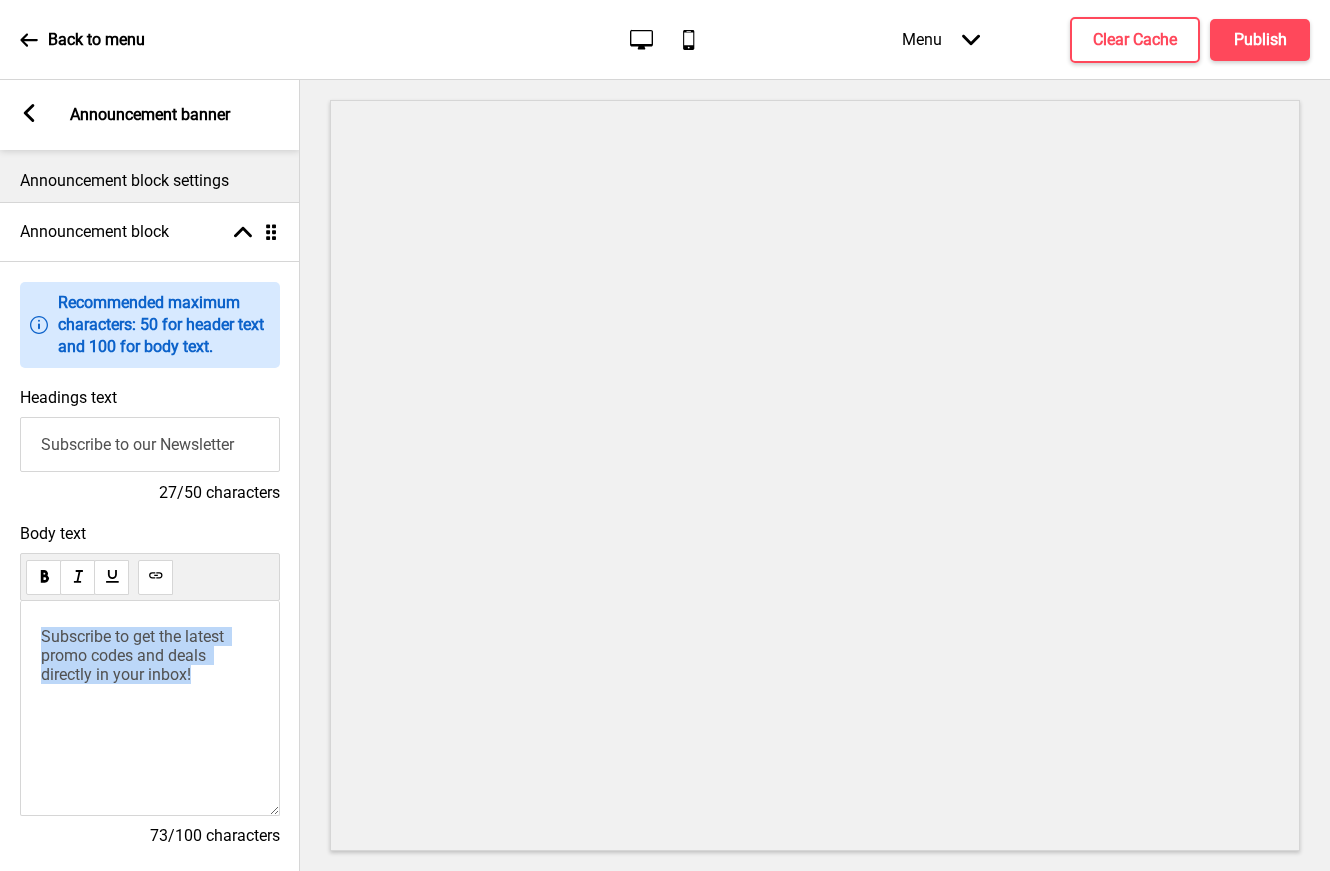 click on "Subscribe to get the latest promo codes and deals directly in your inbox!" at bounding box center [134, 655] 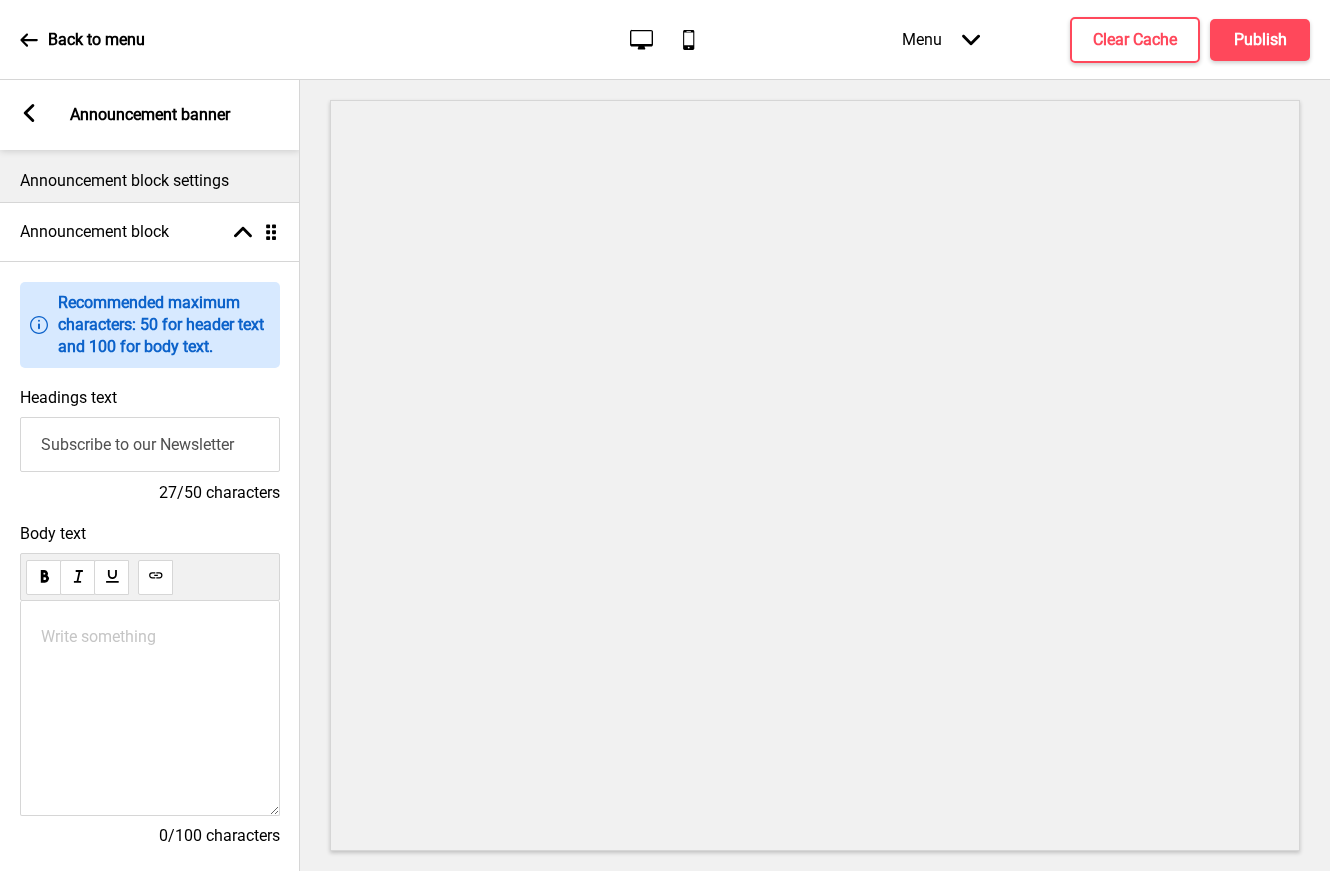 click on "Write something ﻿" at bounding box center (150, 636) 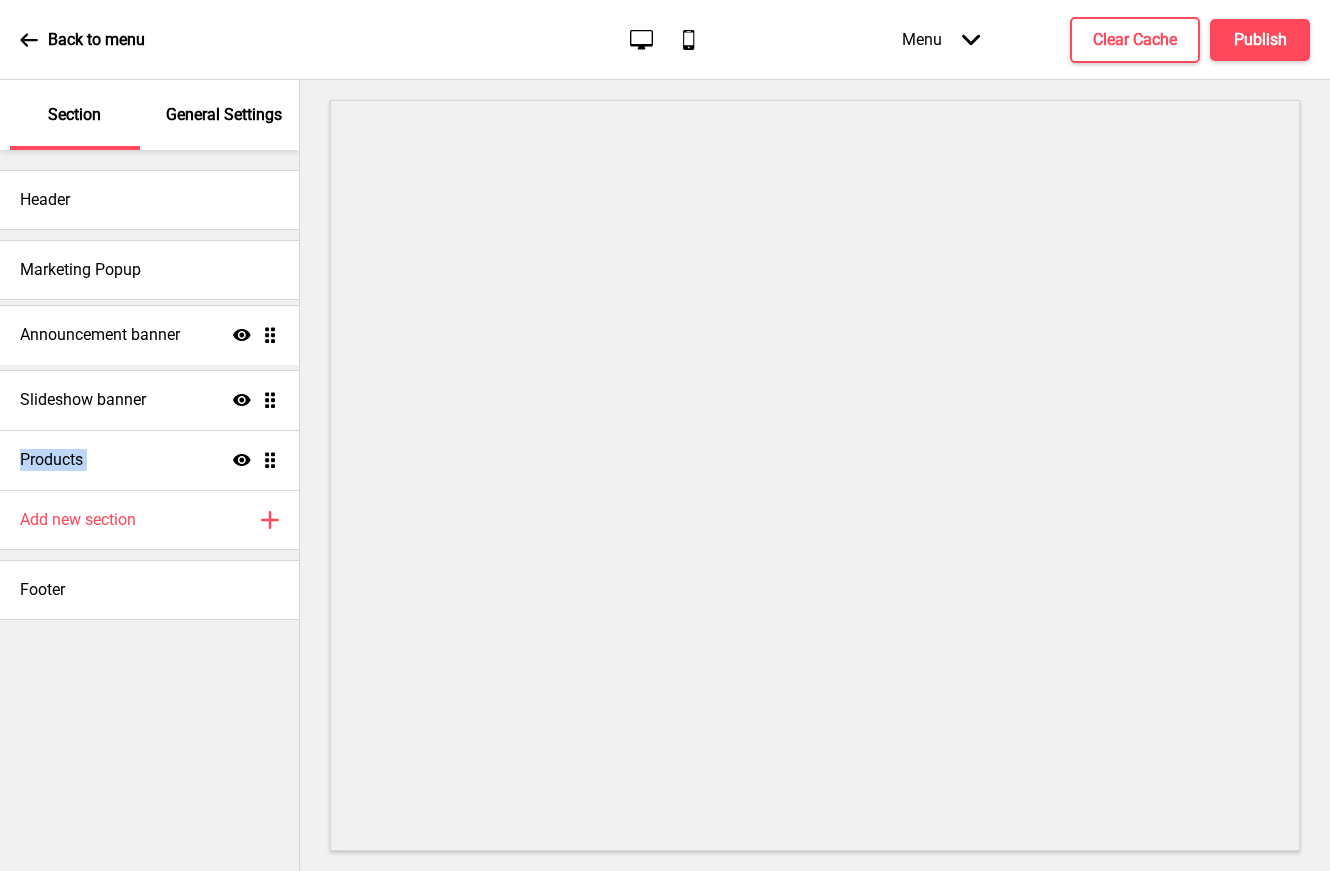 drag, startPoint x: 270, startPoint y: 463, endPoint x: 255, endPoint y: 338, distance: 125.89678 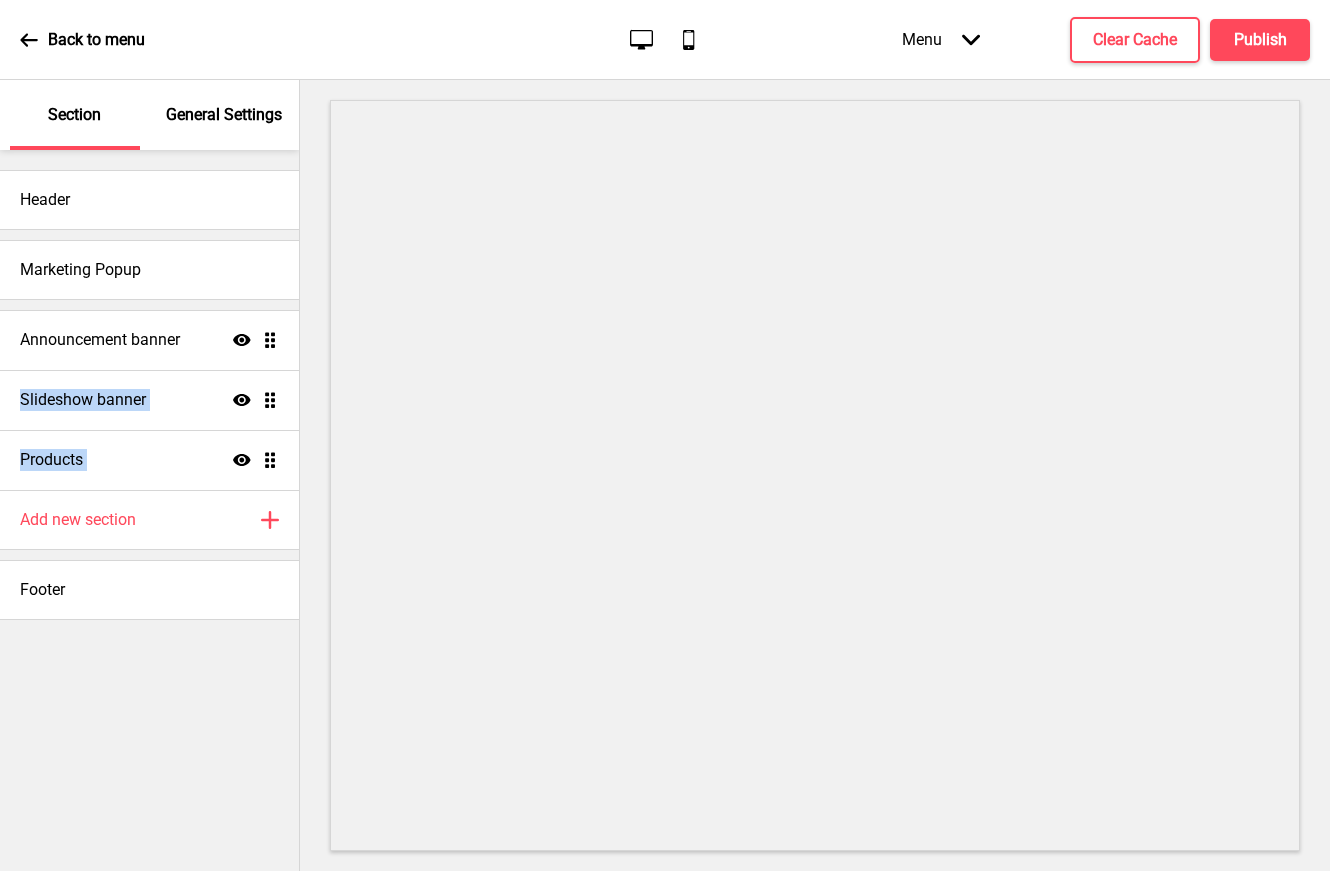 click on "Announcement banner Show Drag Slideshow banner Show Drag Products Show Drag" at bounding box center (149, 400) 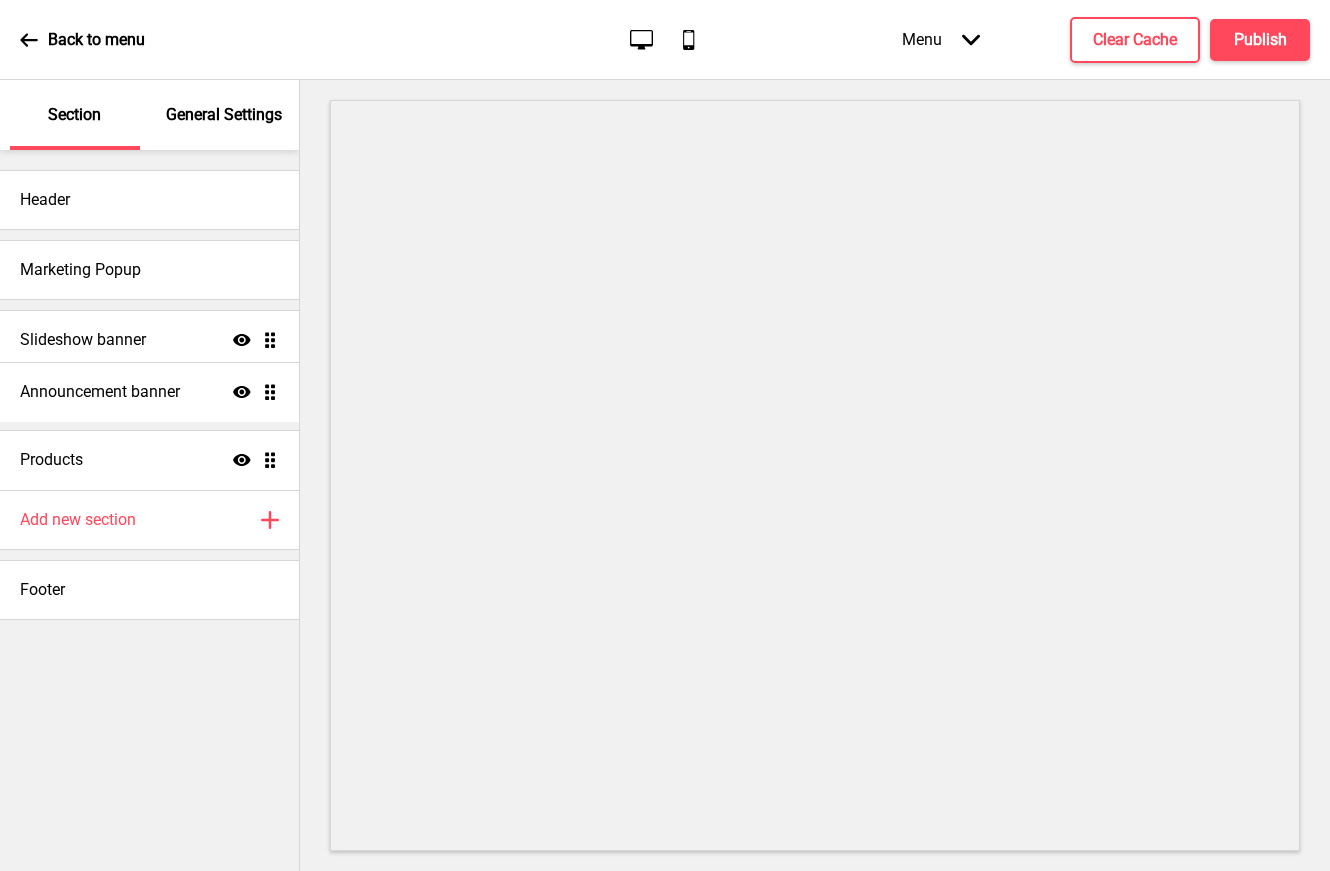 drag, startPoint x: 265, startPoint y: 336, endPoint x: 257, endPoint y: 388, distance: 52.611786 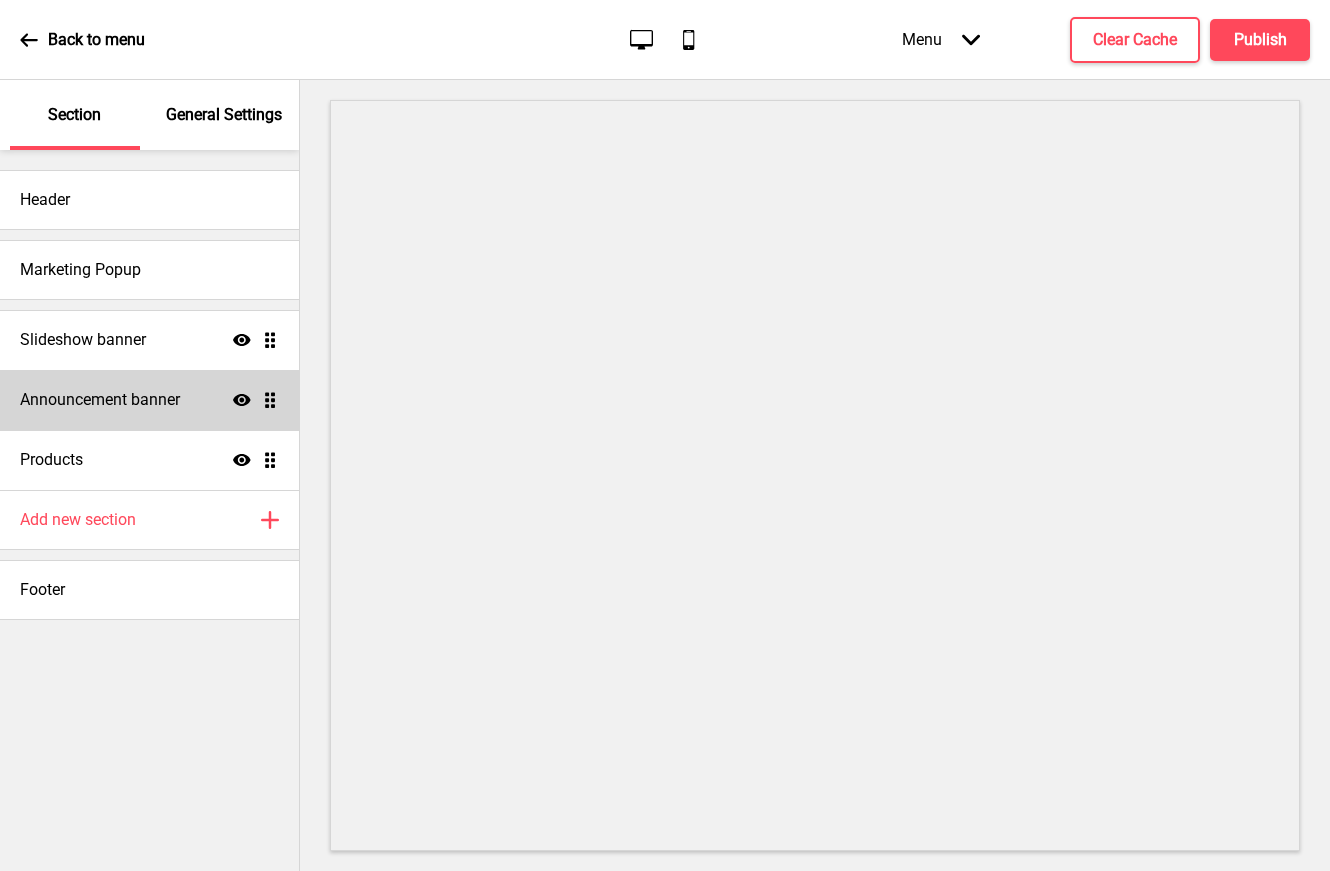 click on "Announcement banner Show Drag" at bounding box center (149, 400) 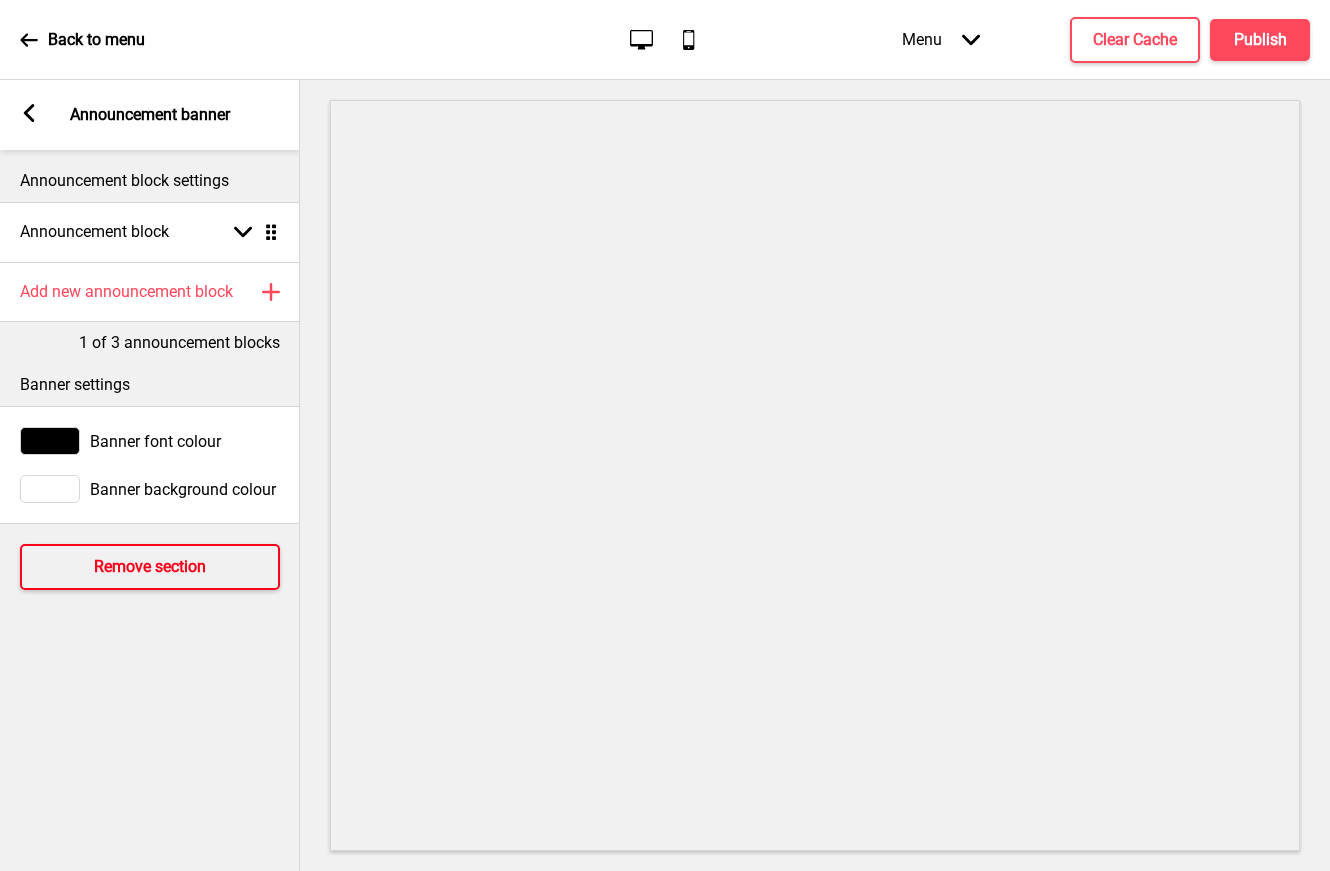 click on "Remove section" at bounding box center (150, 567) 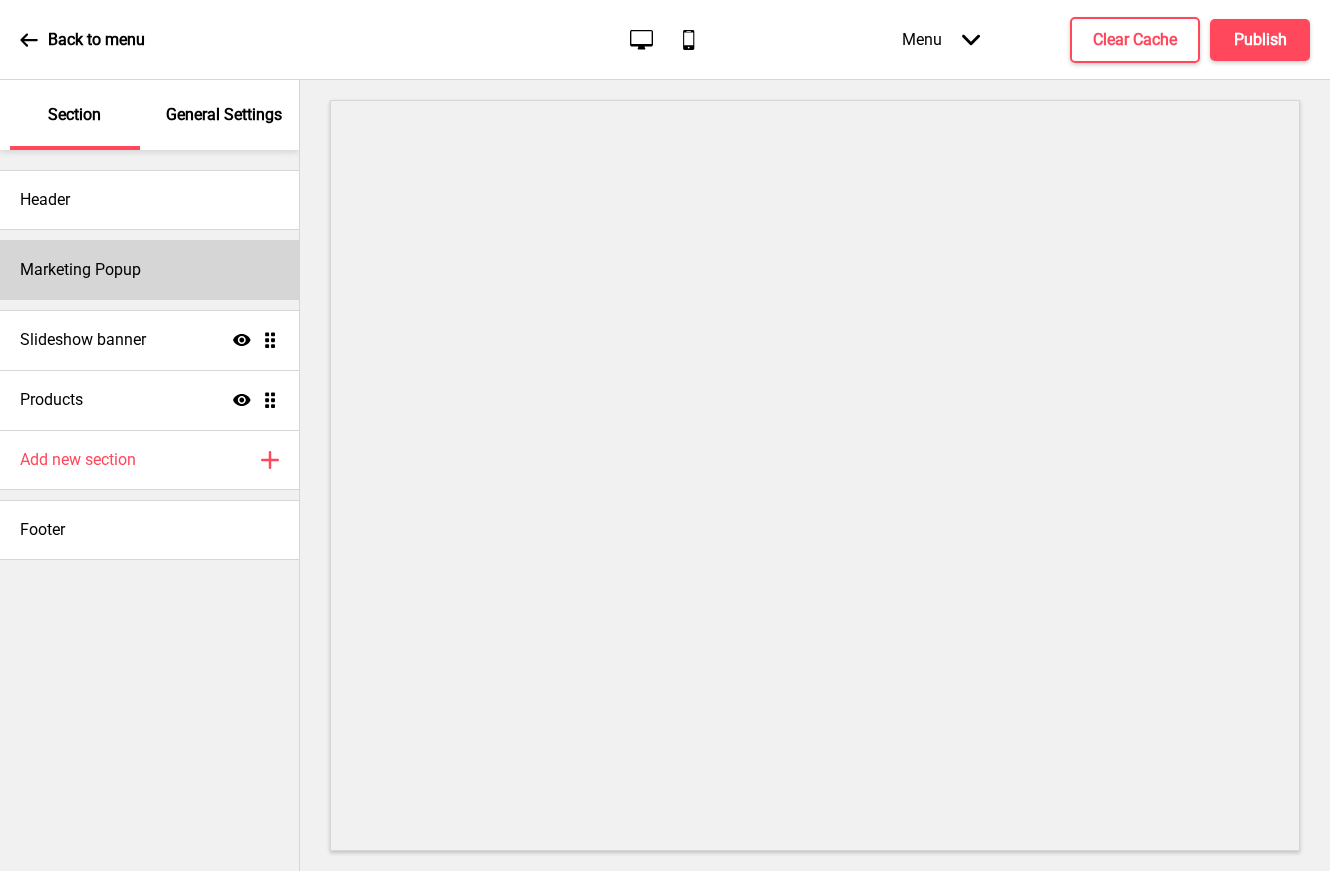 click on "Marketing Popup" at bounding box center [80, 270] 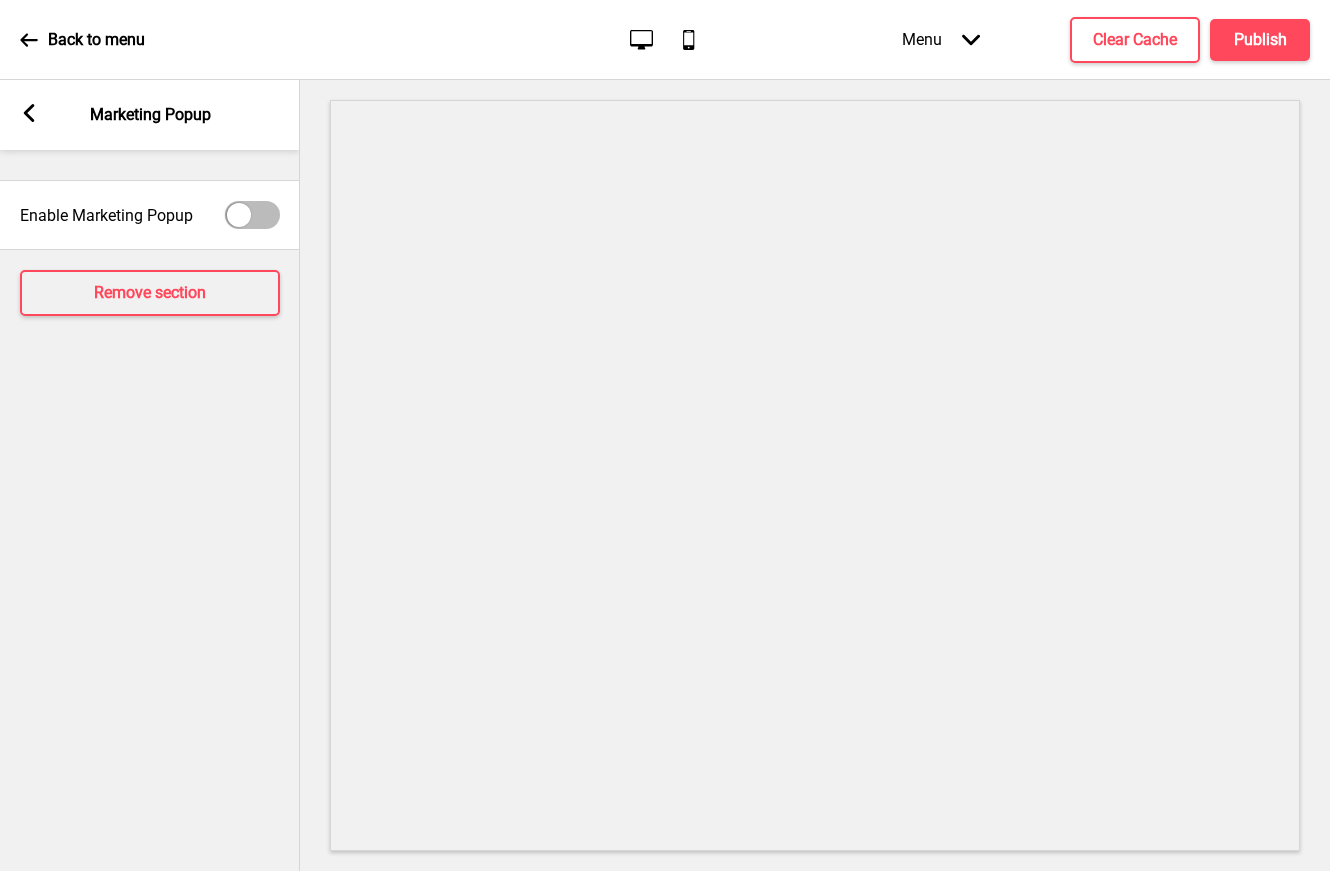 click 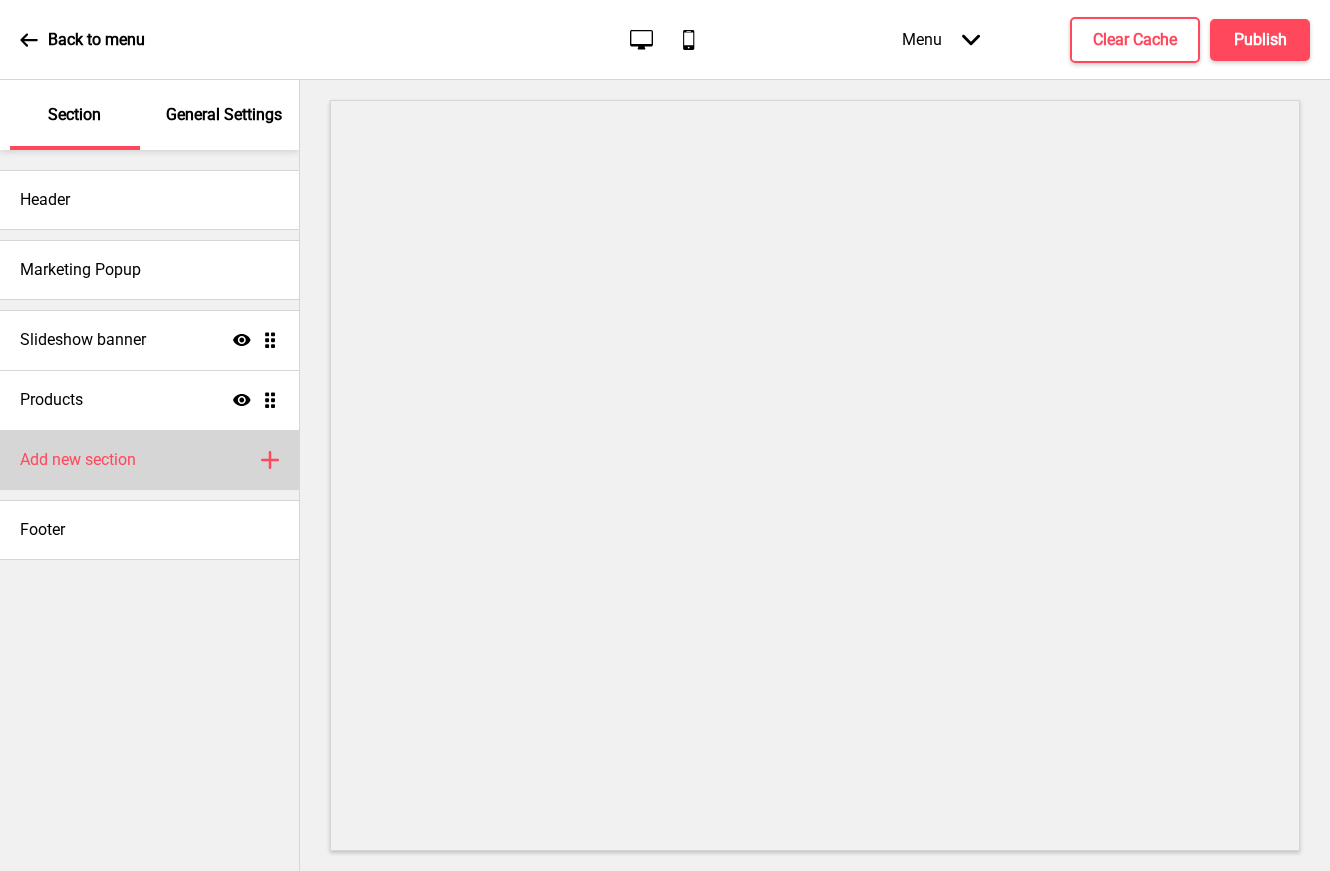click 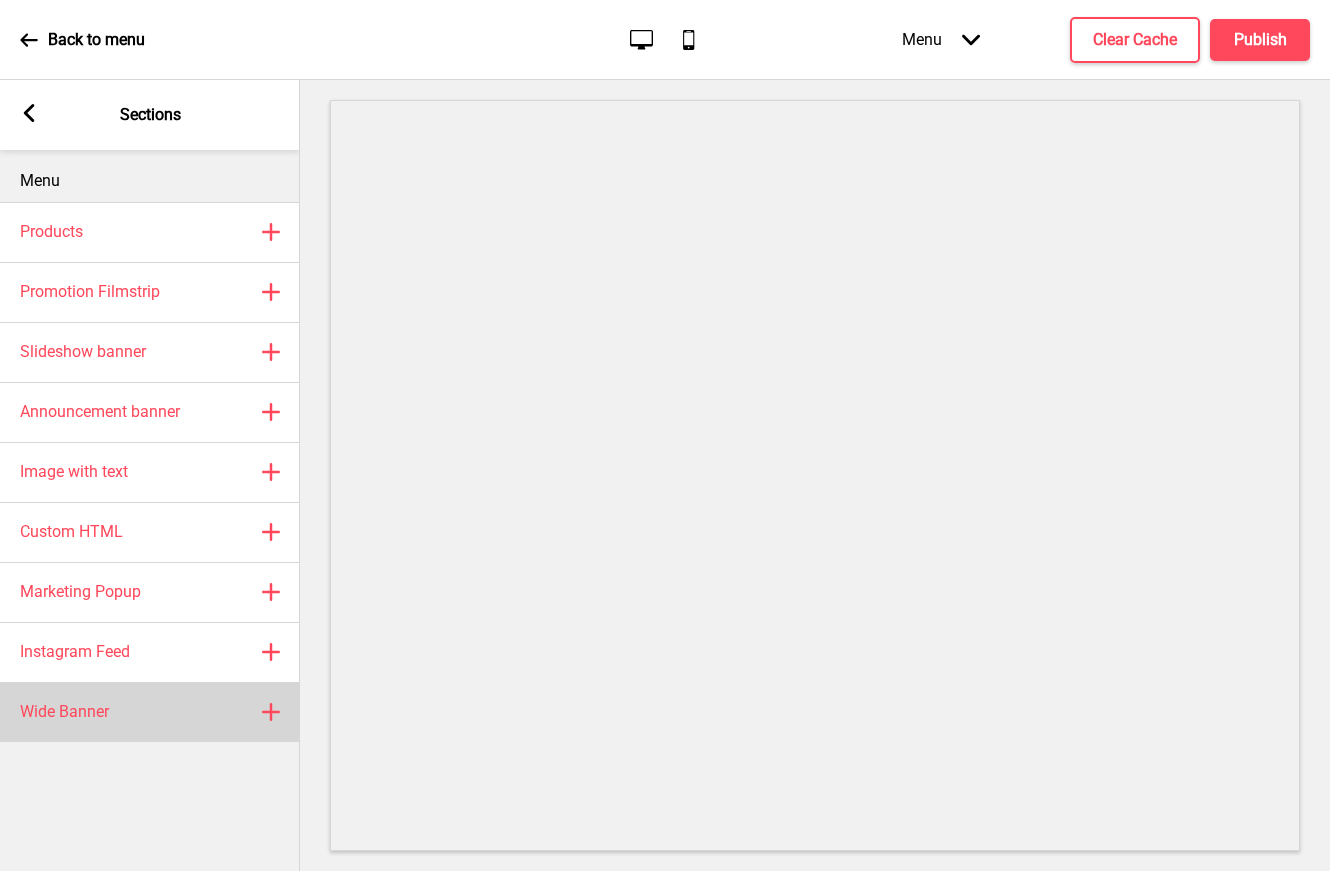 click on "Wide Banner Plus" at bounding box center [150, 712] 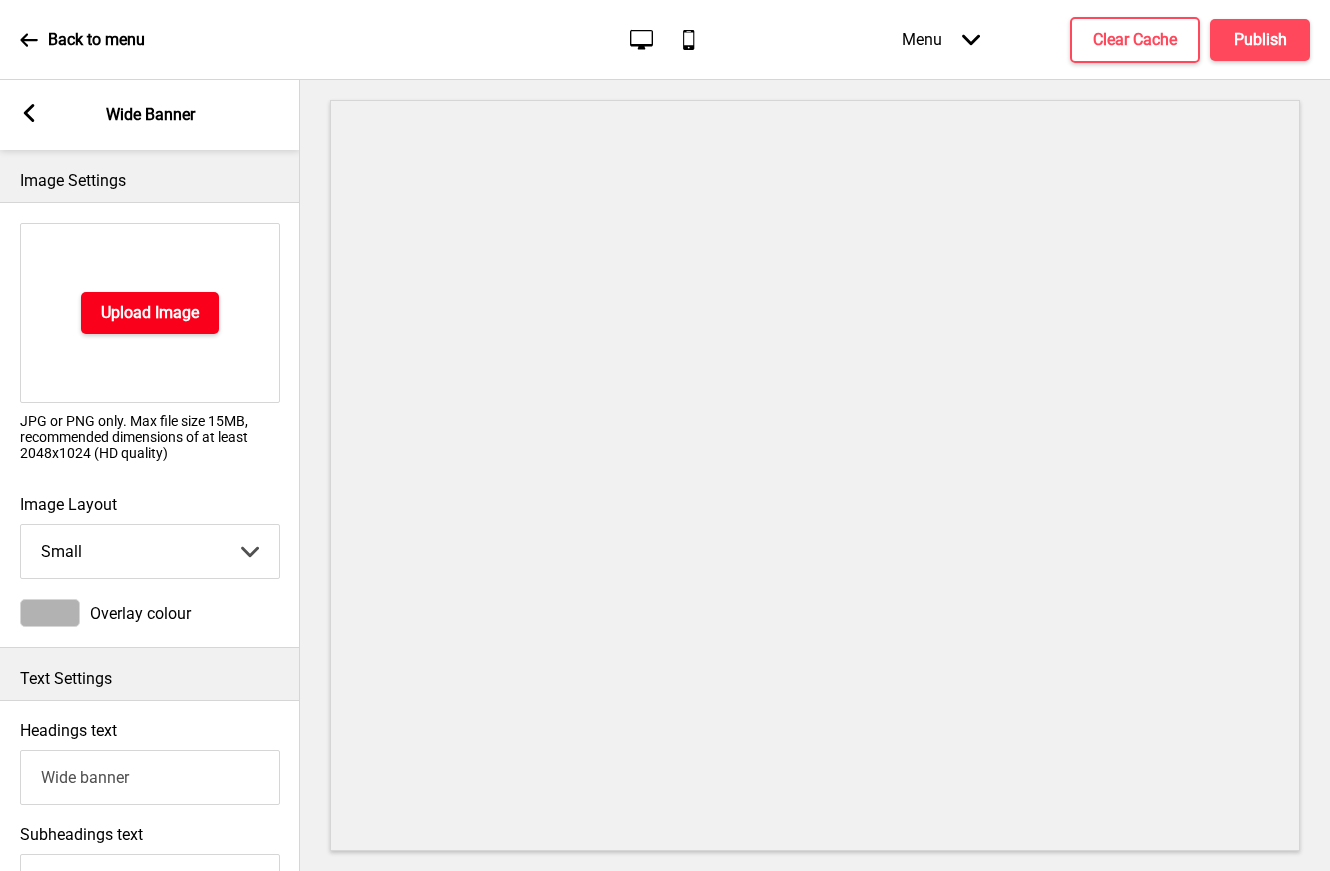 click on "Upload Image" at bounding box center [150, 313] 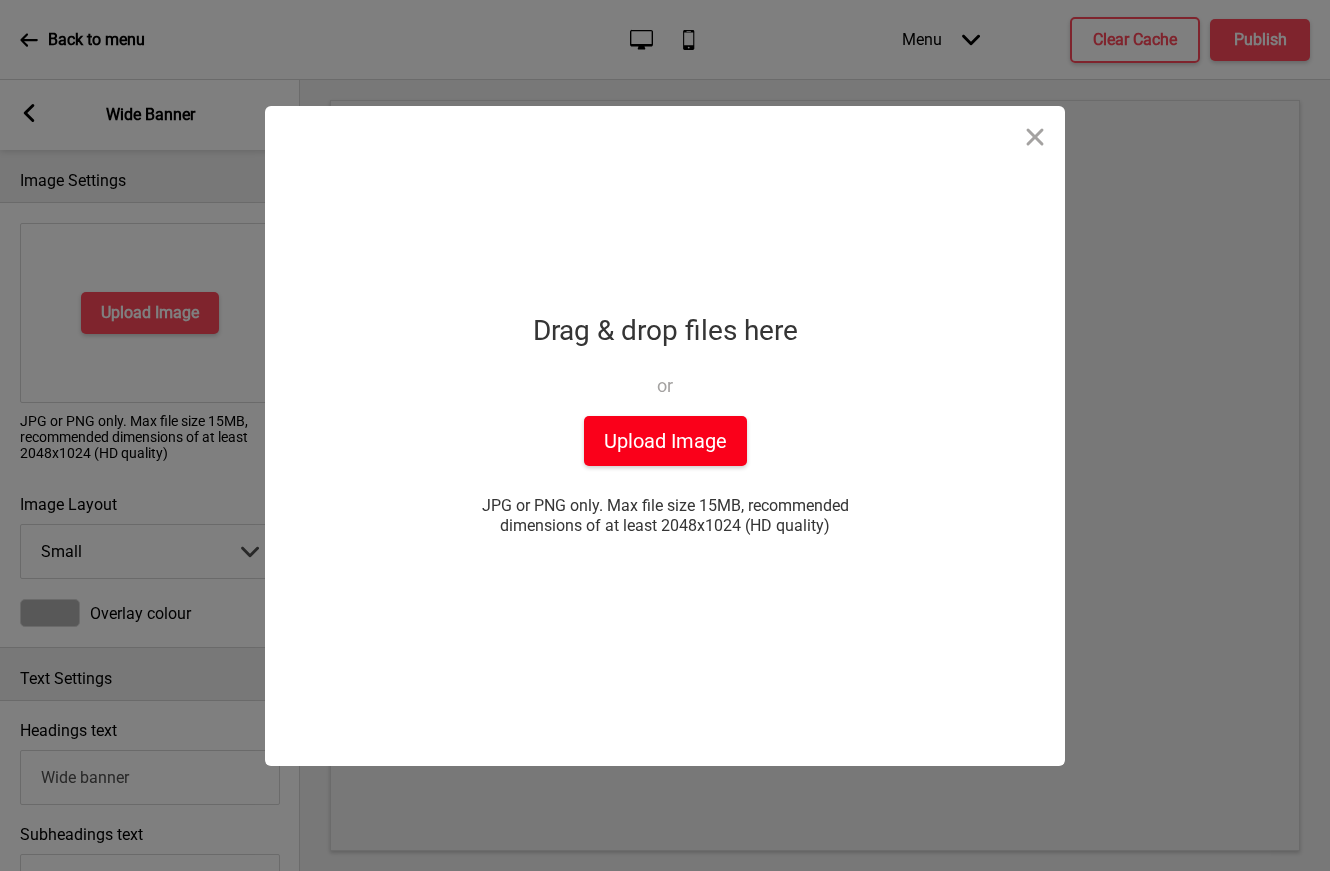 click on "Upload Image" at bounding box center [665, 441] 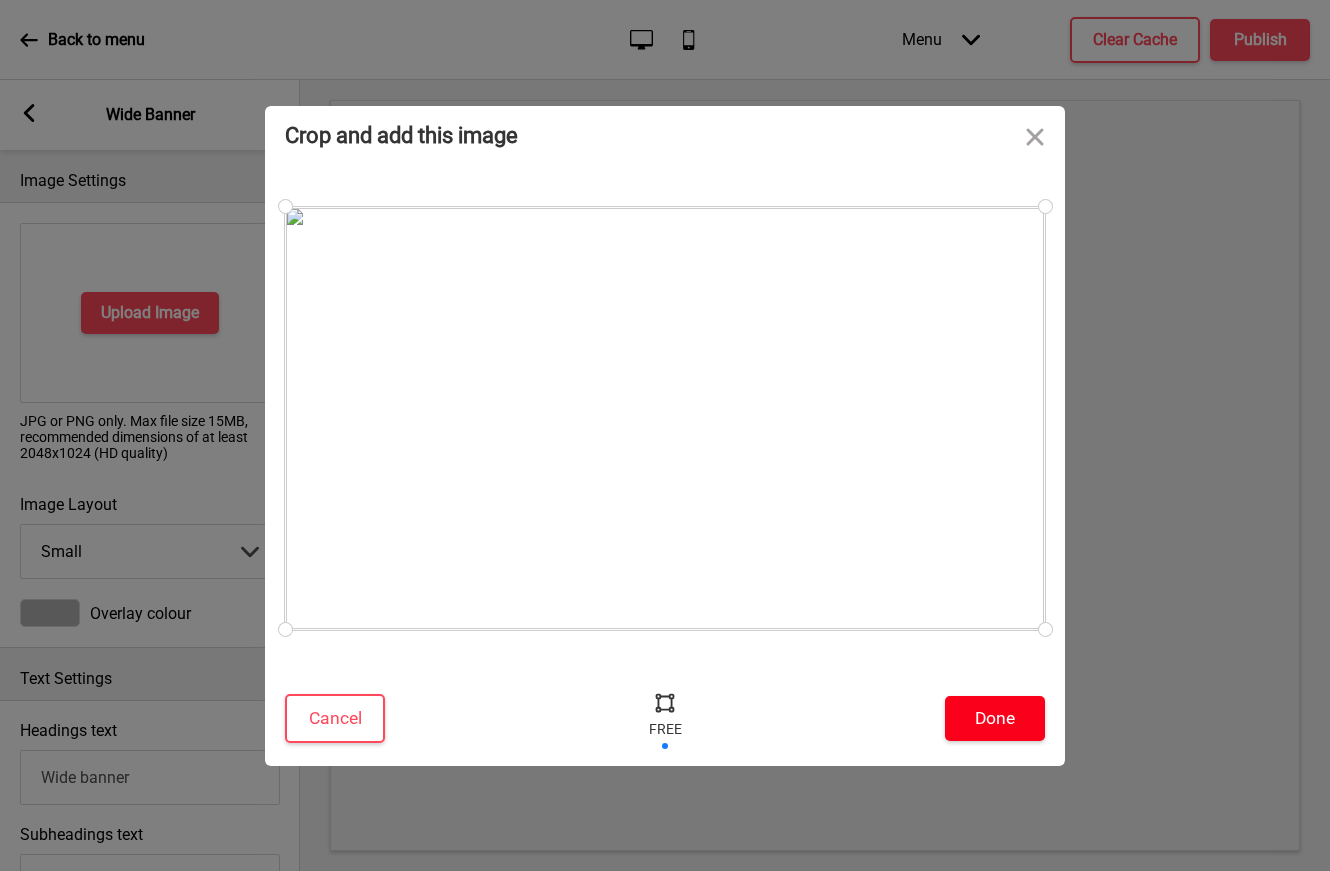 click on "Done" at bounding box center (995, 718) 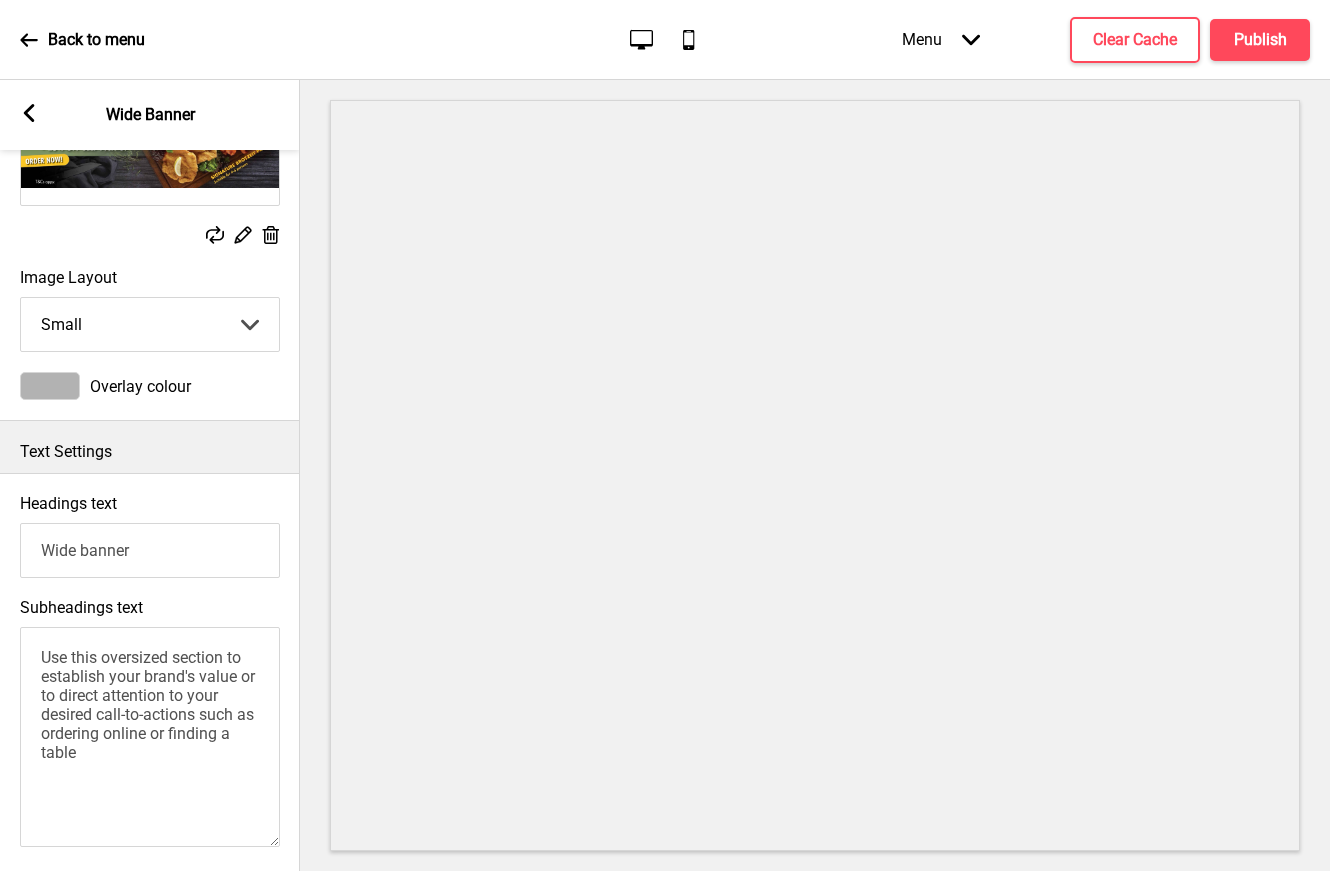 scroll, scrollTop: 61, scrollLeft: 0, axis: vertical 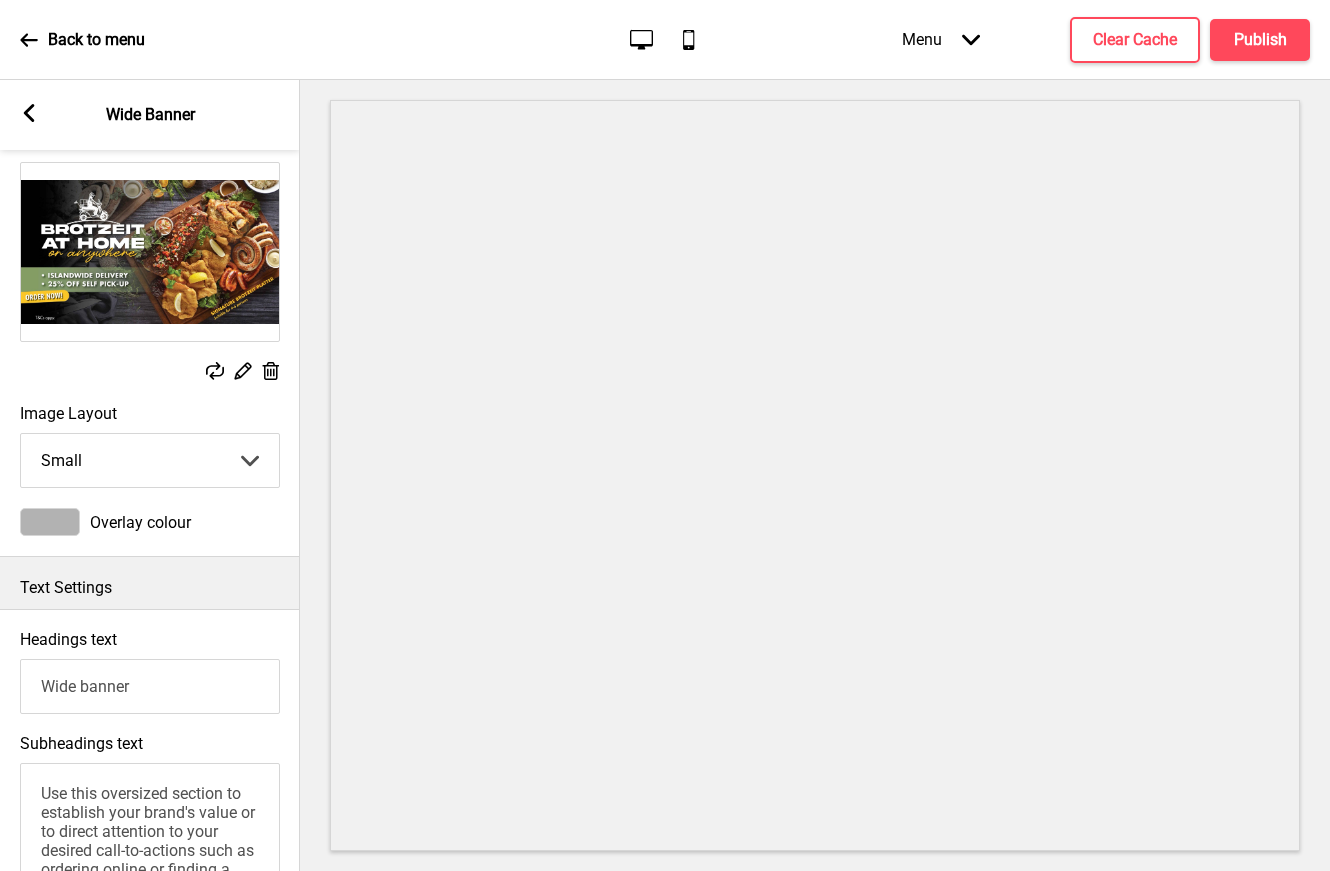 click on "Small Medium Large" at bounding box center [150, 460] 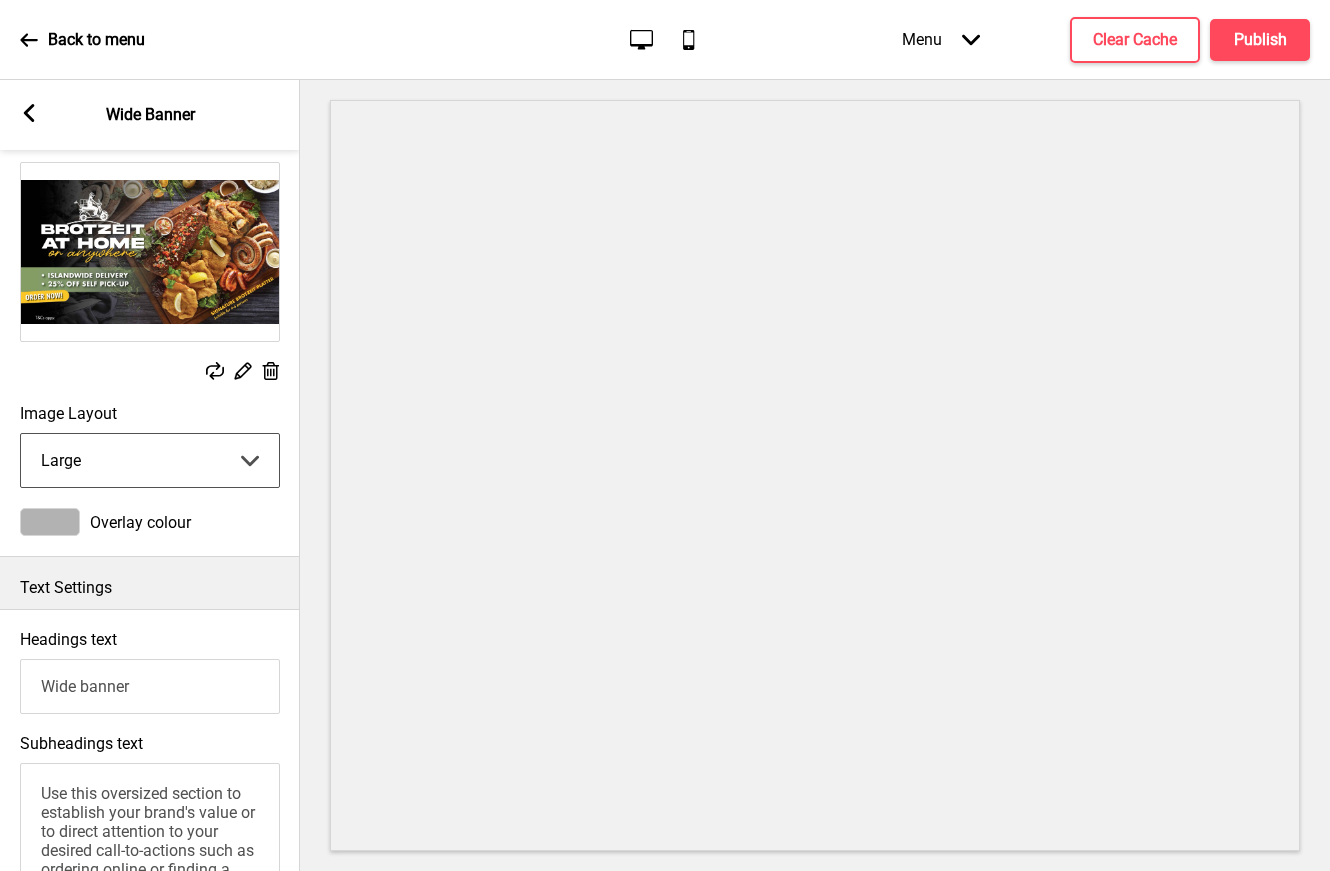 click on "Small Medium Large" at bounding box center (150, 460) 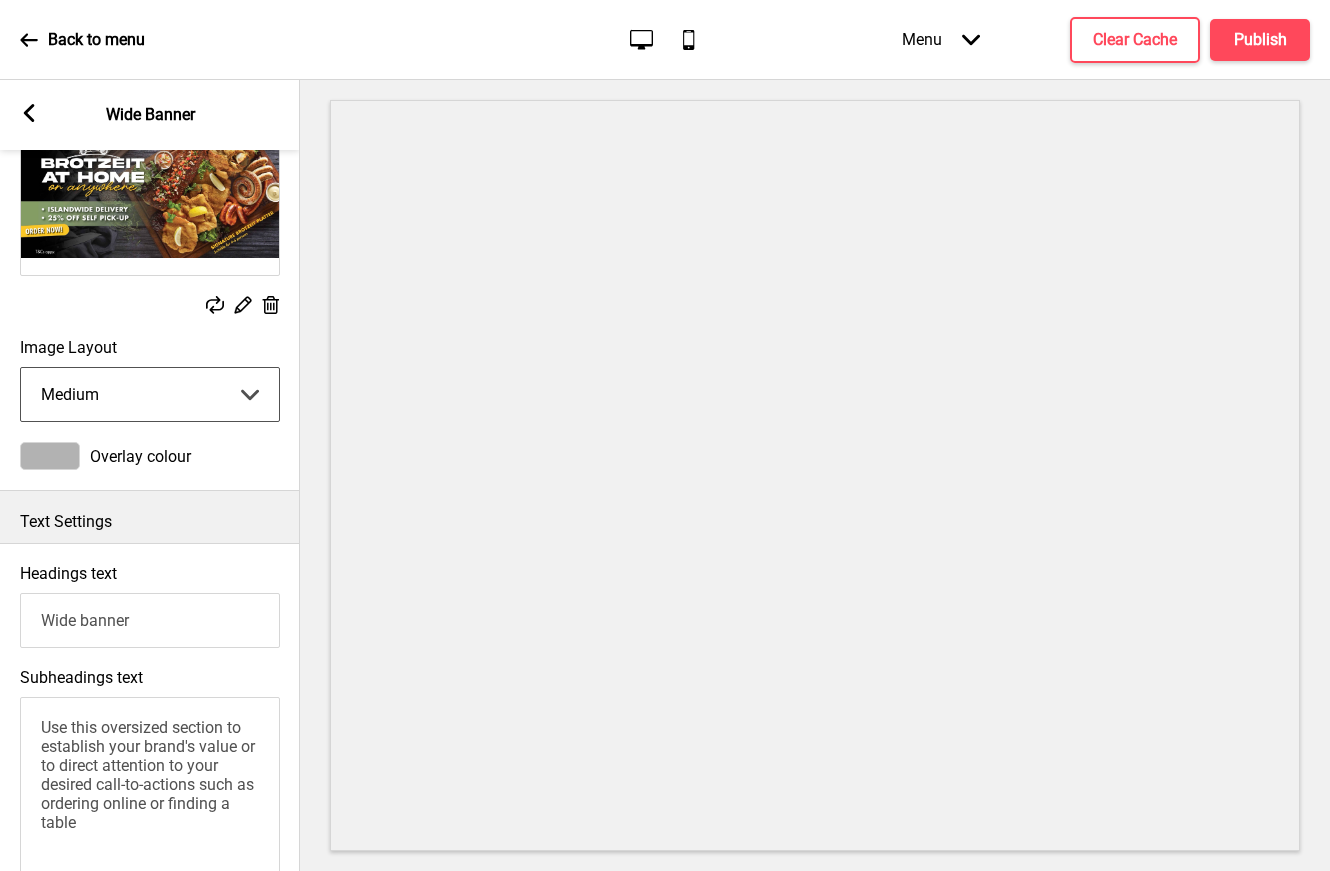 scroll, scrollTop: 158, scrollLeft: 0, axis: vertical 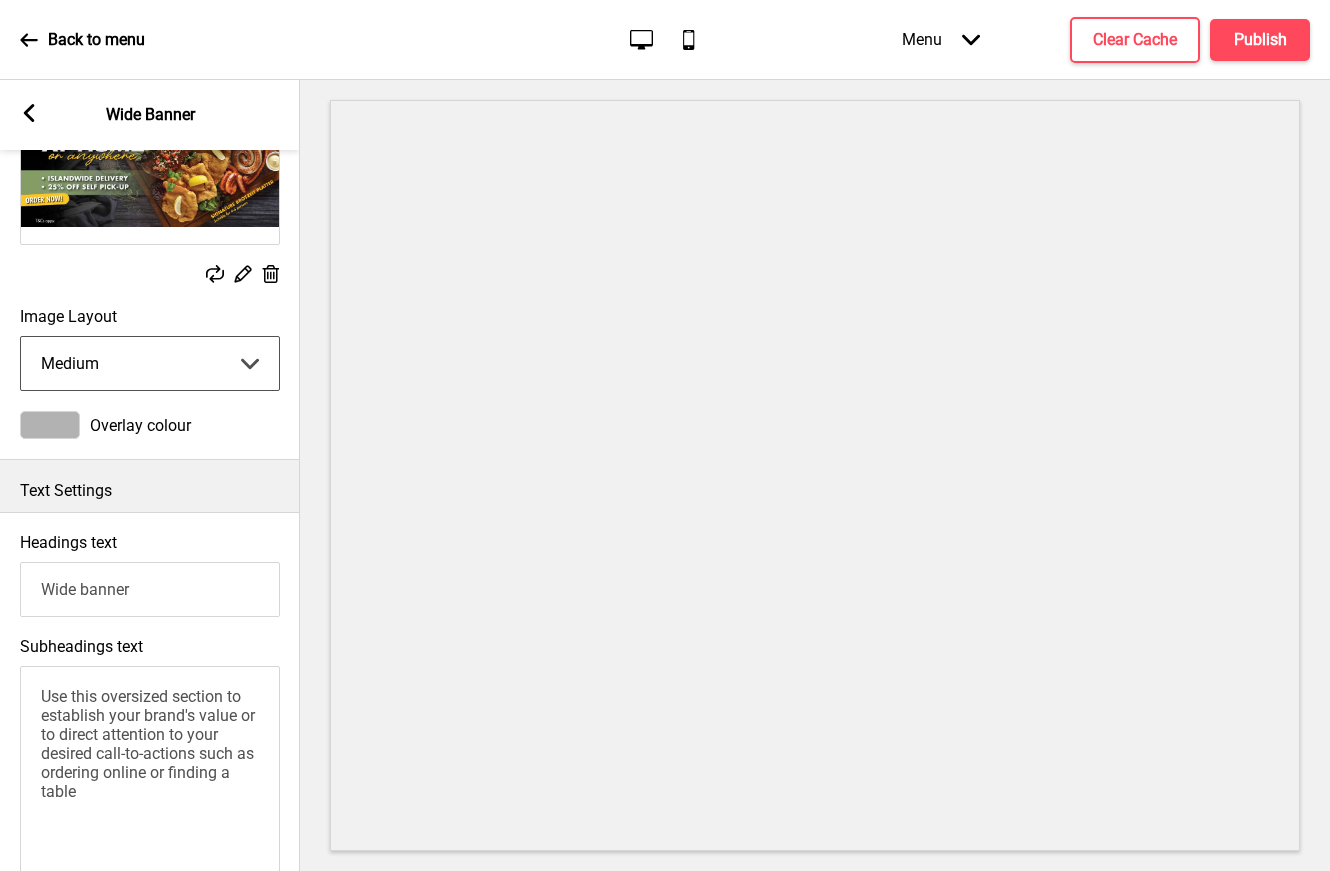 click on "Wide banner" at bounding box center (150, 589) 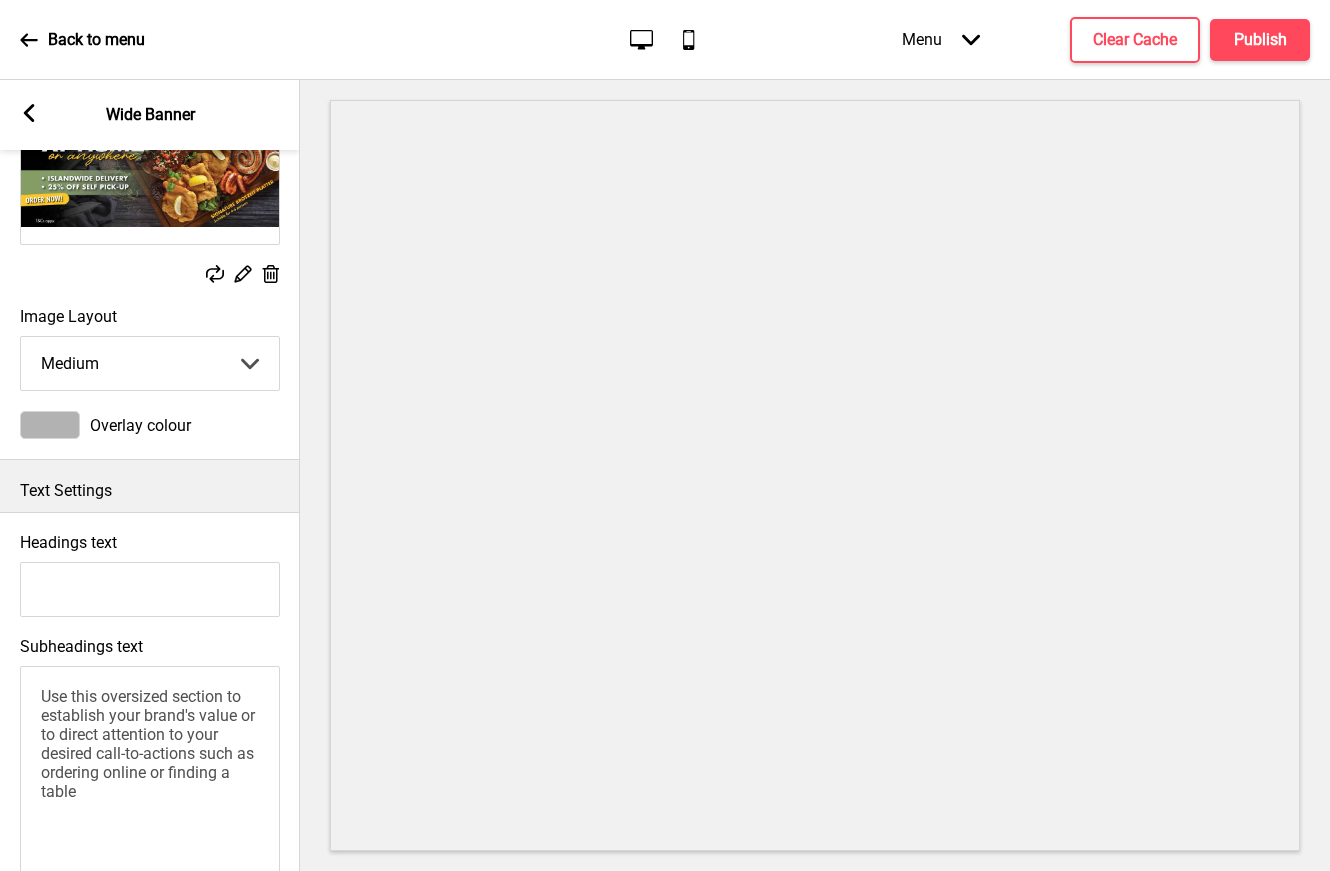 type 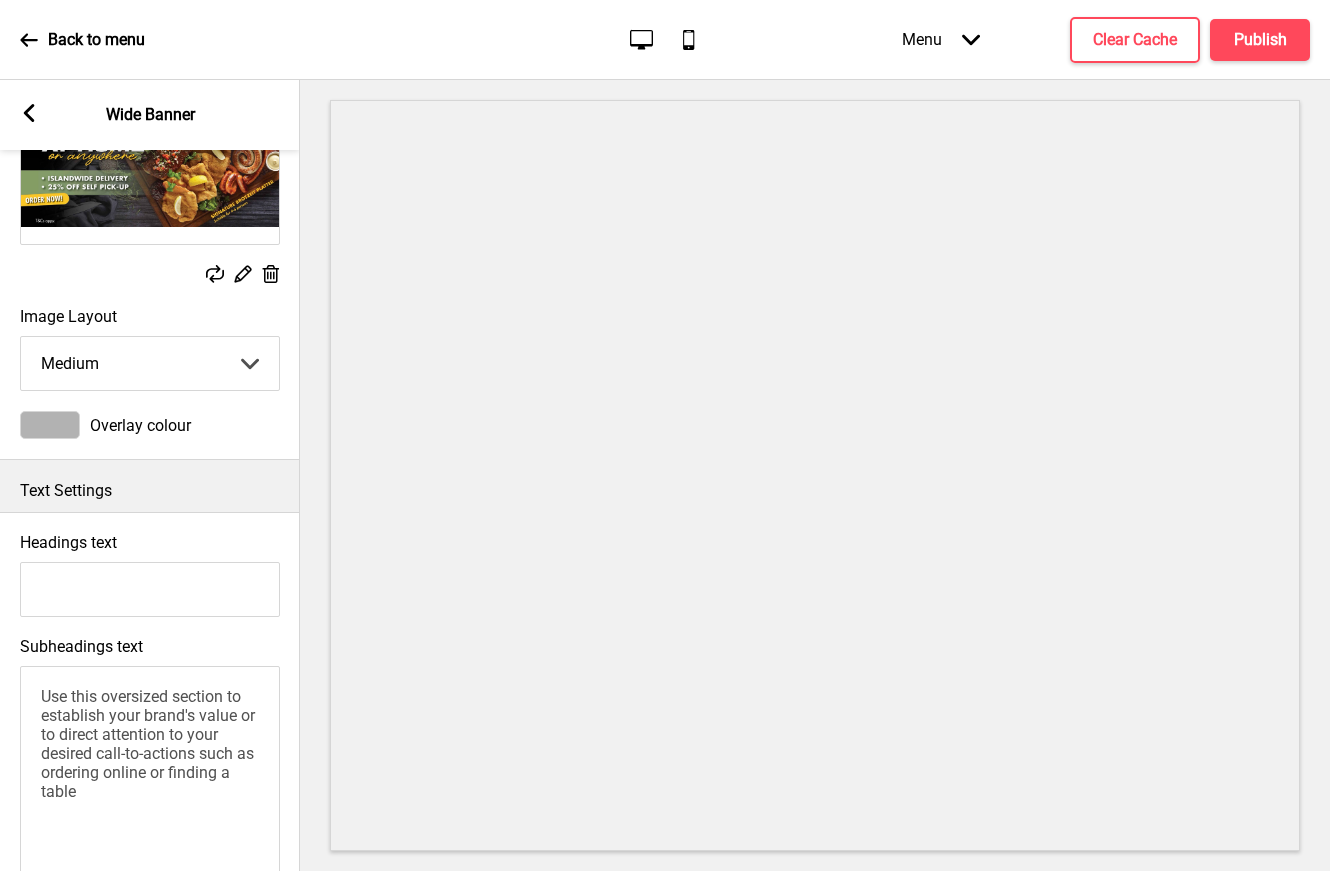 click on "Use this oversized section to establish your brand's value or to direct attention to your desired call-to-actions such as ordering online or finding a table" at bounding box center [150, 776] 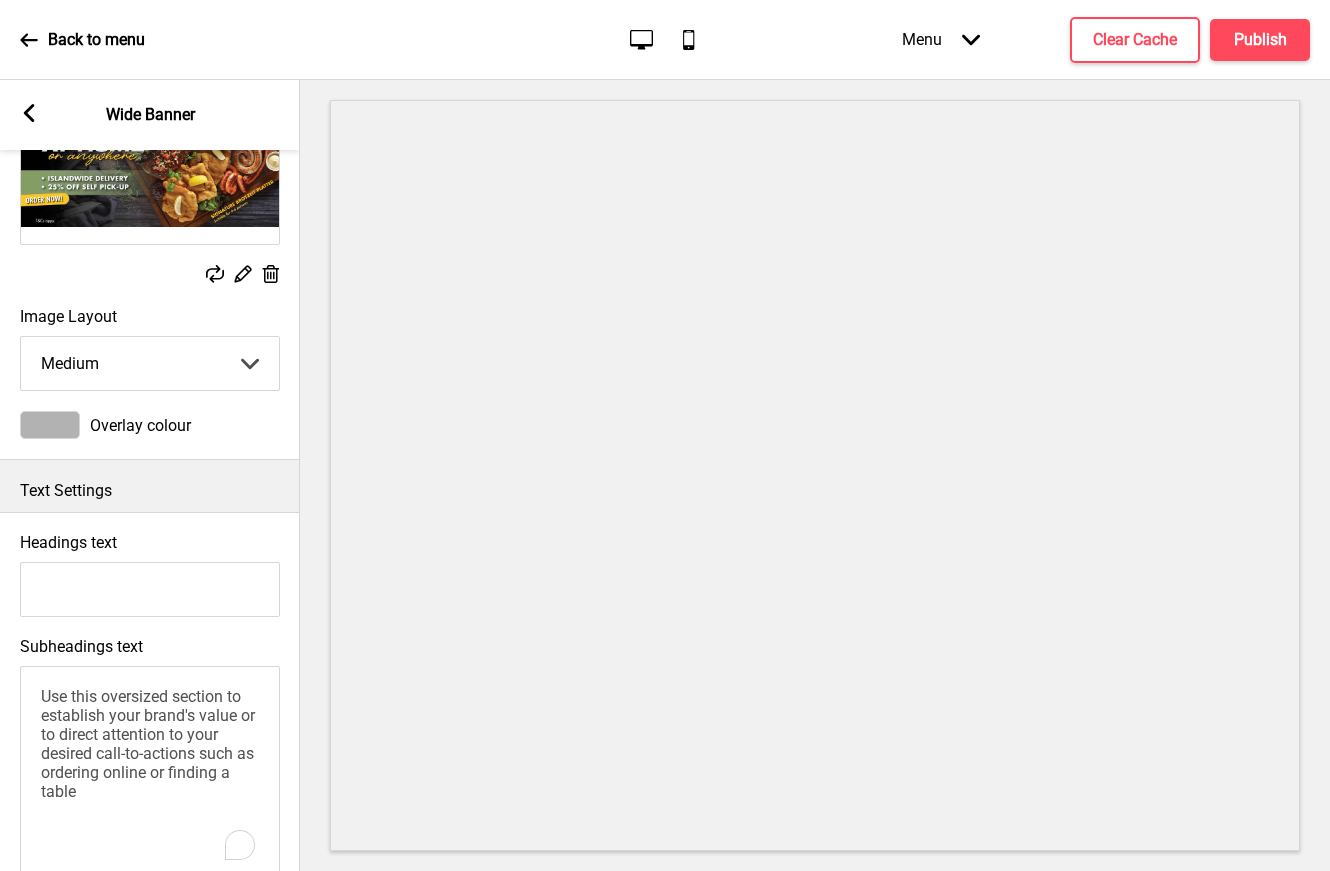 scroll, scrollTop: 132, scrollLeft: 0, axis: vertical 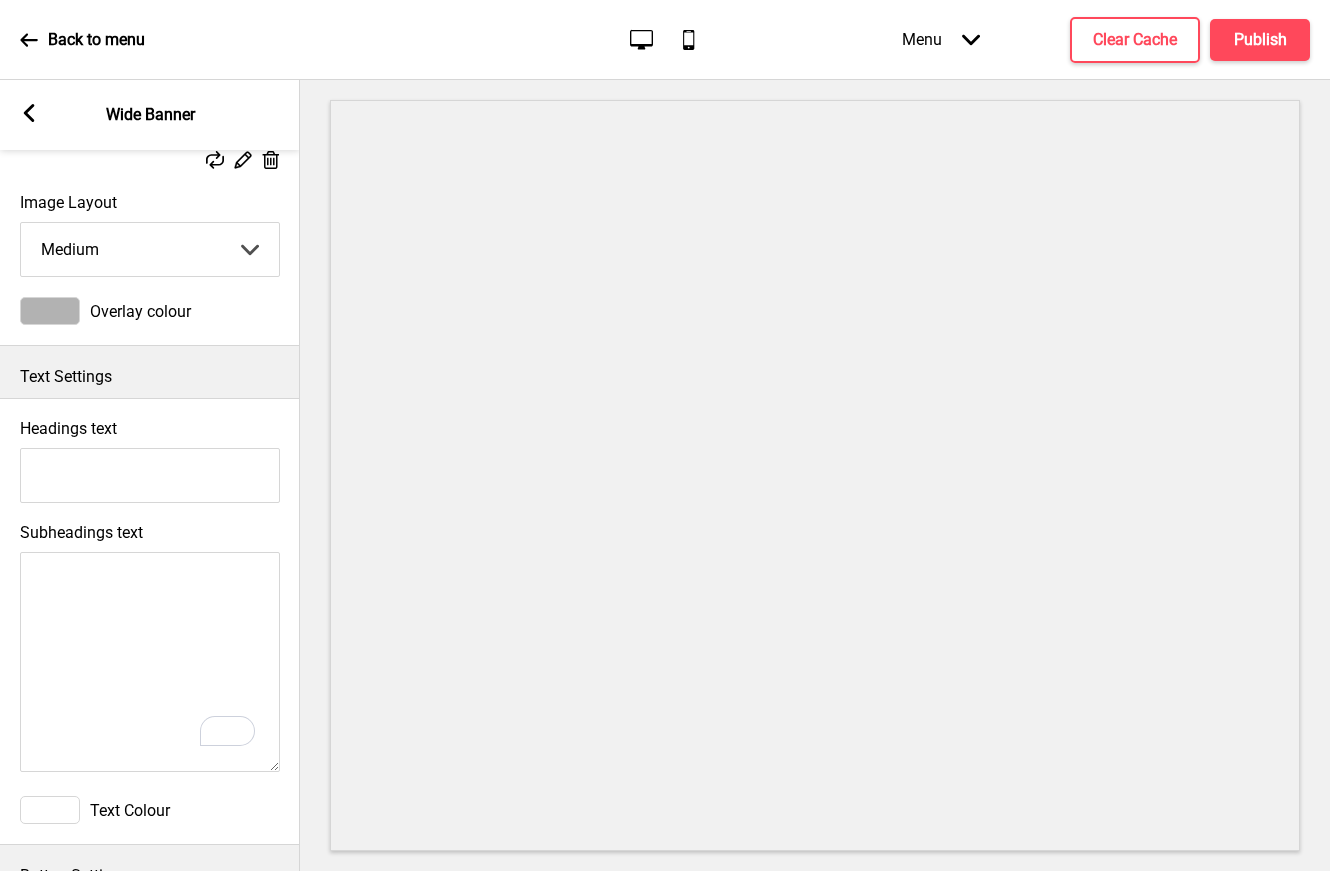 type 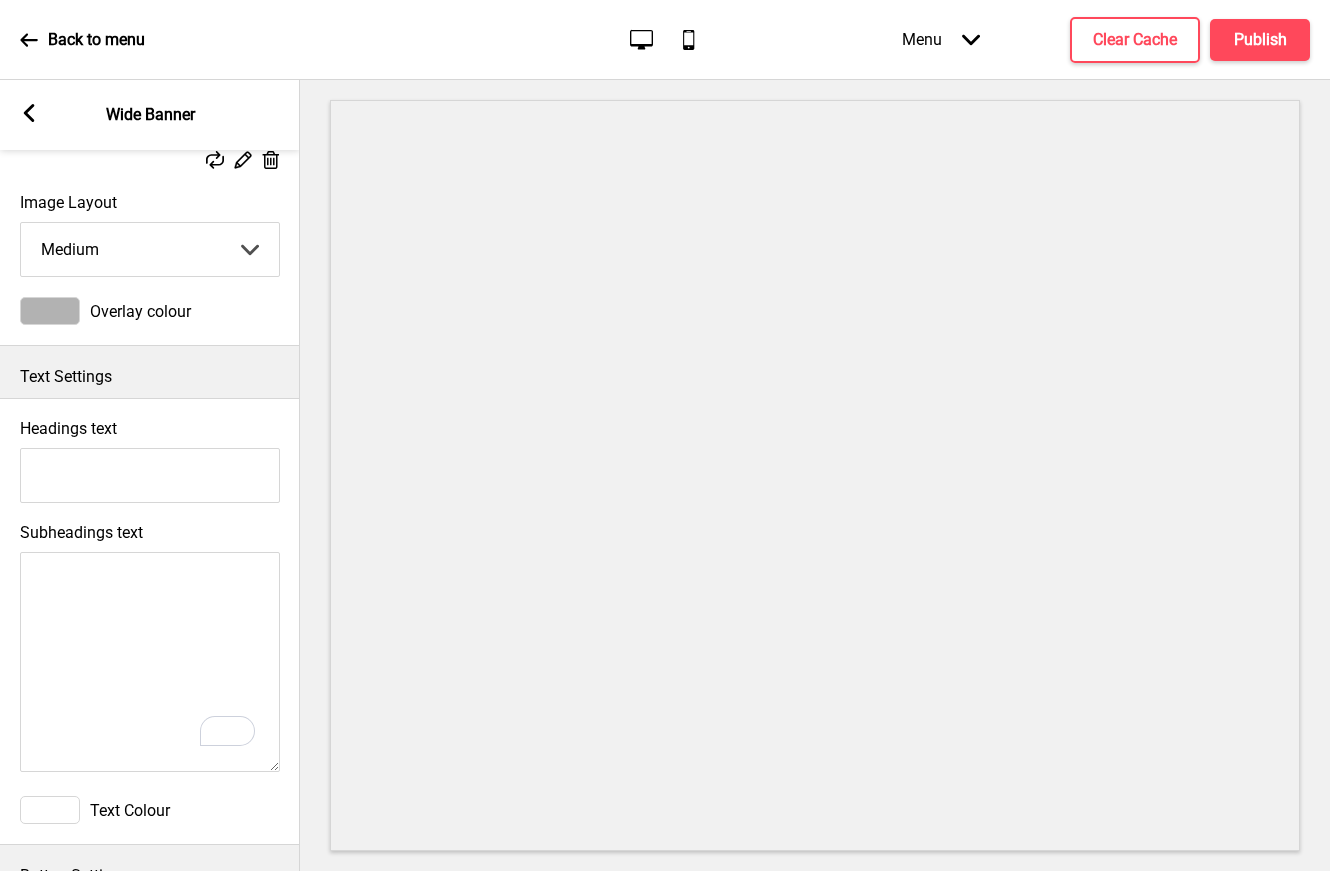 click on "Text Settings" at bounding box center [150, 377] 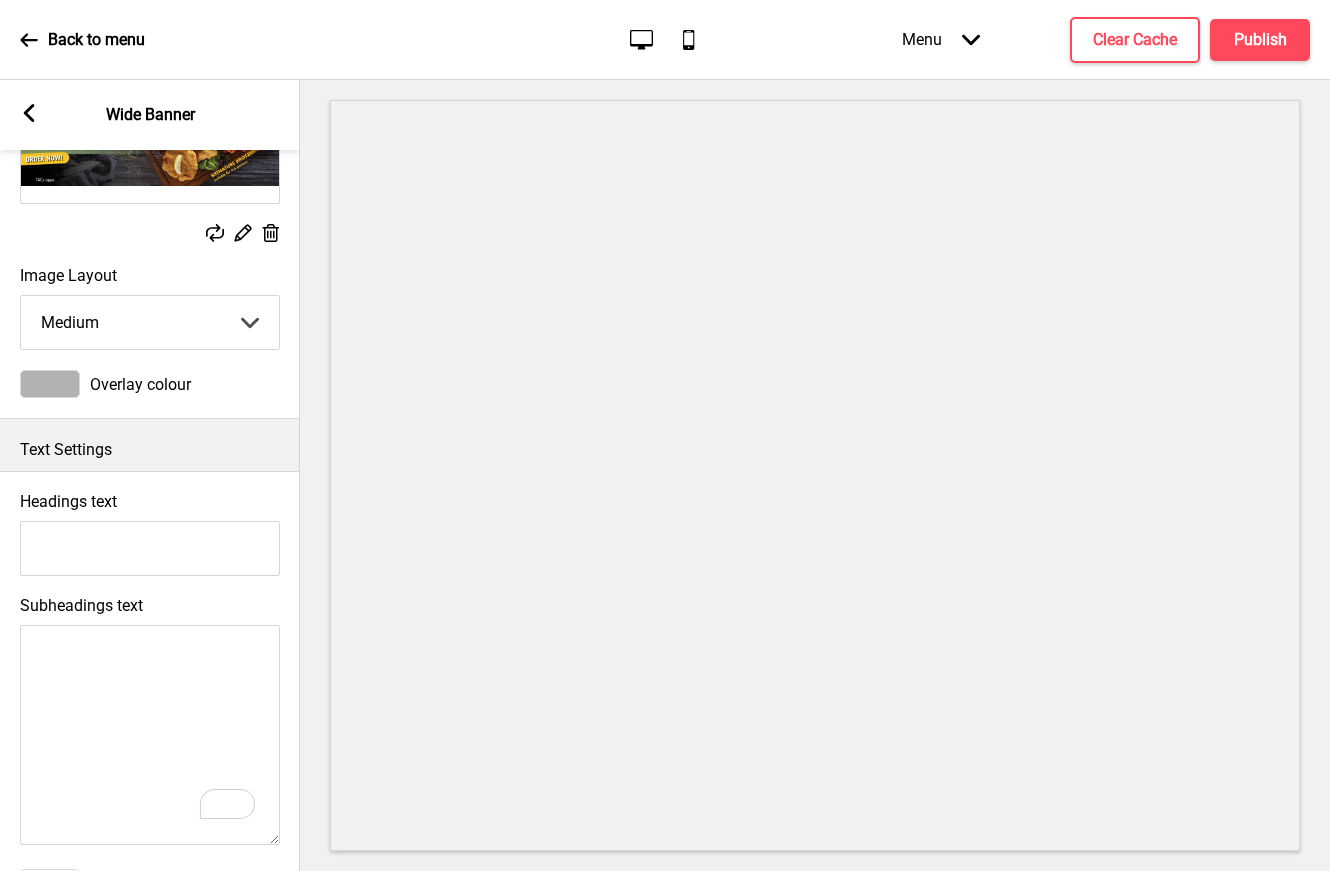 scroll, scrollTop: 157, scrollLeft: 0, axis: vertical 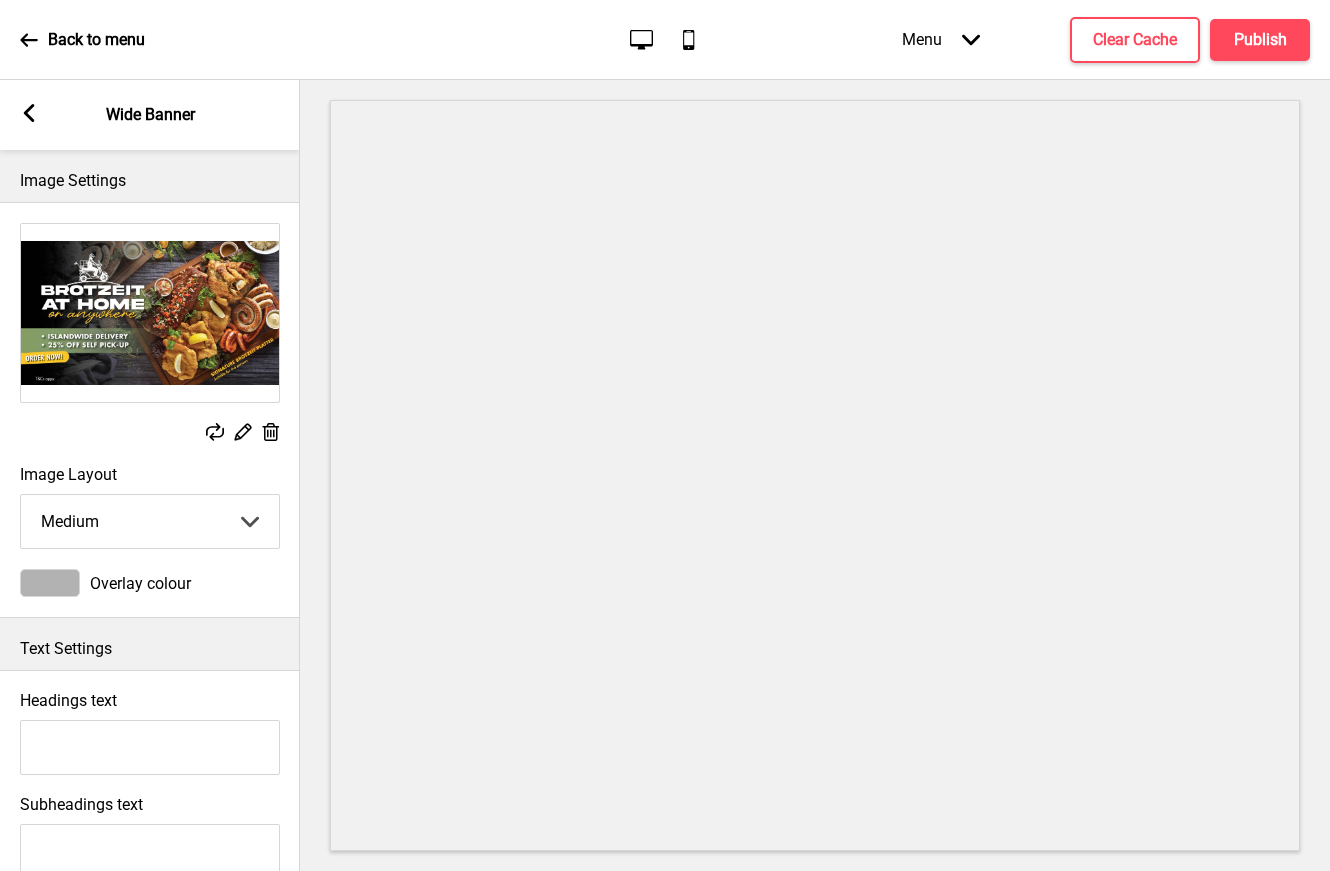 click 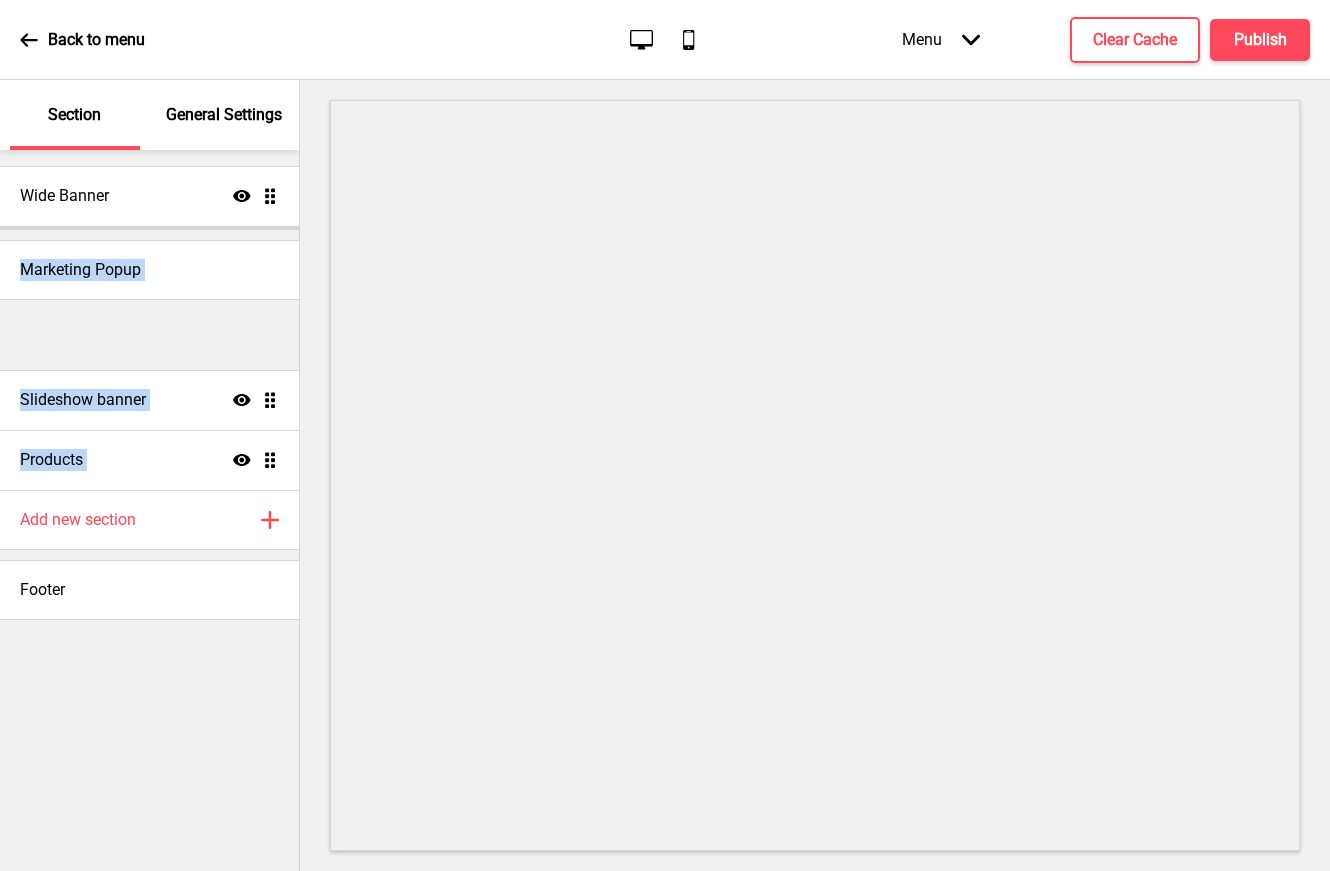 drag, startPoint x: 265, startPoint y: 461, endPoint x: 211, endPoint y: 197, distance: 269.46613 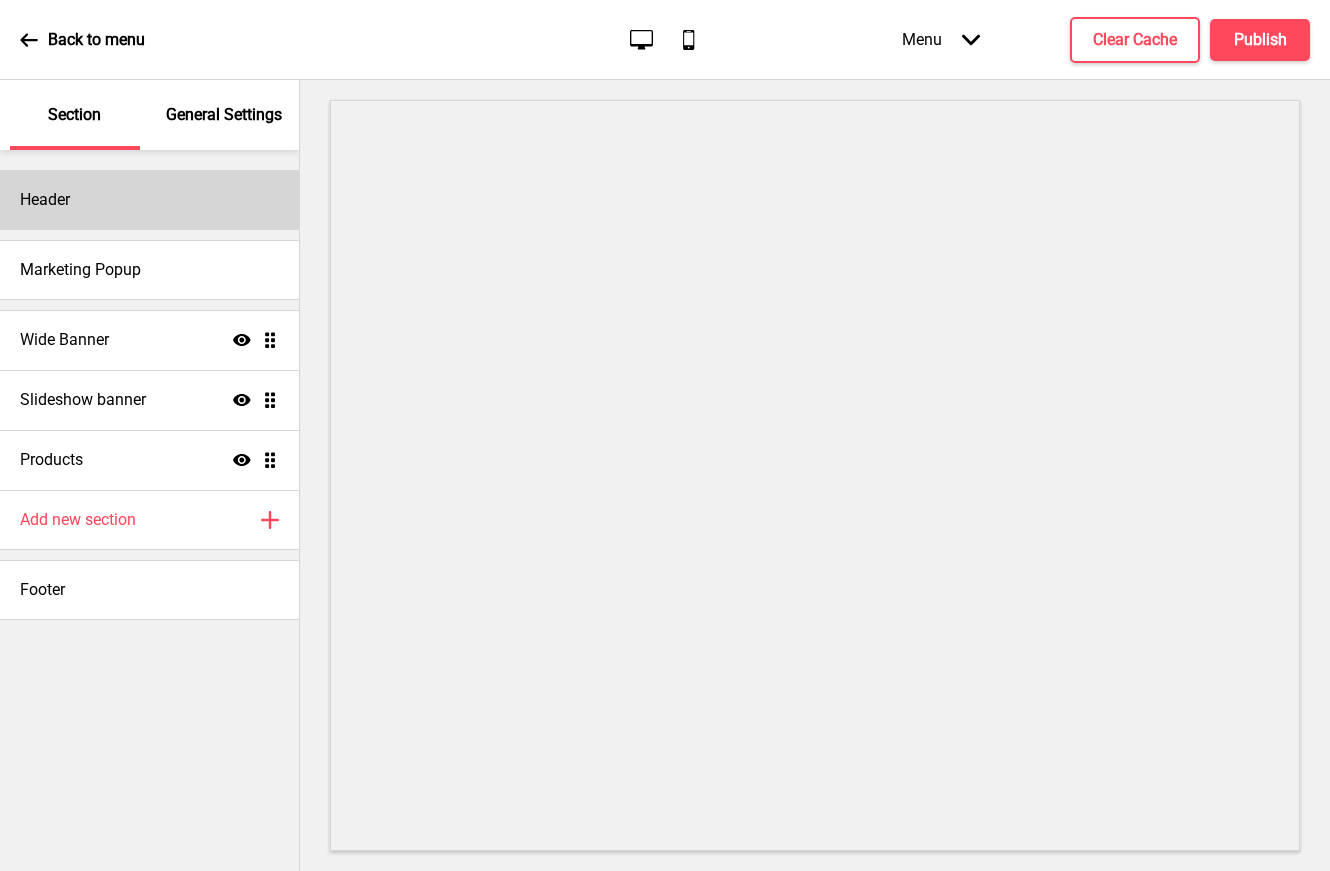 click on "Header" at bounding box center (149, 200) 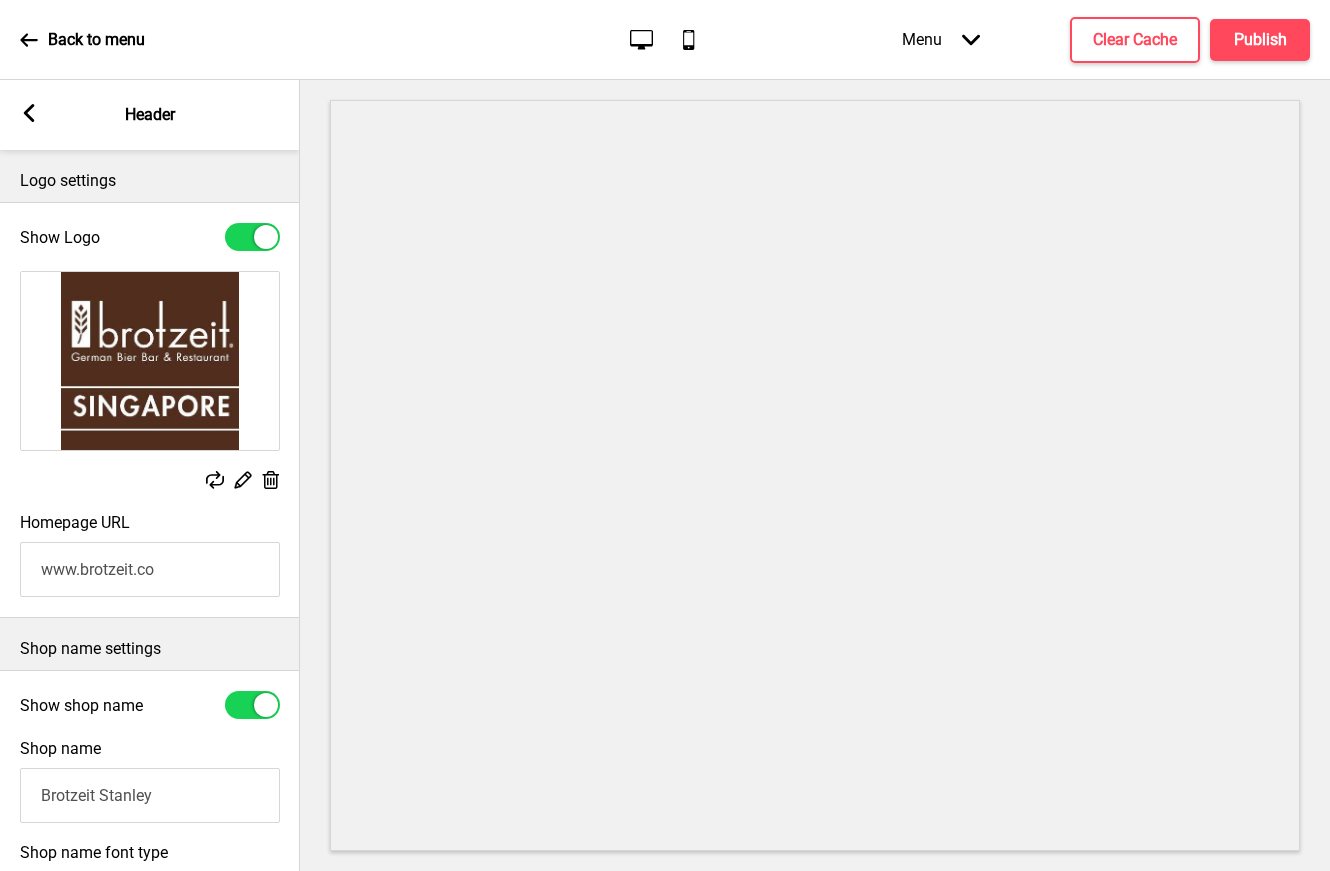 click 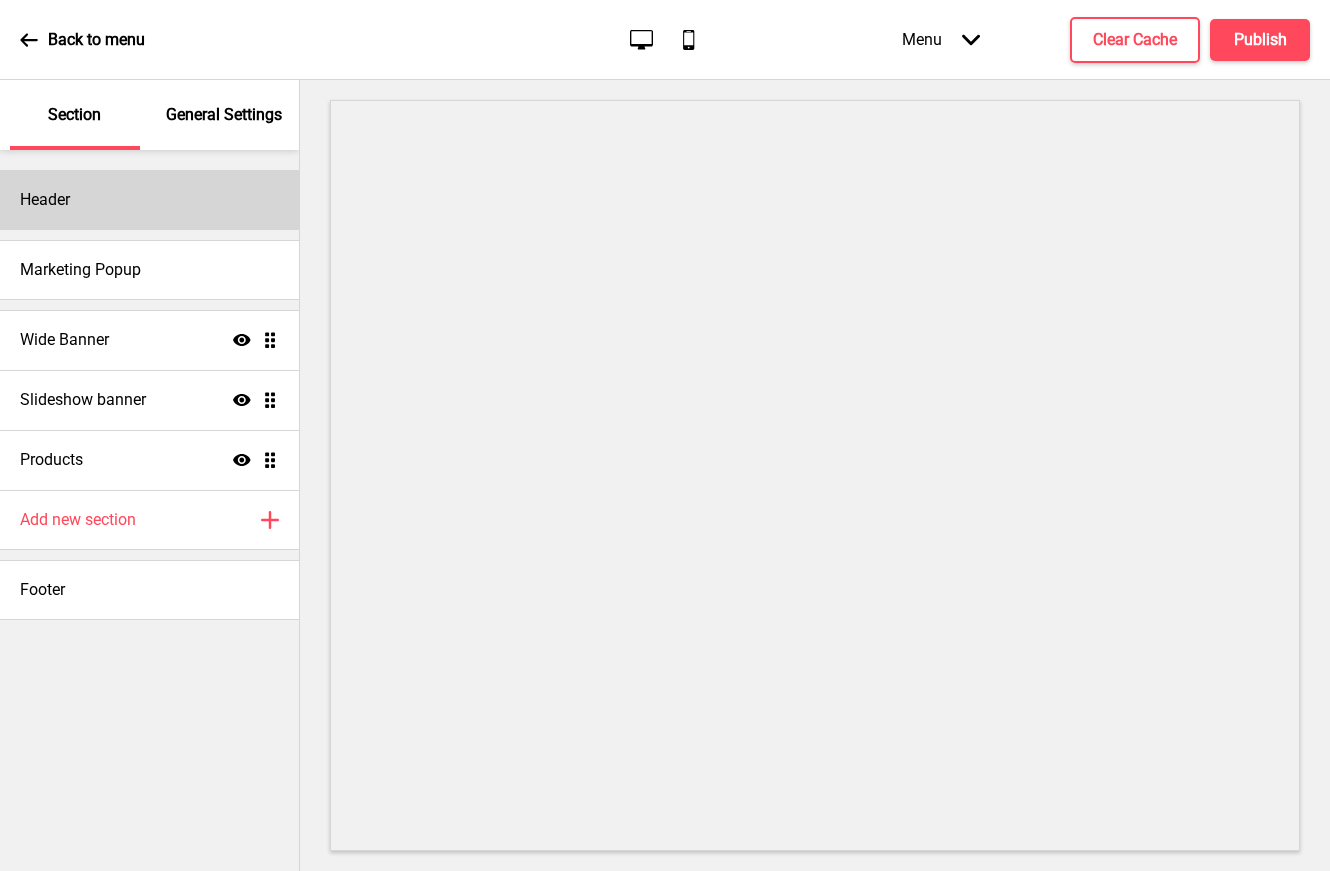 click on "Header" at bounding box center (149, 200) 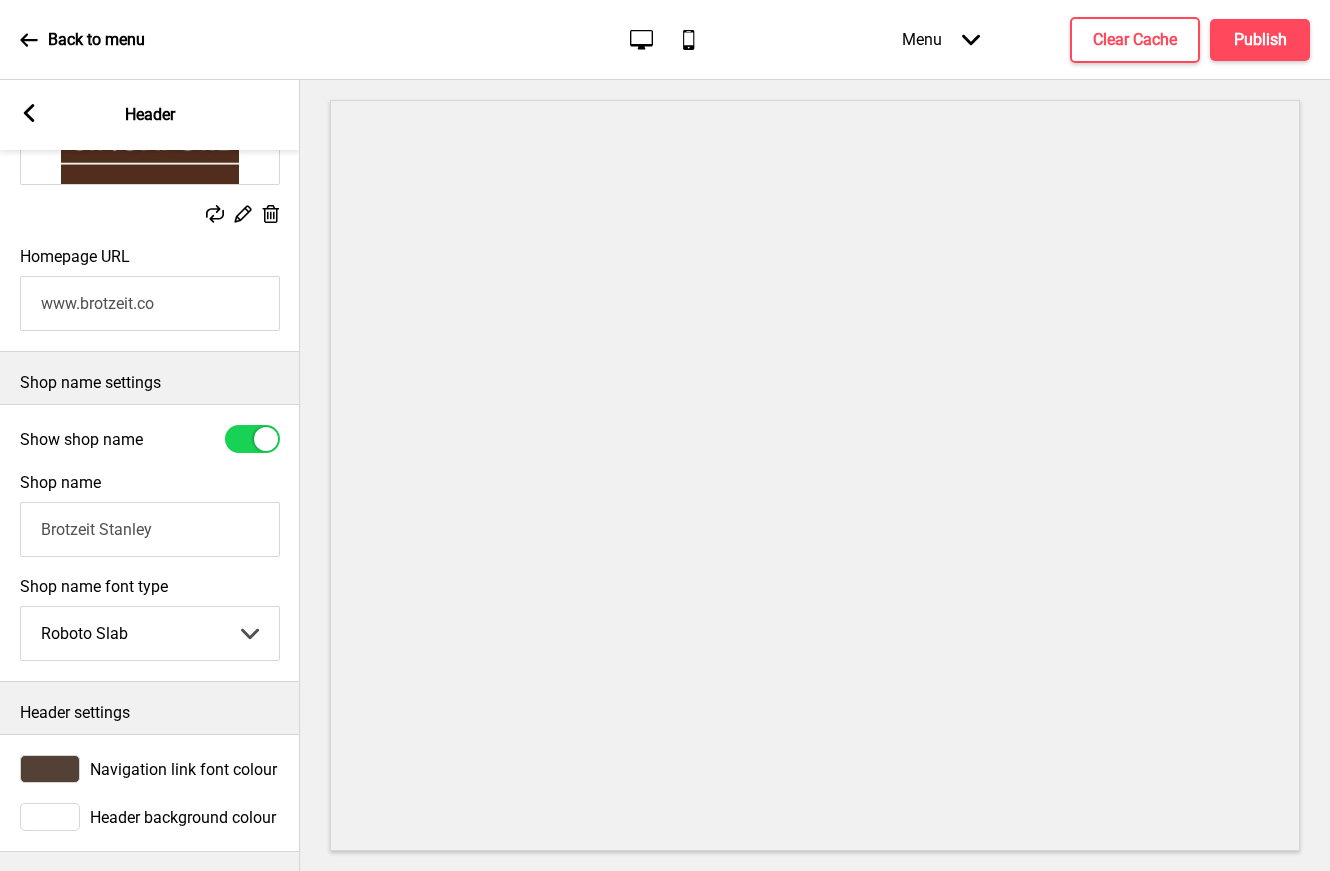 click 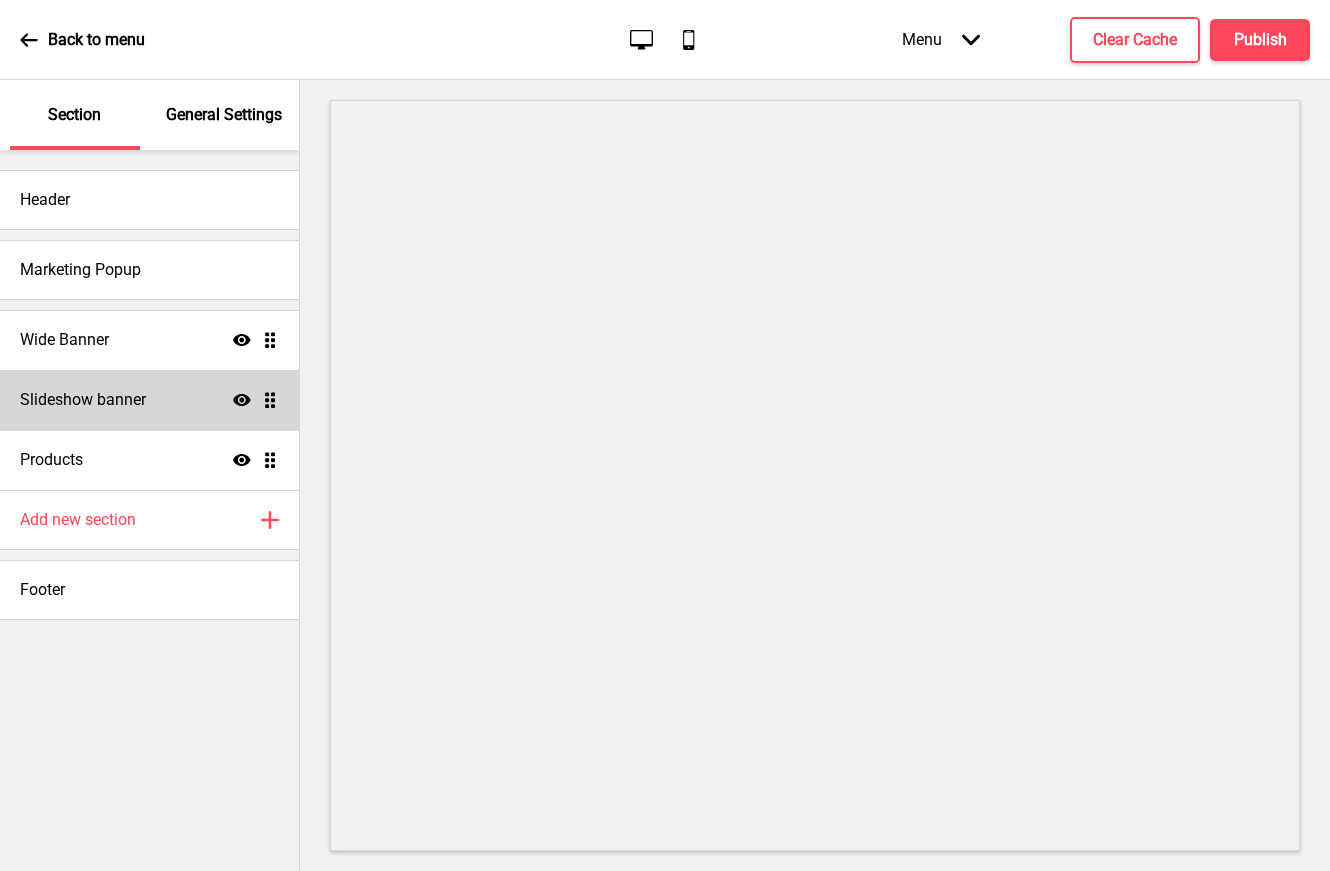 click on "Slideshow banner Show Drag" at bounding box center (149, 400) 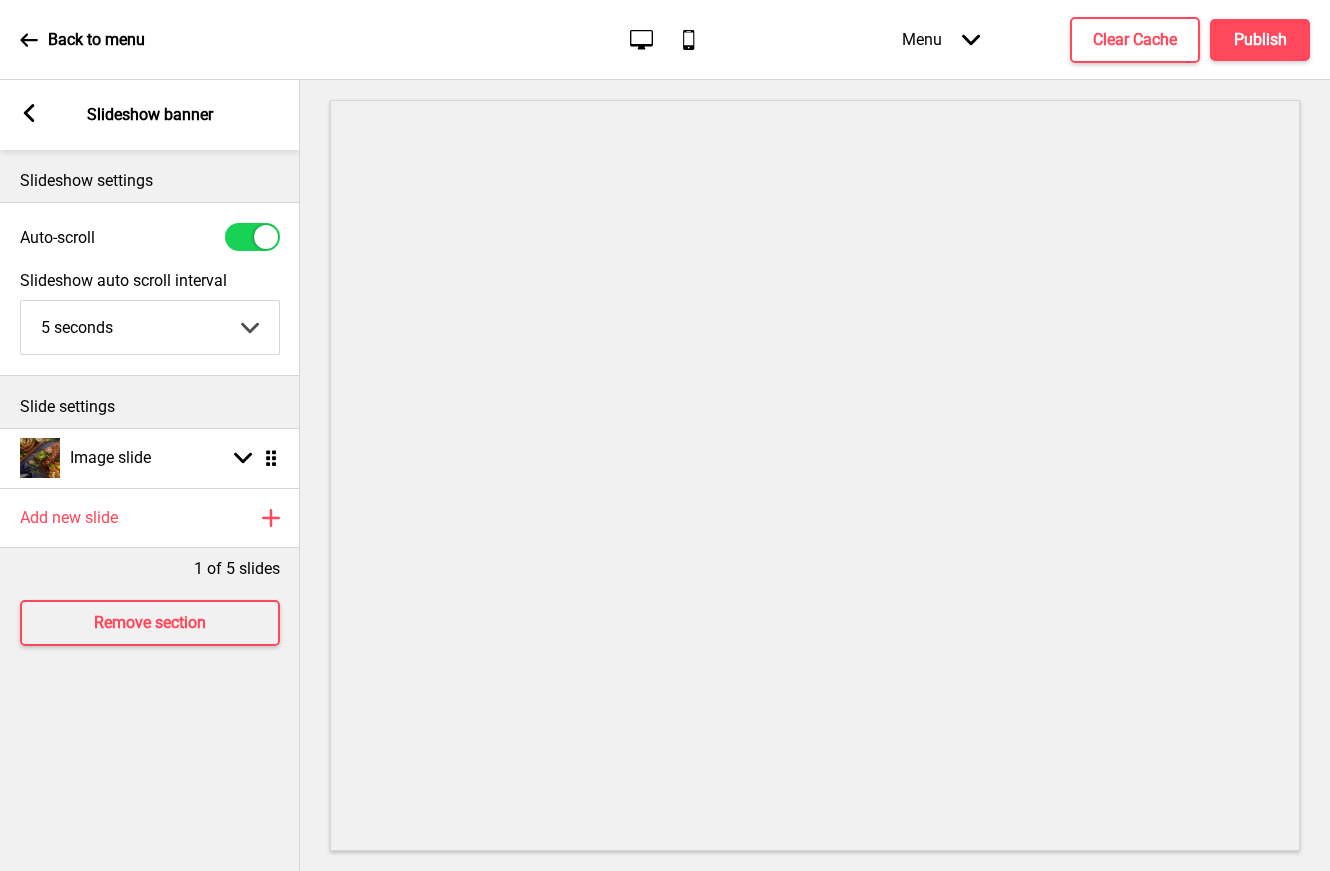 click on "Arrow left Slideshow banner" at bounding box center (150, 115) 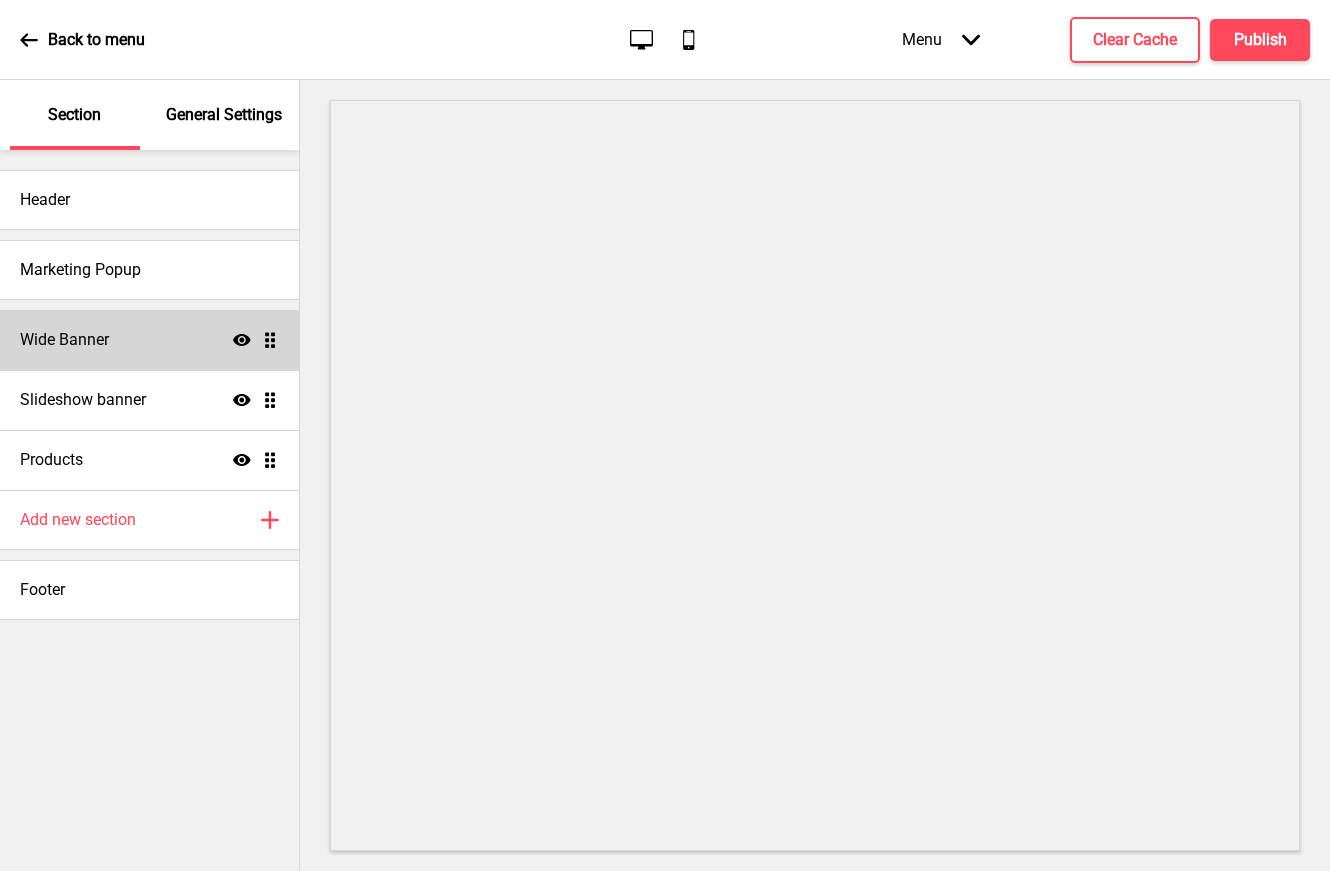 click on "Wide Banner Show Drag" at bounding box center [149, 340] 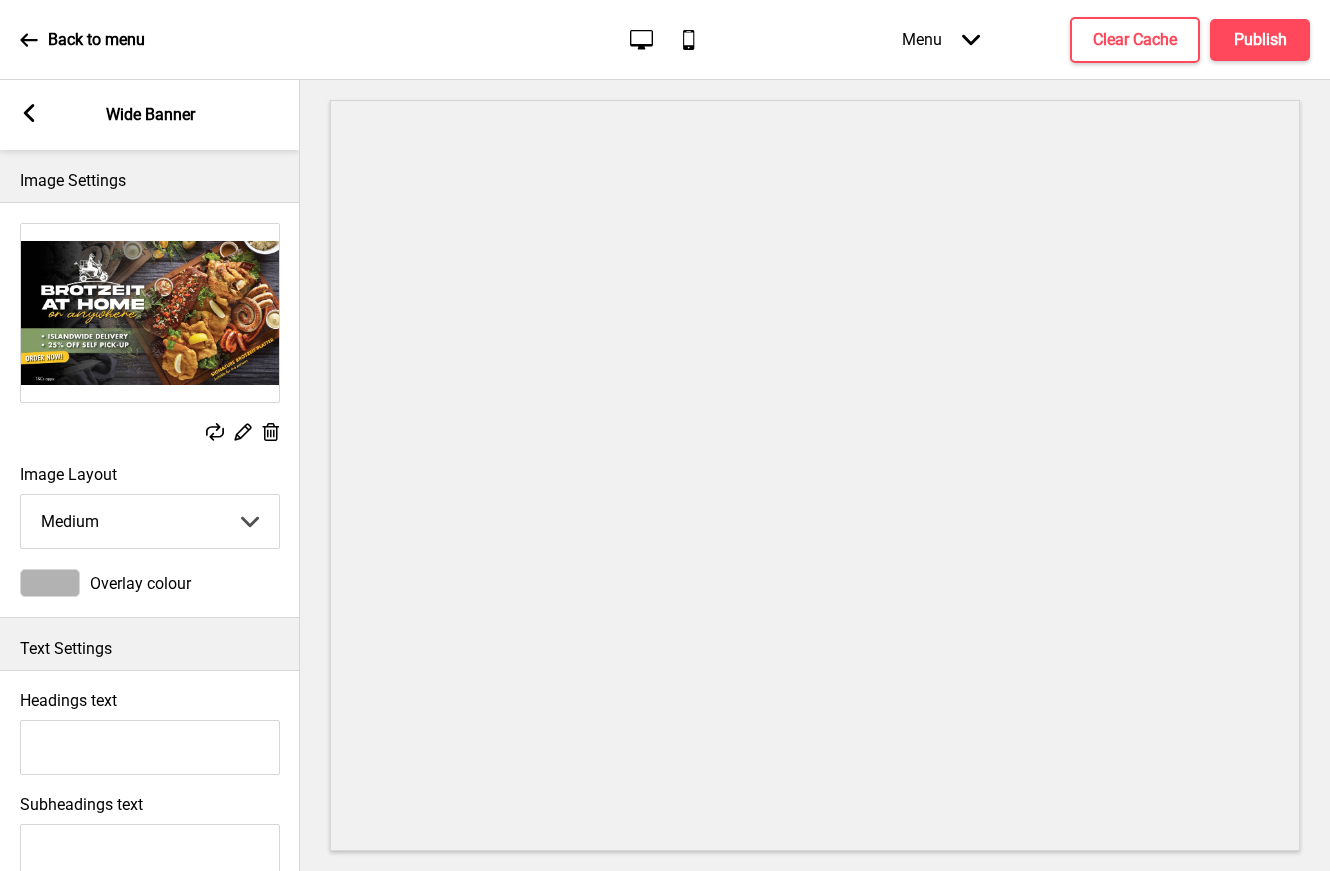 click 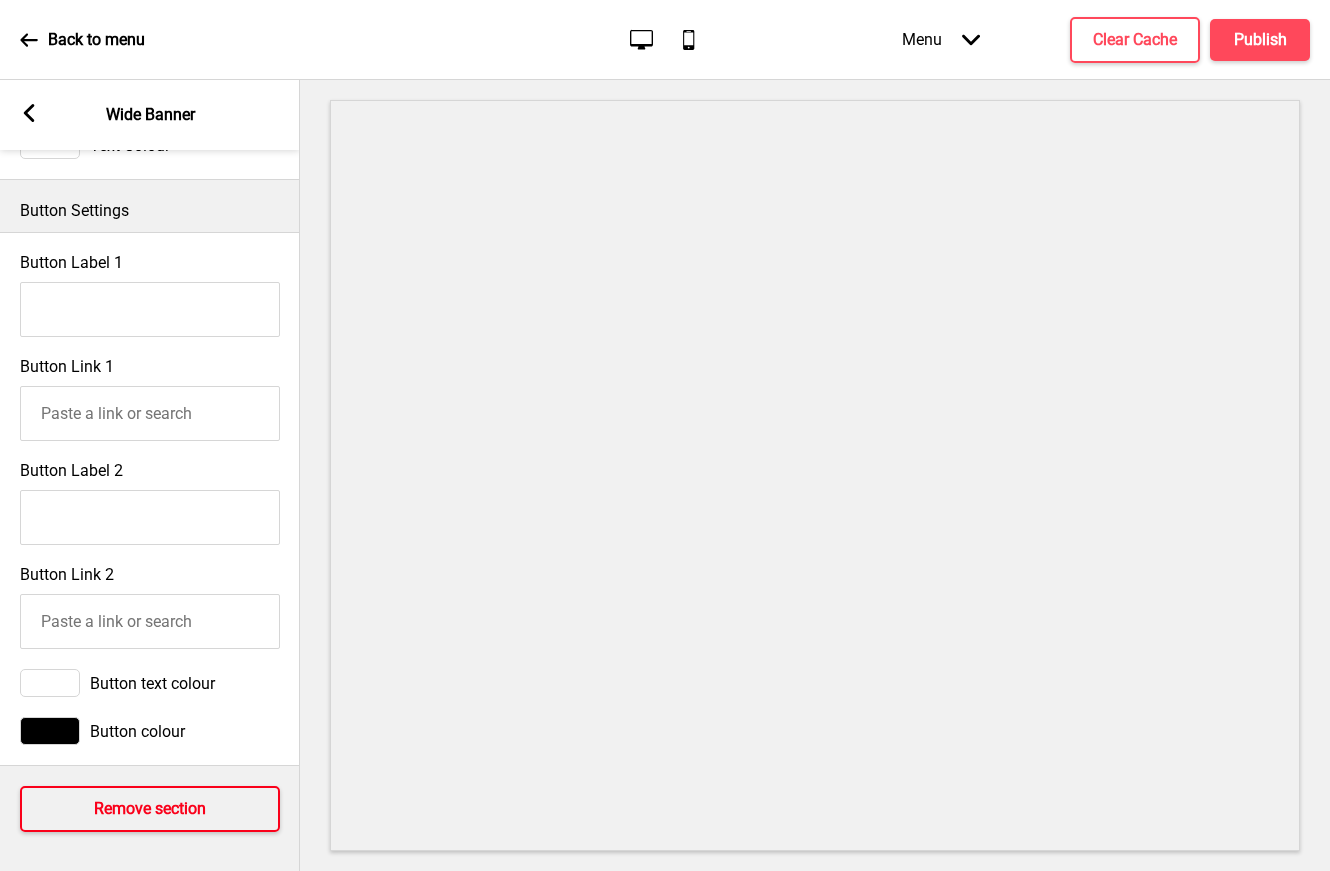click on "Remove section" at bounding box center [150, 809] 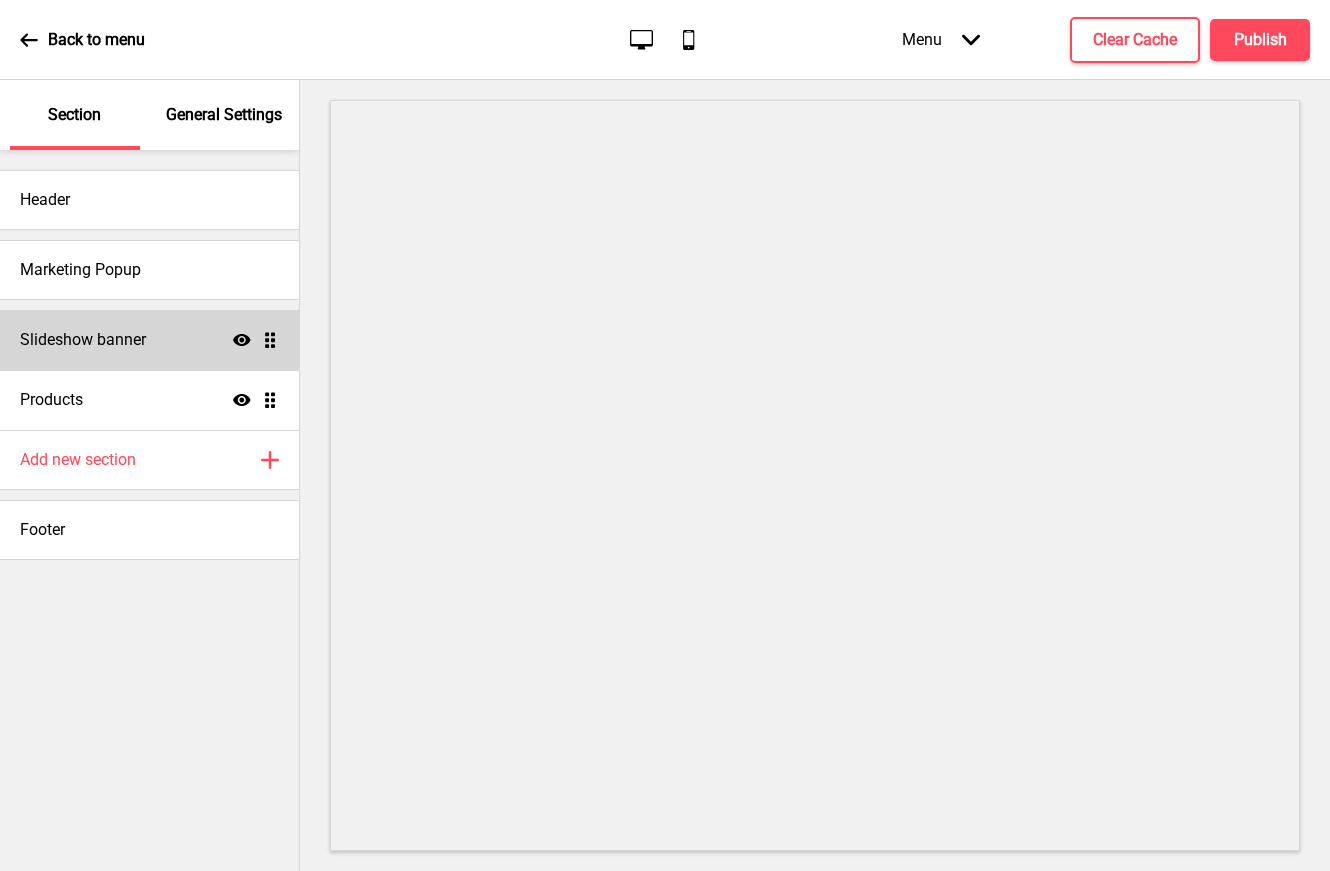 click on "Slideshow banner Show Drag" at bounding box center [149, 340] 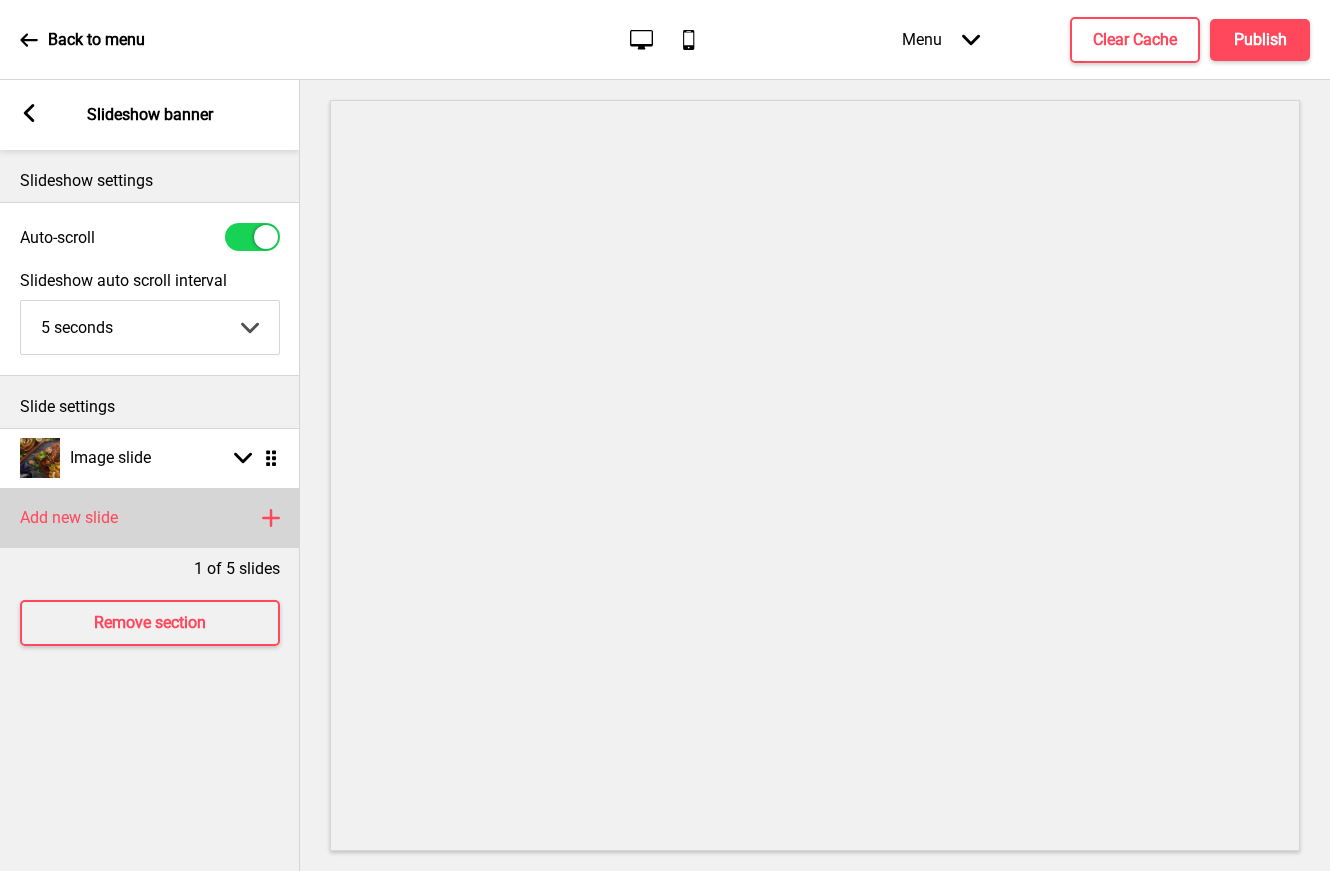 click 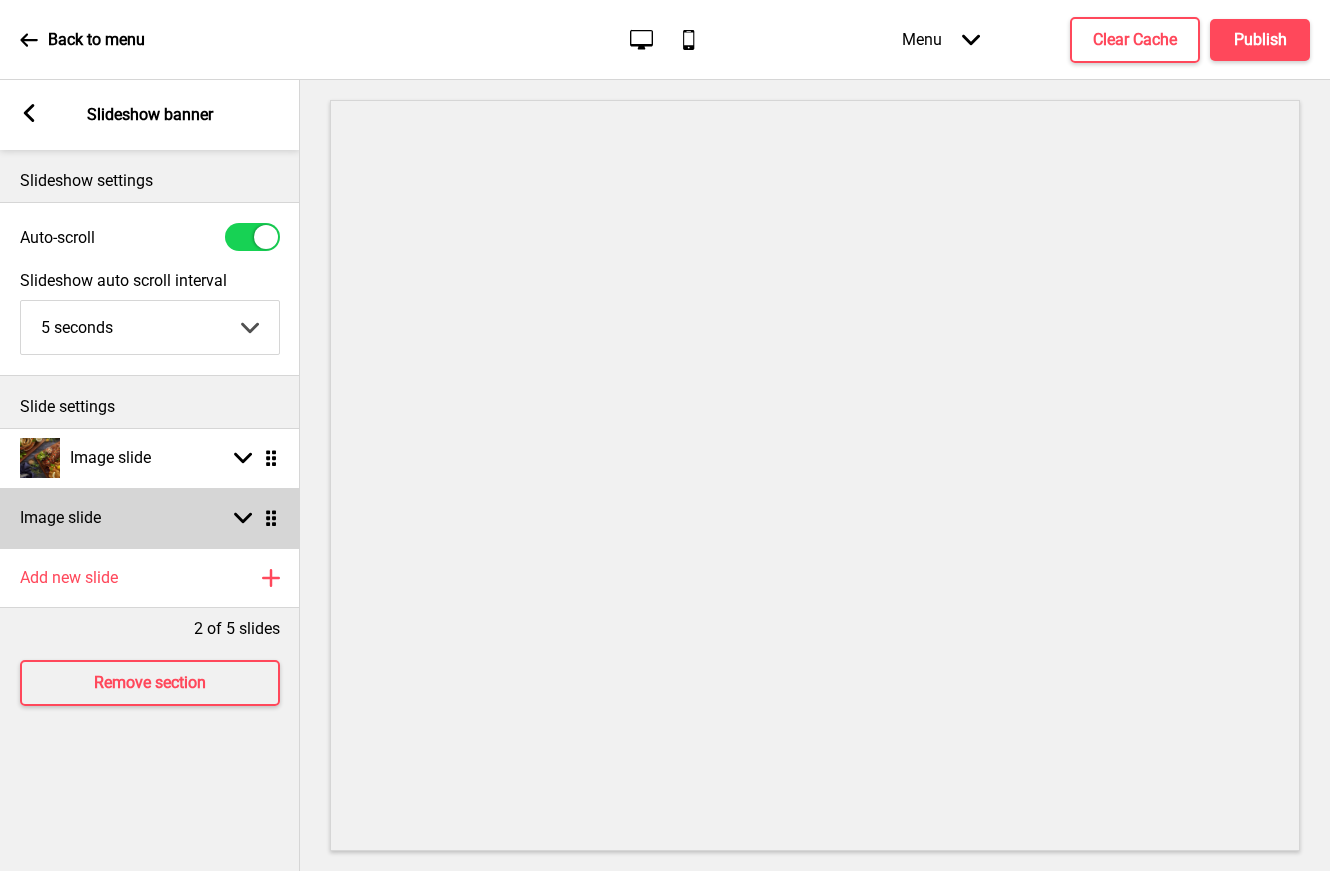 click 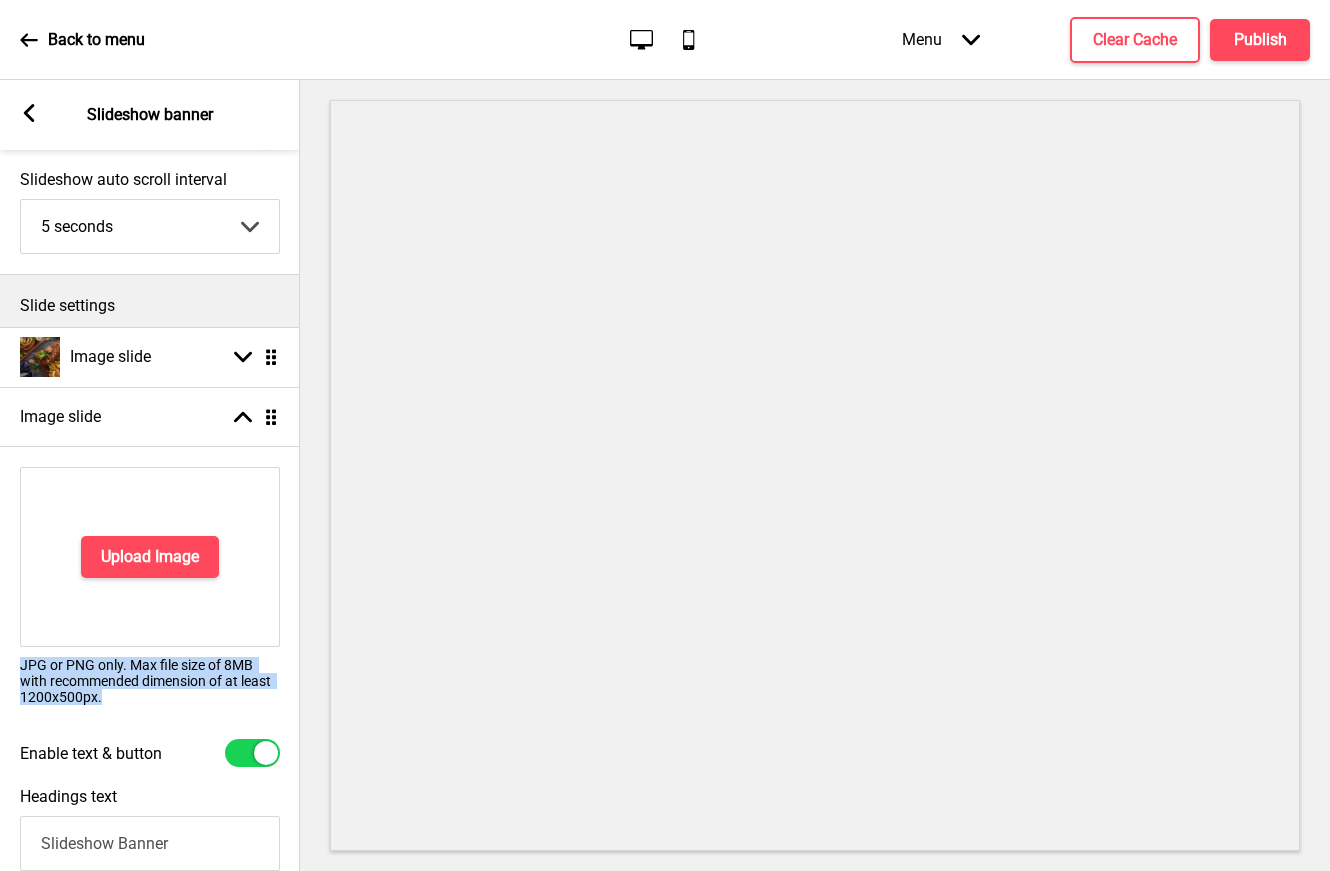 drag, startPoint x: 111, startPoint y: 698, endPoint x: 17, endPoint y: 667, distance: 98.9798 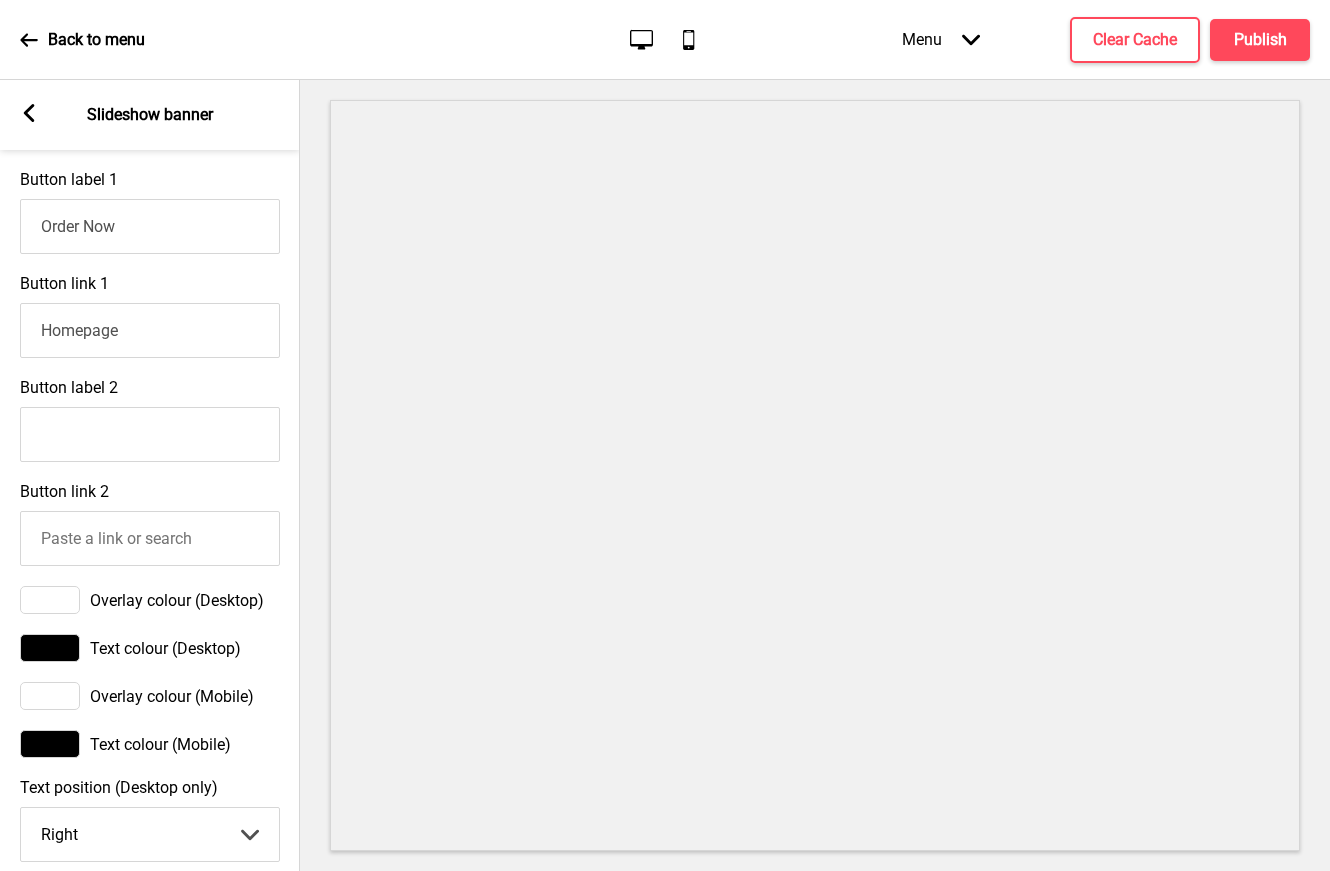 scroll, scrollTop: 1174, scrollLeft: 0, axis: vertical 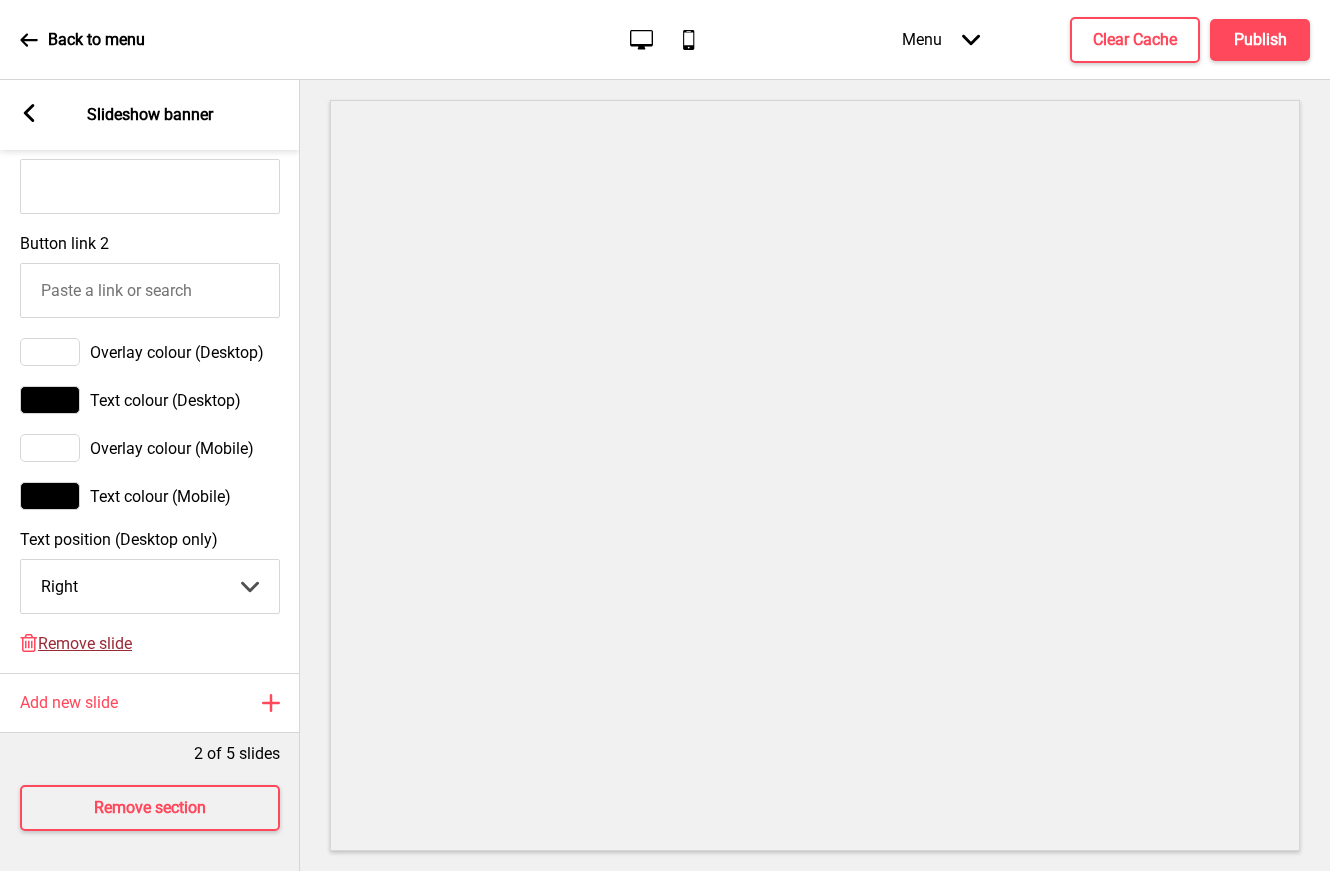 click on "Remove slide" at bounding box center (85, 643) 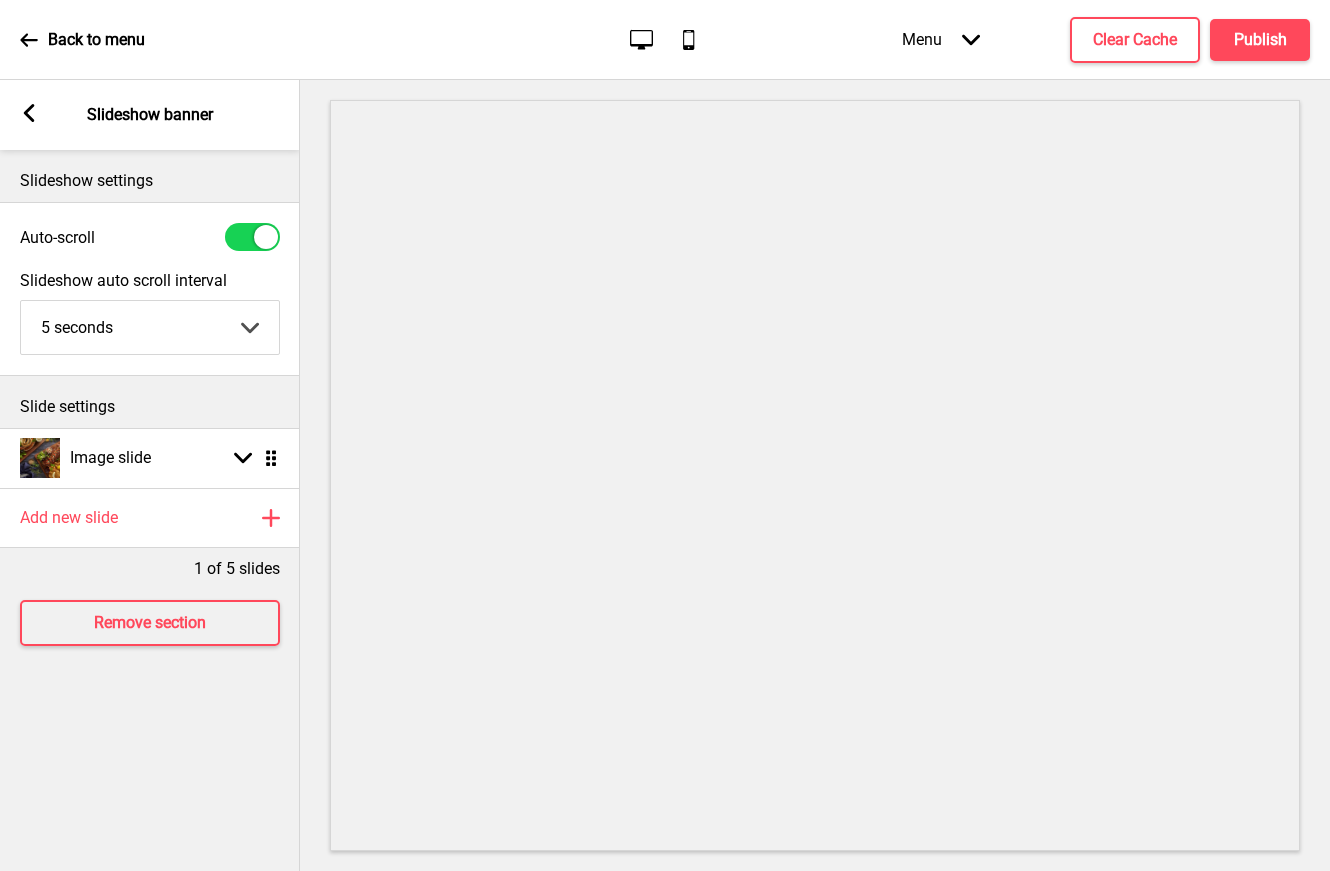 scroll, scrollTop: 0, scrollLeft: 0, axis: both 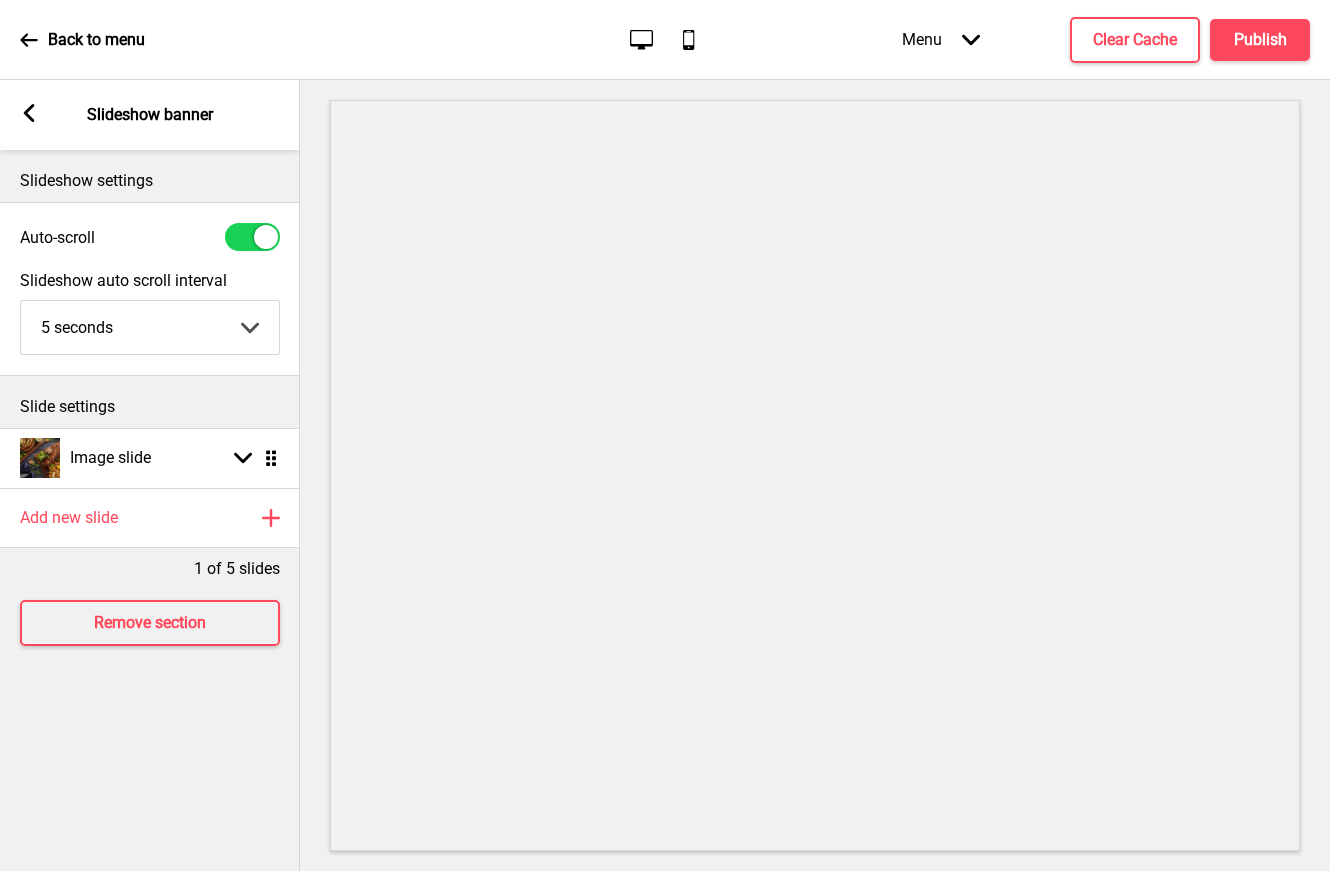 click 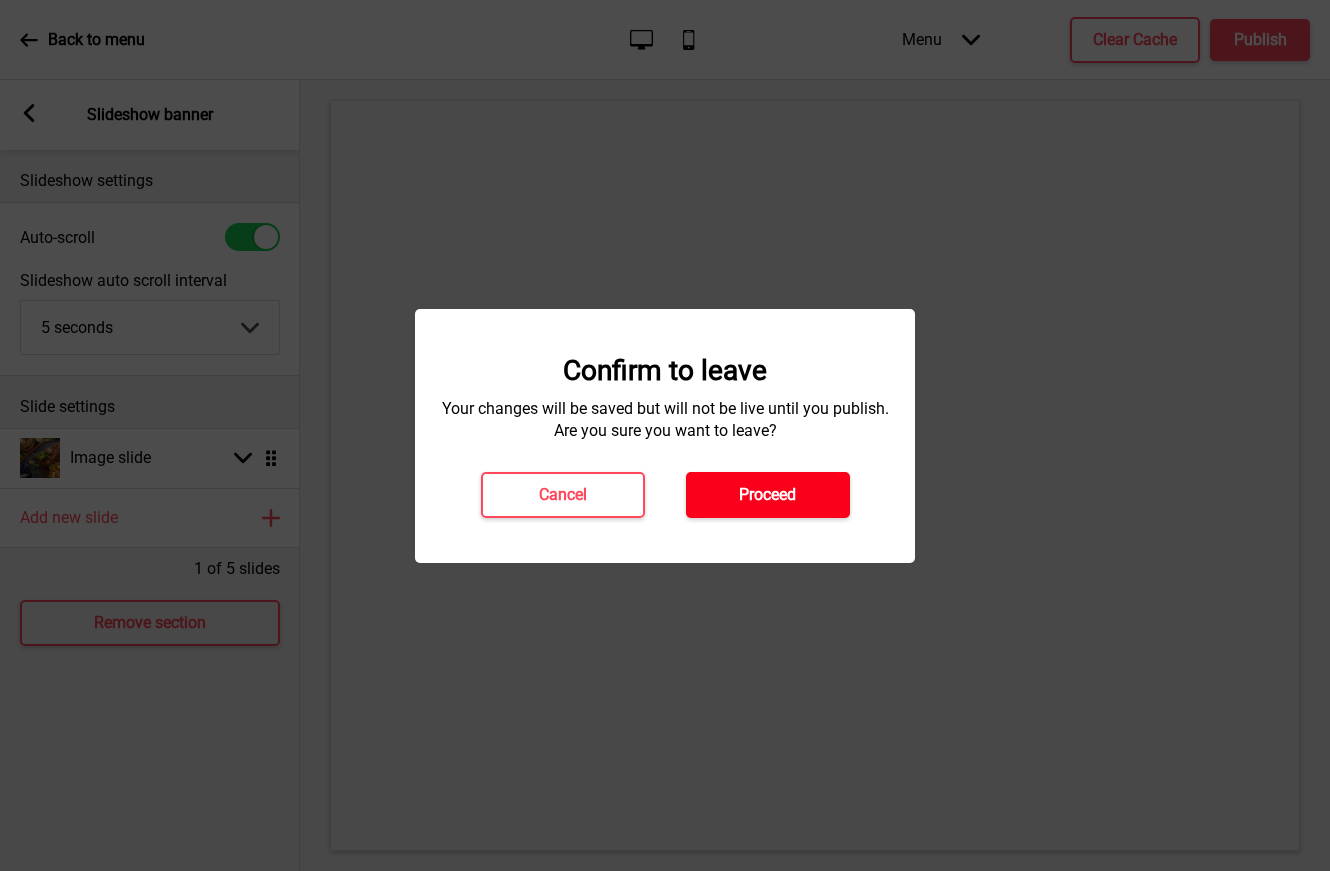 click on "Proceed" at bounding box center [768, 495] 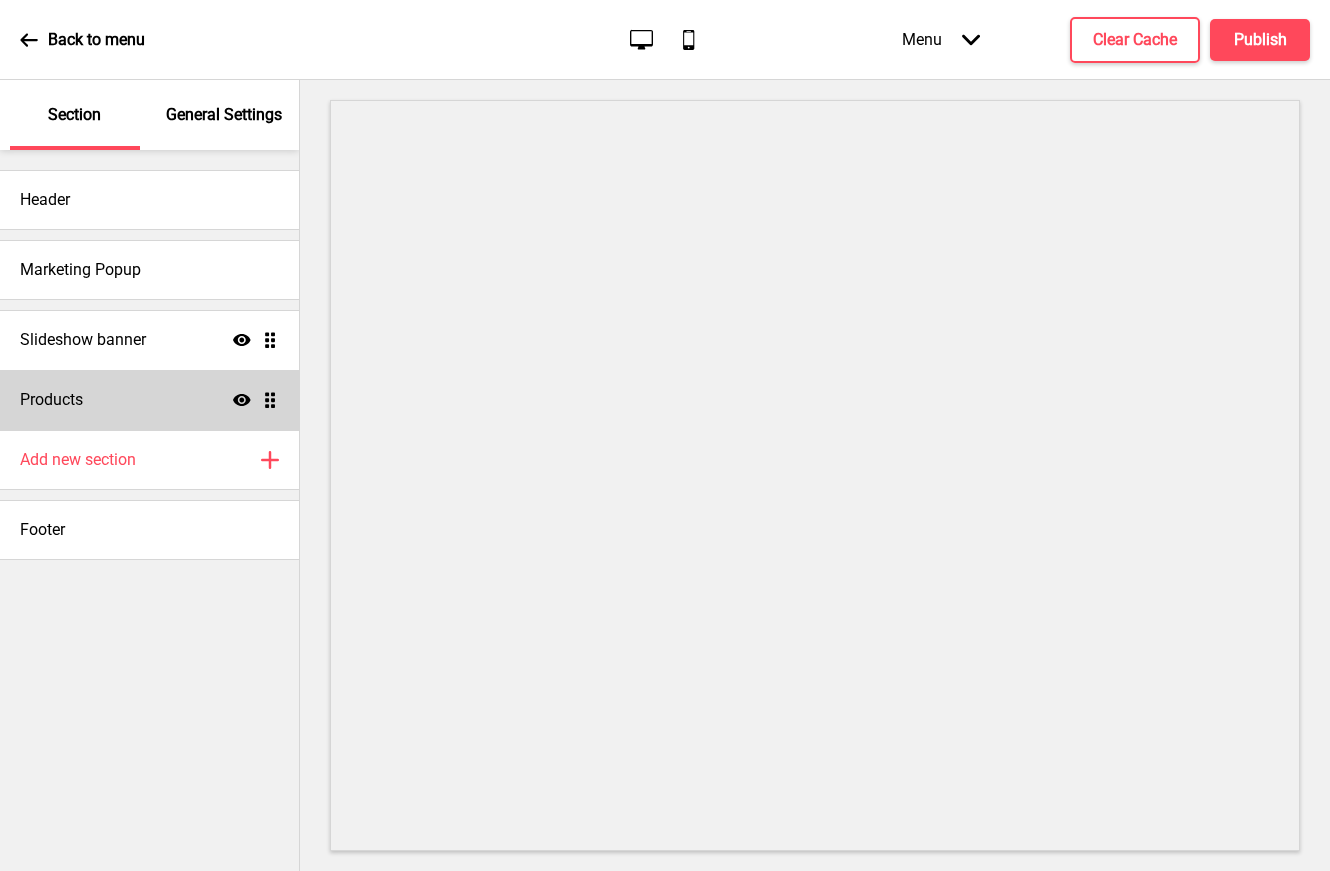 scroll, scrollTop: 0, scrollLeft: 0, axis: both 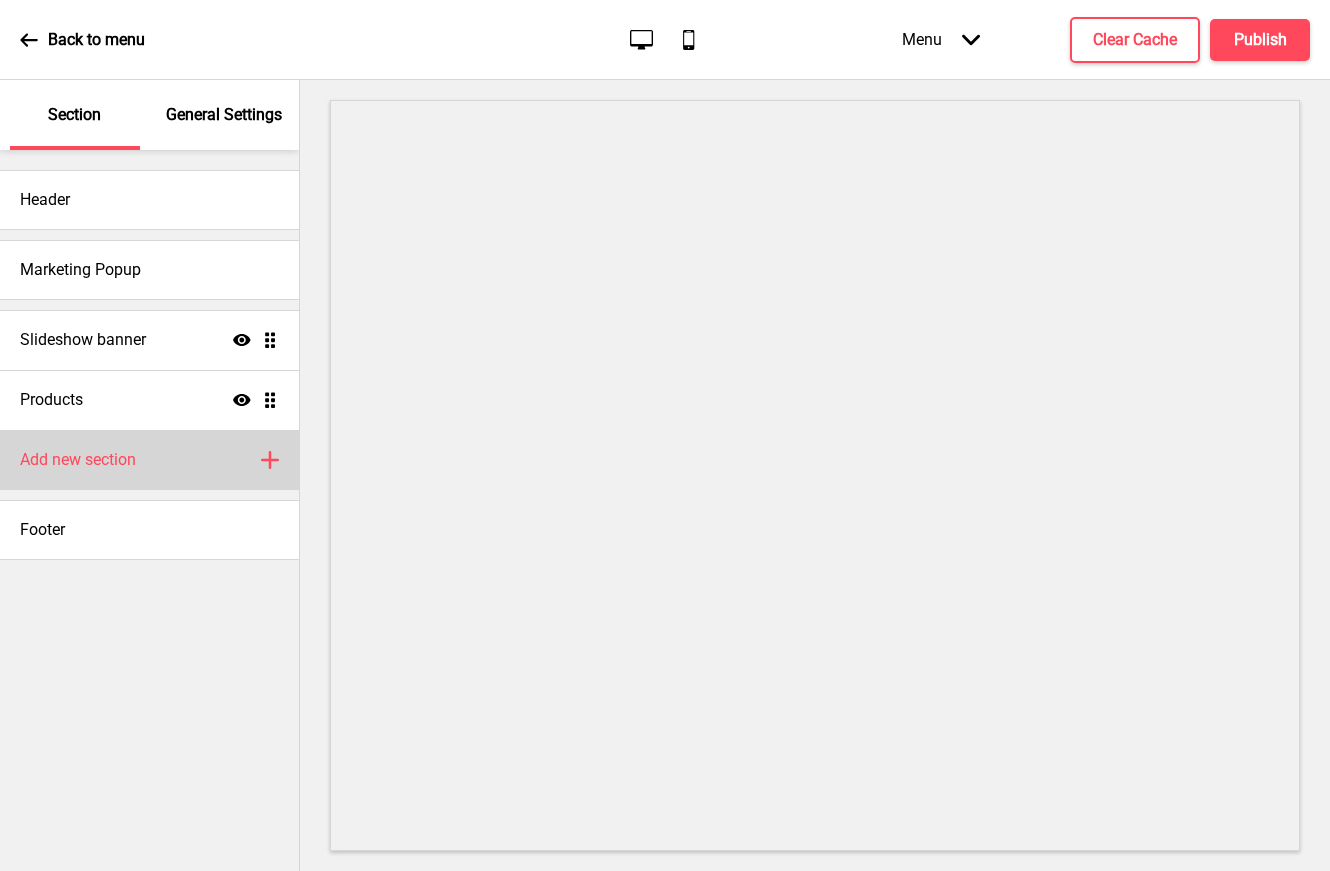 click on "Add new section" at bounding box center (78, 460) 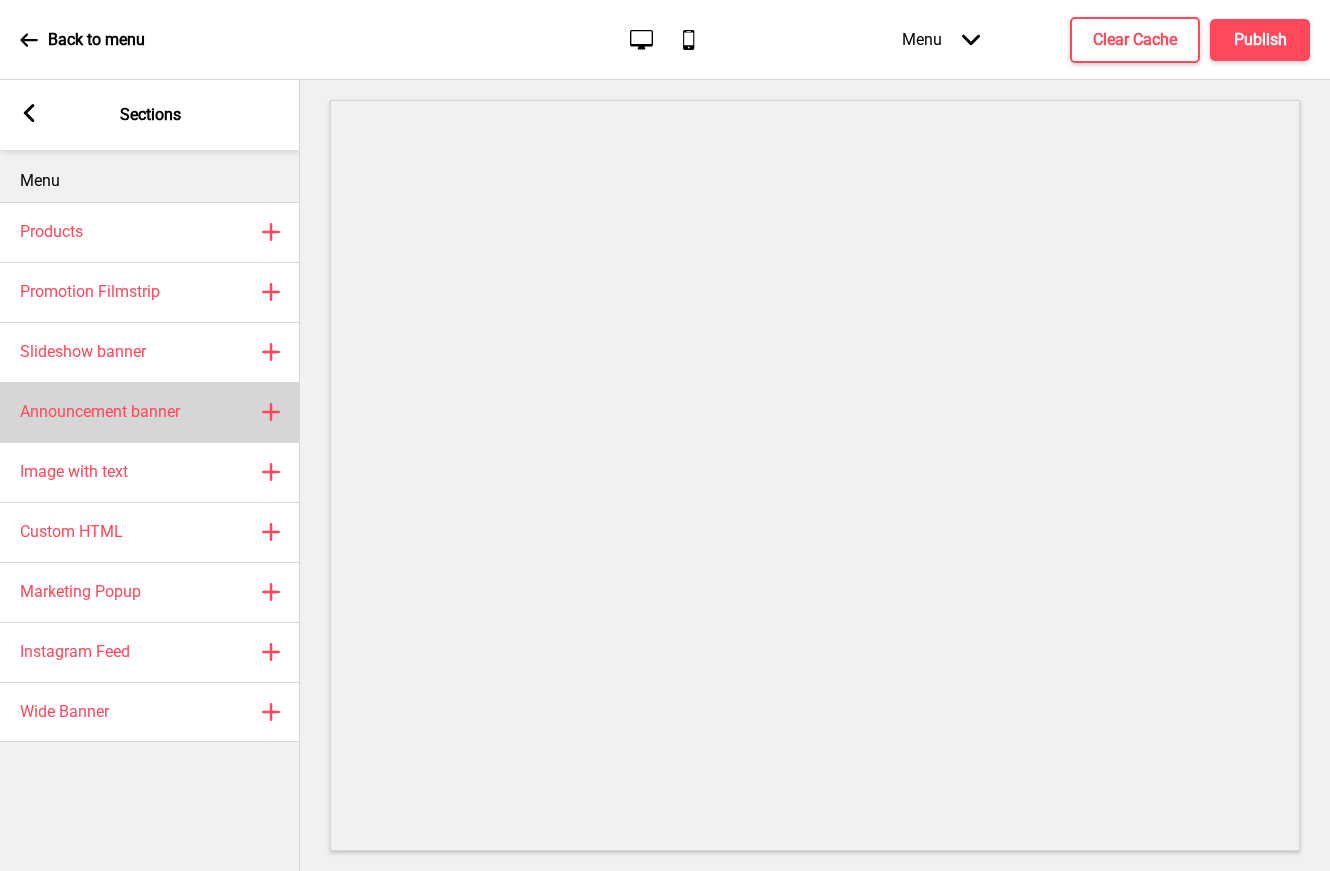 click on "Announcement banner" at bounding box center (100, 412) 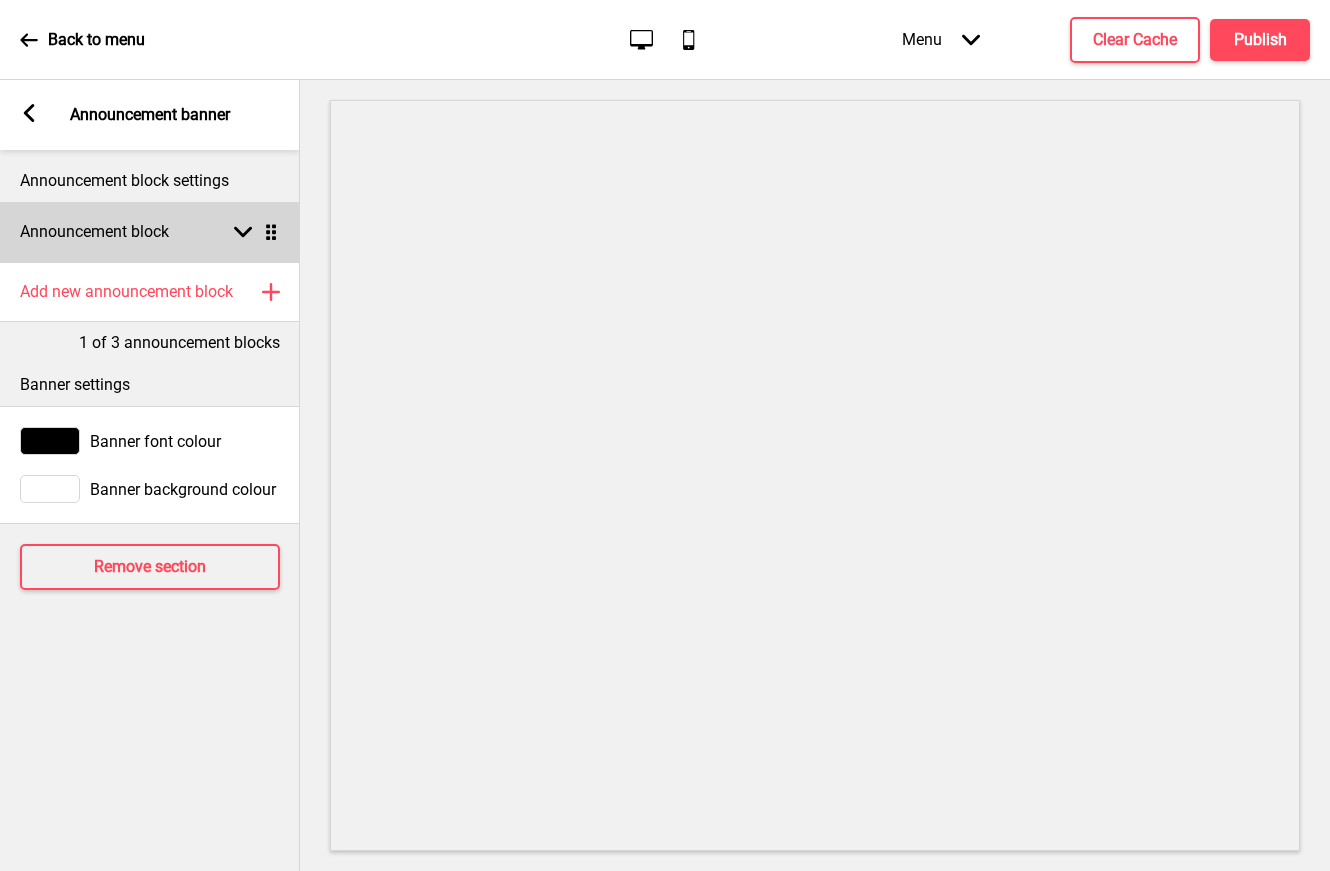click 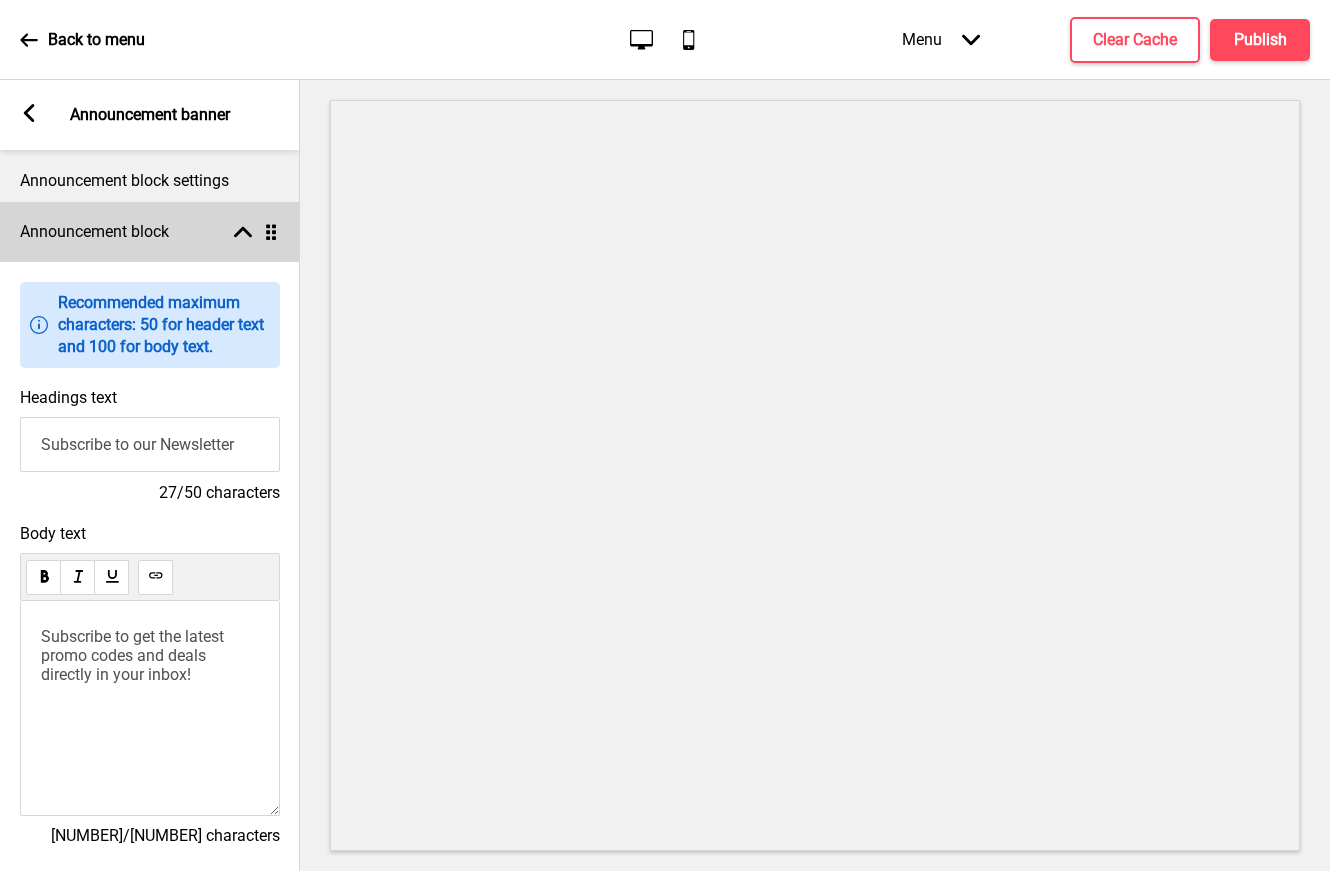 click 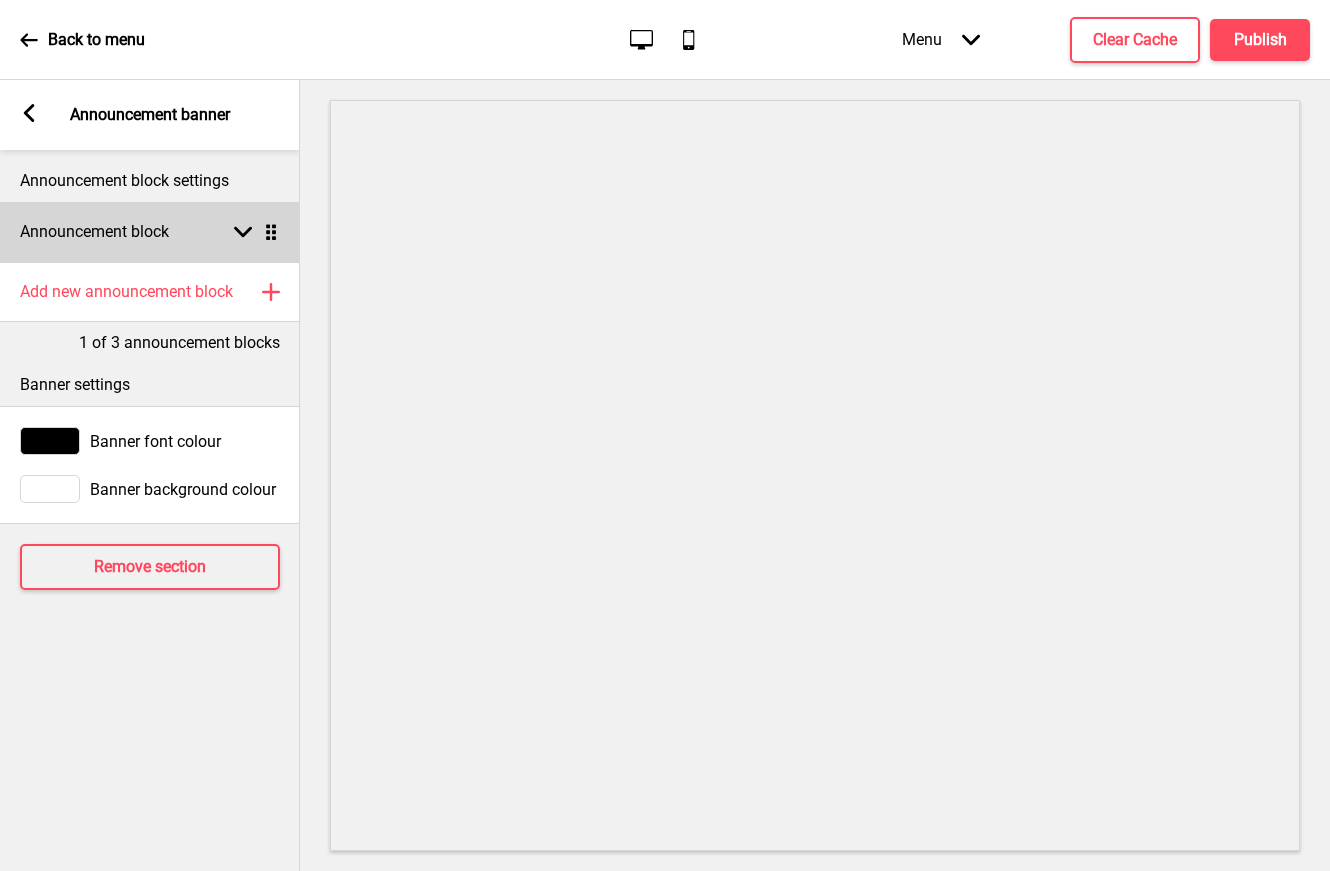 click 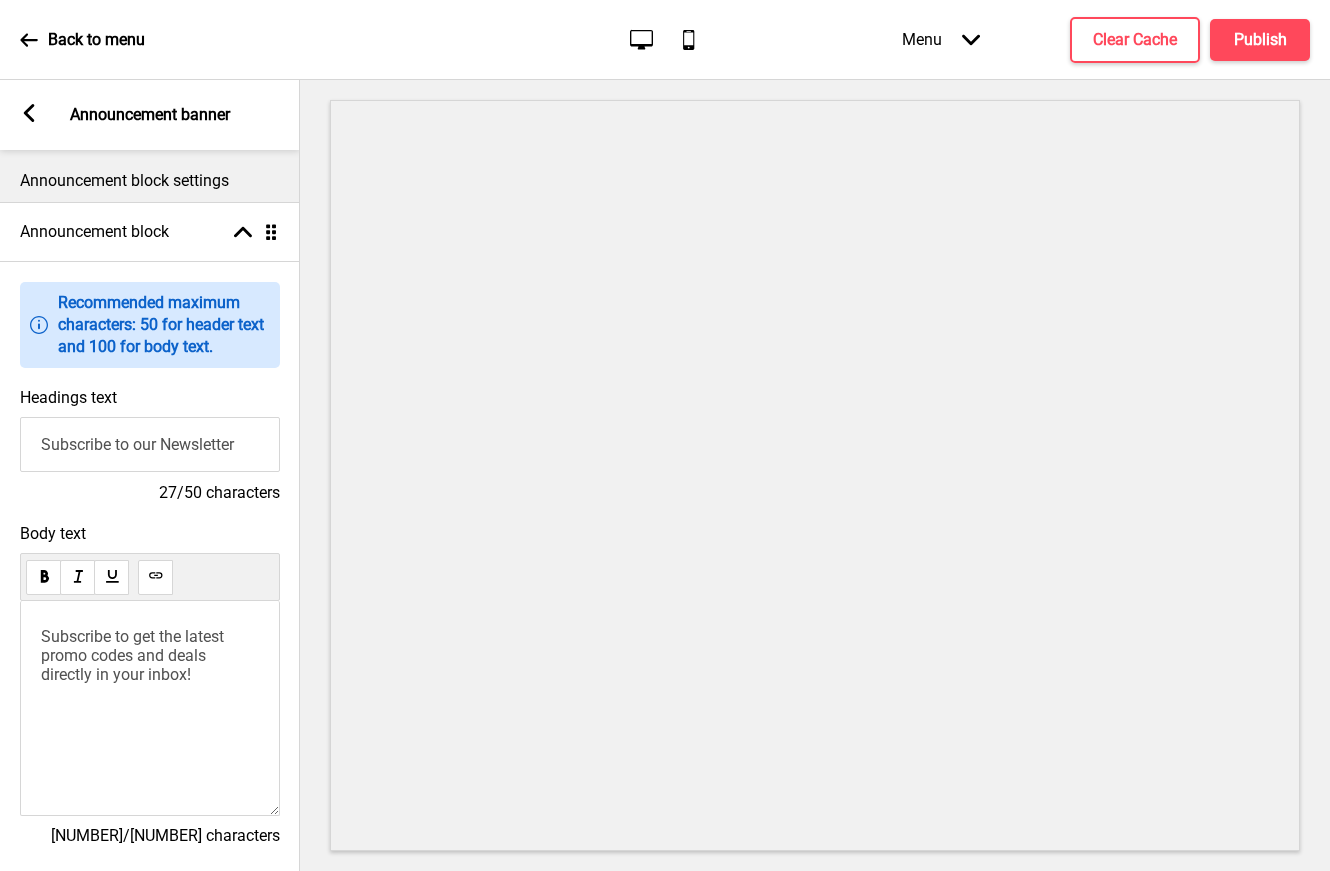 click on "Subscribe to our Newsletter" at bounding box center (150, 444) 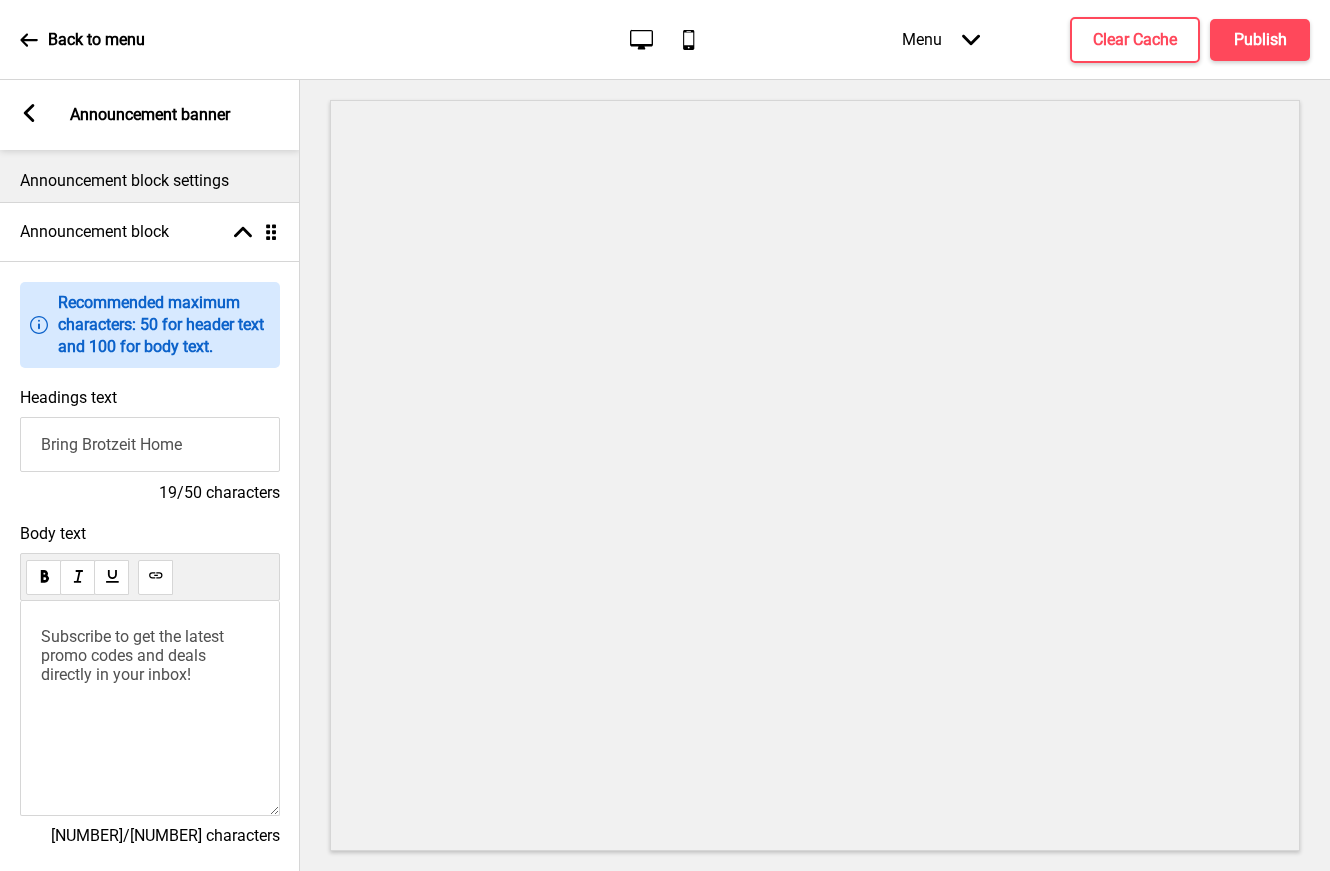 type on "Bring Brotzeit Home" 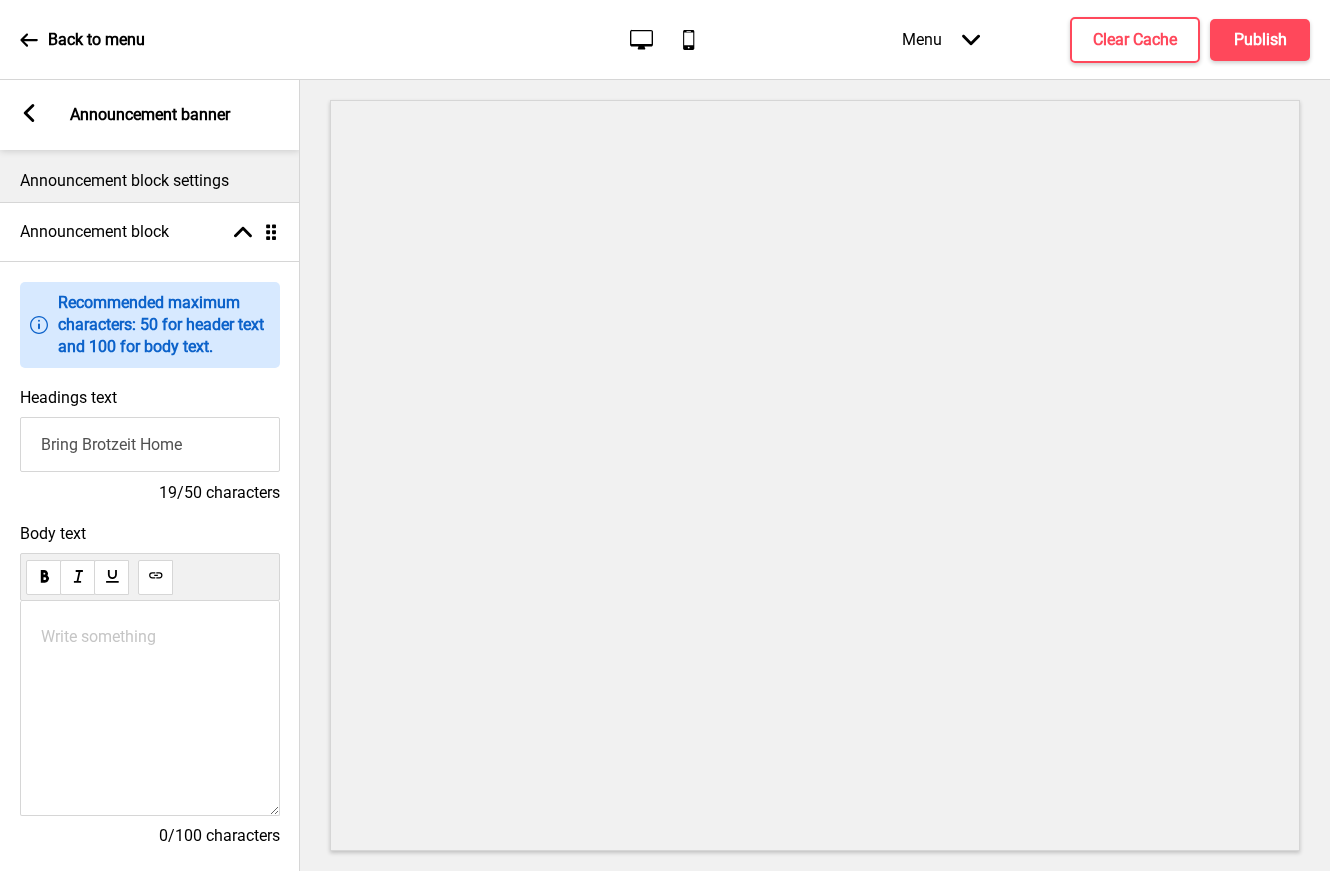 click on "Write something ﻿" at bounding box center (150, 636) 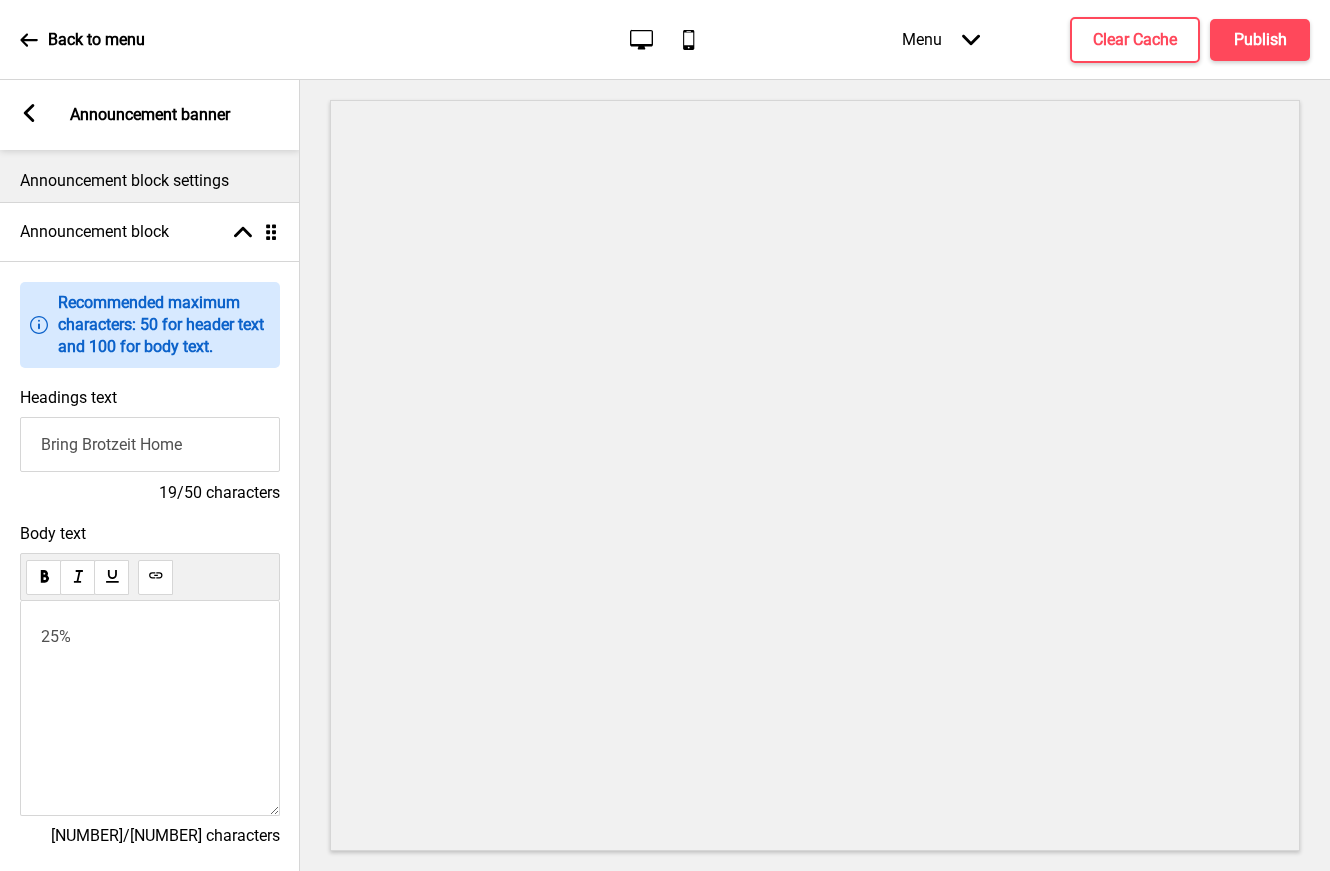 type 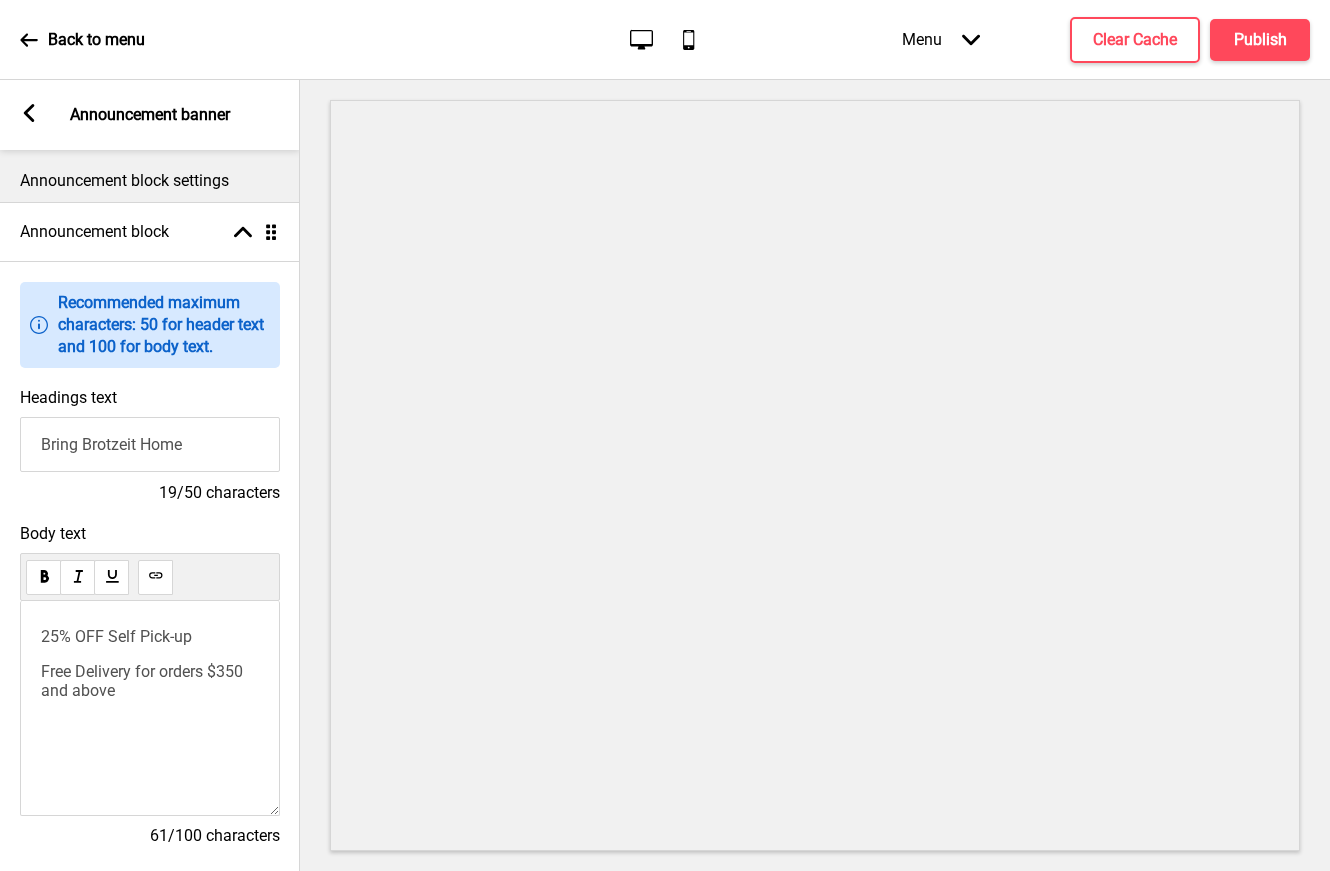 click on "25% OFF Self Pick-up" at bounding box center [116, 636] 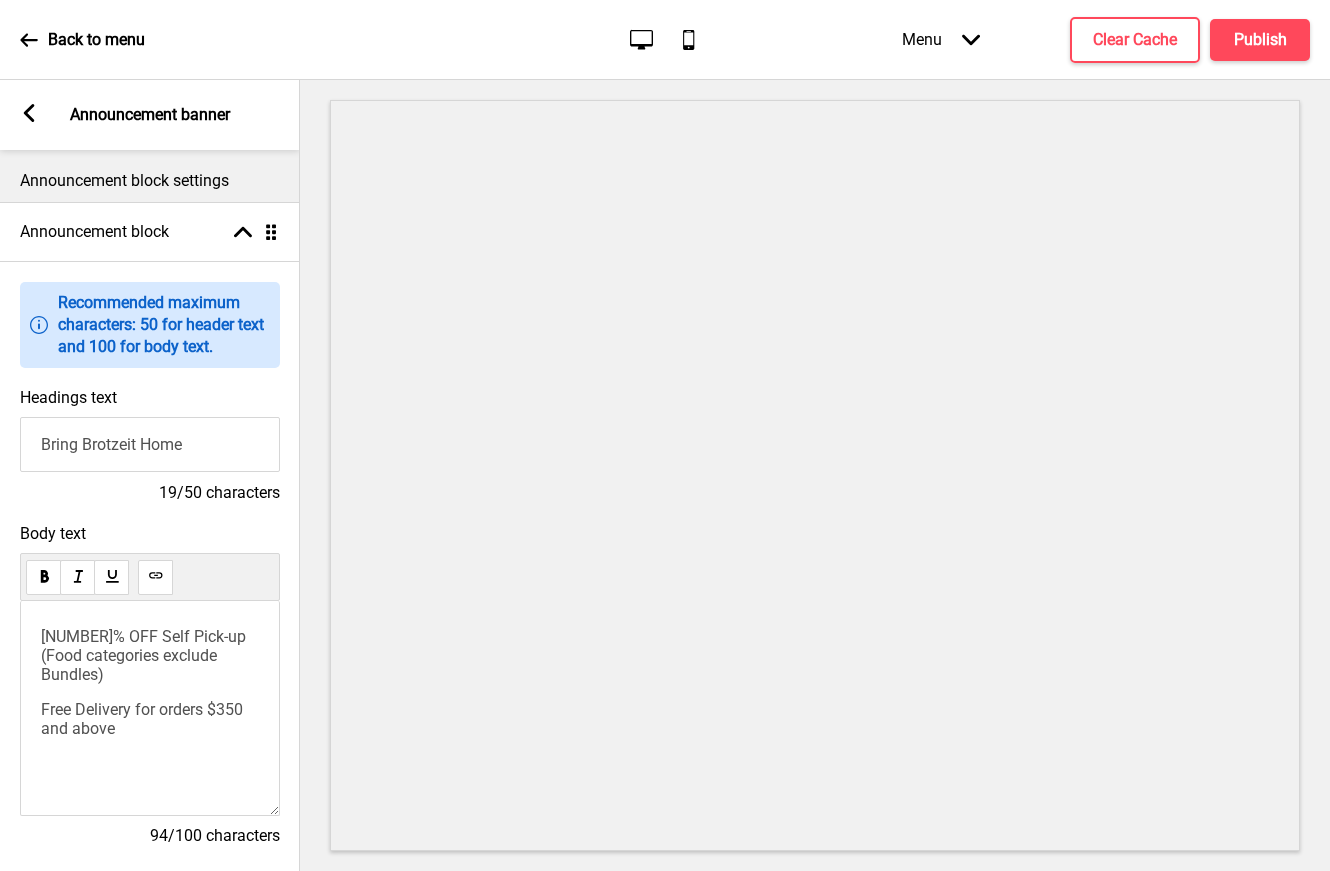 click on "[NUMBER]% OFF Self Pick-up (Food categories exclude Bundles)" at bounding box center [145, 655] 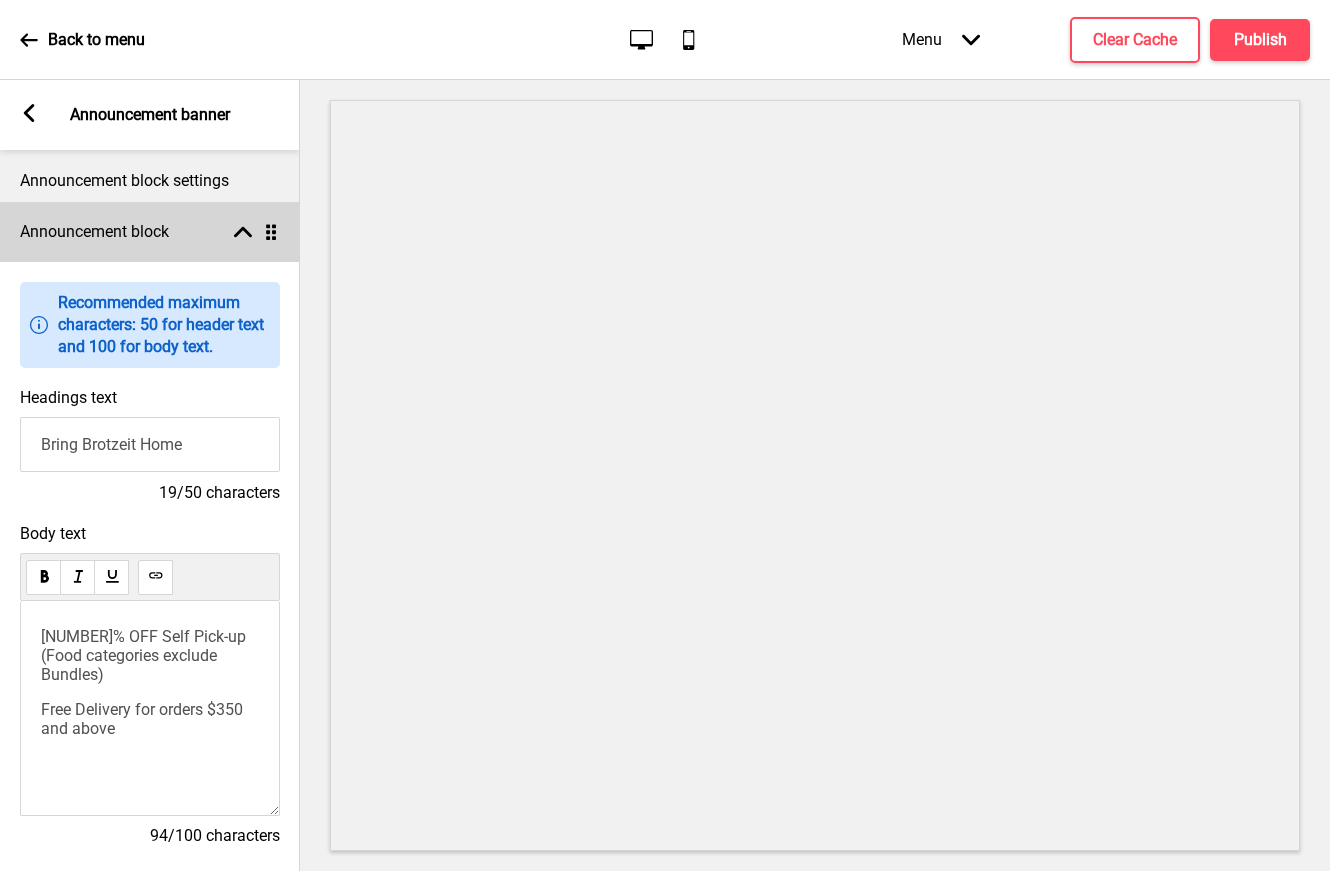 click 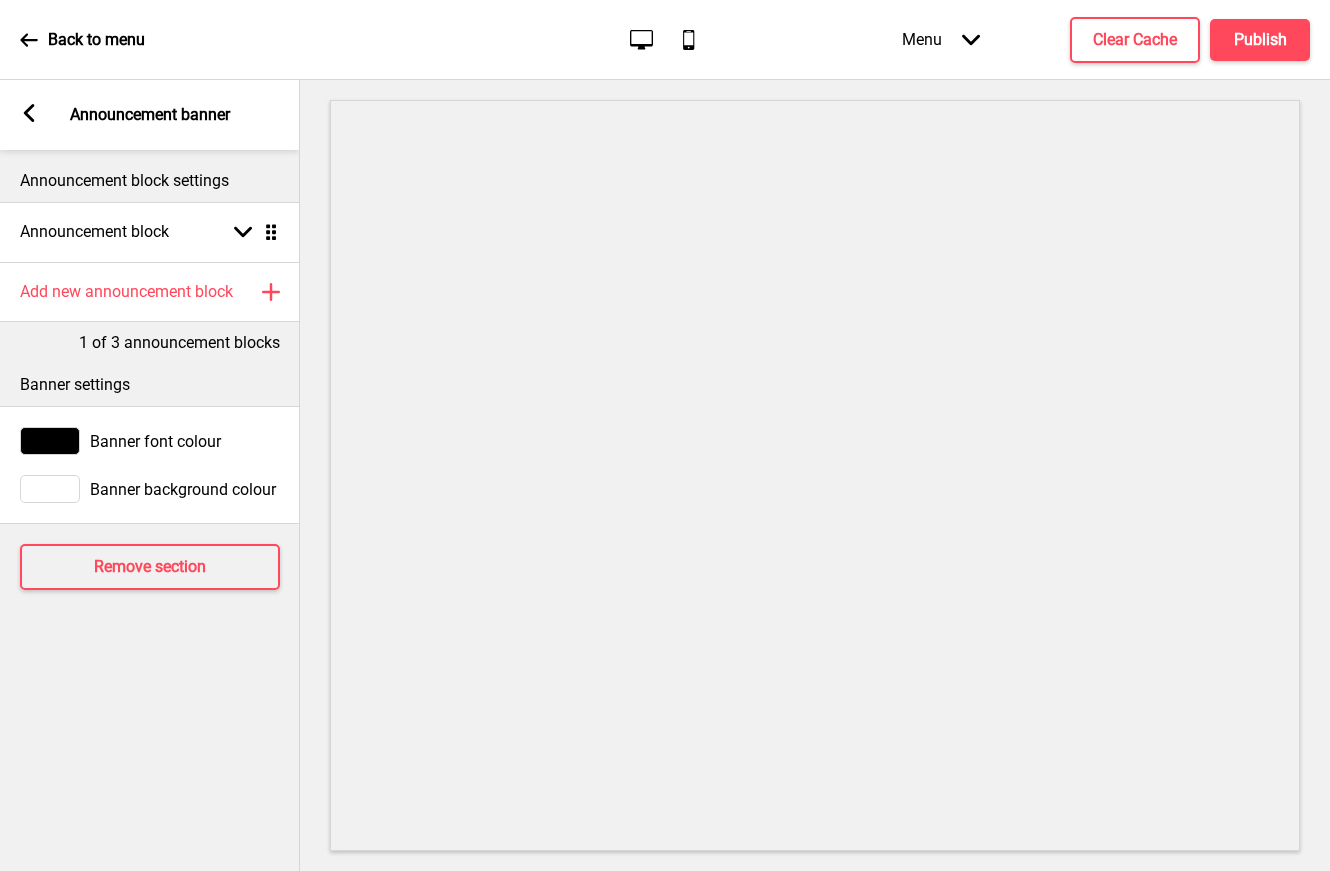 click 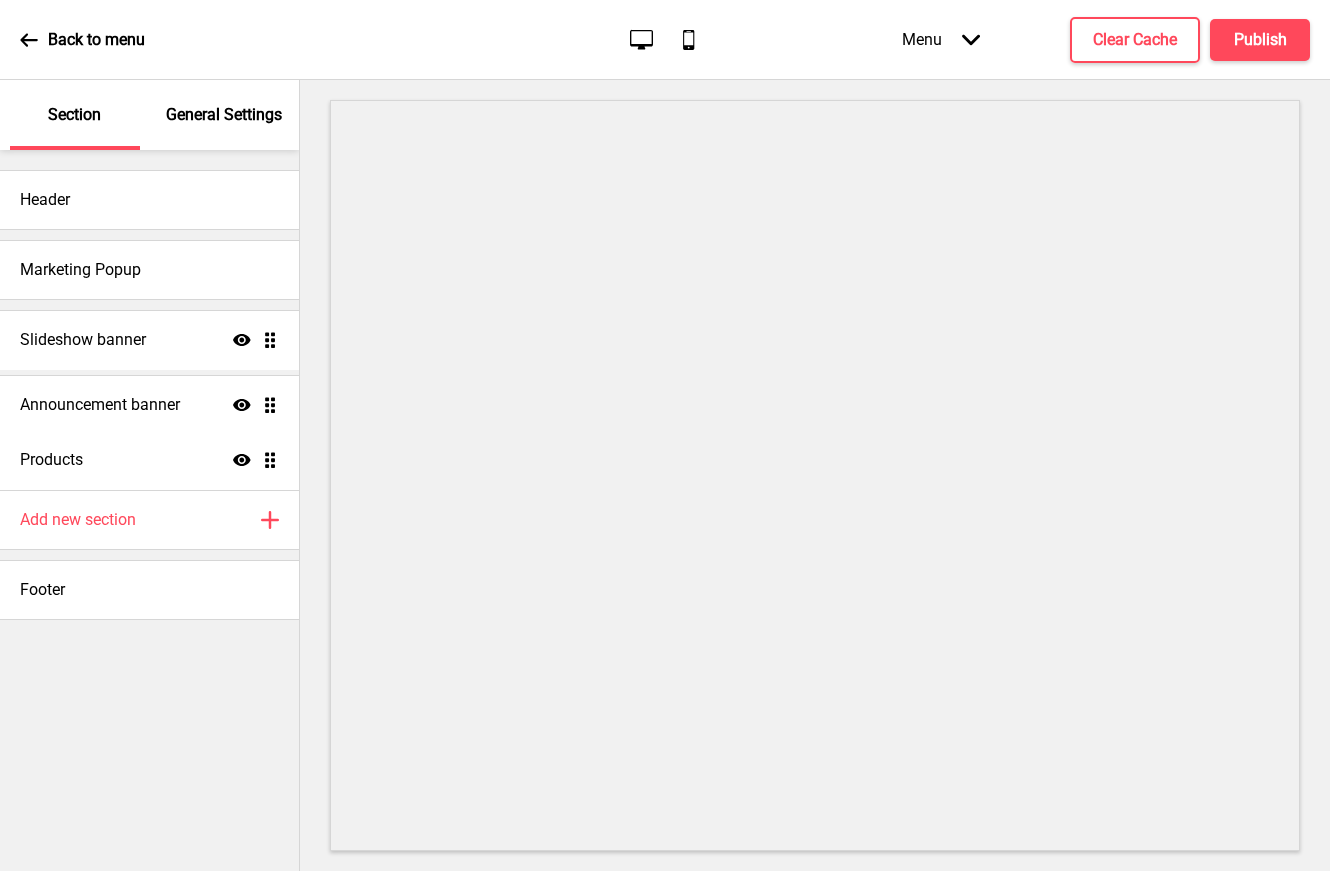 drag, startPoint x: 272, startPoint y: 460, endPoint x: 257, endPoint y: 405, distance: 57.00877 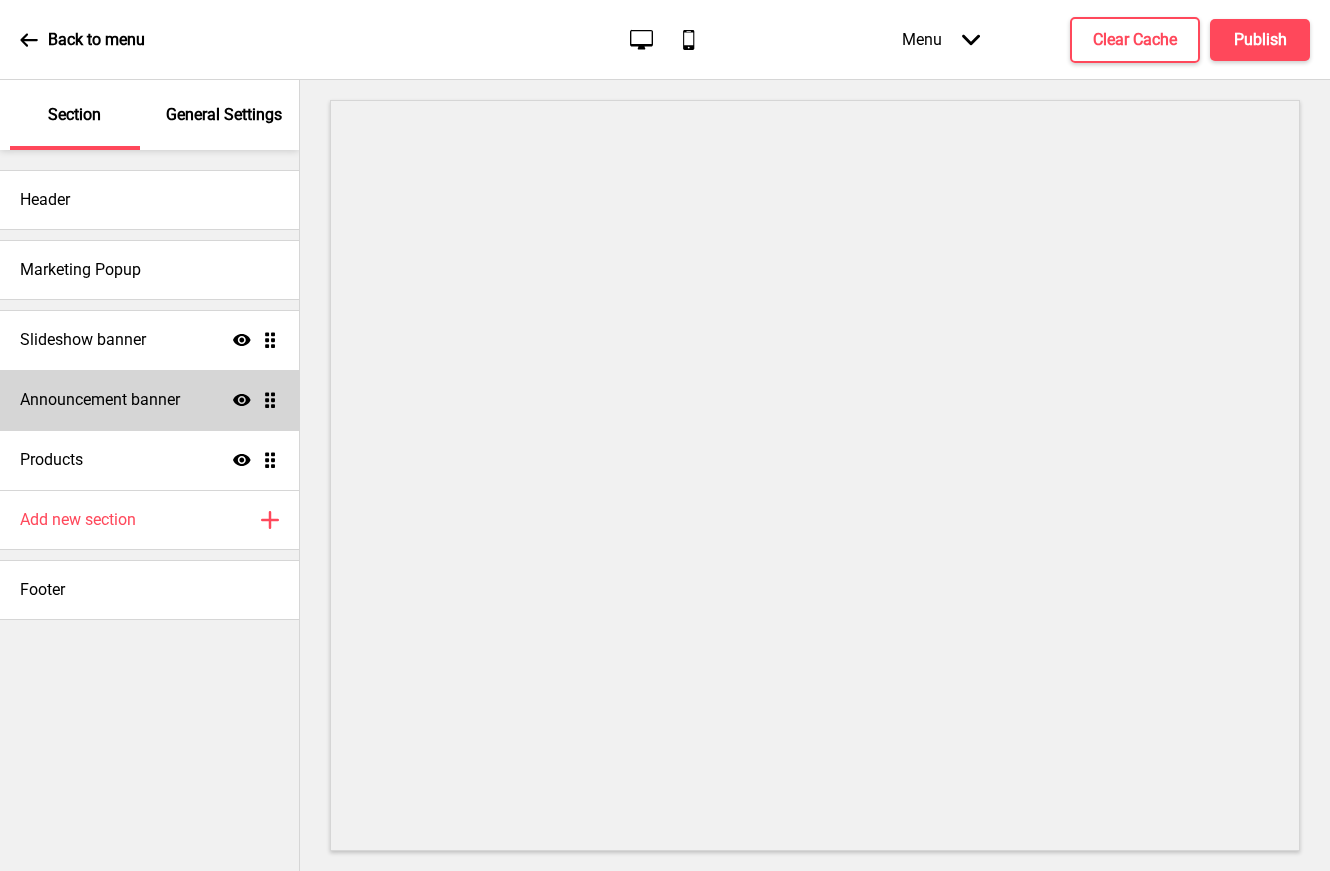 click on "Announcement banner" at bounding box center [100, 400] 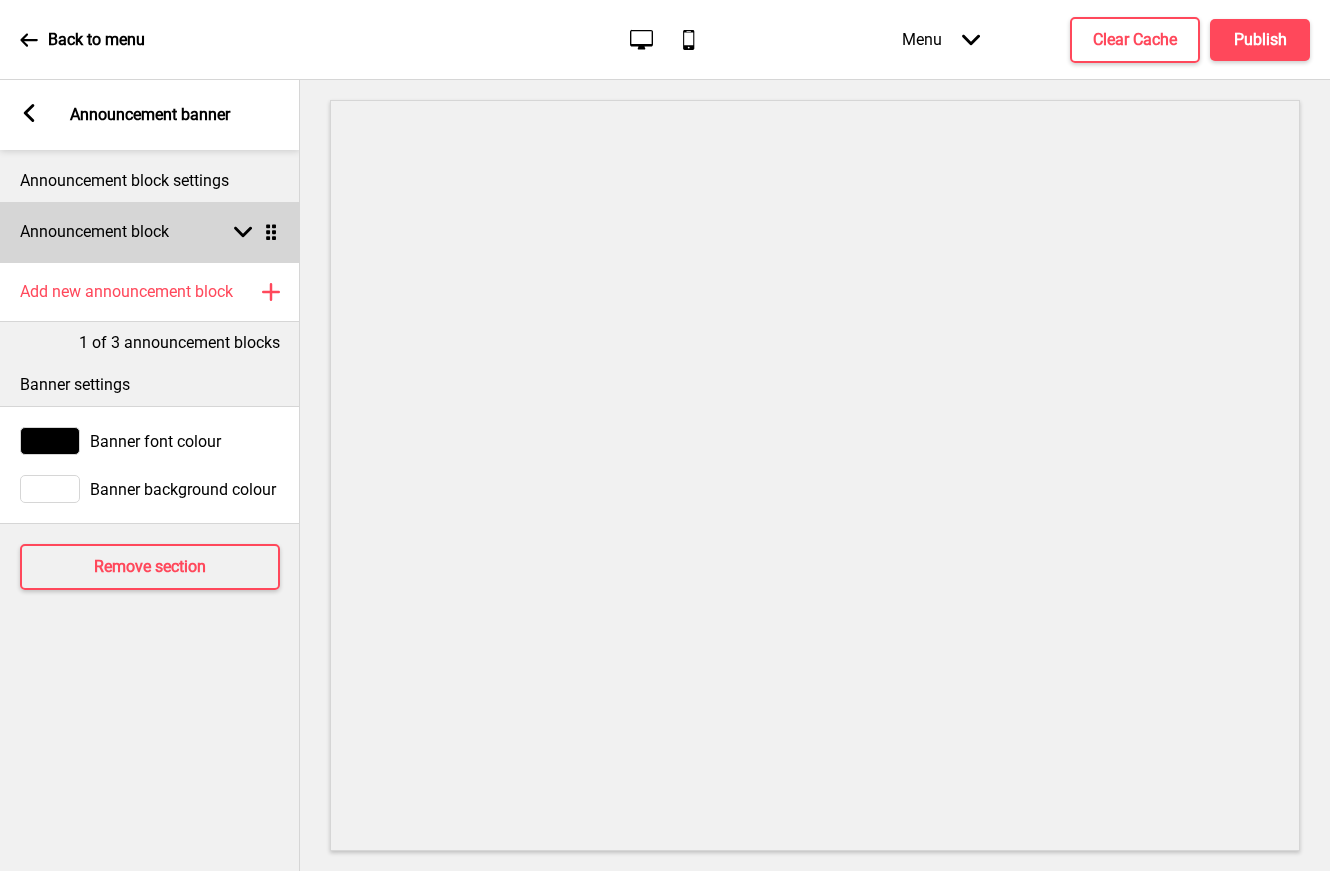 click 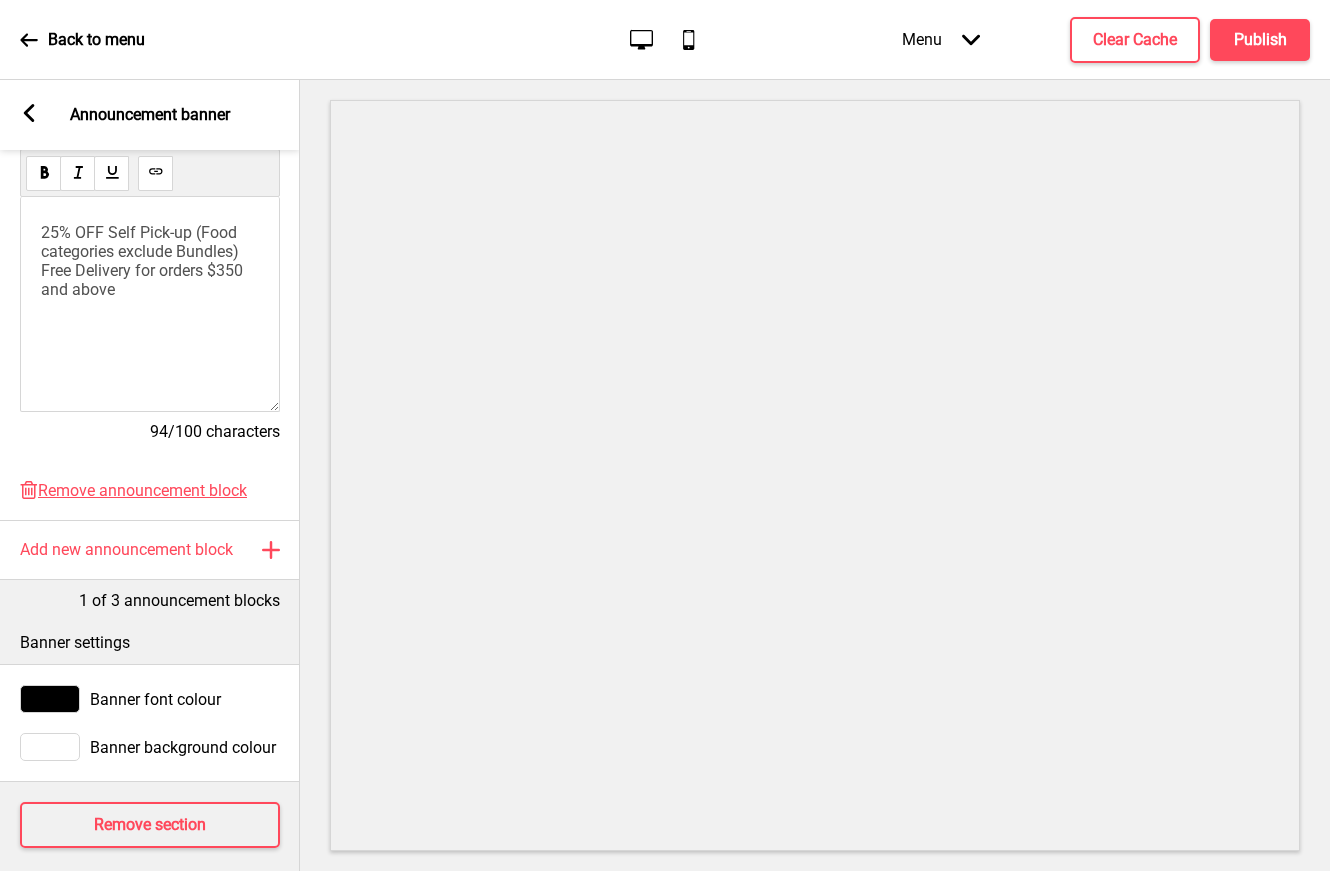 scroll, scrollTop: 421, scrollLeft: 0, axis: vertical 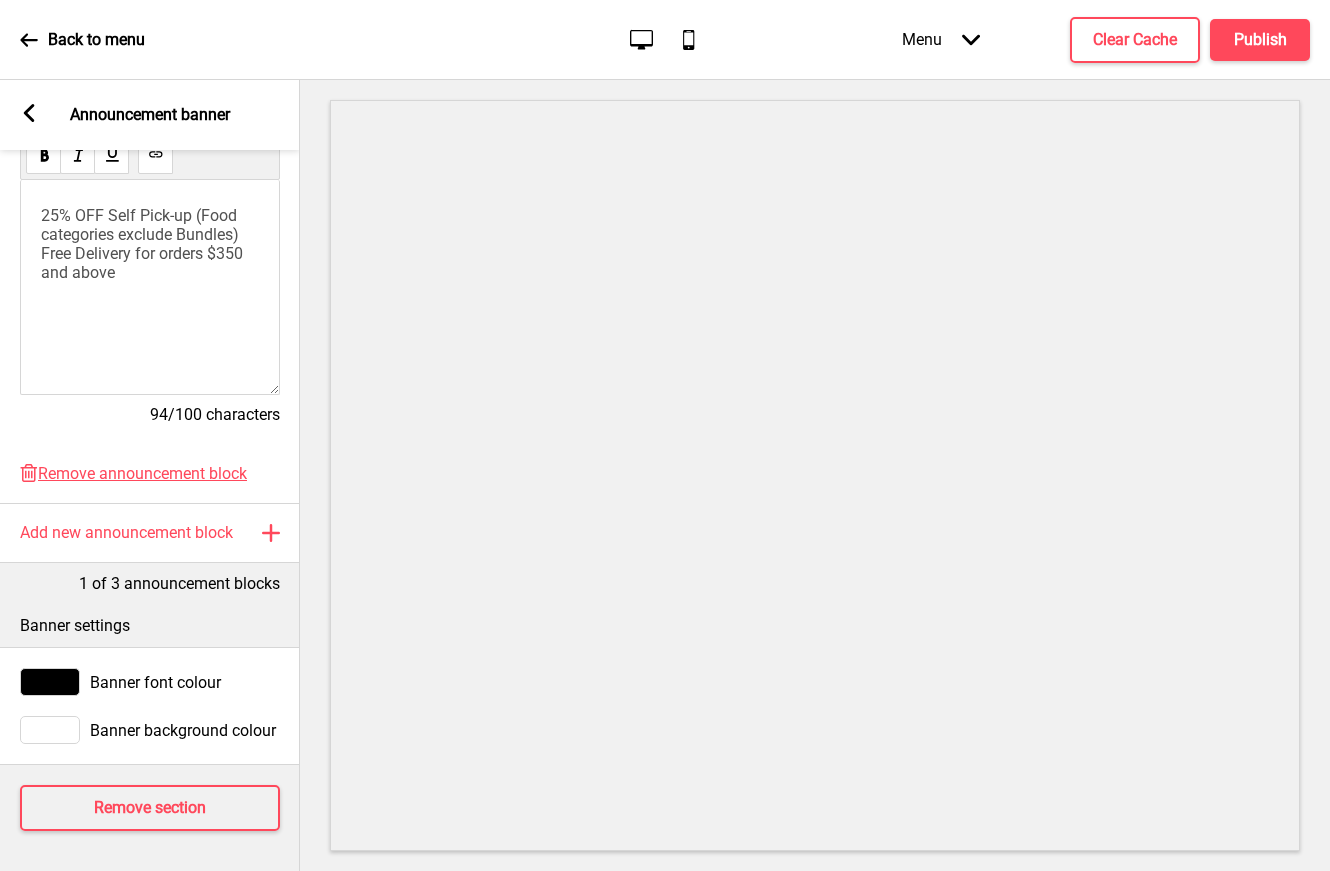 click at bounding box center (50, 682) 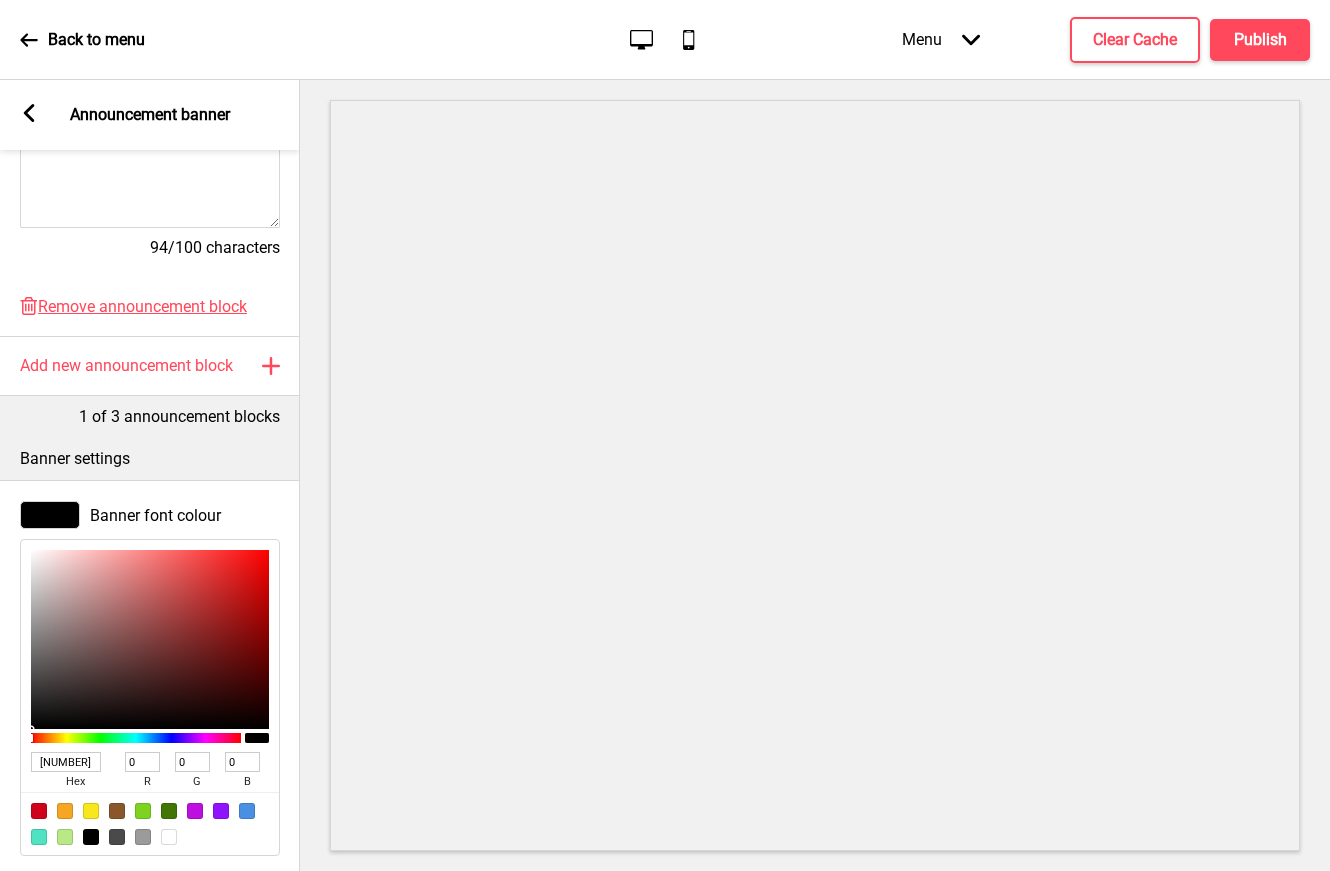 scroll, scrollTop: 747, scrollLeft: 0, axis: vertical 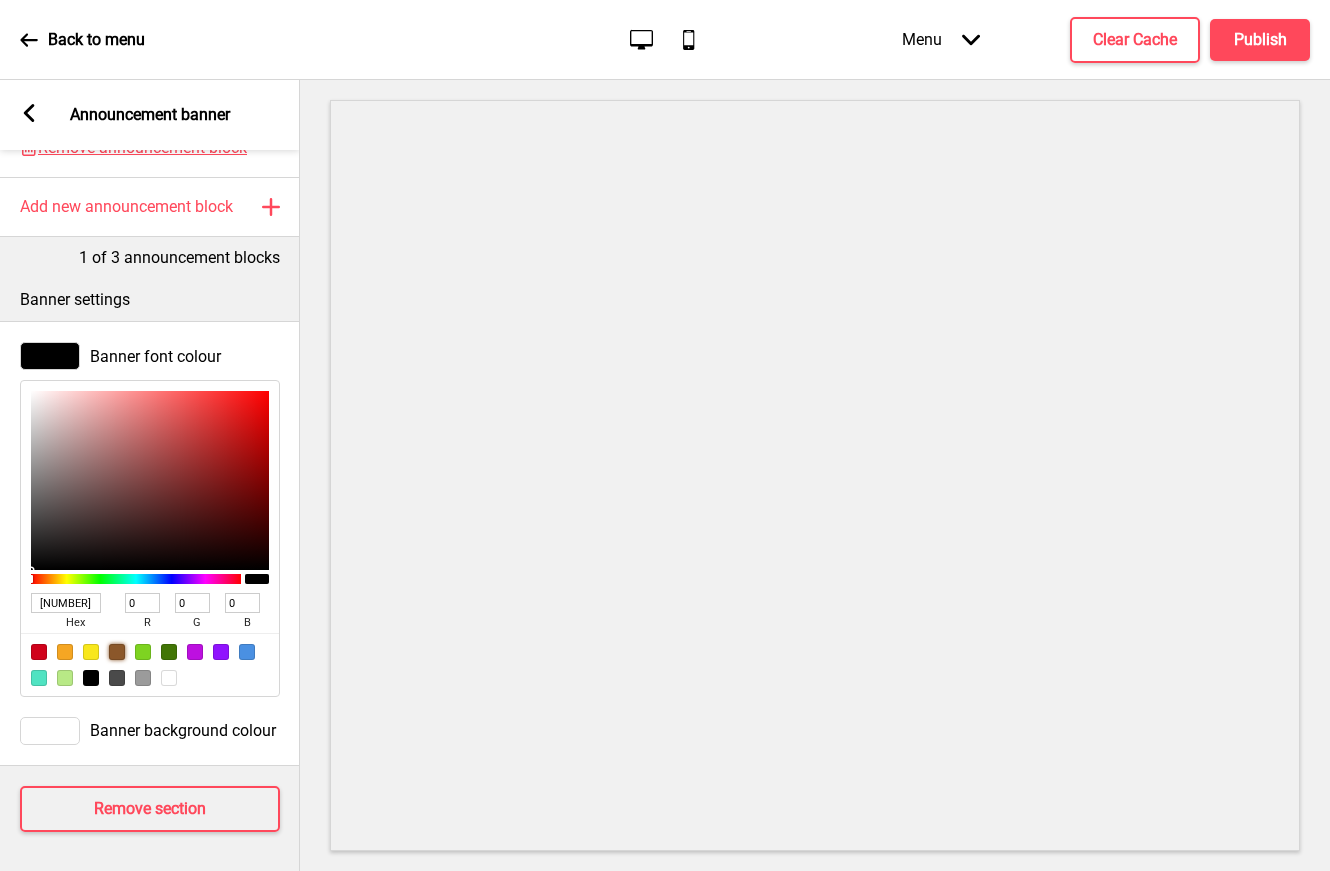 click at bounding box center (117, 652) 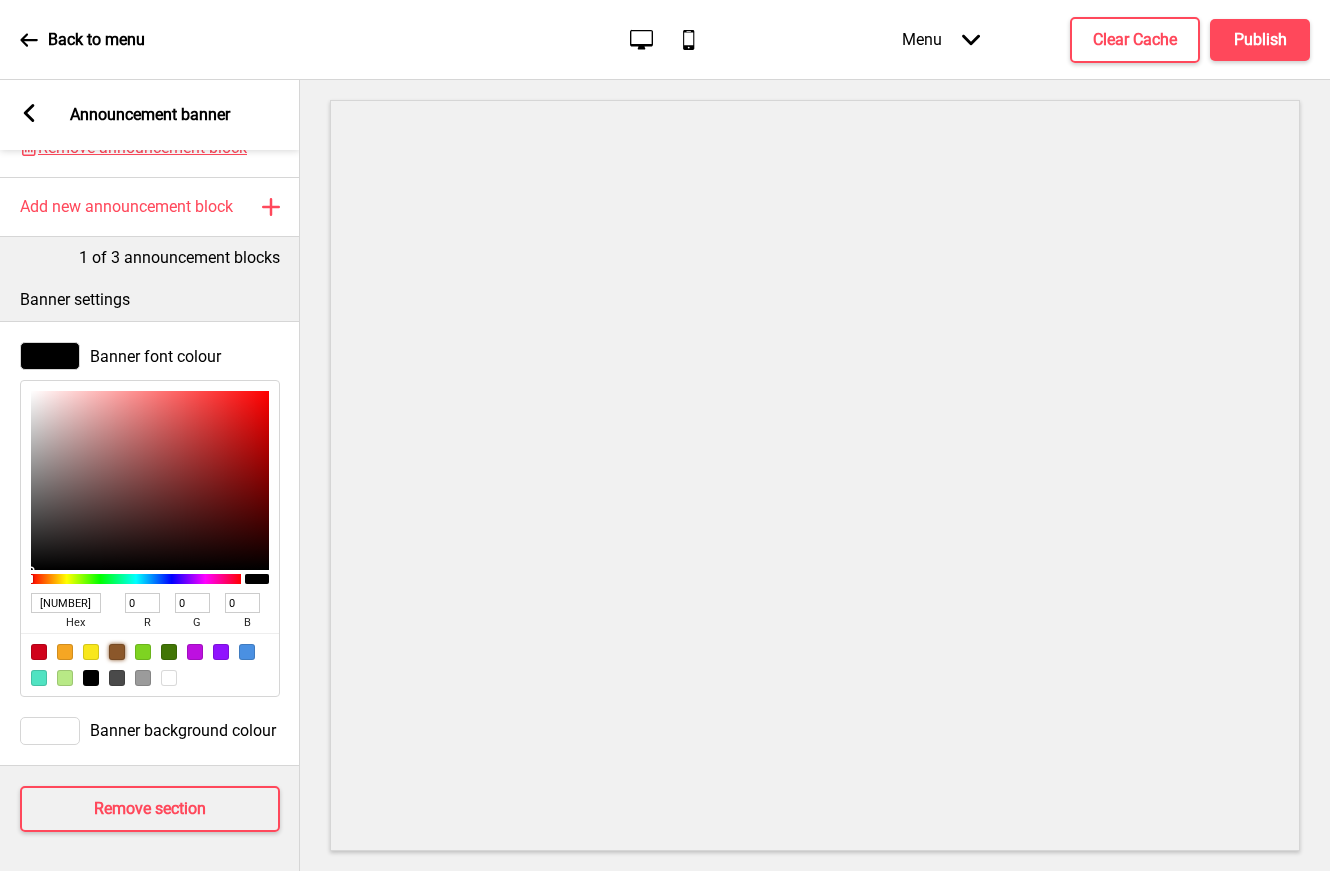 type on "8B572A" 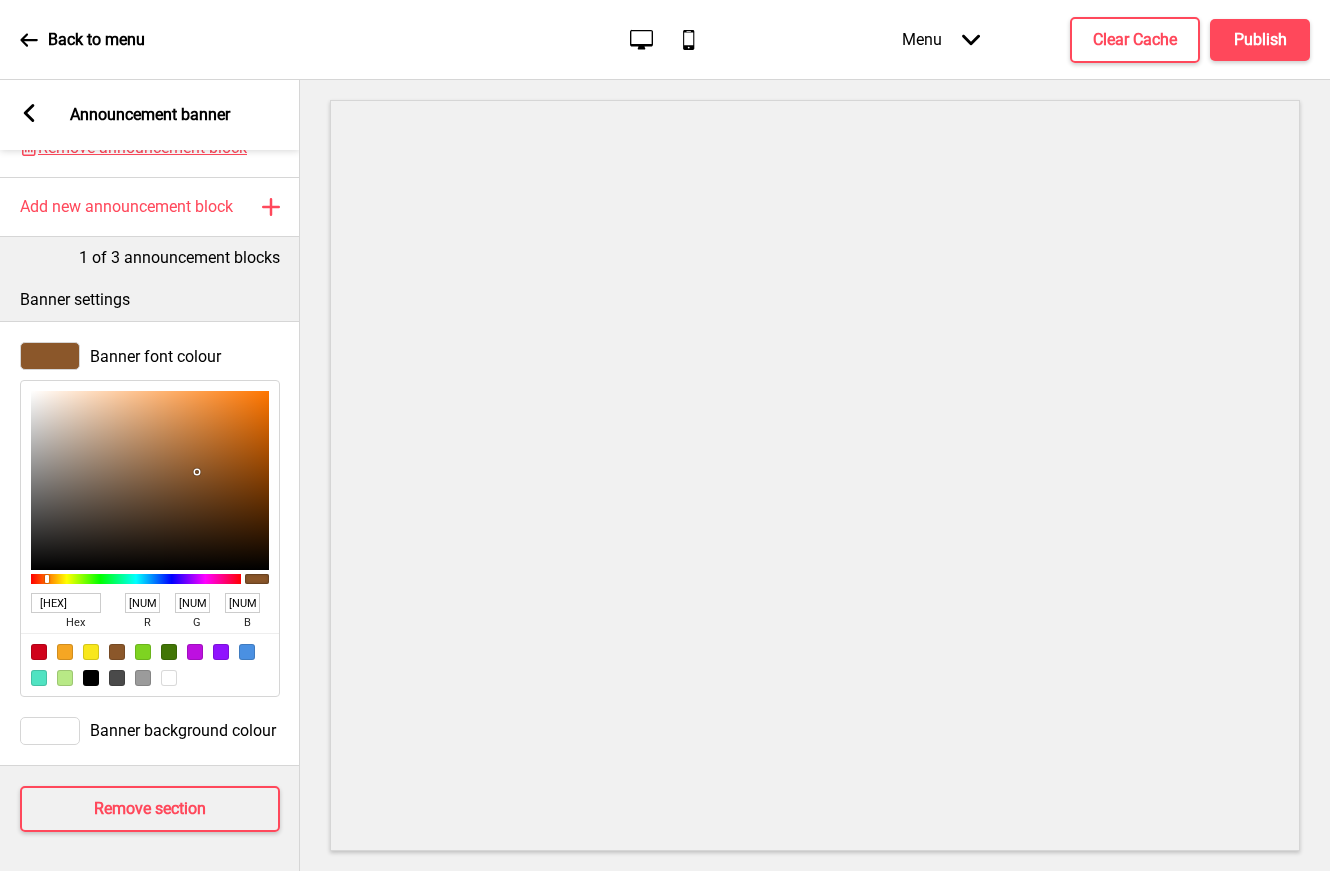 click on "8B572A" at bounding box center (66, 603) 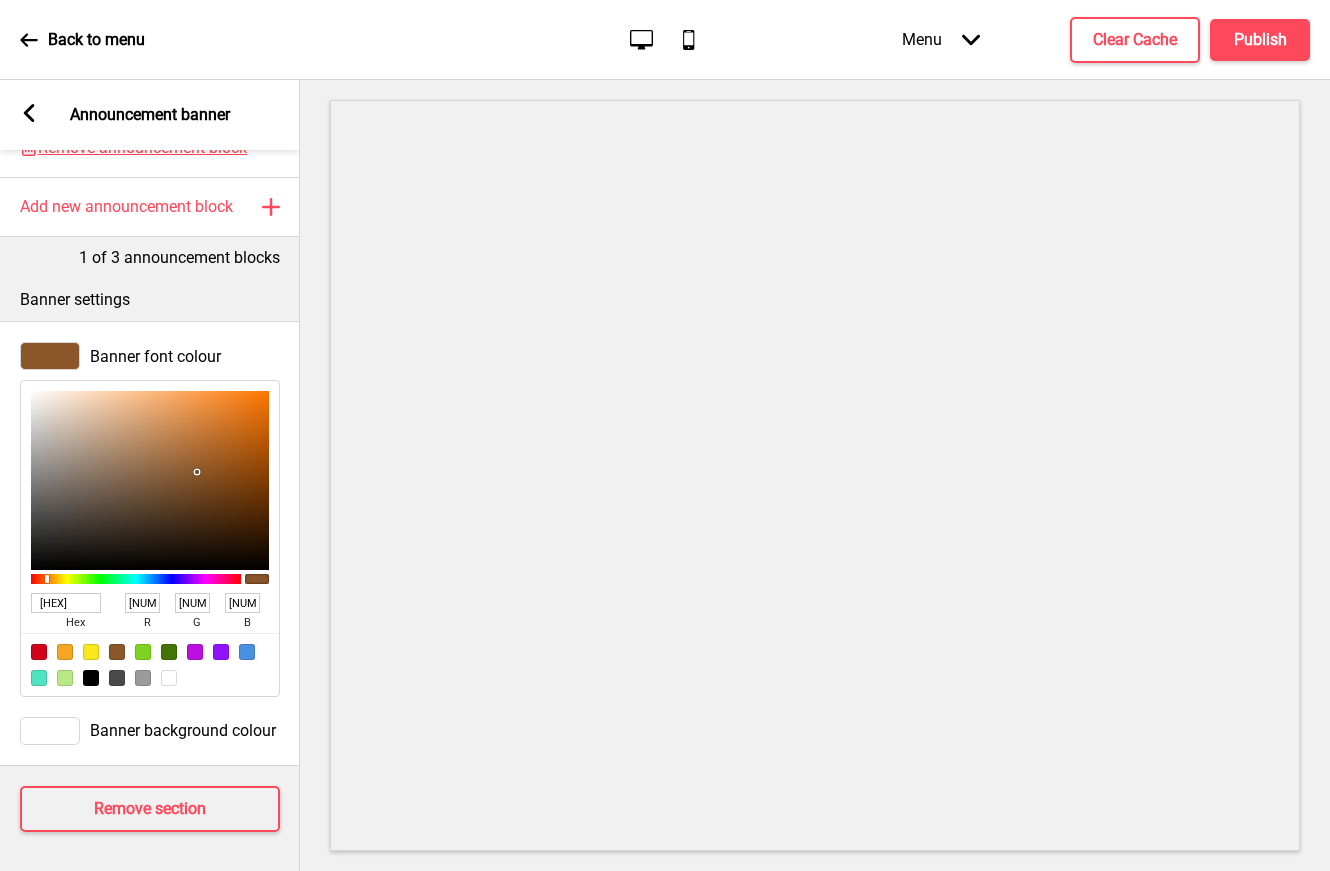 type on "#4F2C1D" 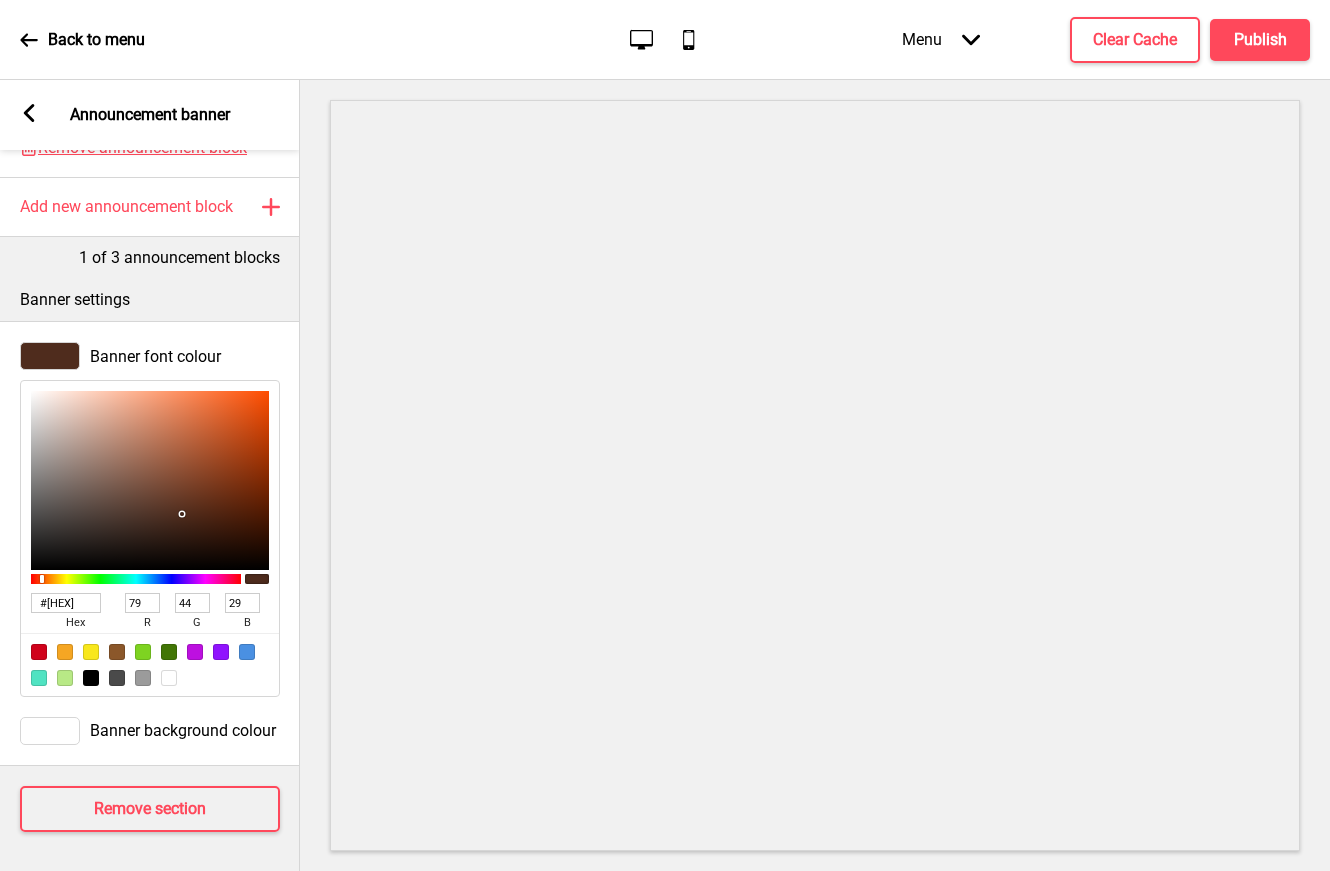 click on "#4F2C1D" at bounding box center [66, 603] 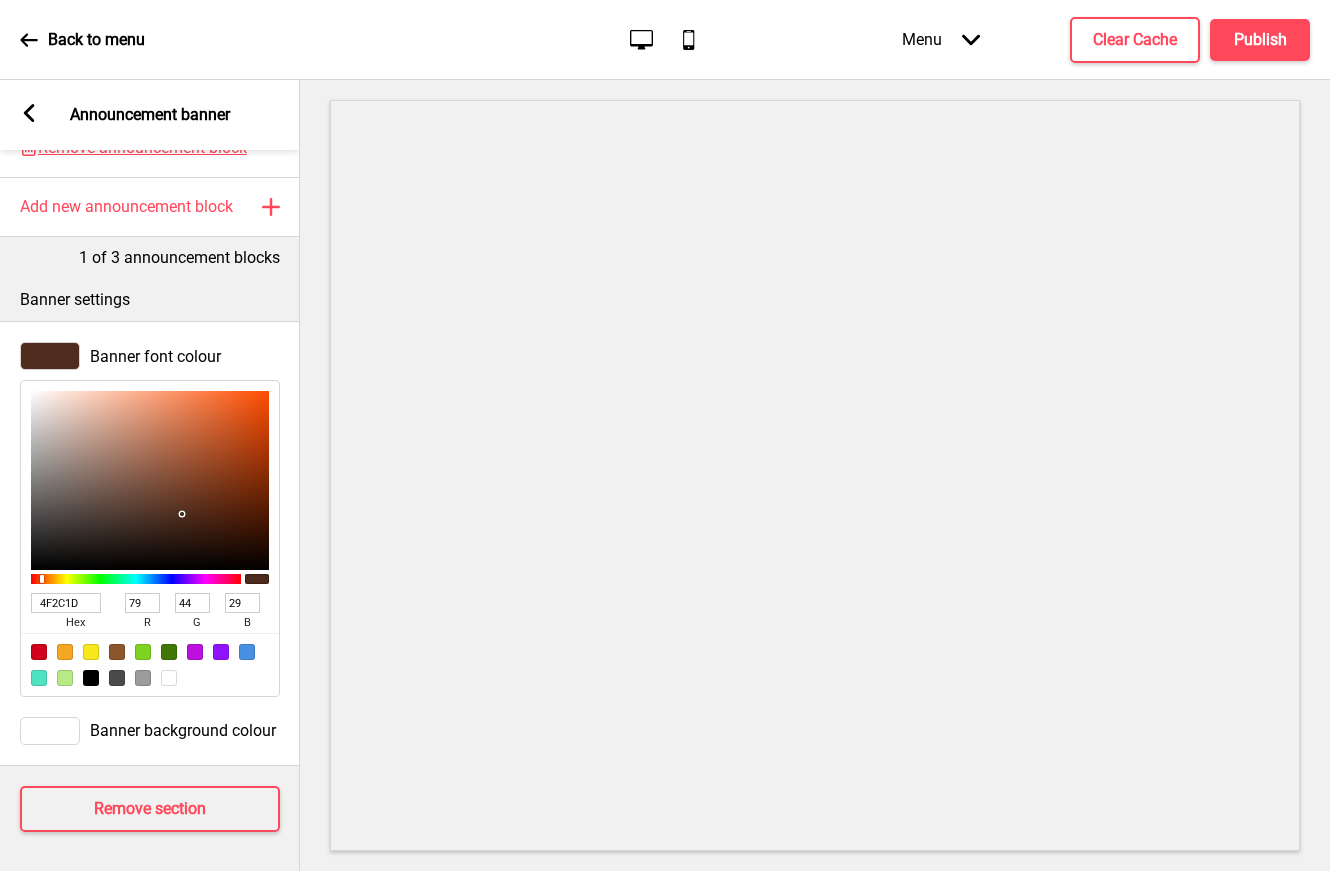 click on "4F2C1D" at bounding box center [66, 603] 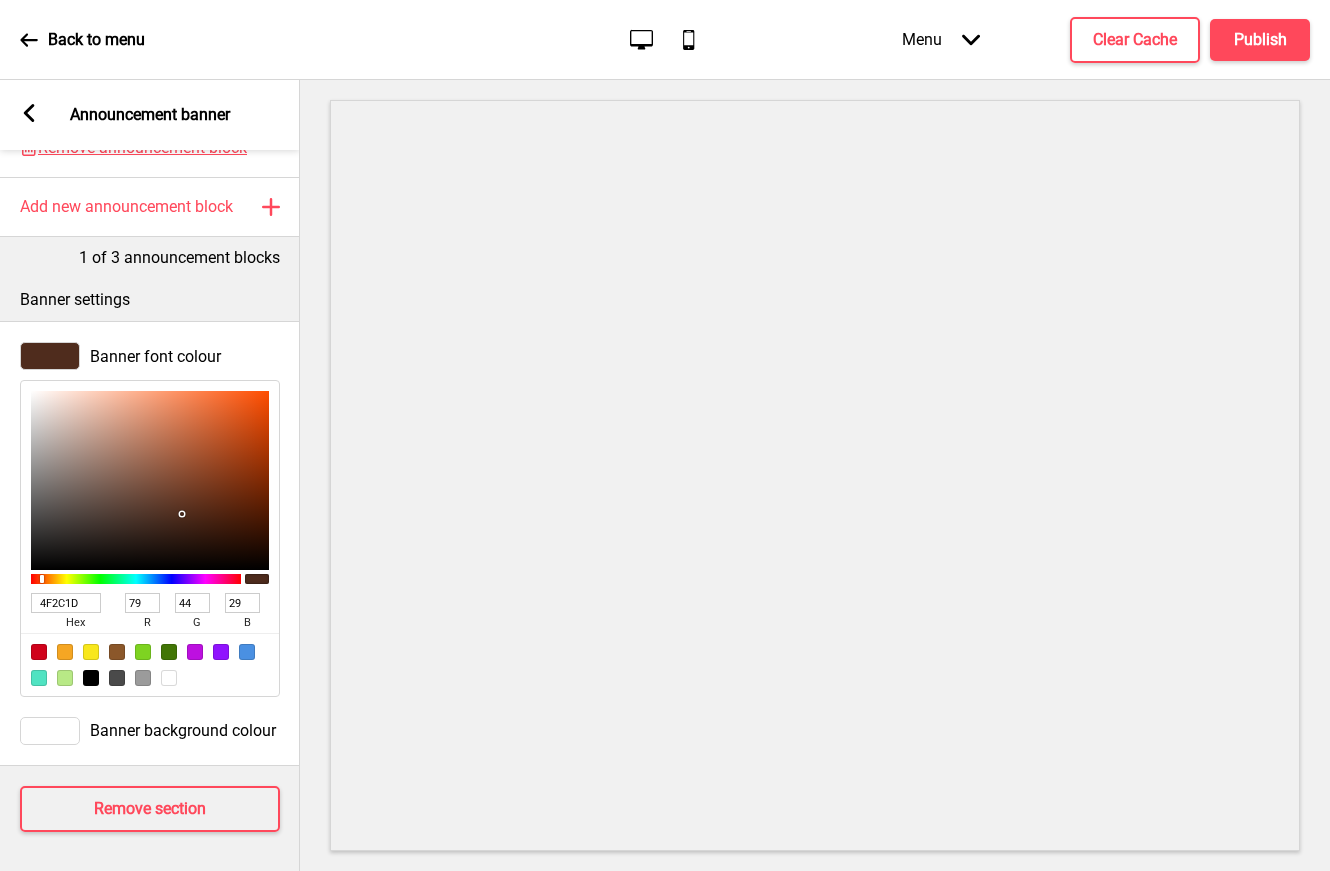 click 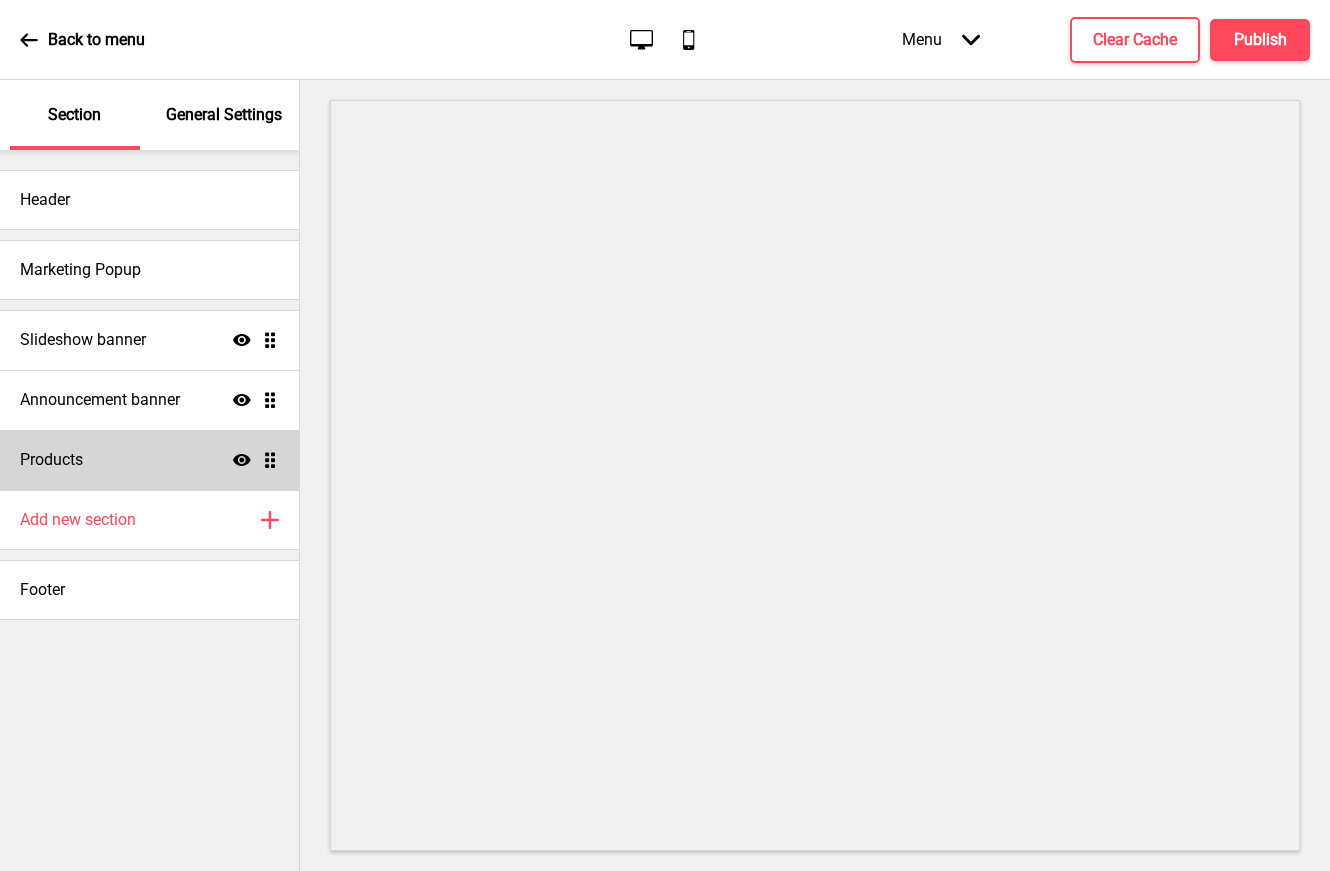 click on "Products Show Drag" at bounding box center [149, 460] 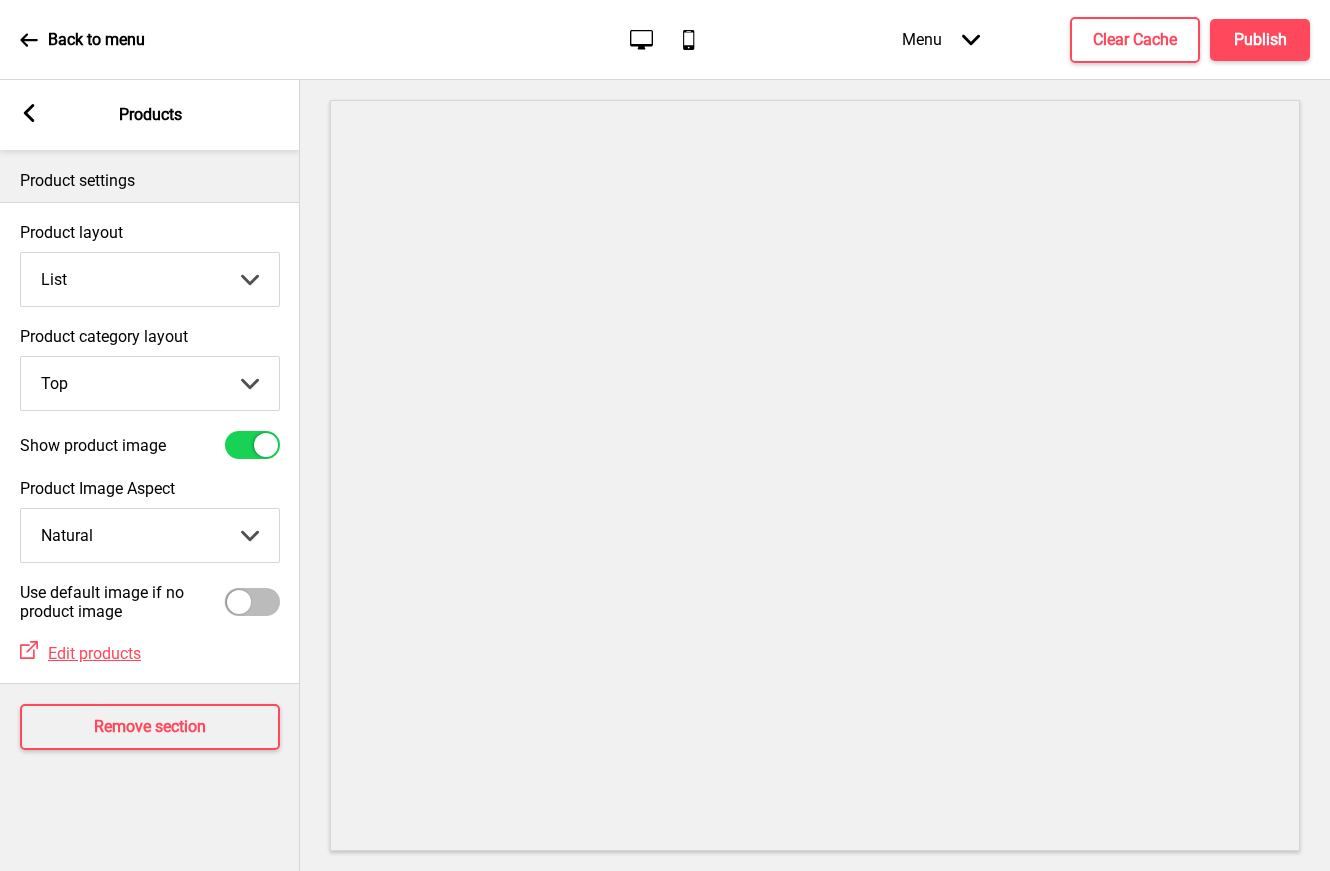 click 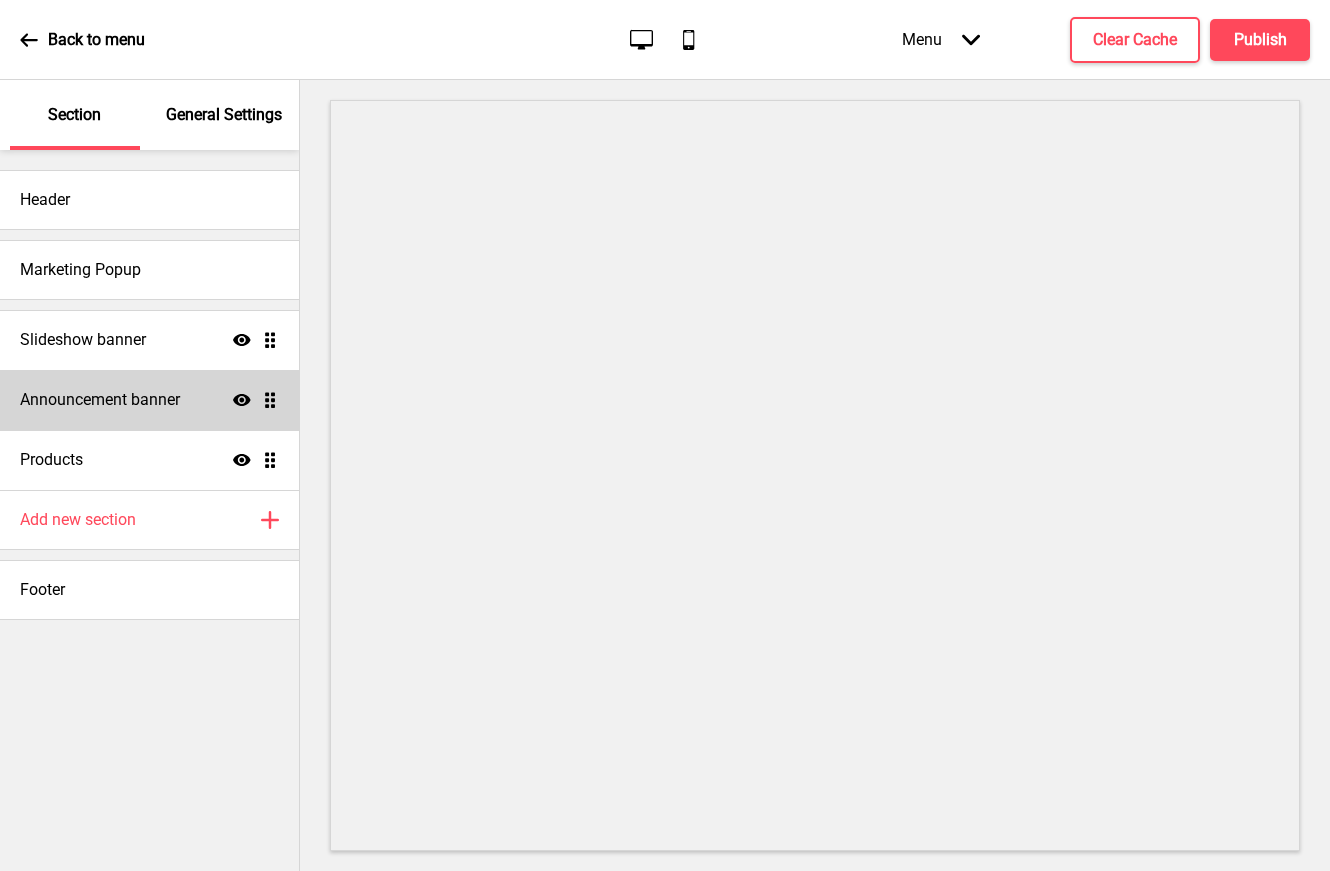 click on "Announcement banner" at bounding box center [100, 400] 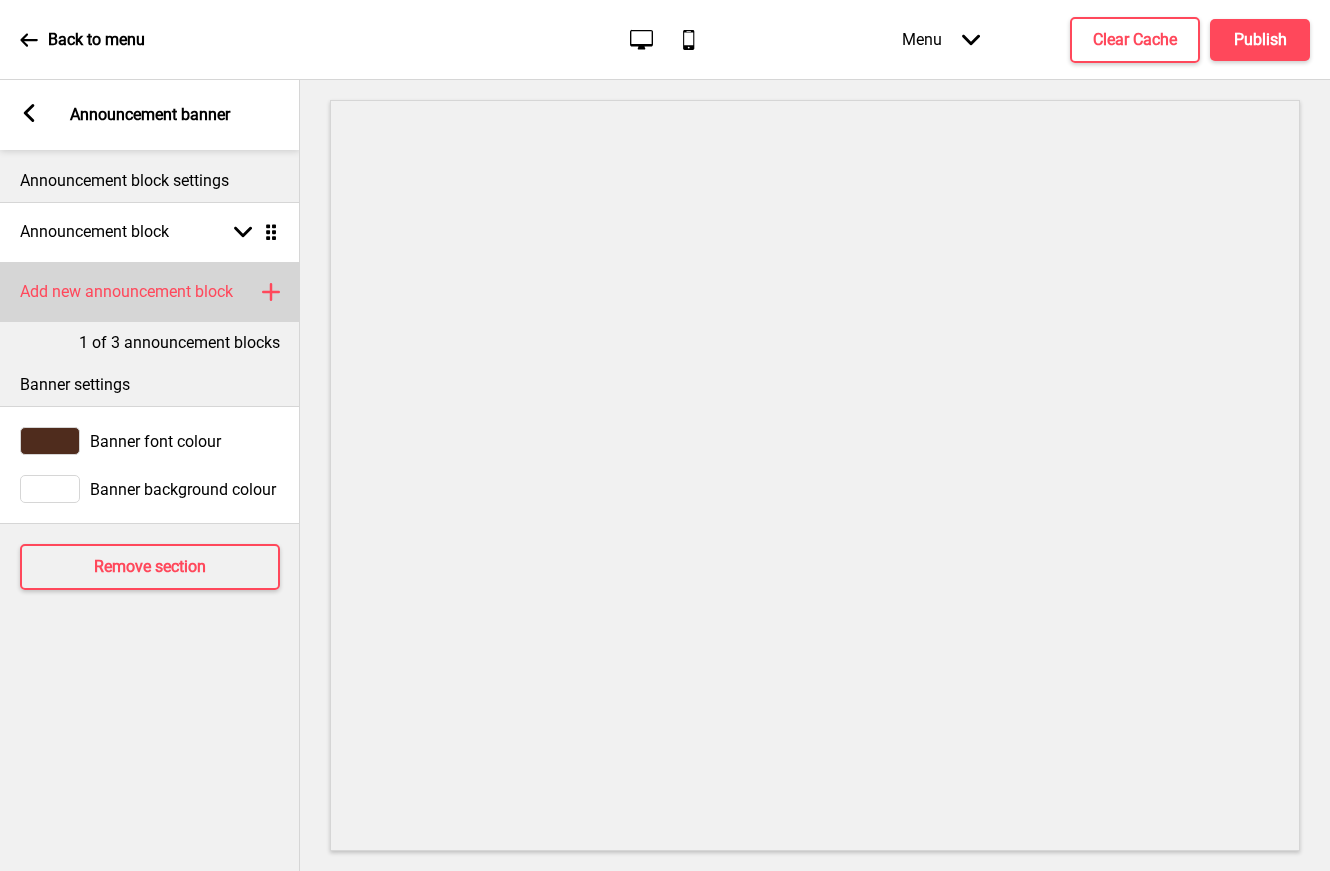 click 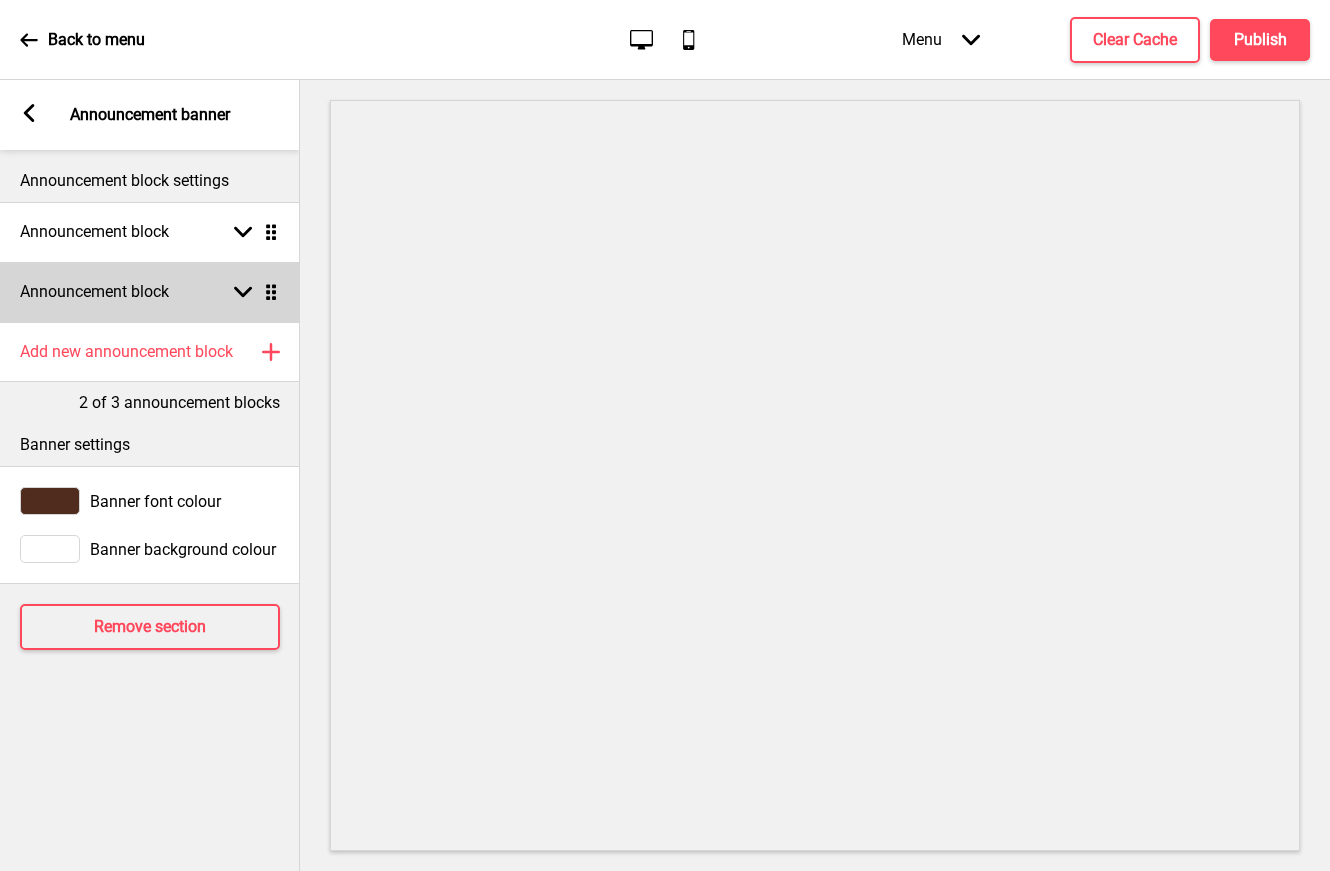 click 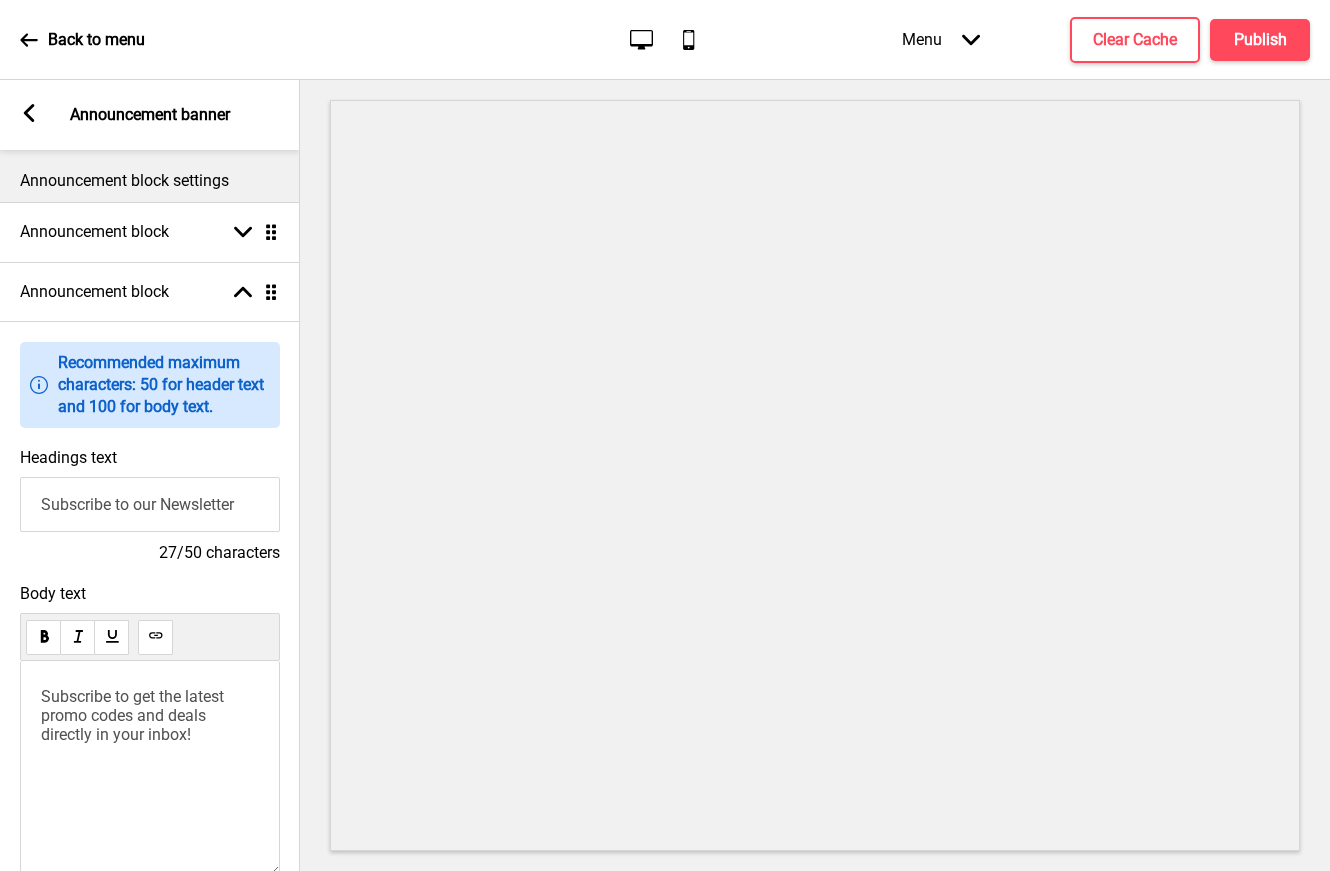 click on "Subscribe to our Newsletter" at bounding box center [150, 504] 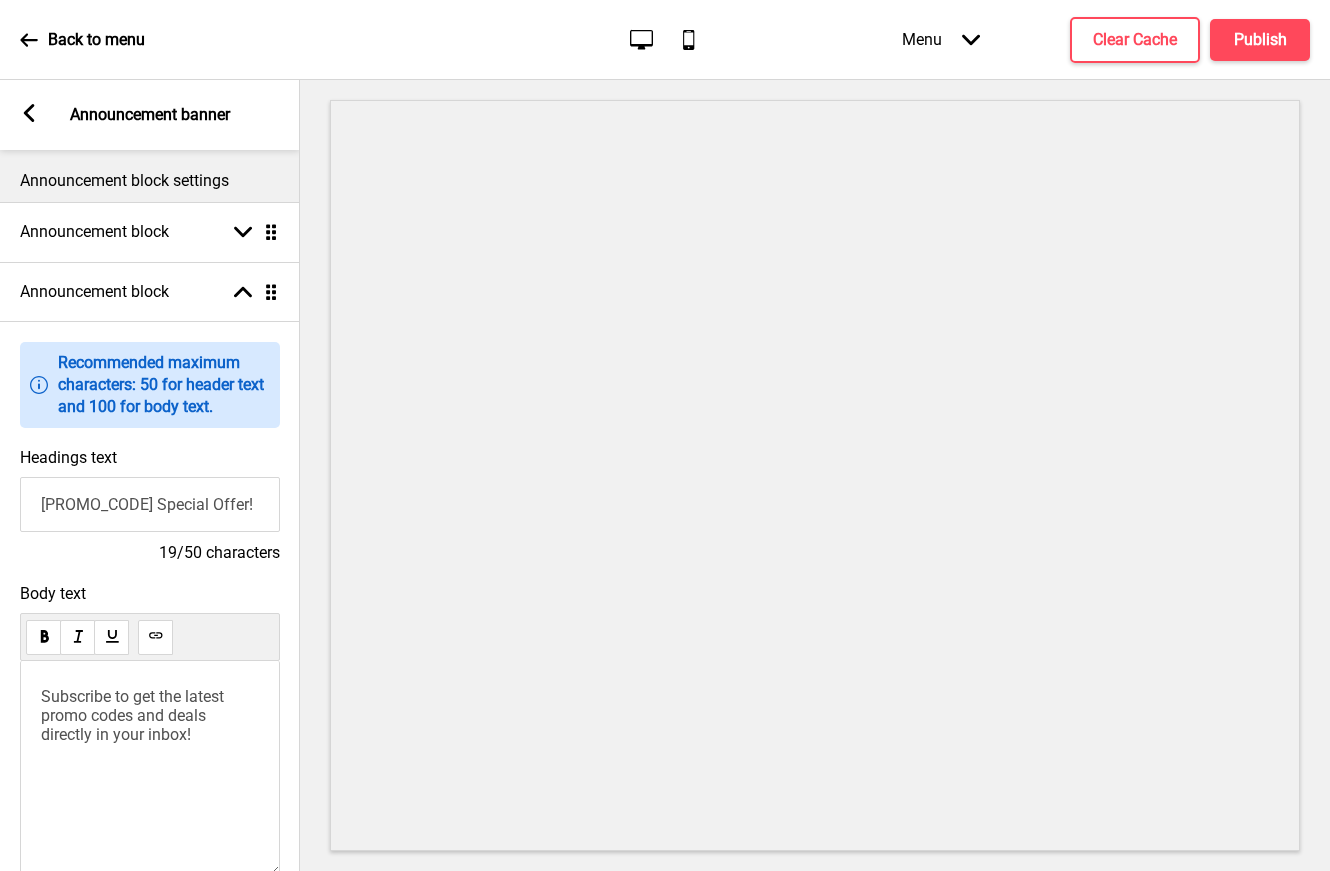 type on "SG60 Special Offer!" 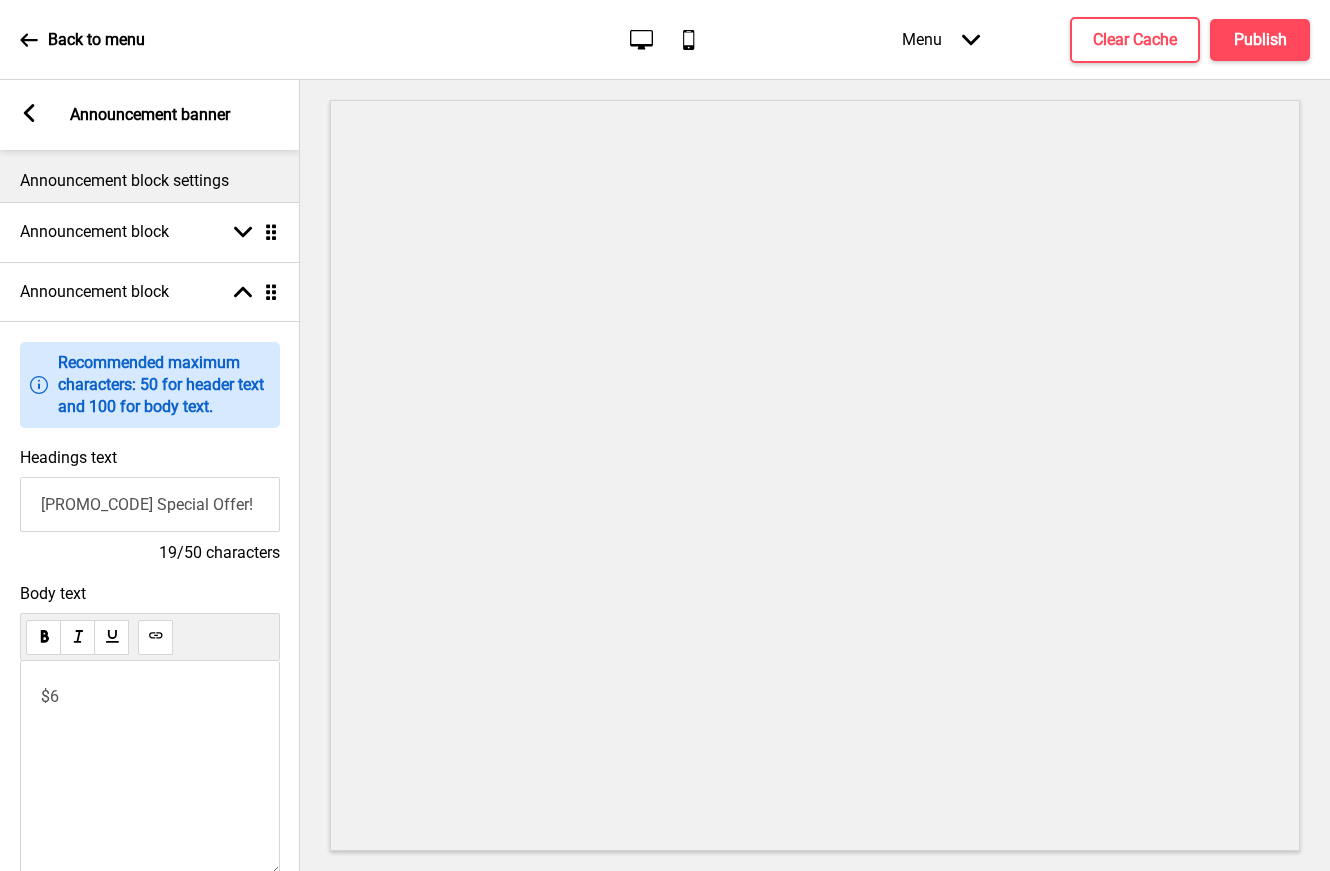 type 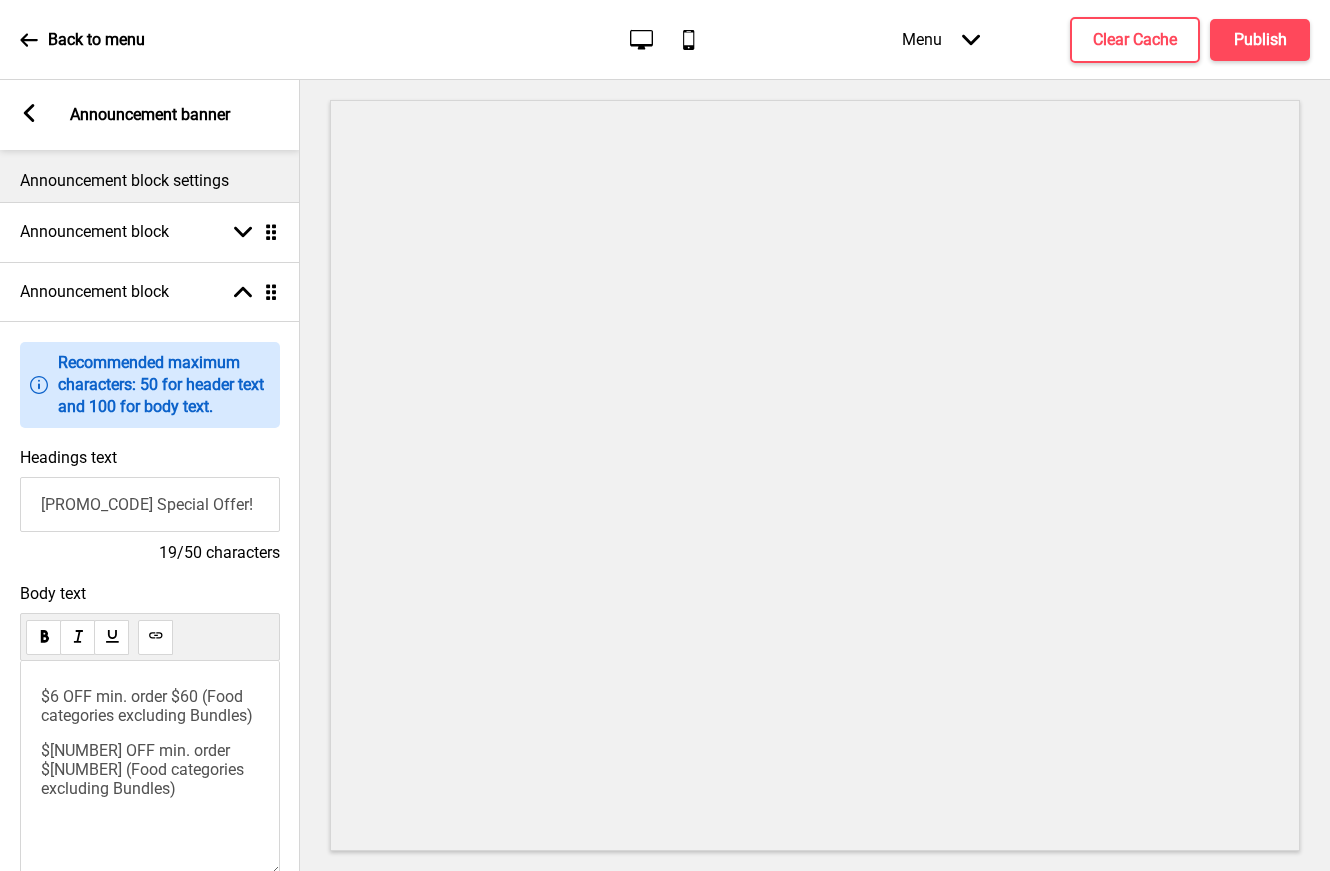 click on "SG60 Special Offer!" at bounding box center (150, 504) 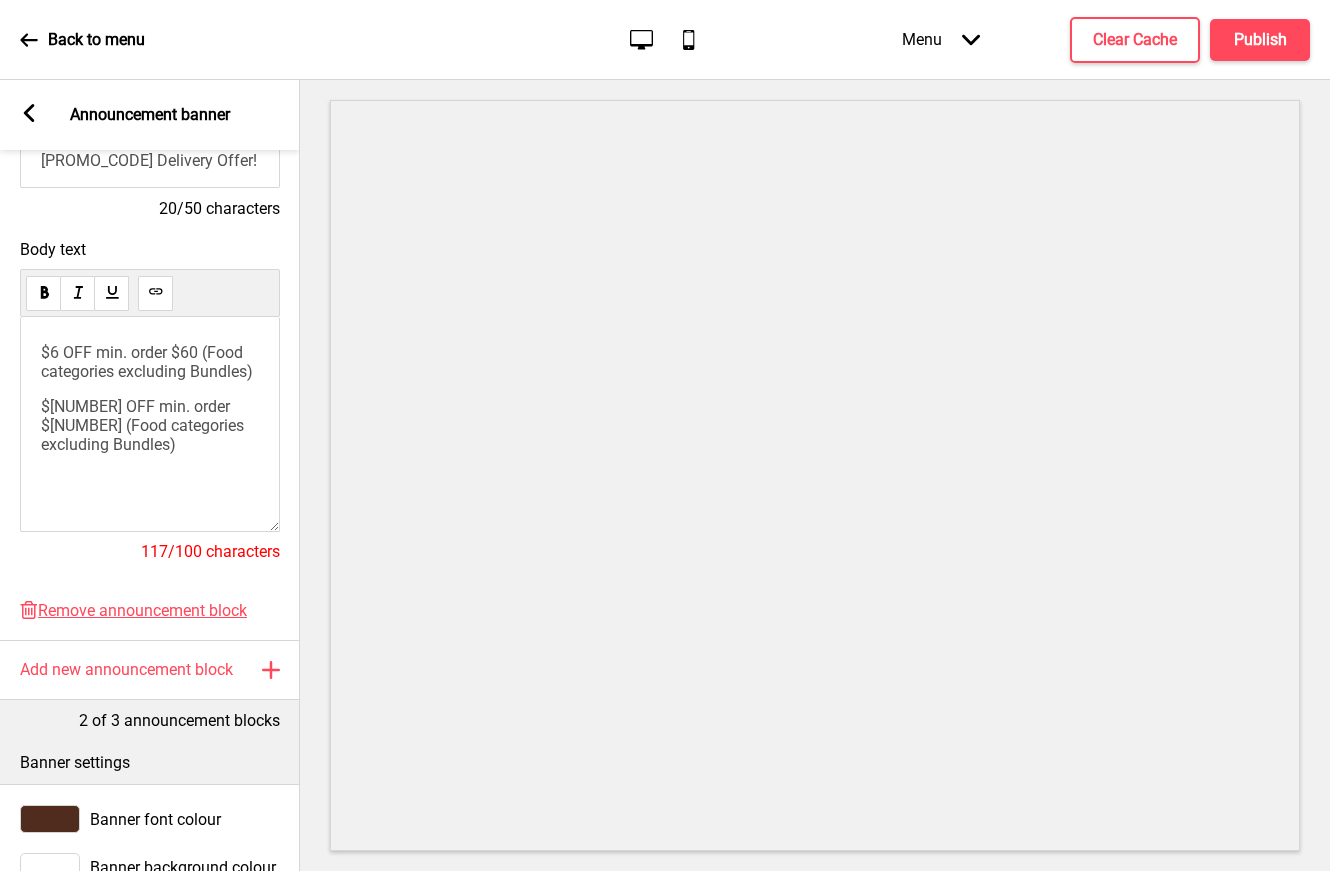 scroll, scrollTop: 481, scrollLeft: 0, axis: vertical 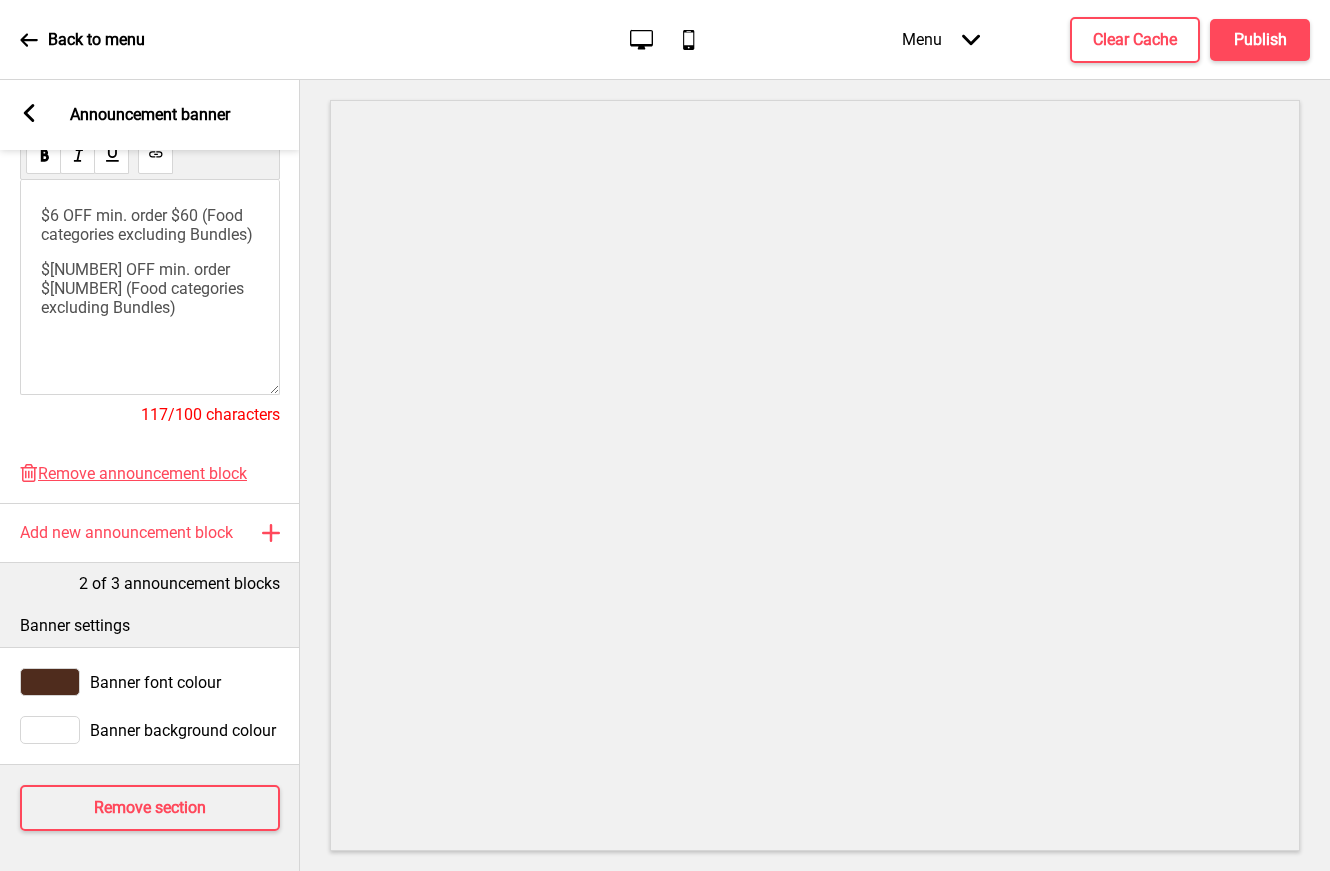 type on "SG60 Delivery Offer!" 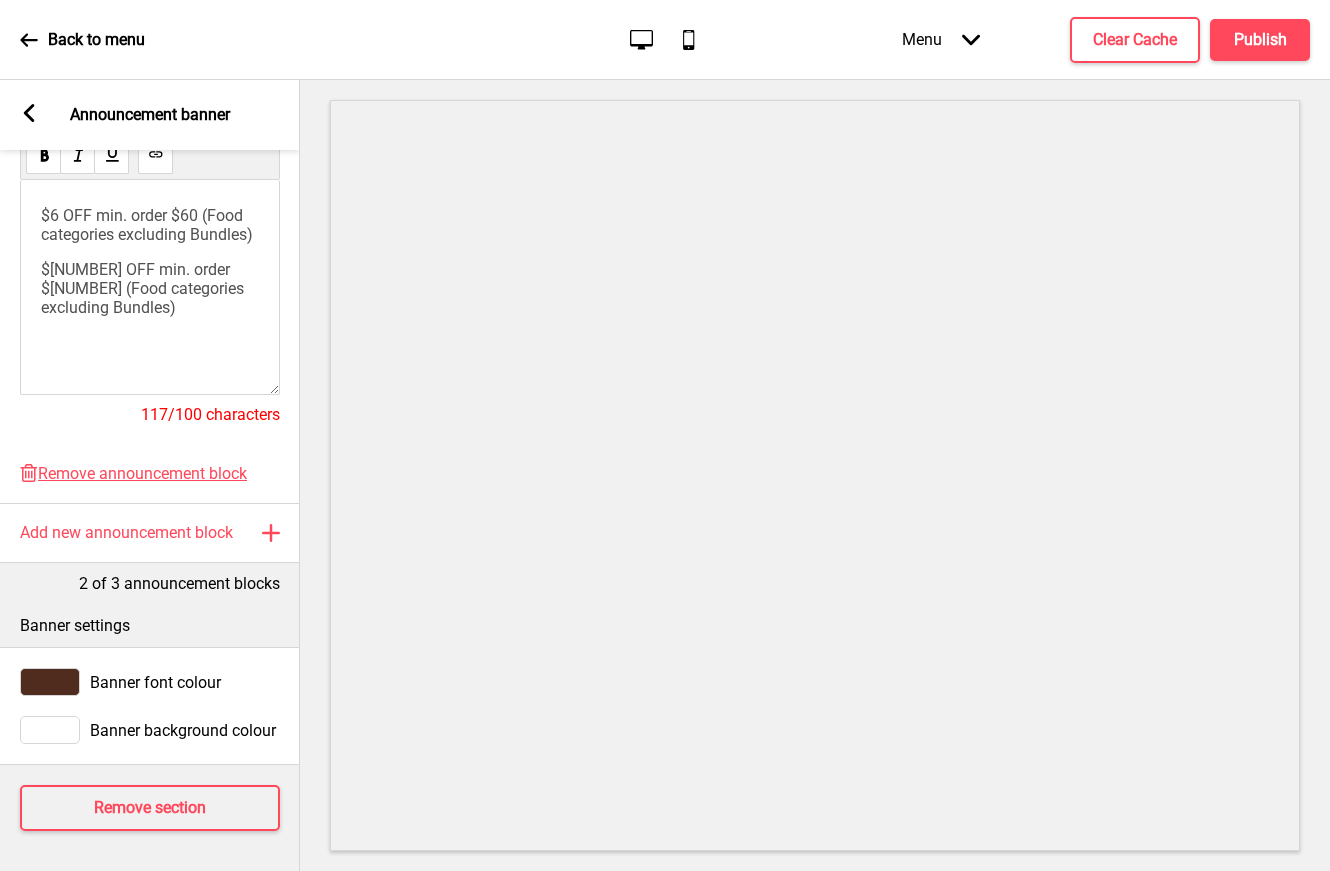 click 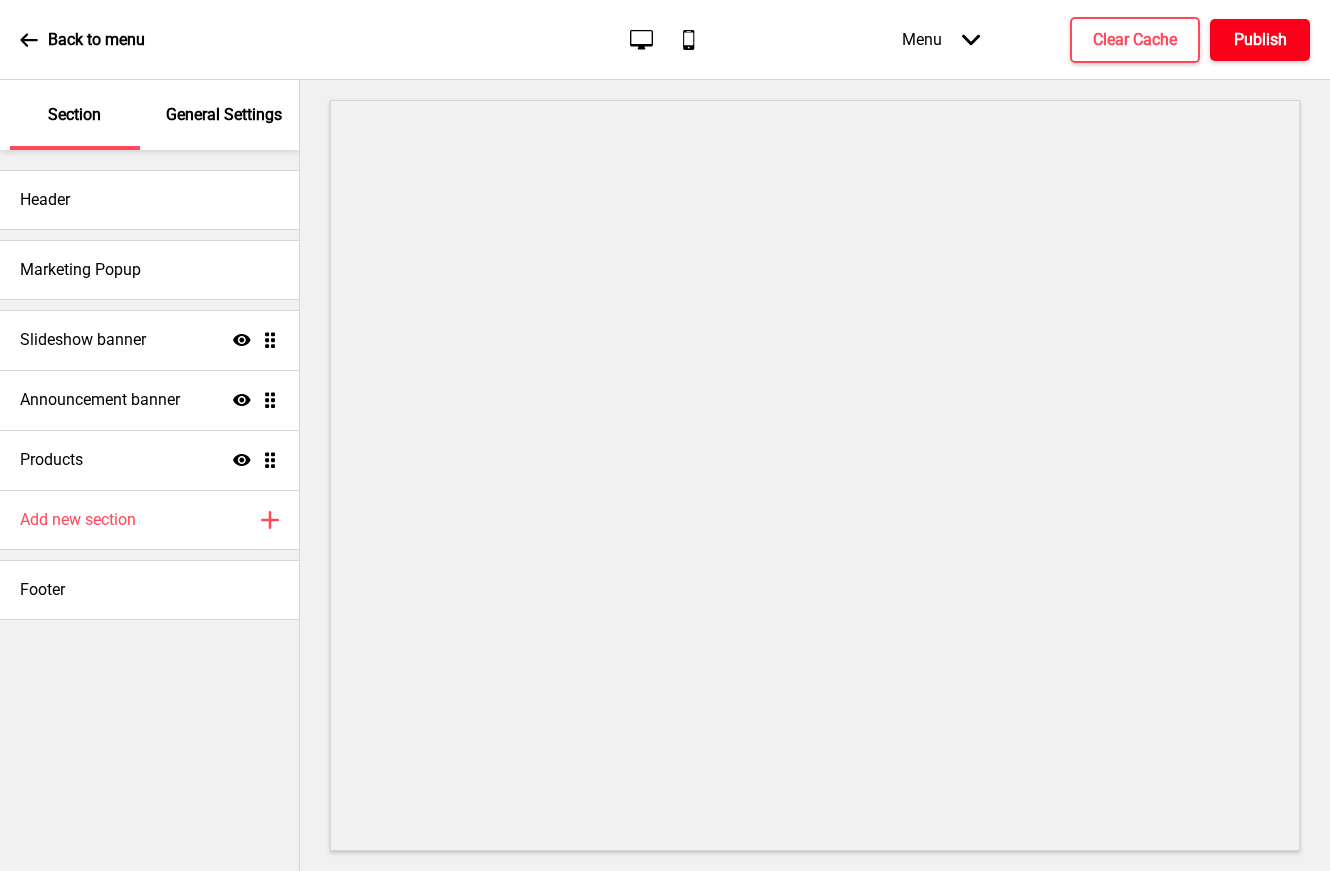 click on "Publish" at bounding box center (1260, 40) 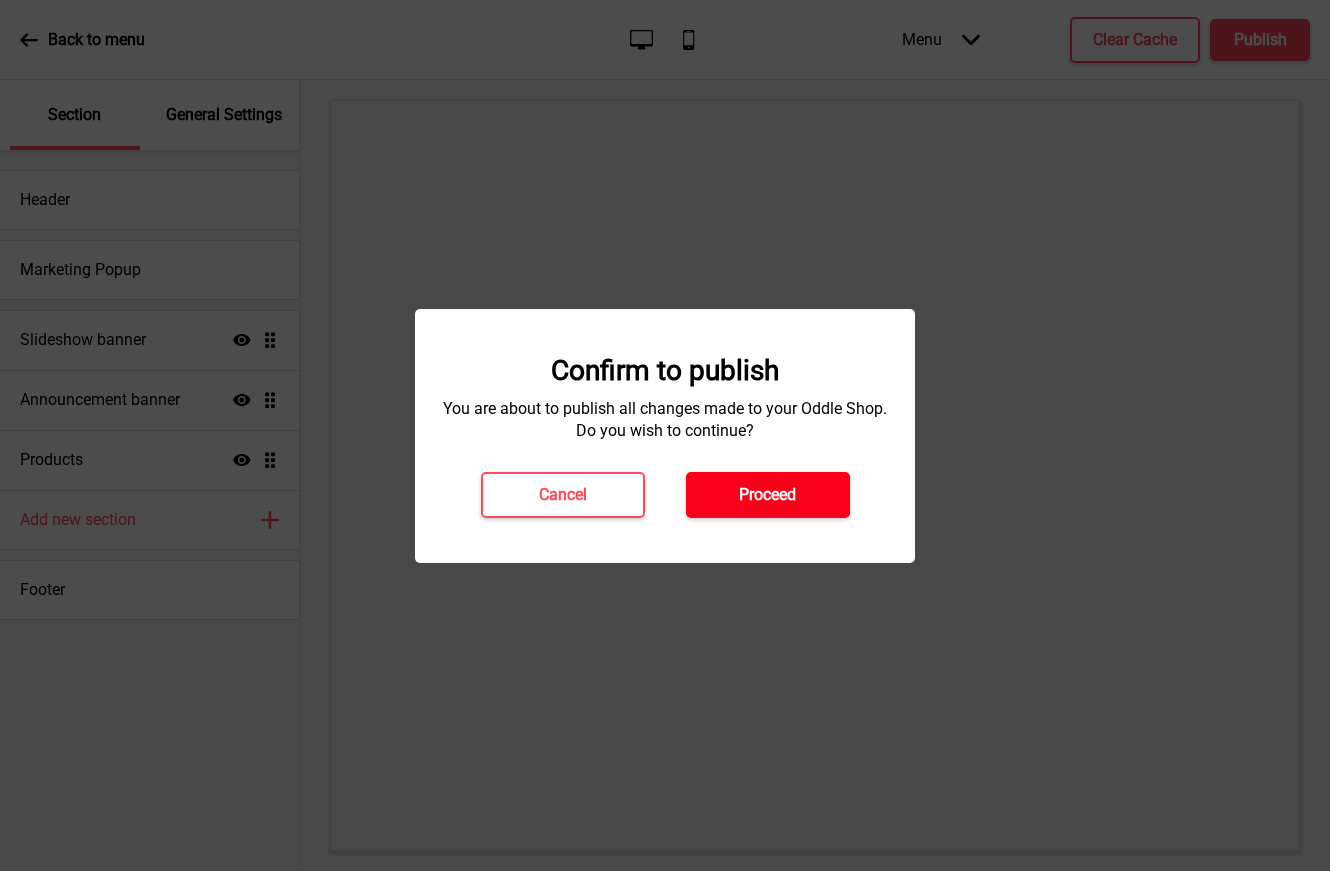 click on "Proceed" at bounding box center [768, 495] 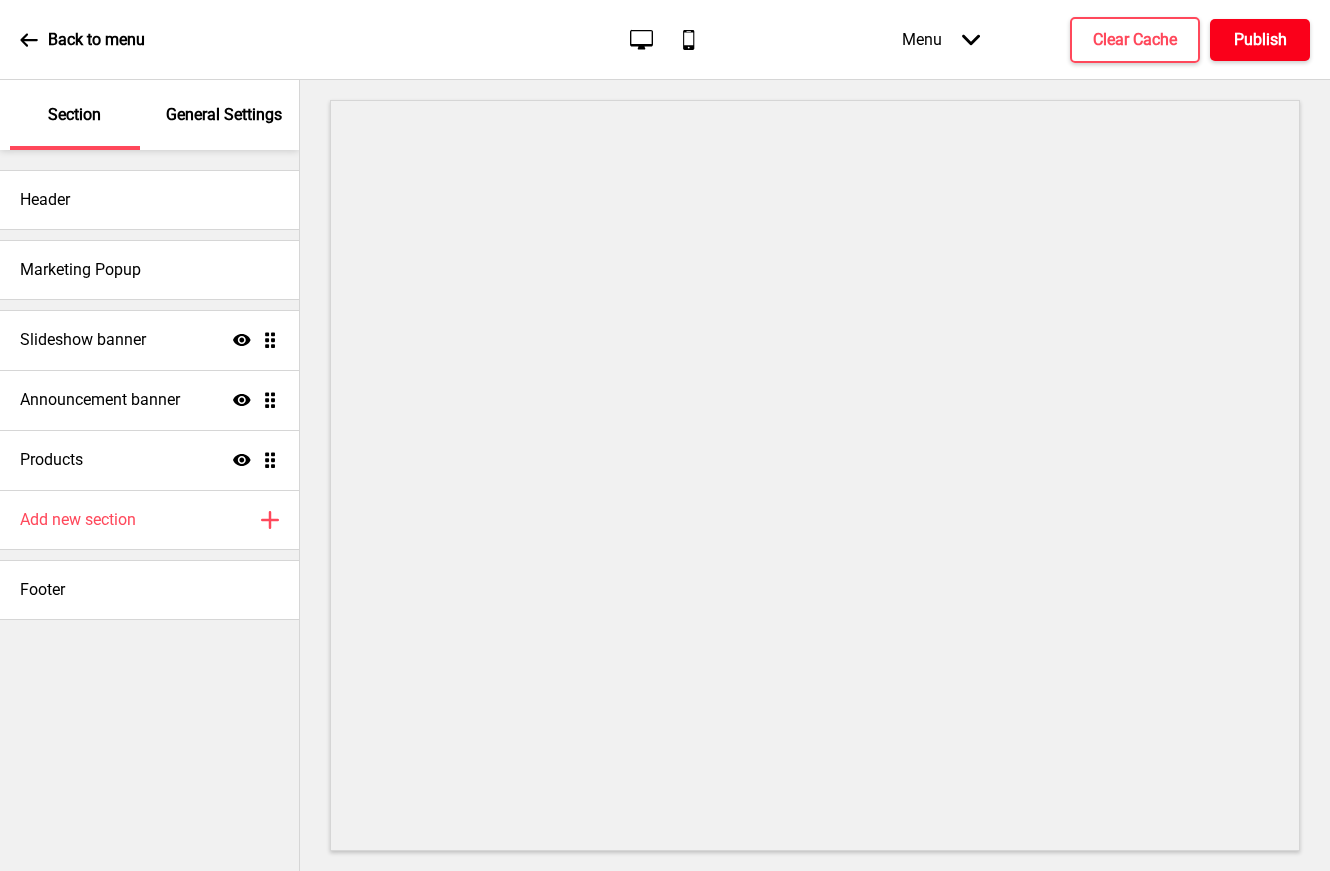 click on "Publish" at bounding box center (1260, 40) 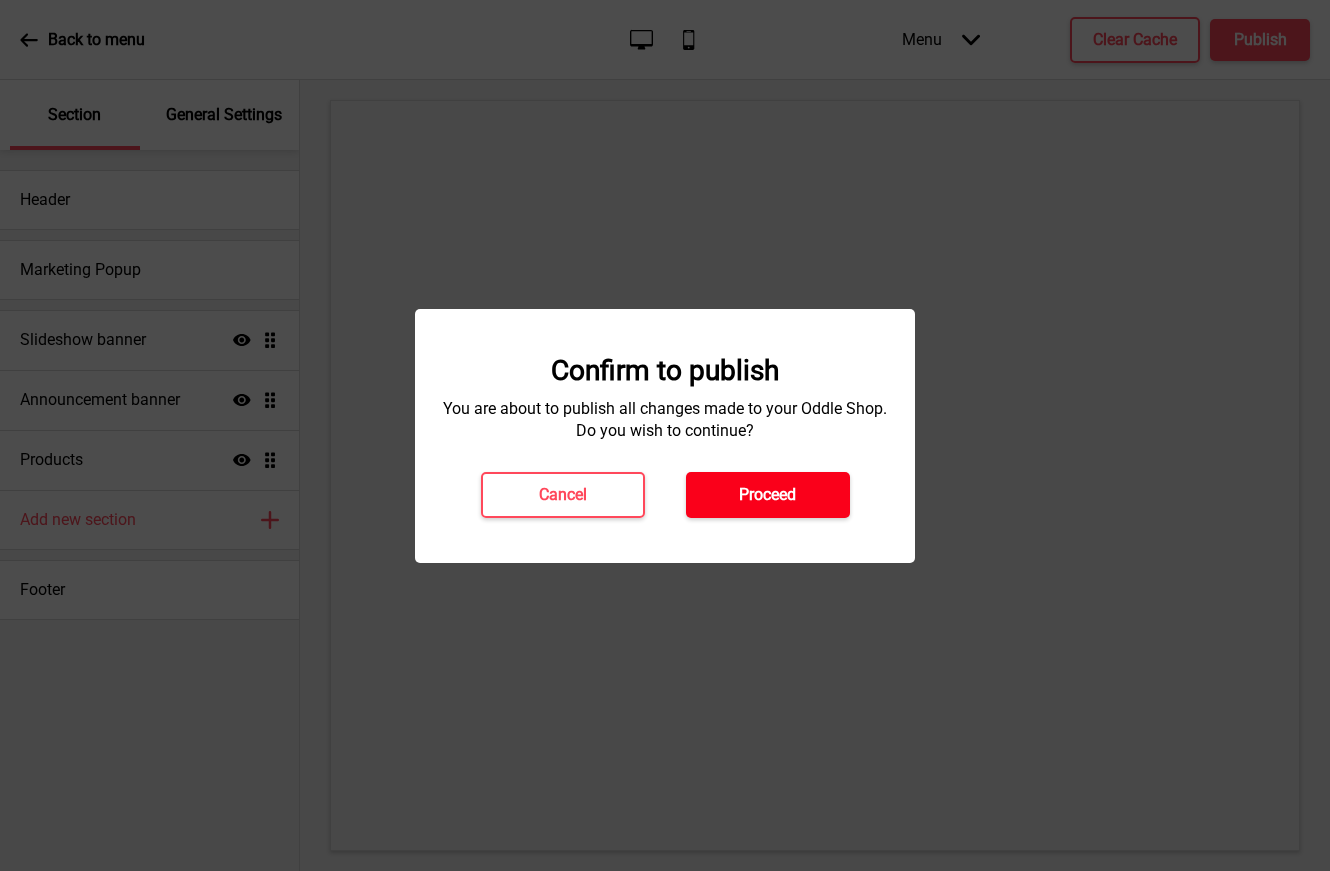 click on "Proceed" at bounding box center [768, 495] 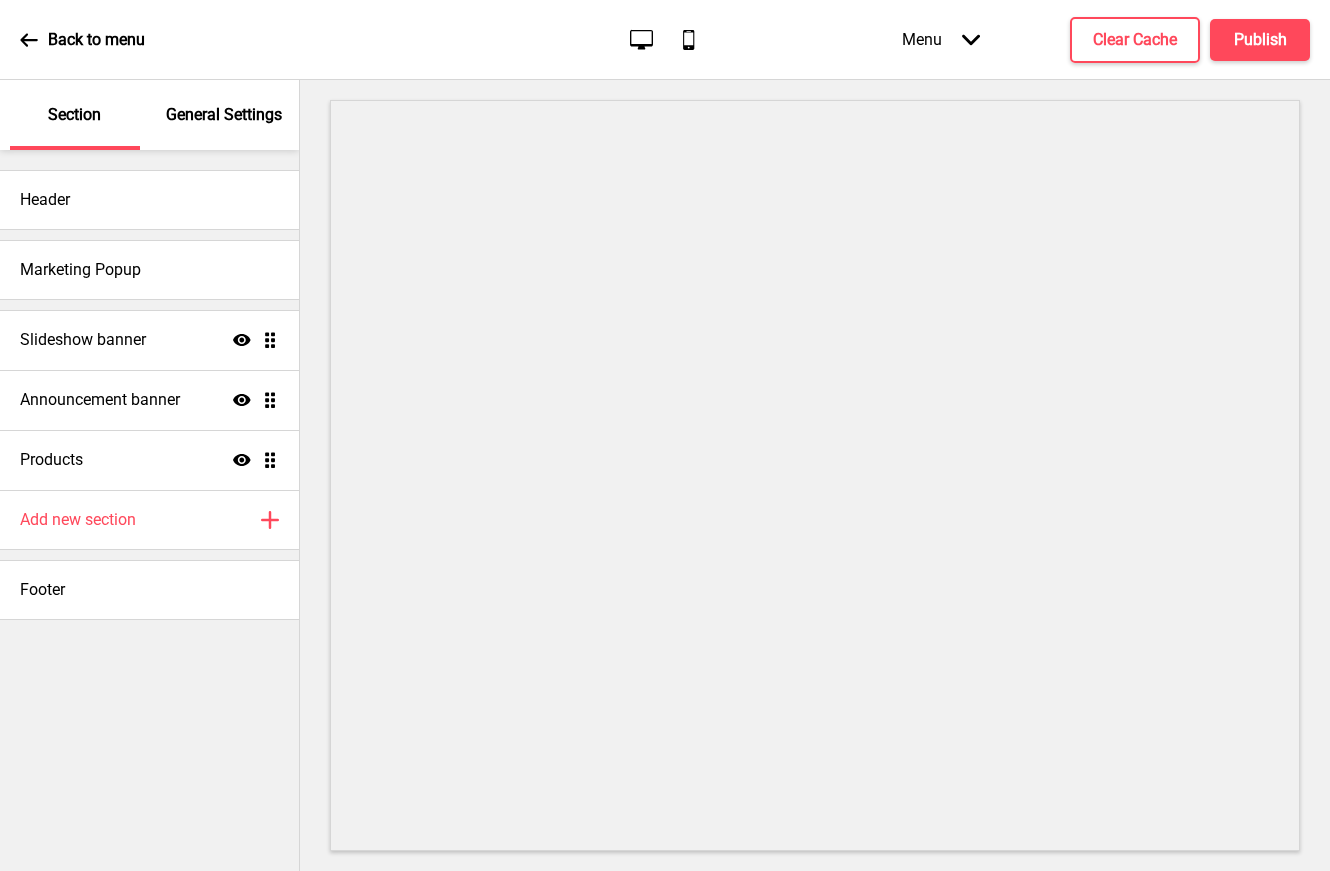 click on "Arrow down" 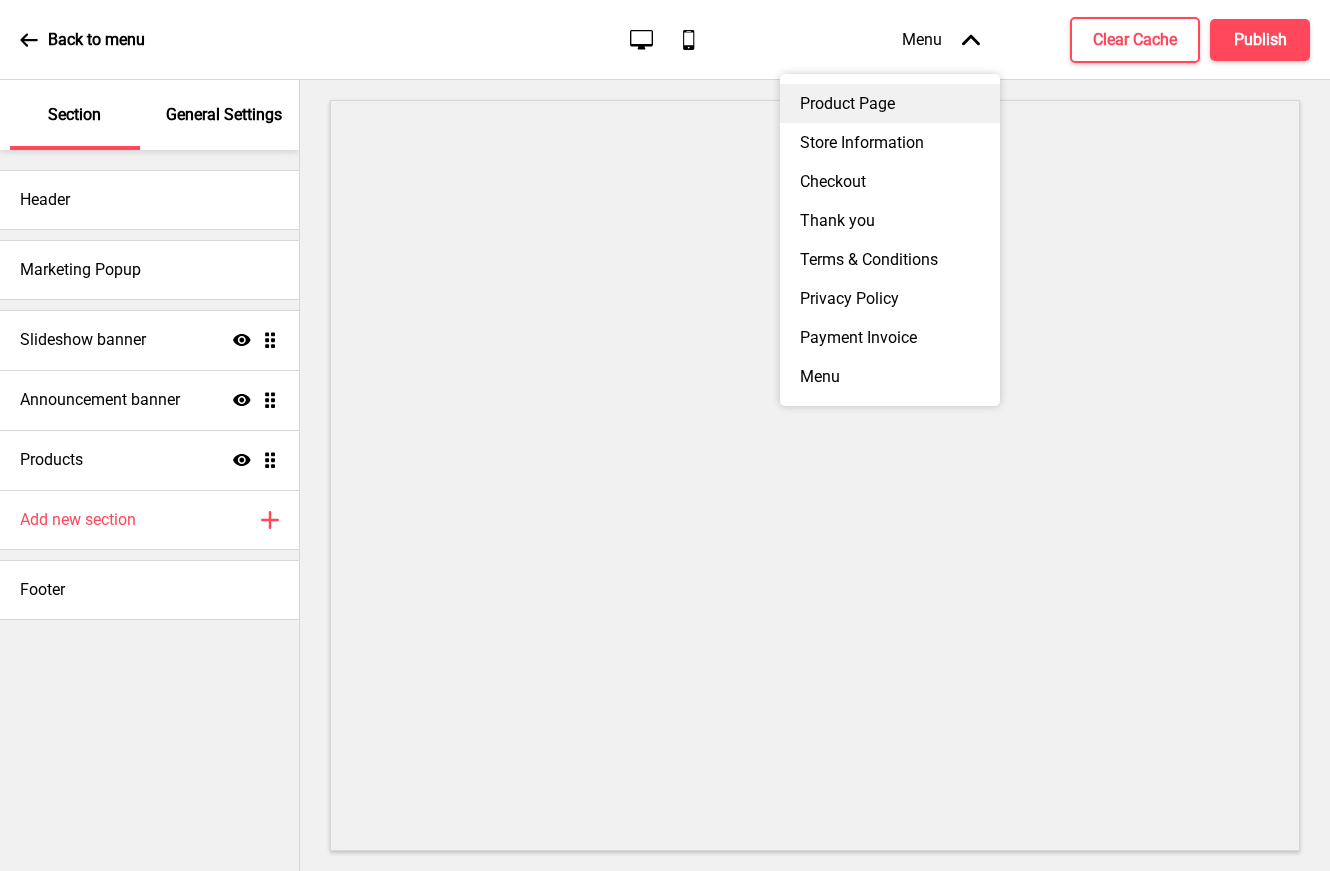 click on "Product Page" at bounding box center [890, 103] 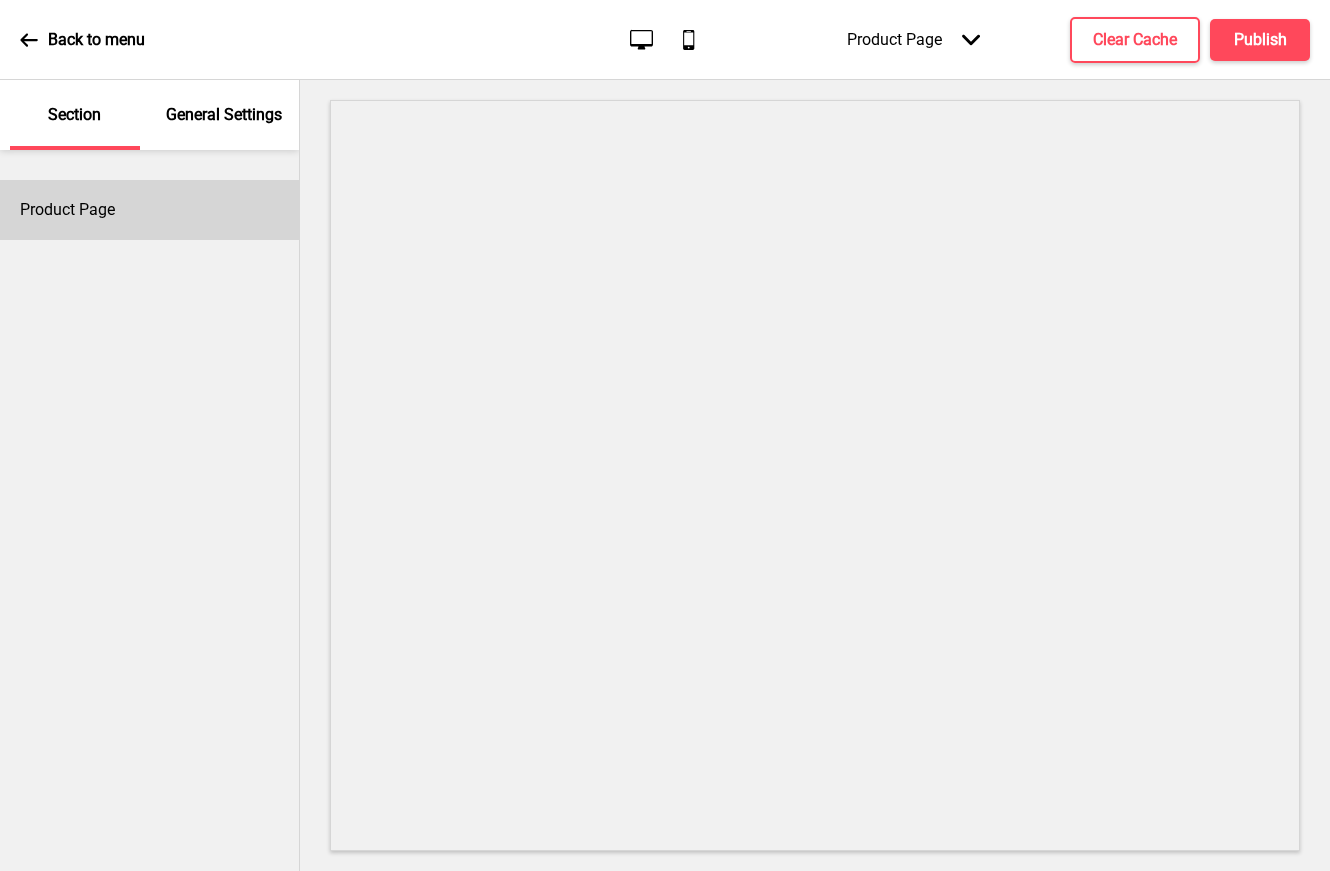 click on "Product Page" at bounding box center (67, 210) 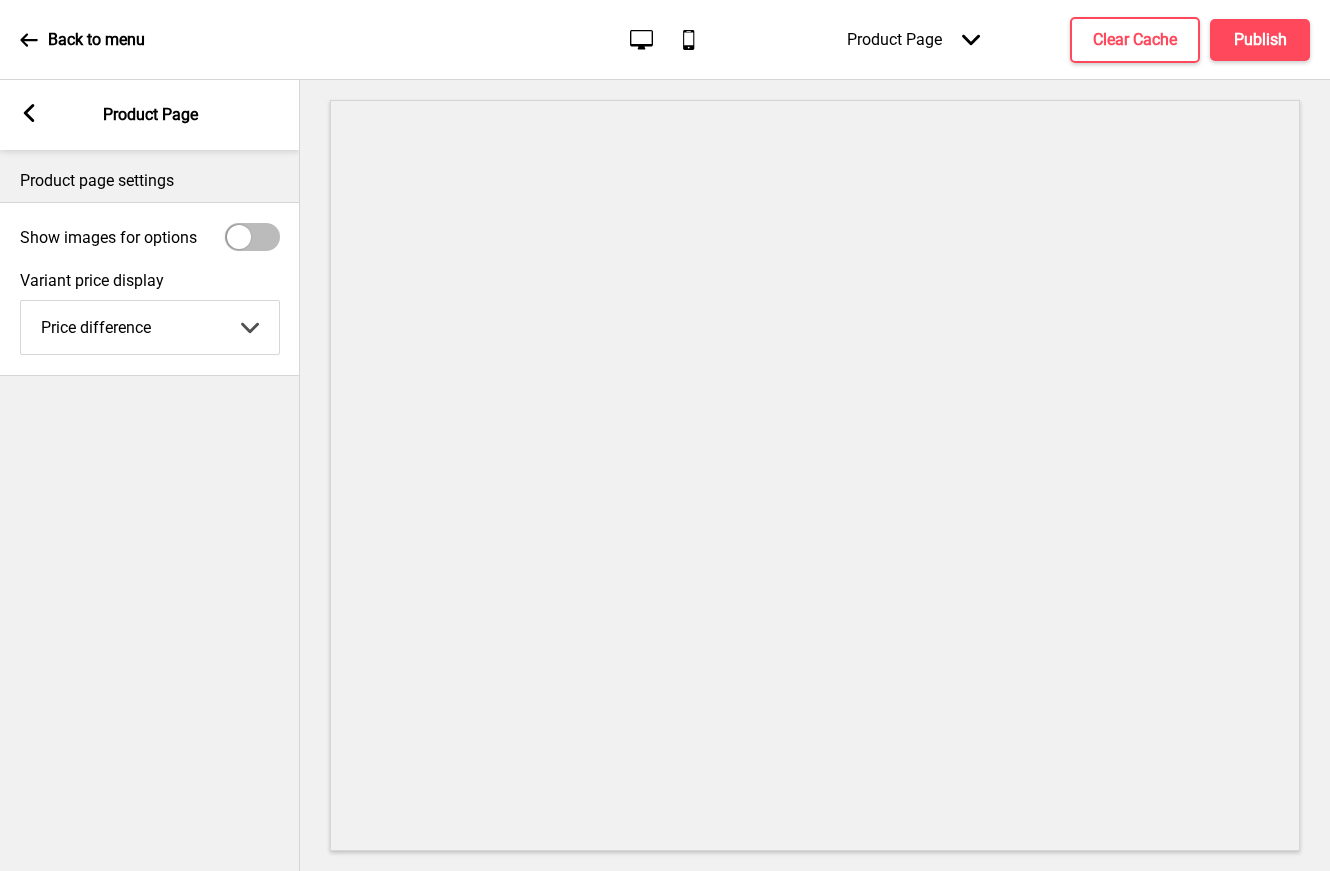 click on "Arrow down" 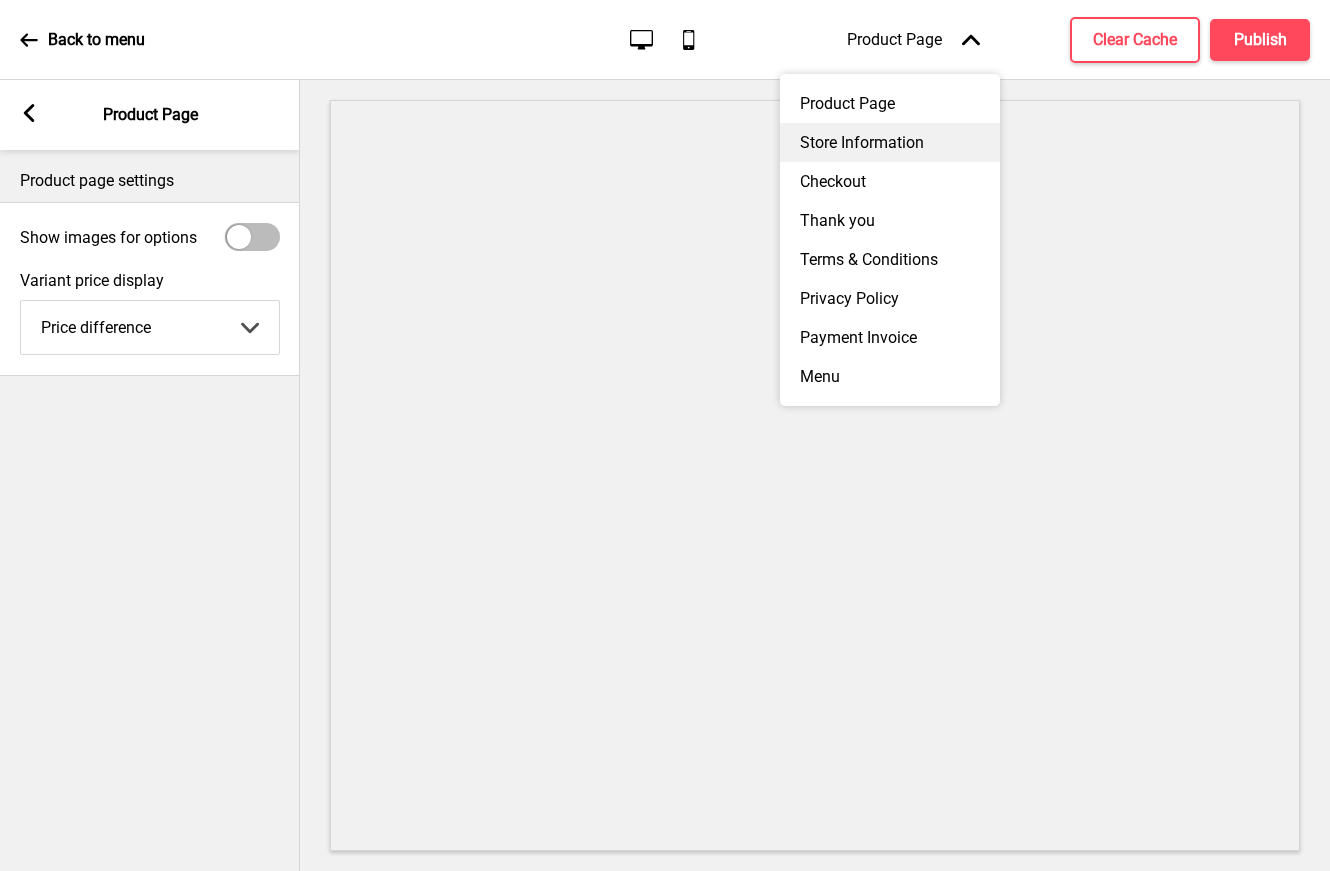 click on "Store Information" at bounding box center [890, 142] 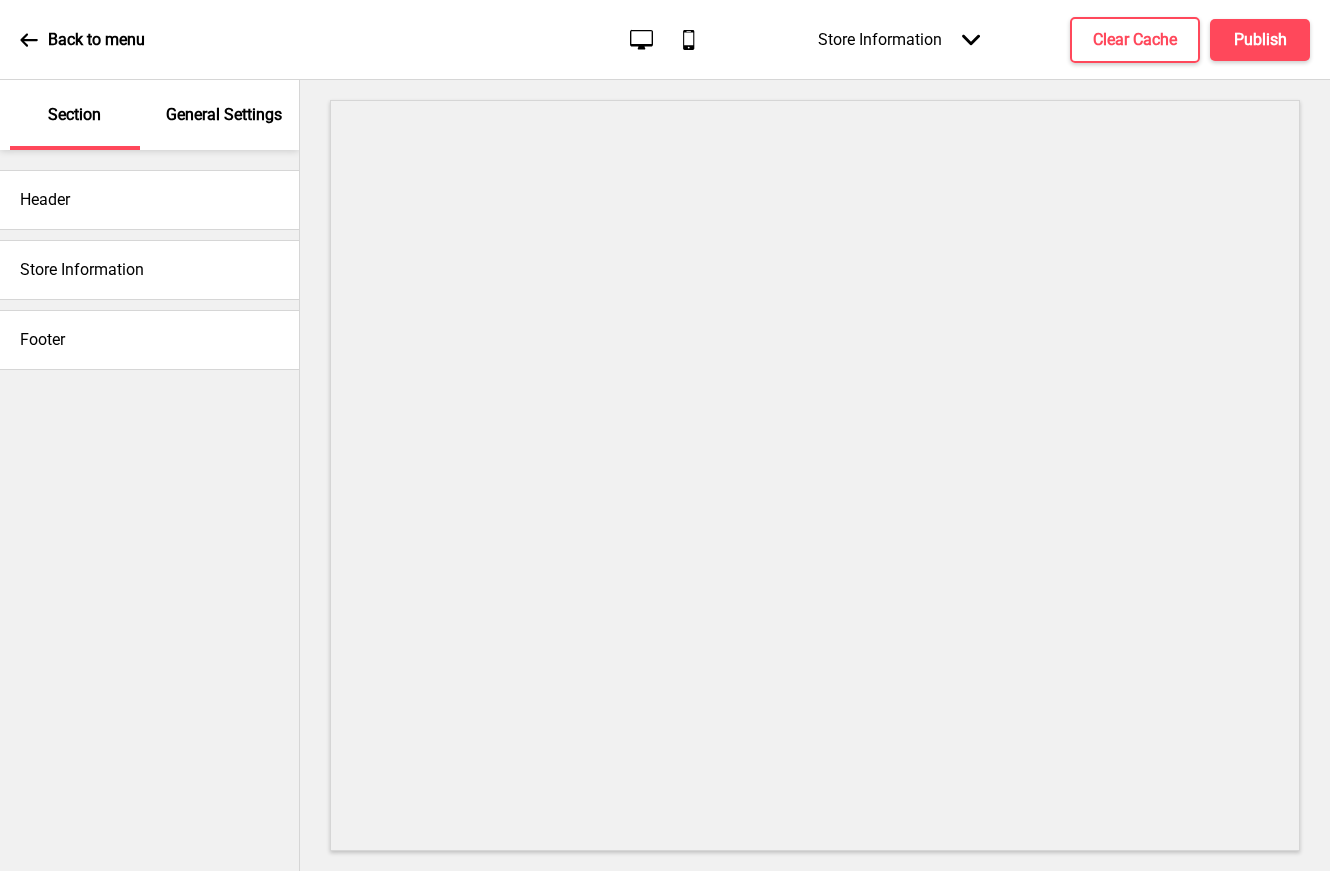 click on "Store Information" at bounding box center [82, 270] 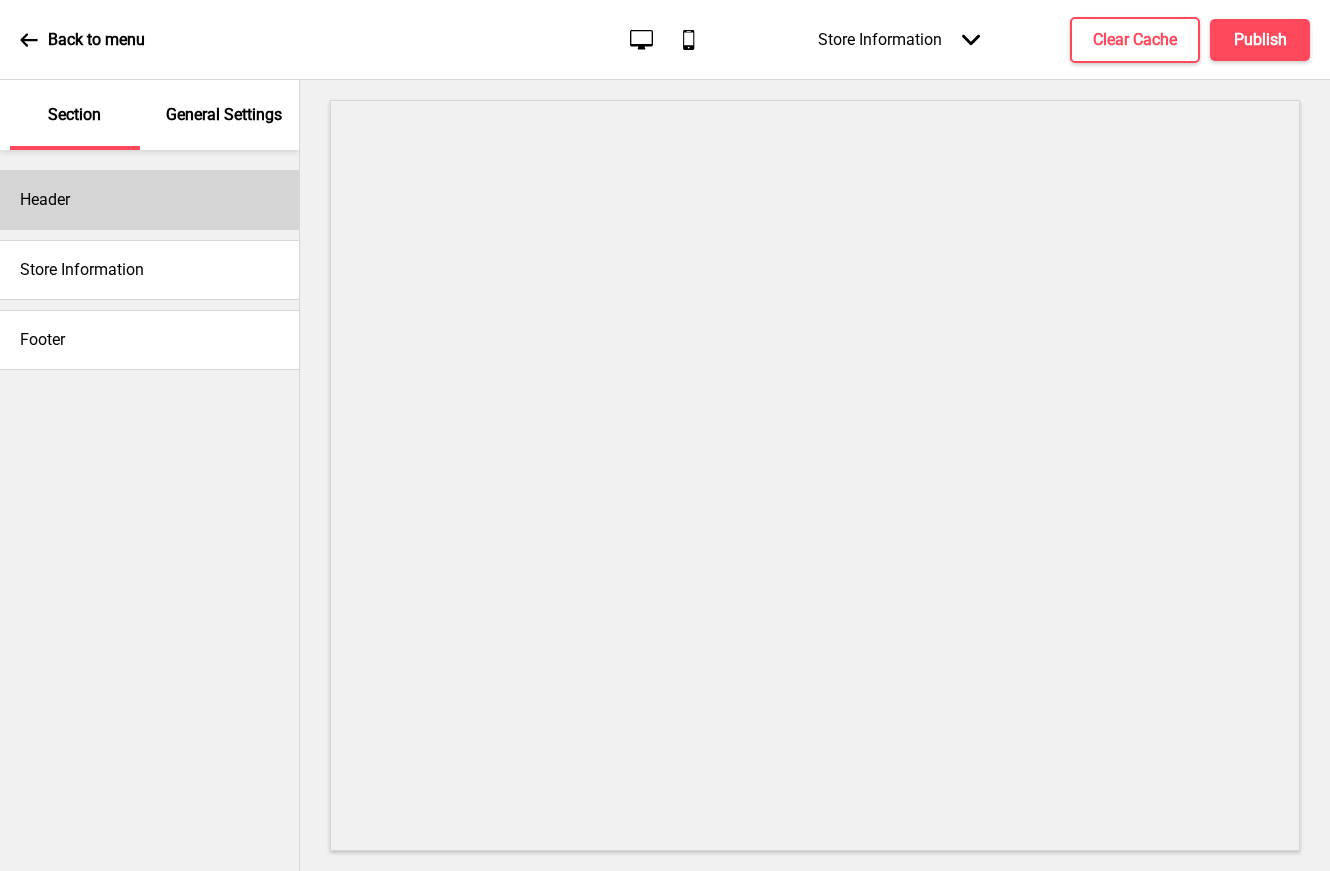 click on "Header" at bounding box center [149, 200] 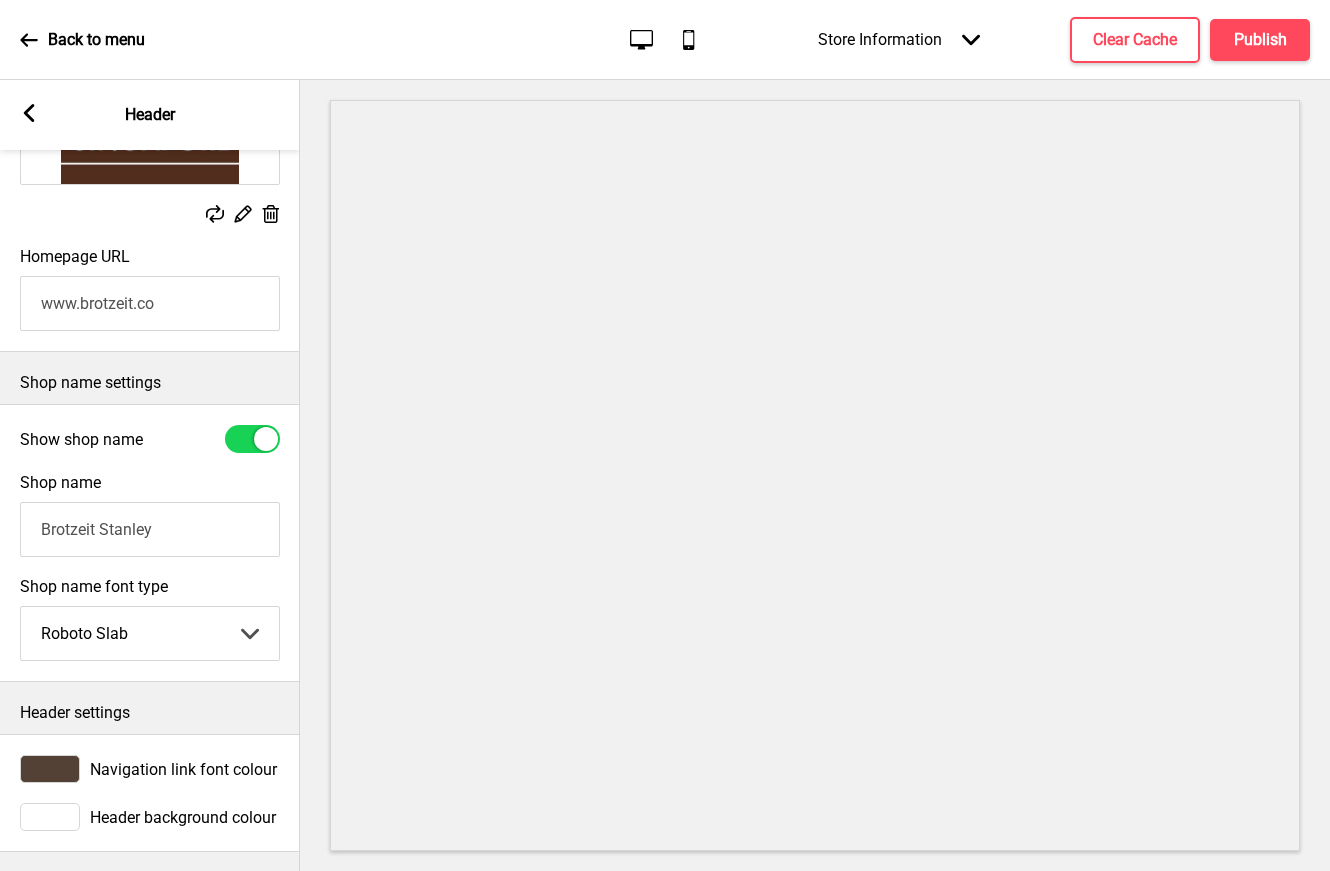scroll, scrollTop: 0, scrollLeft: 0, axis: both 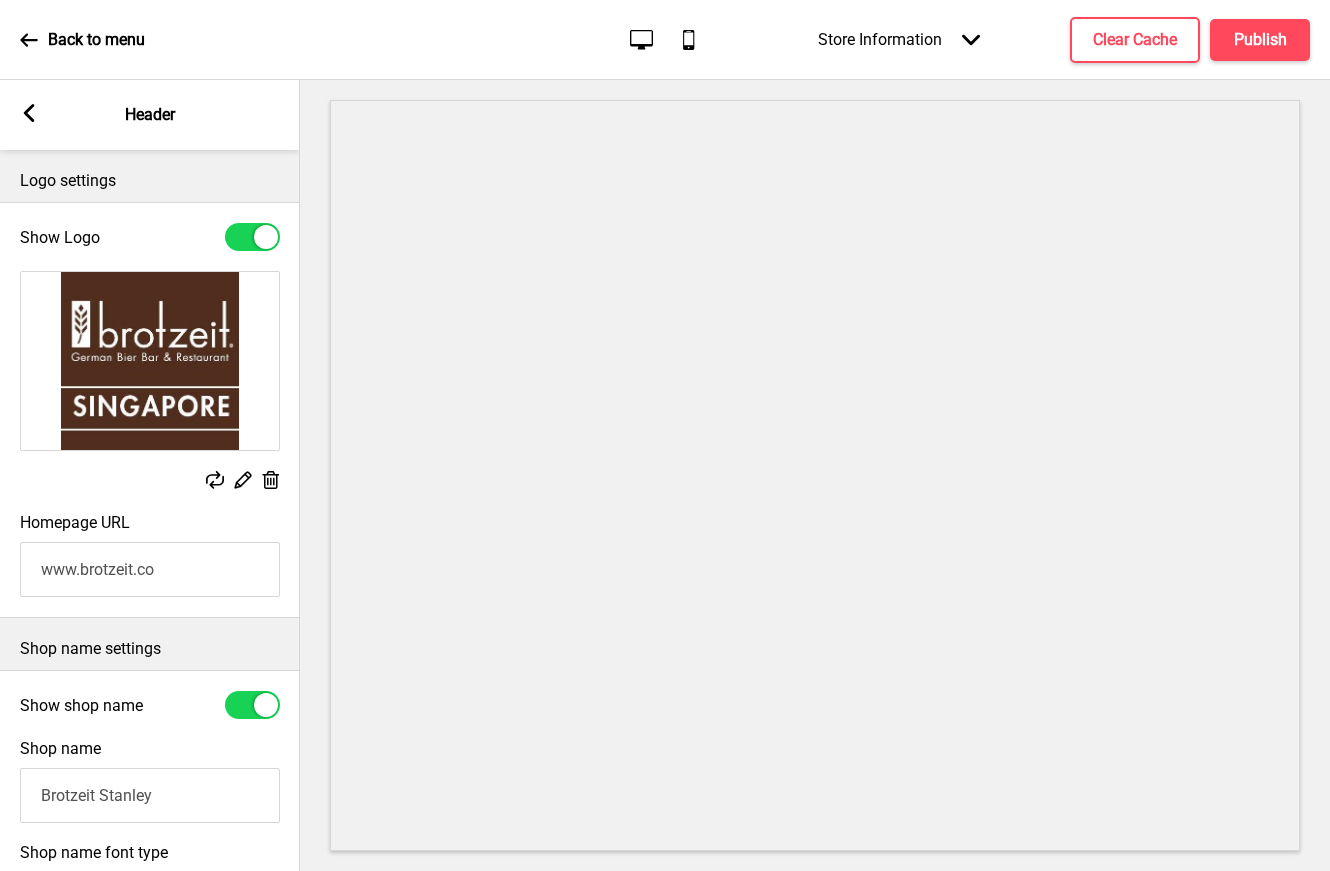 click 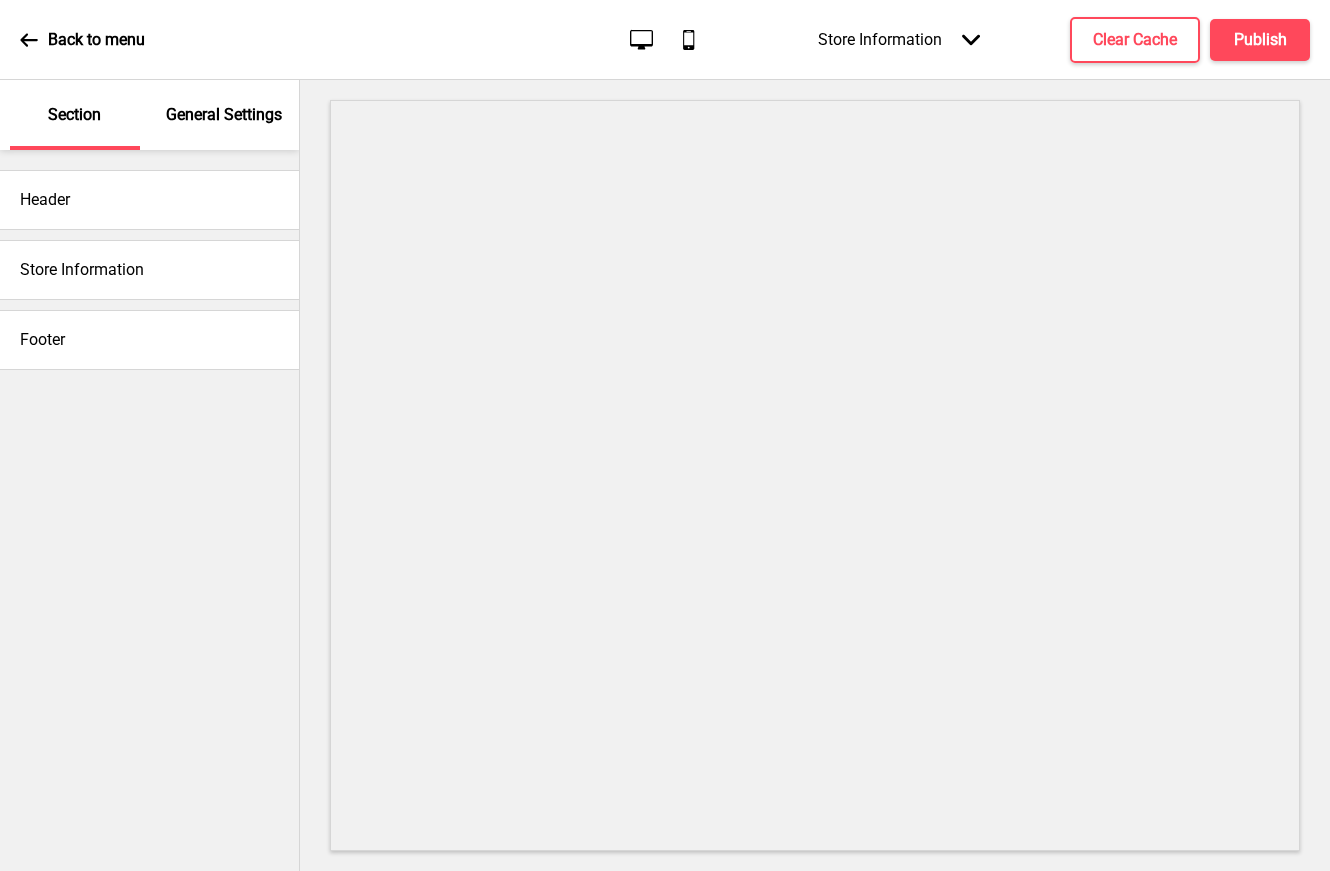 click on "Store Information" at bounding box center [149, 270] 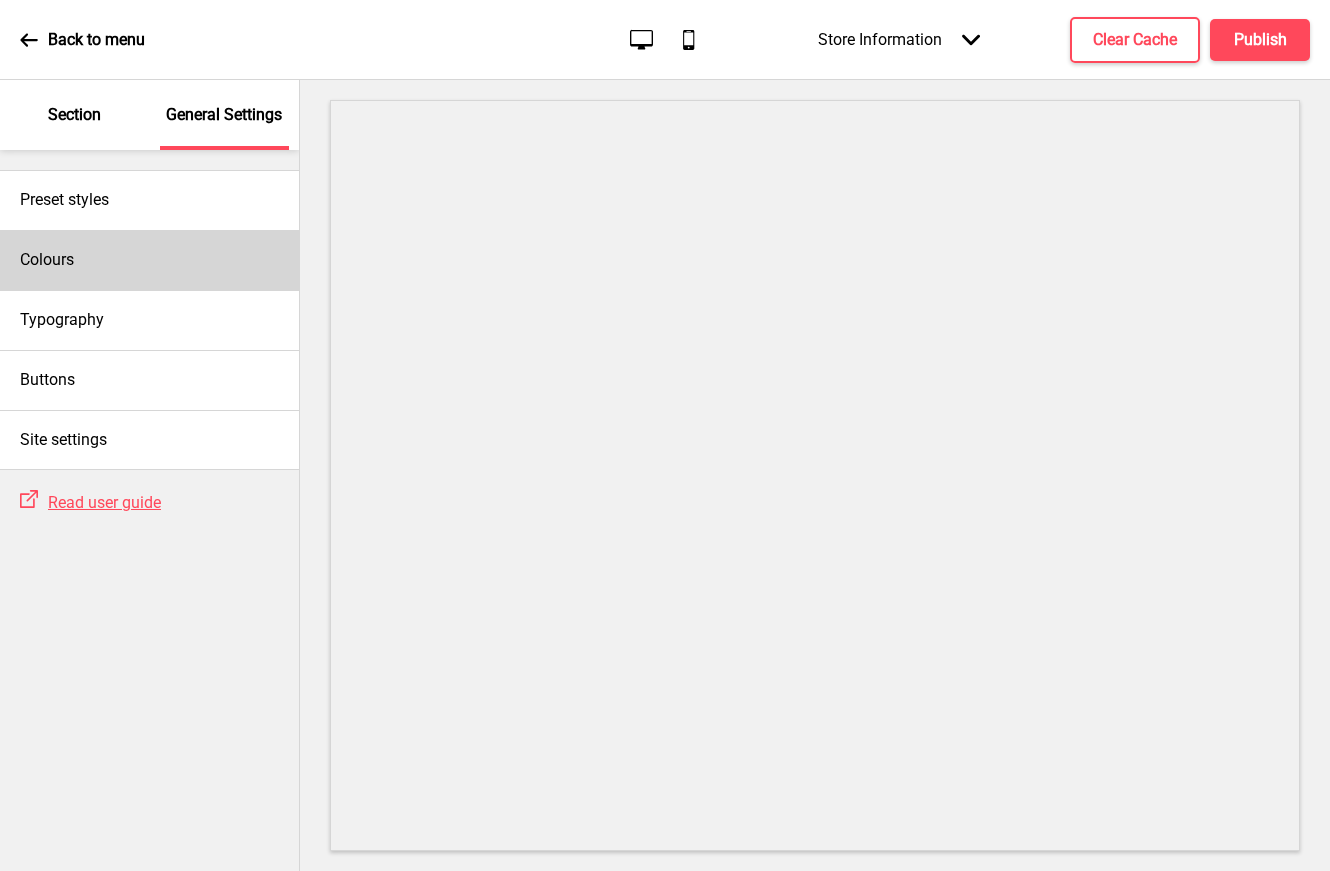 click on "Colours" at bounding box center [47, 260] 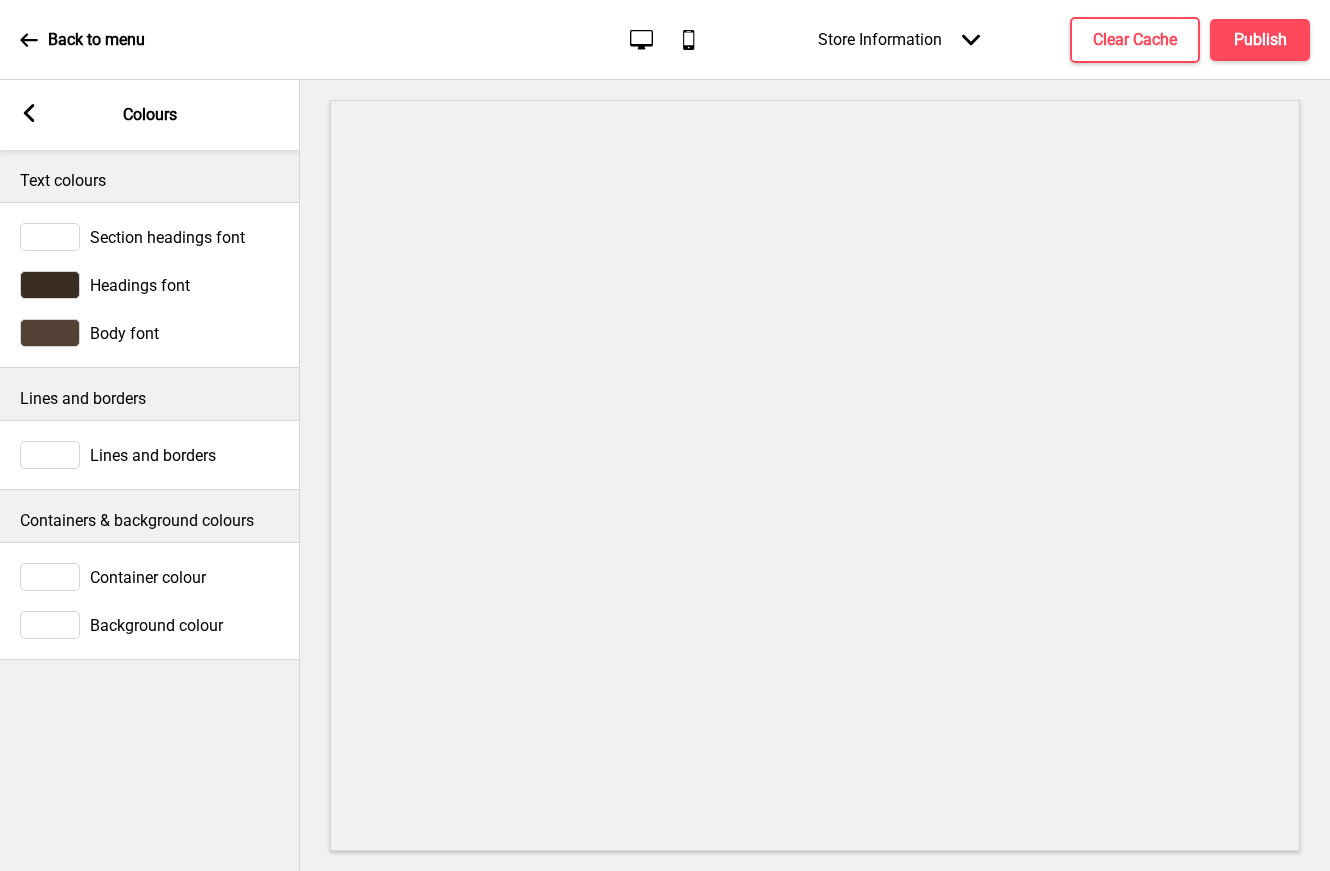 click at bounding box center (50, 285) 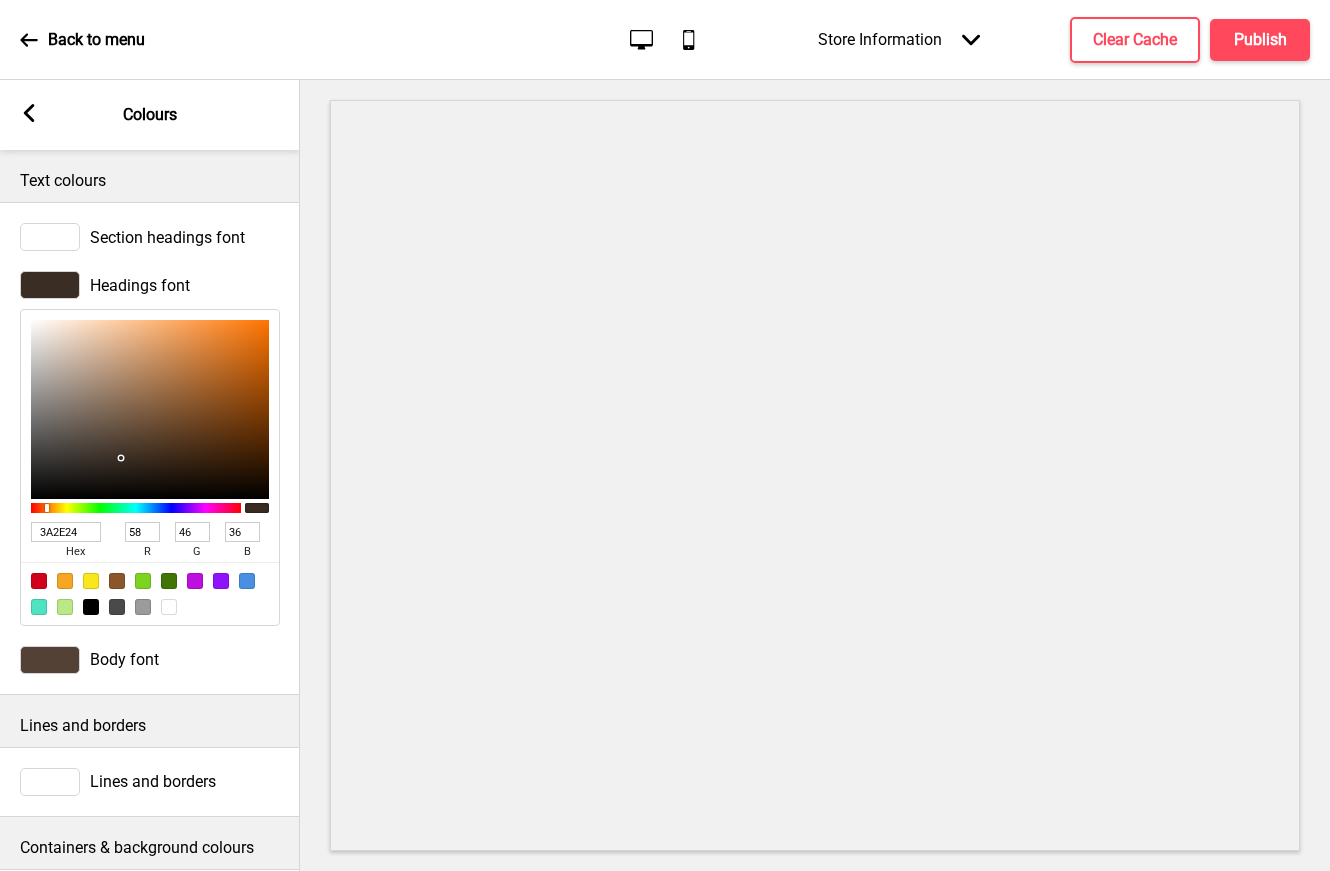 click on "3A2E24" at bounding box center (66, 532) 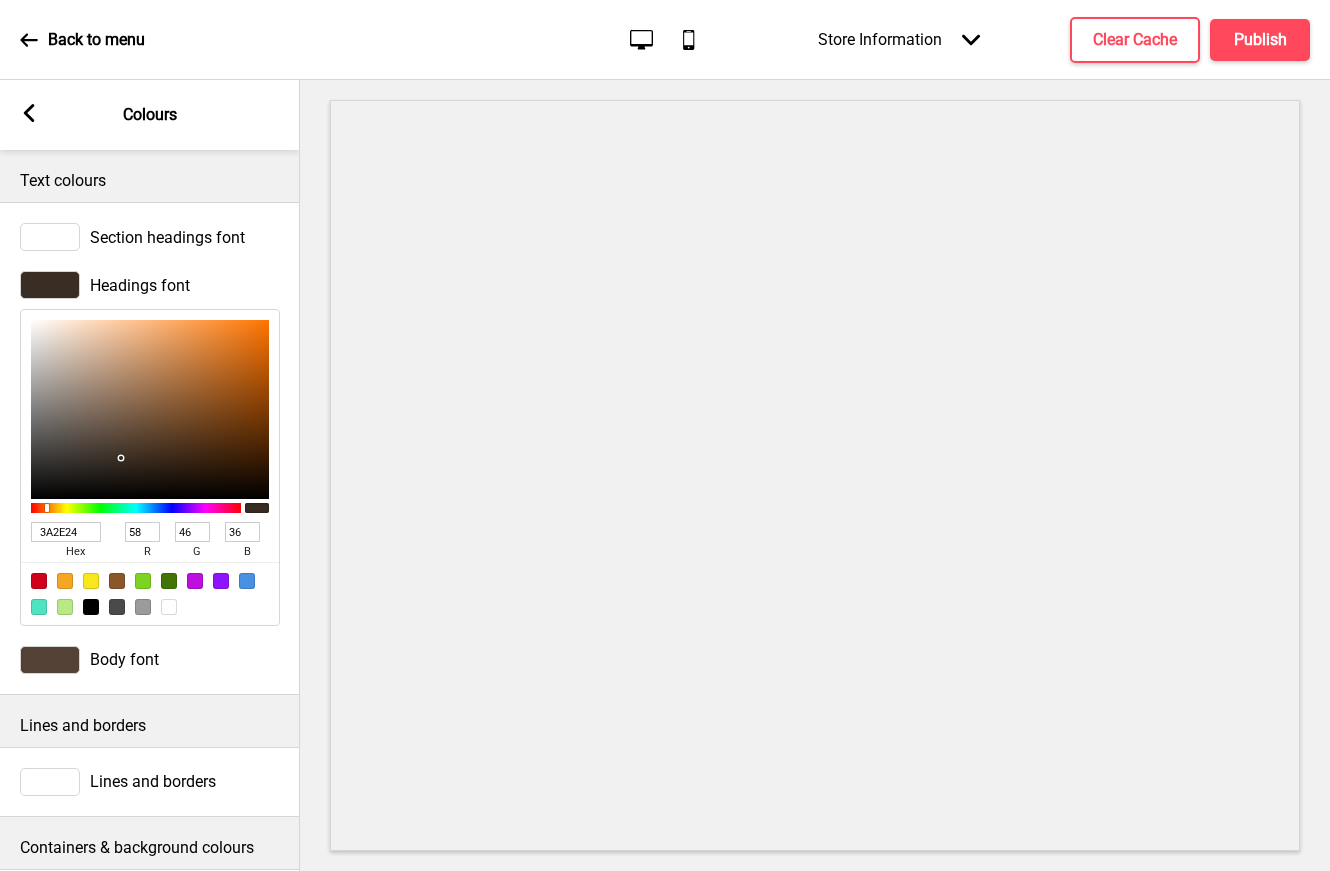 type on "4F2C1D" 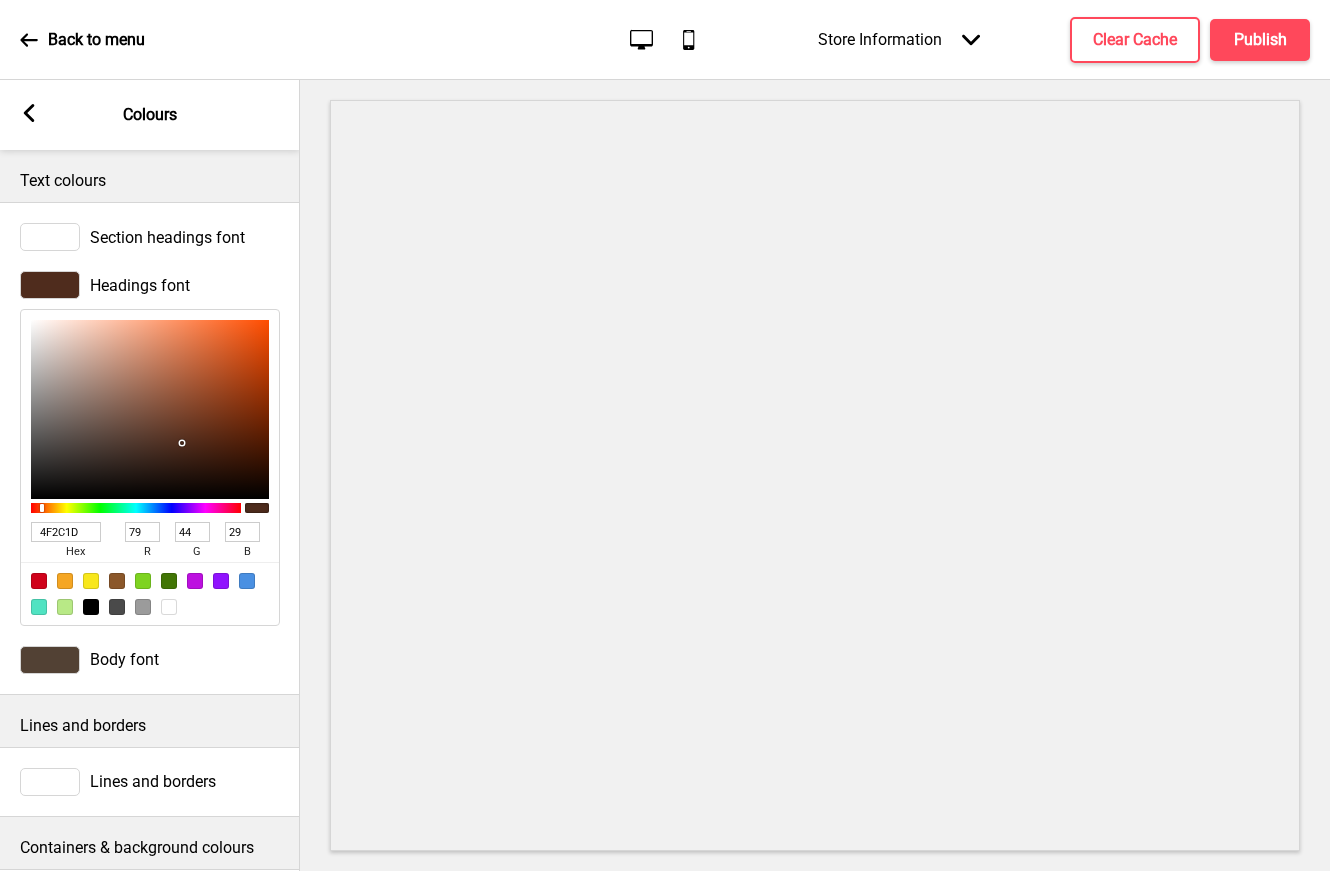 type on "4F2C1D" 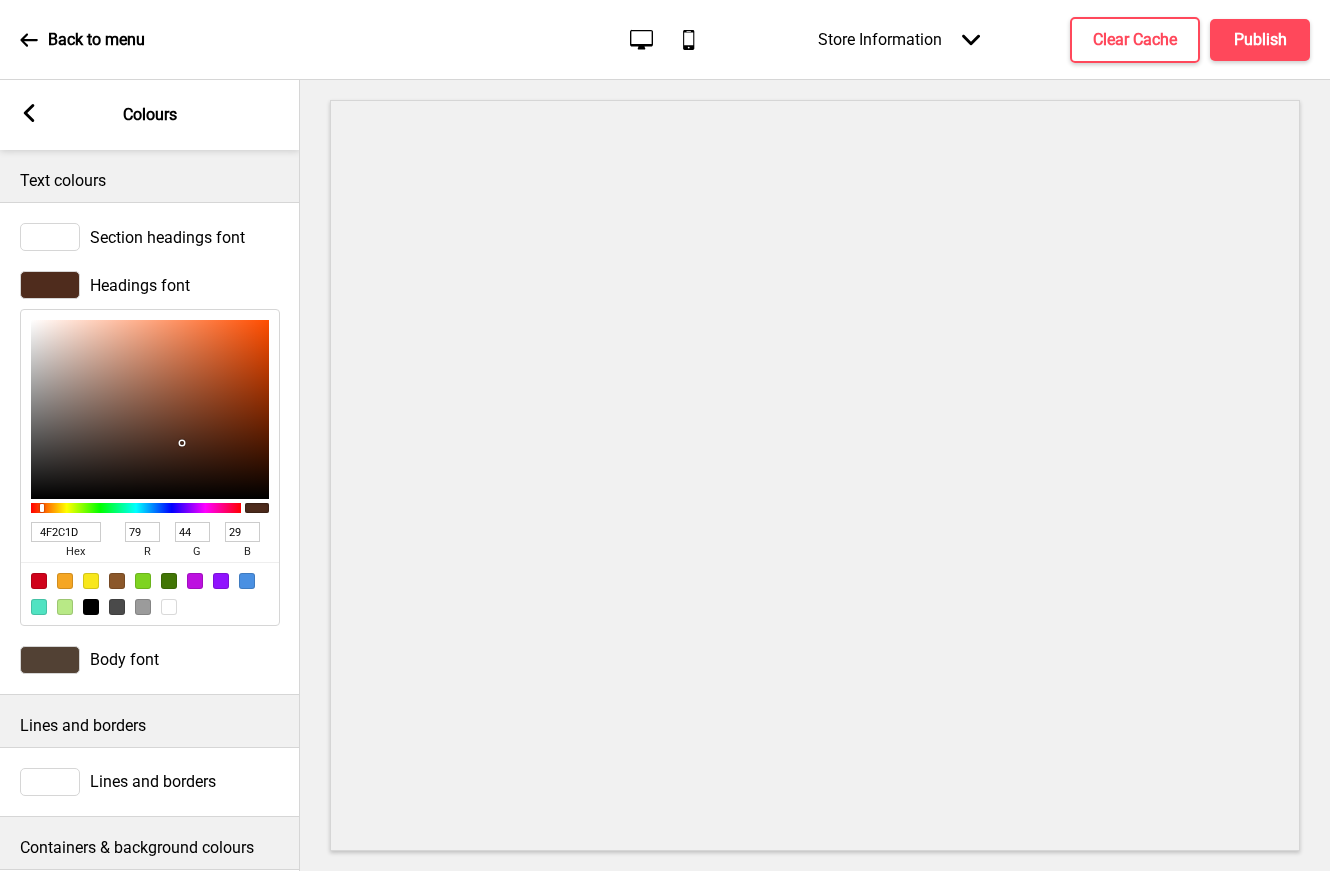 click at bounding box center (50, 660) 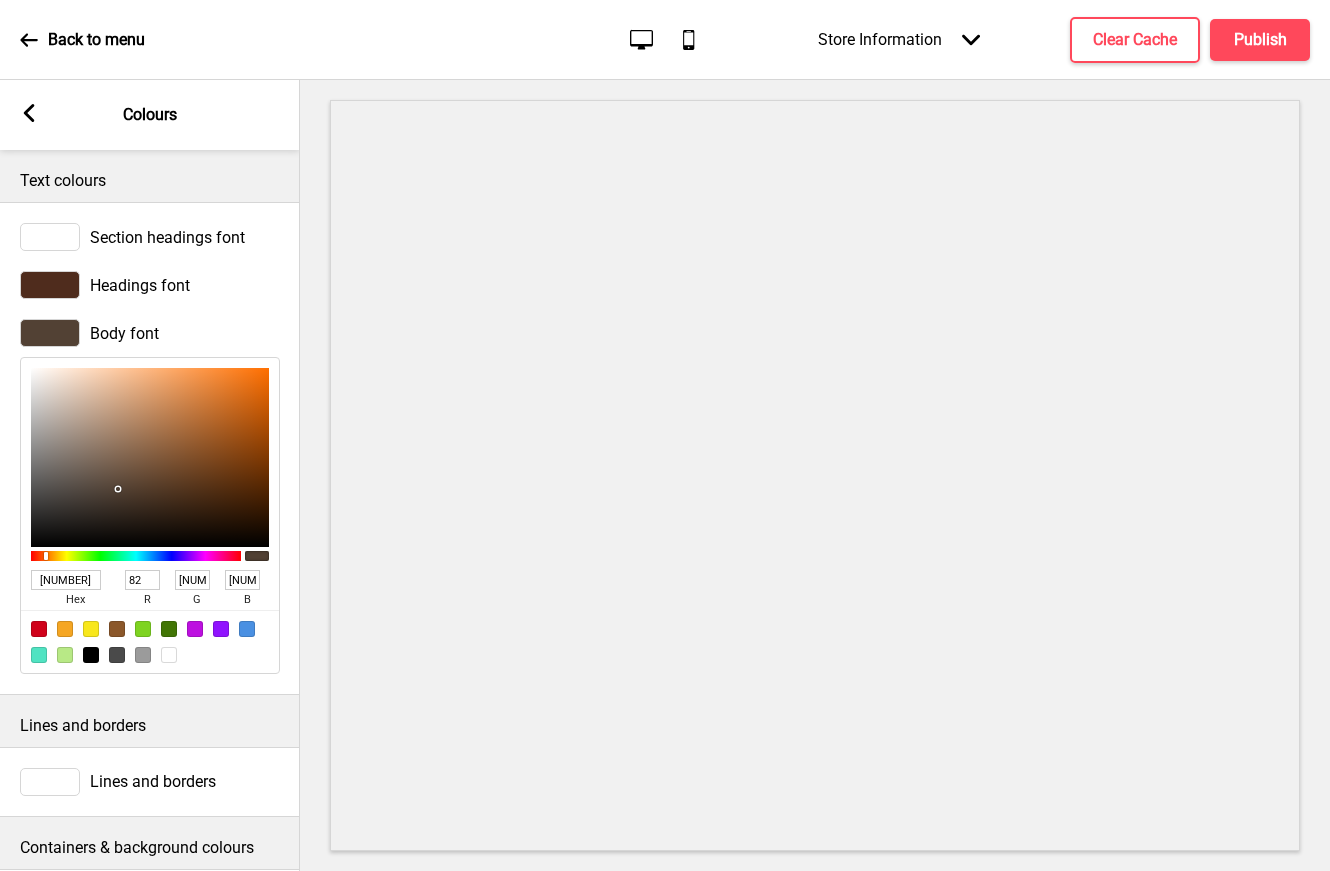 click on "524134" at bounding box center (66, 580) 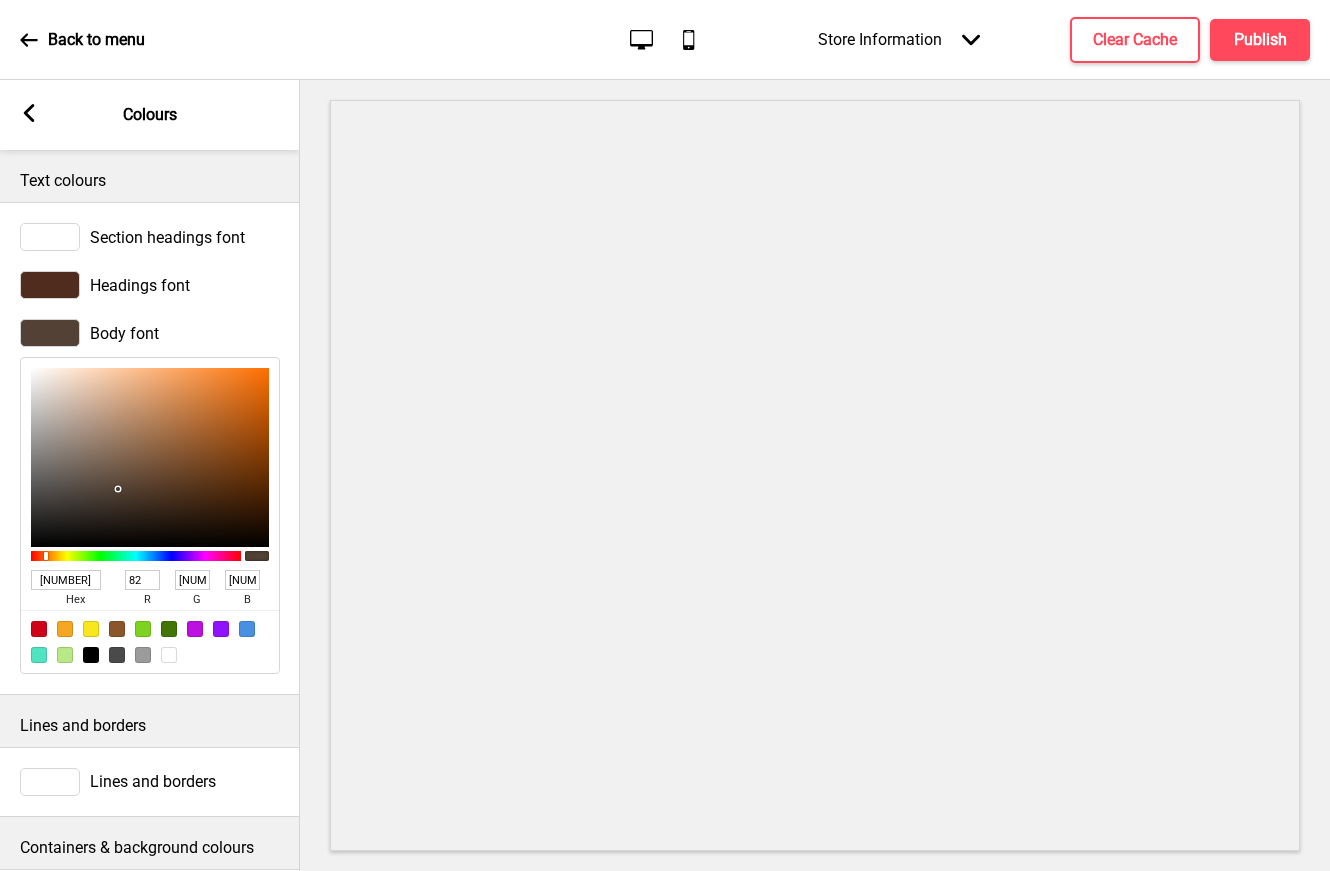 type on "4F2C1D" 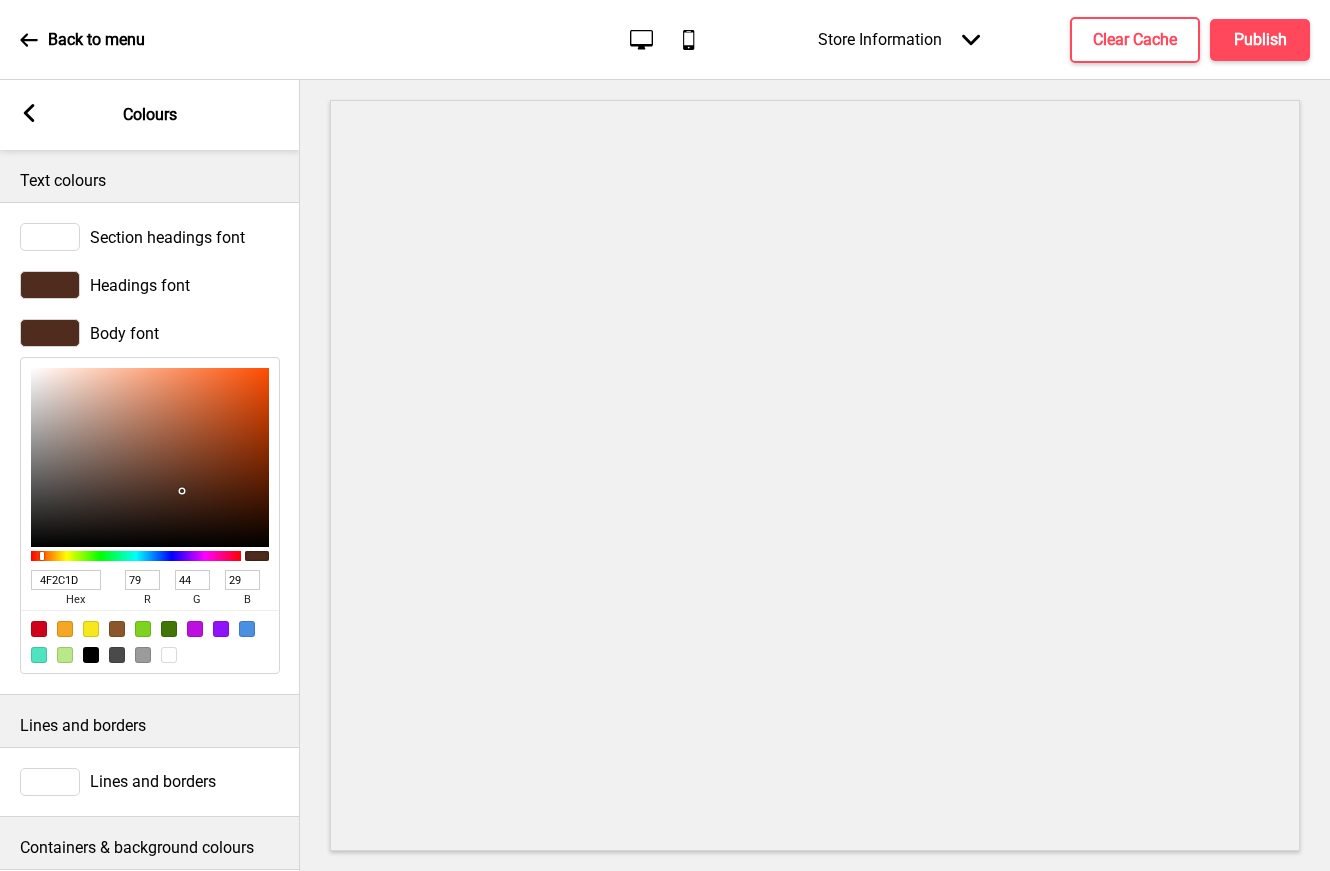 type on "4F2C1D" 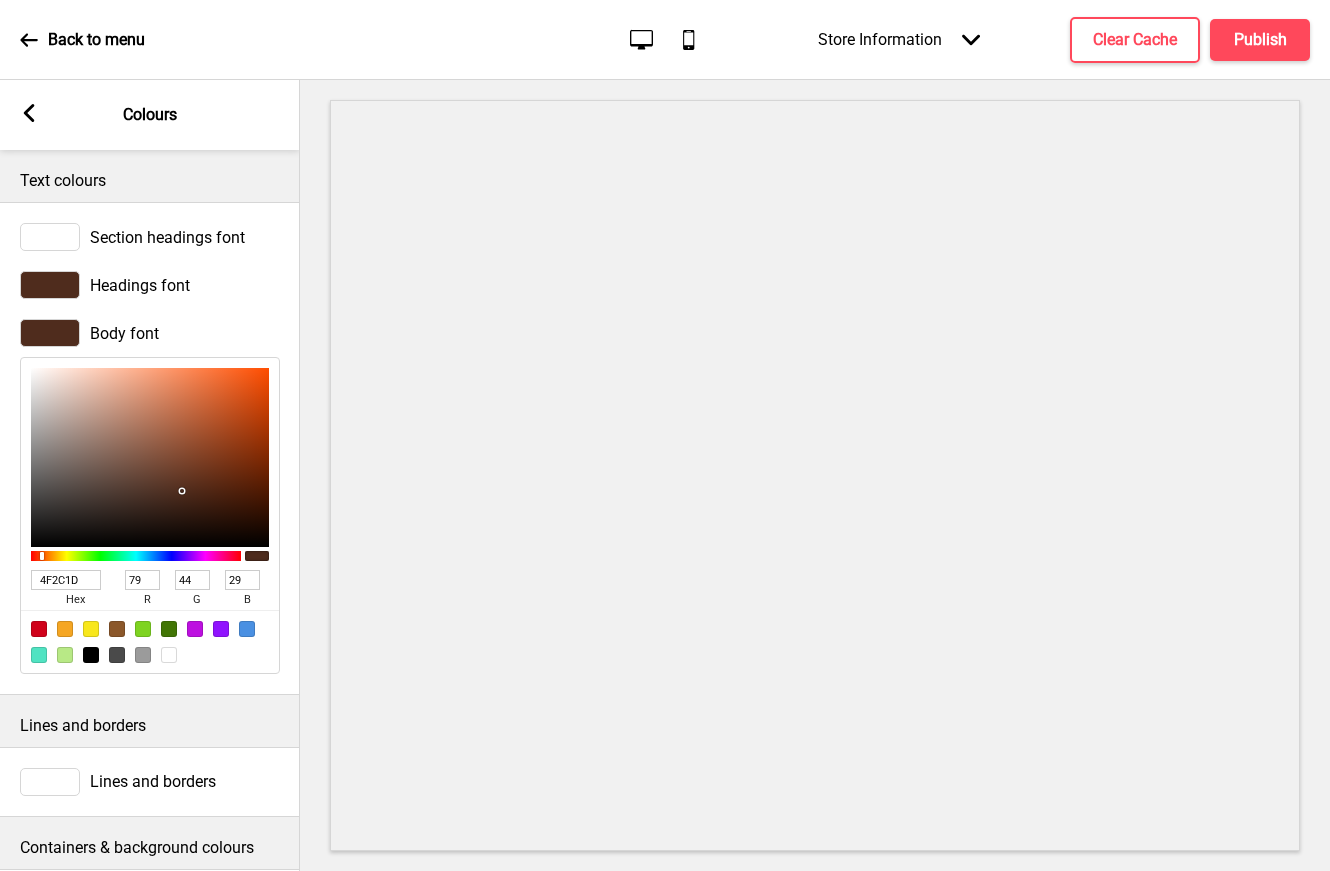 click at bounding box center [150, 641] 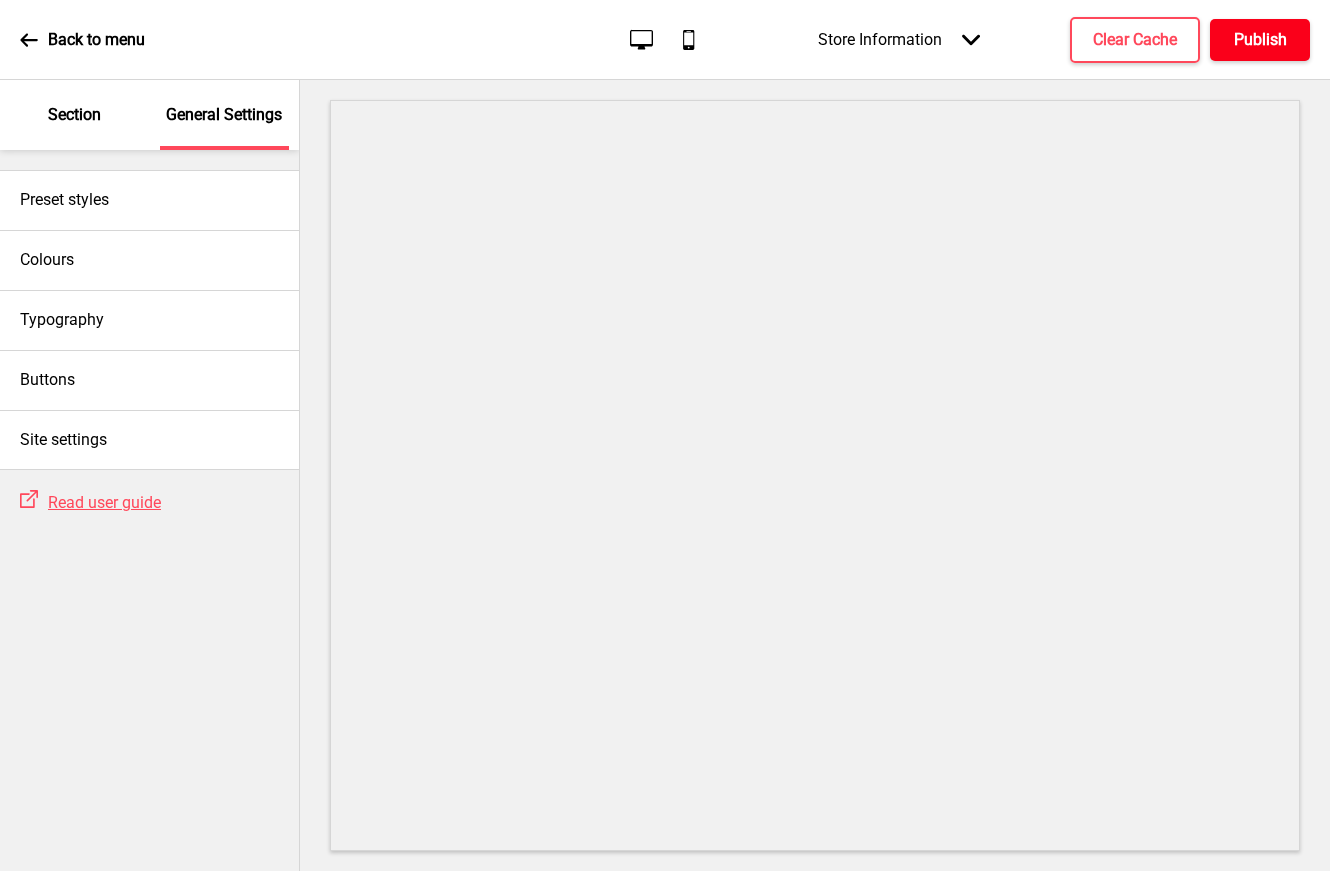 click on "Publish" at bounding box center (1260, 40) 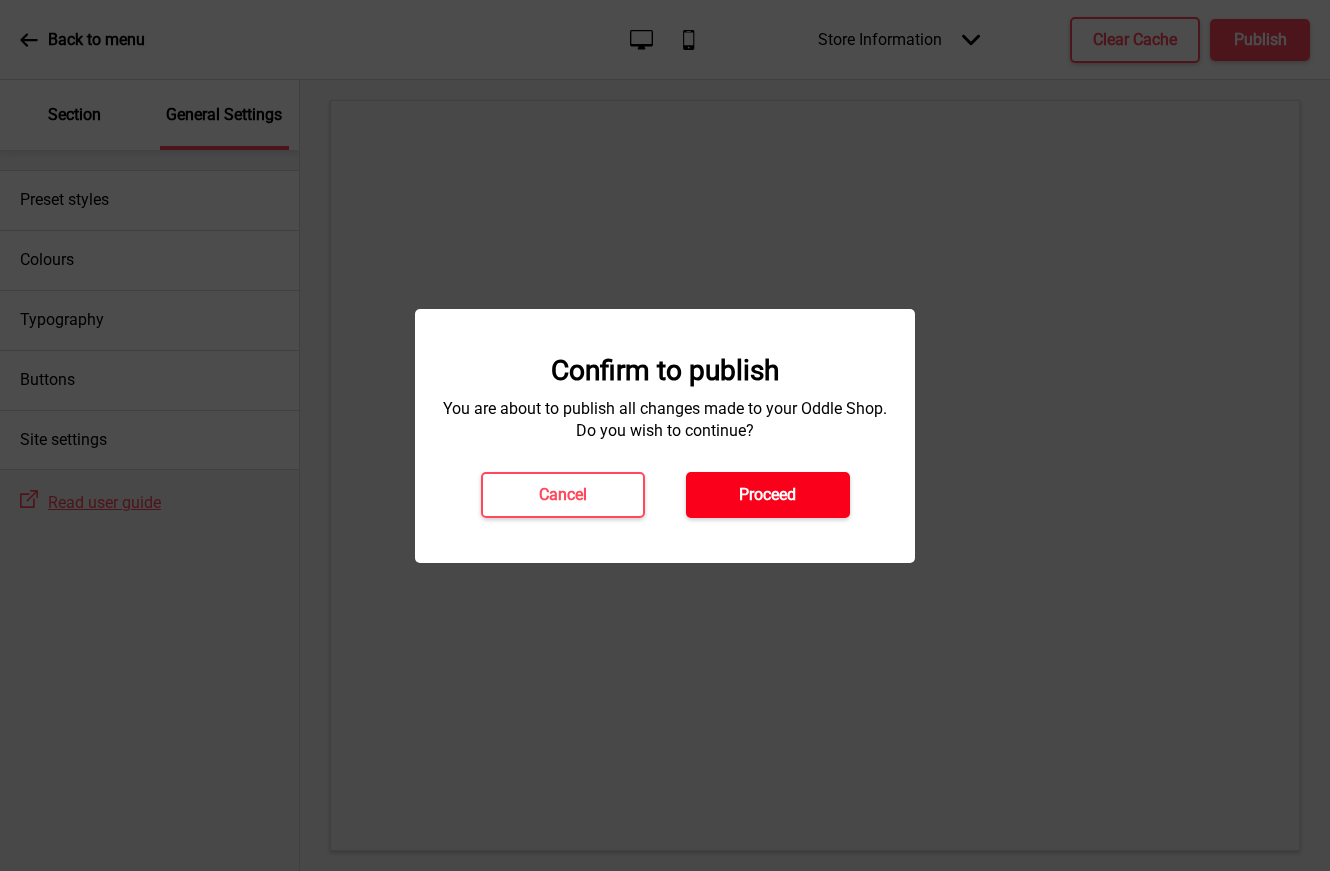 click on "Proceed" at bounding box center (767, 495) 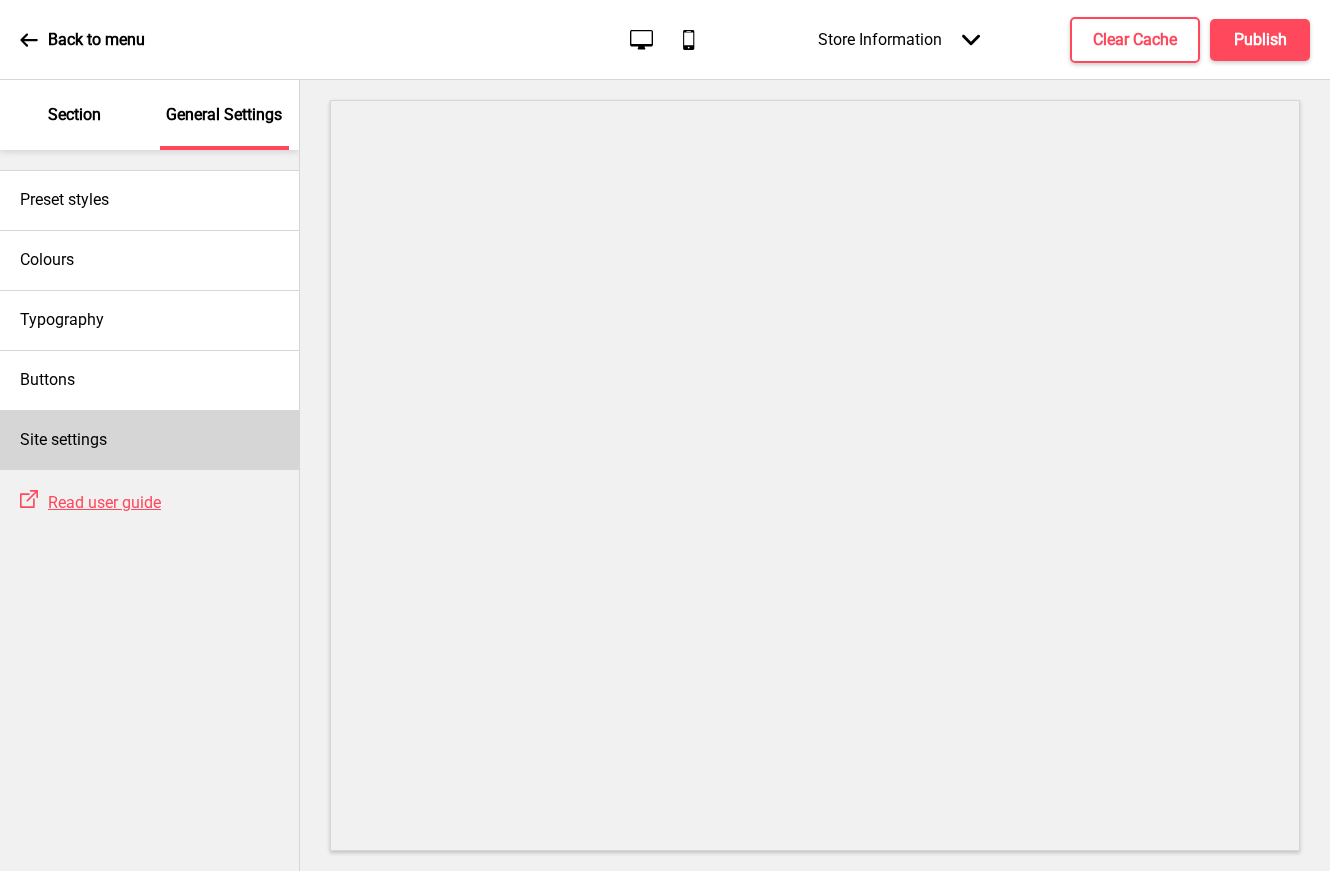 click on "Site settings" at bounding box center [63, 440] 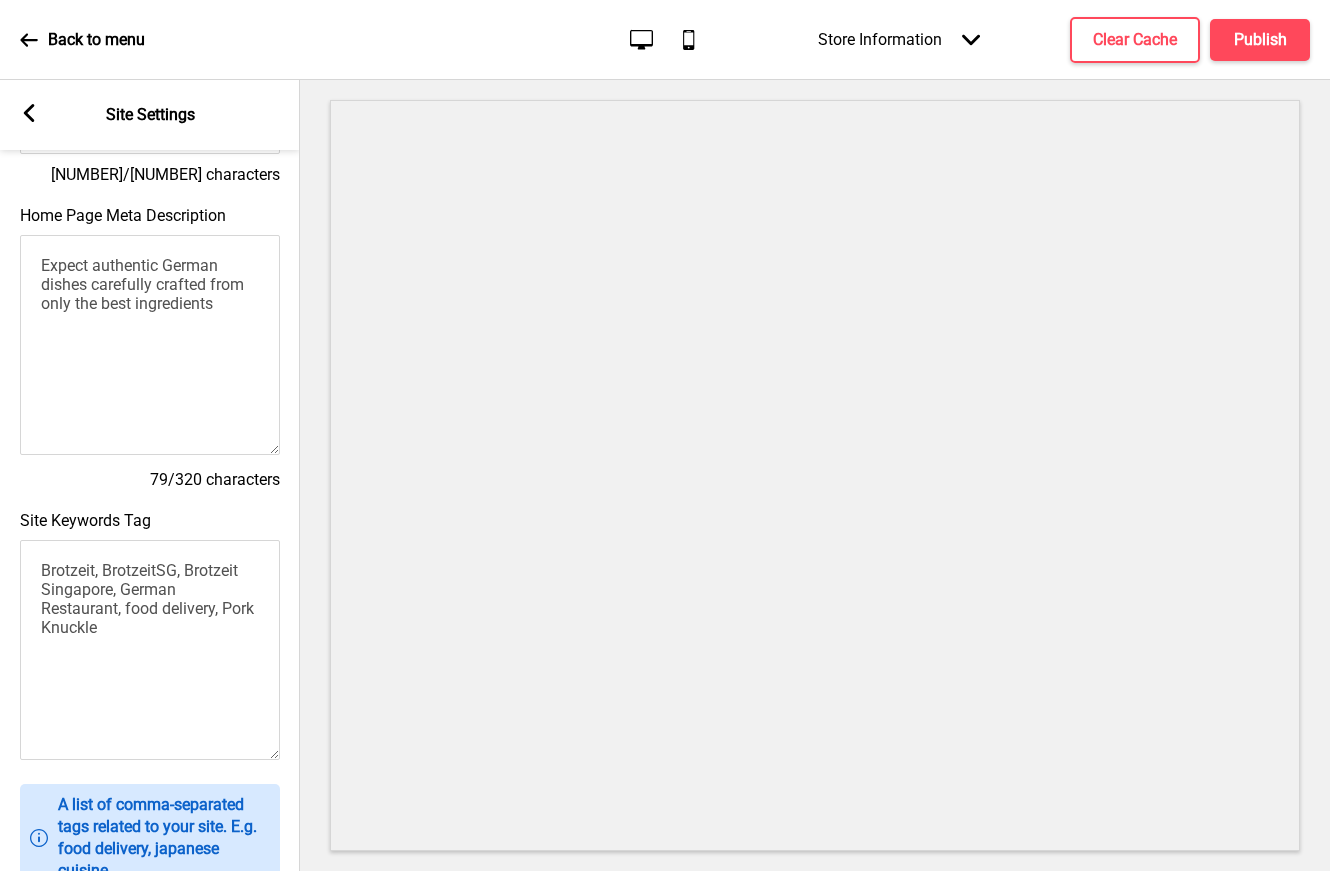 scroll, scrollTop: 0, scrollLeft: 0, axis: both 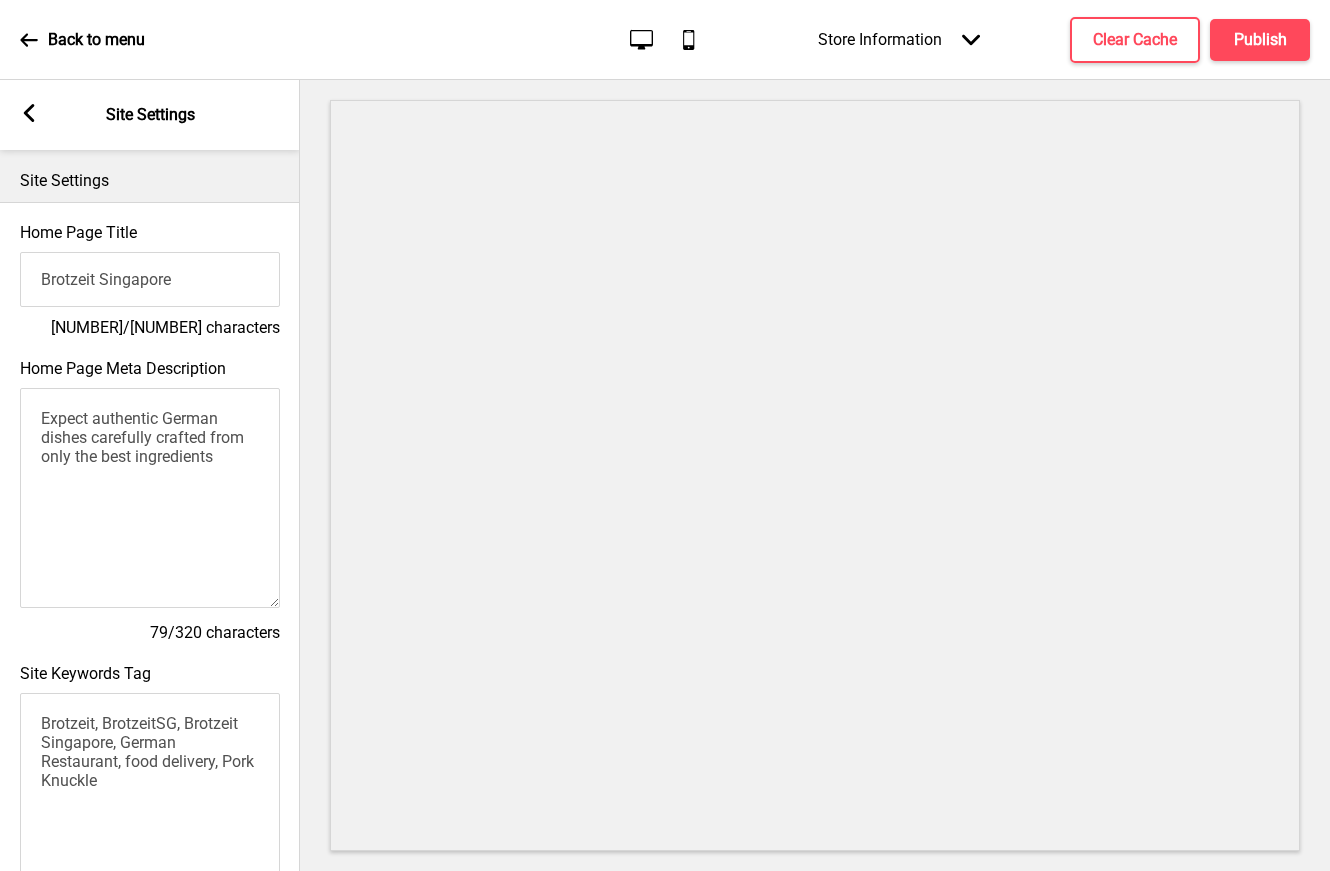 click 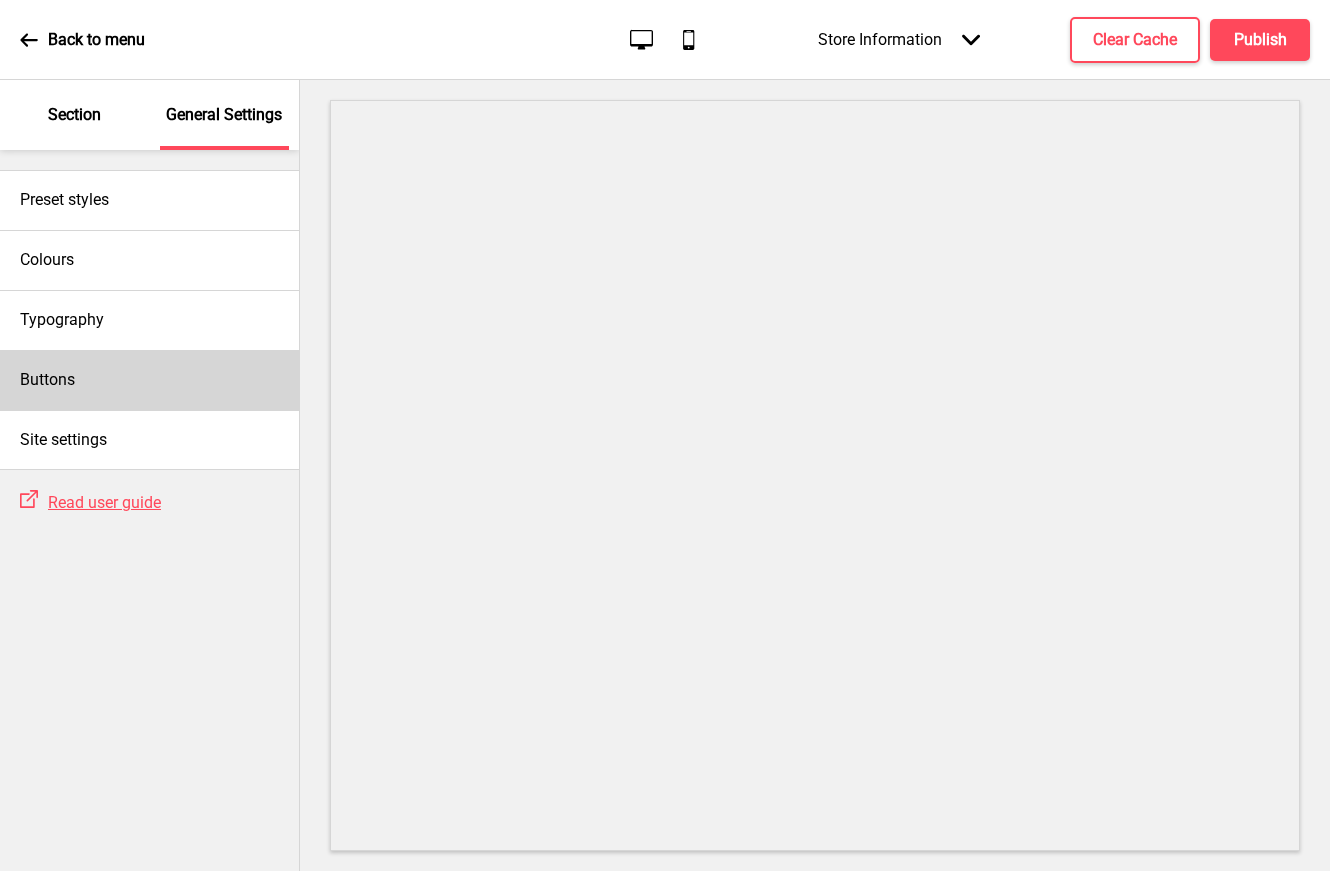 click on "Buttons" at bounding box center [47, 380] 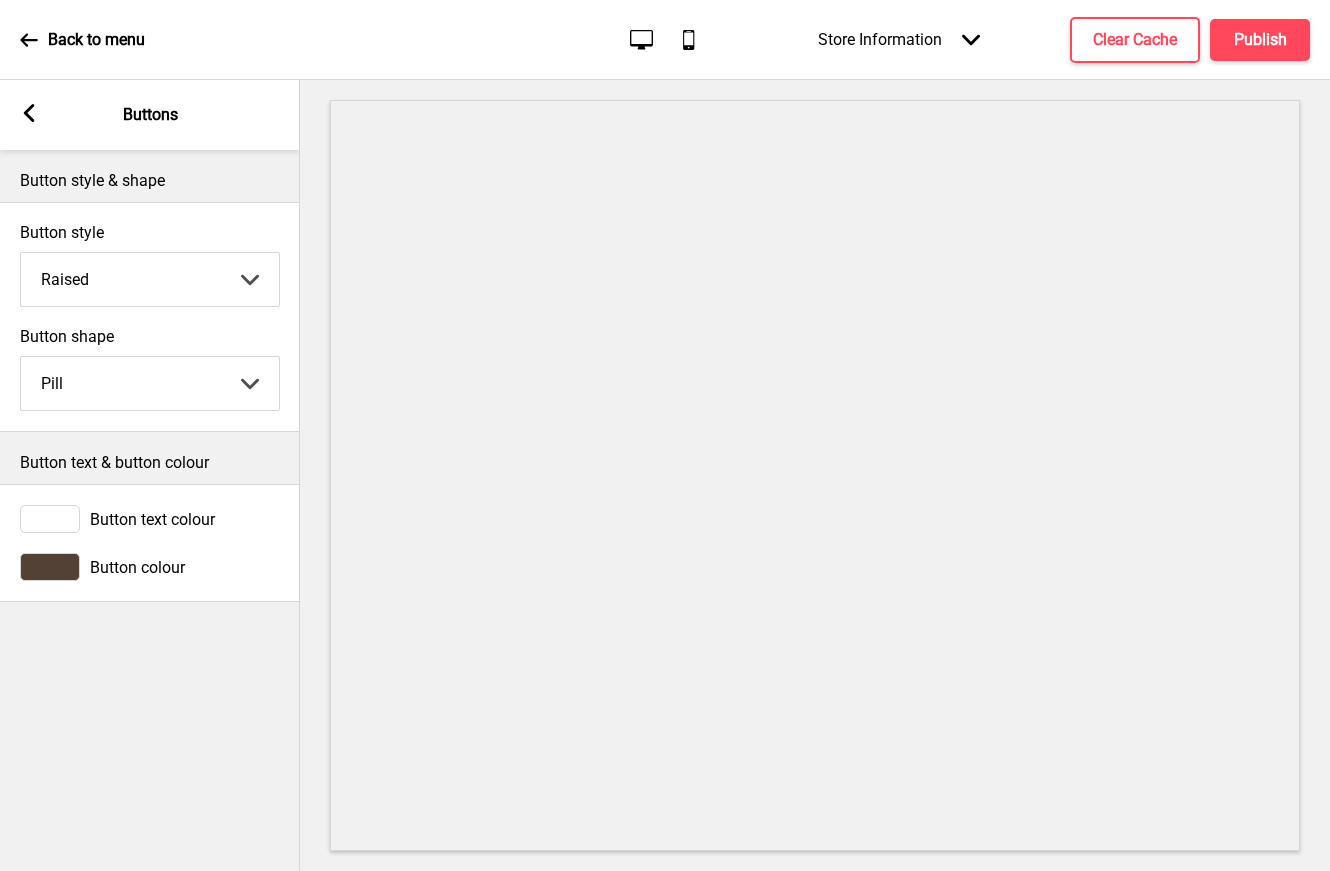 click 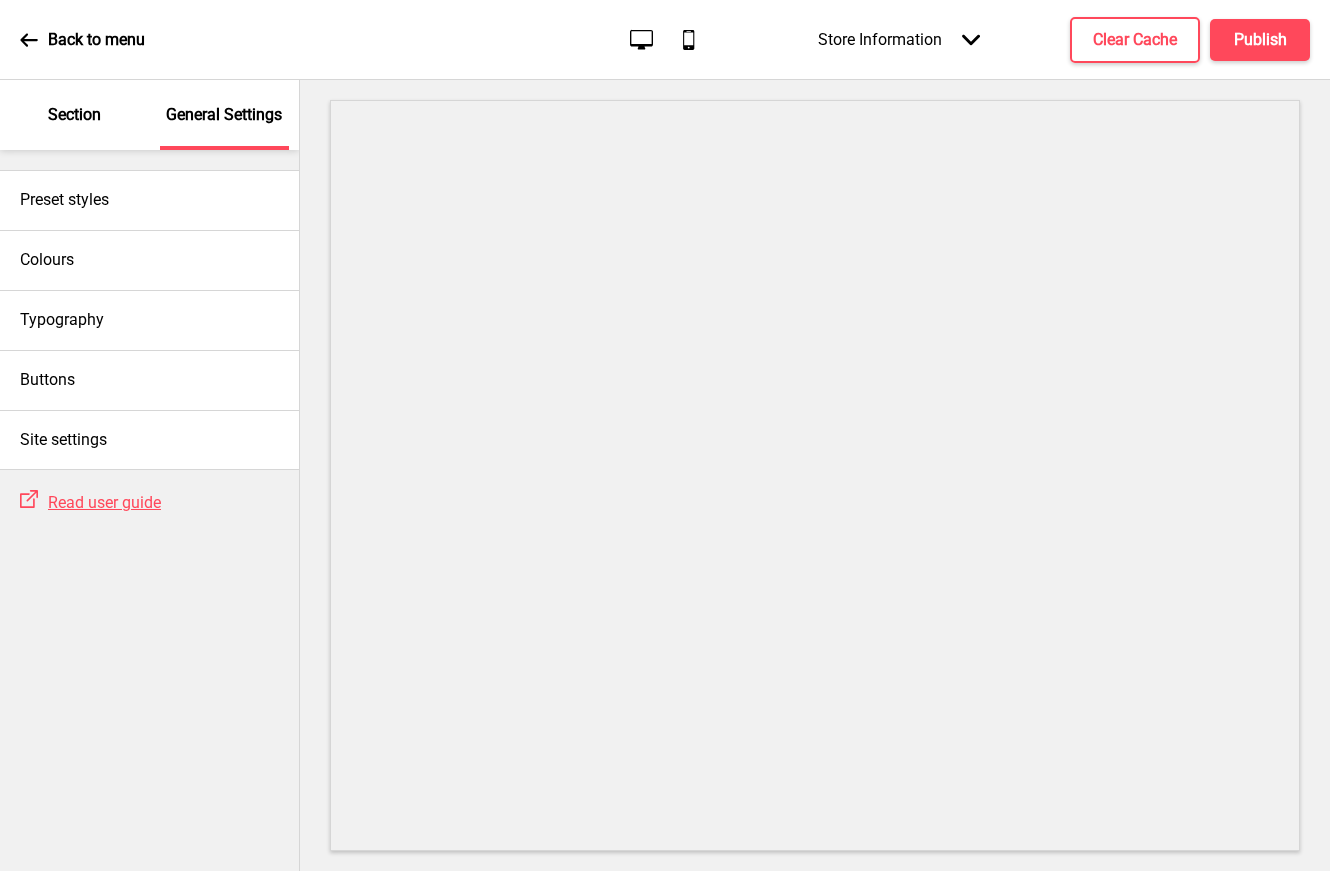 click on "Section" at bounding box center (74, 115) 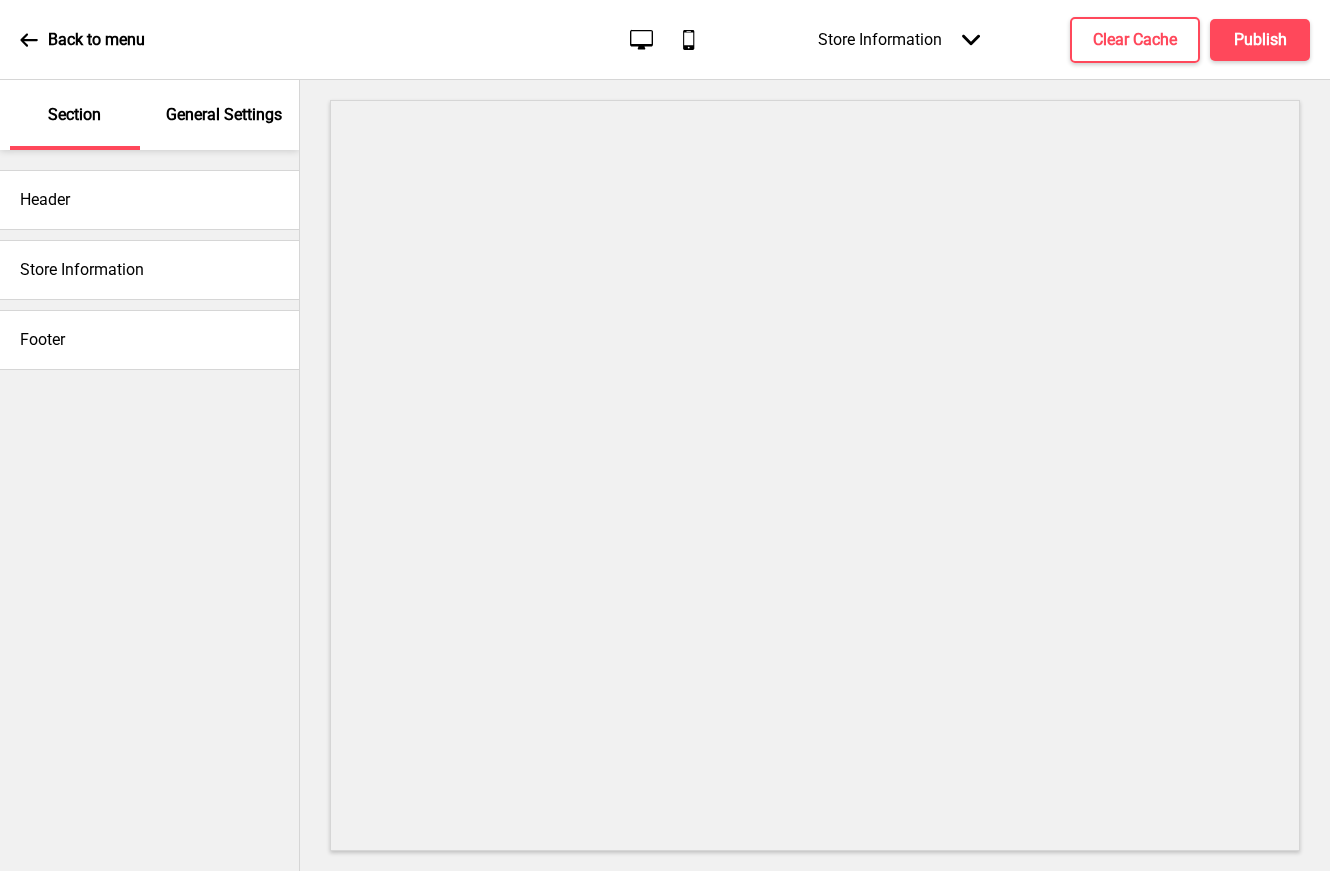 click on "Store Information" at bounding box center (82, 270) 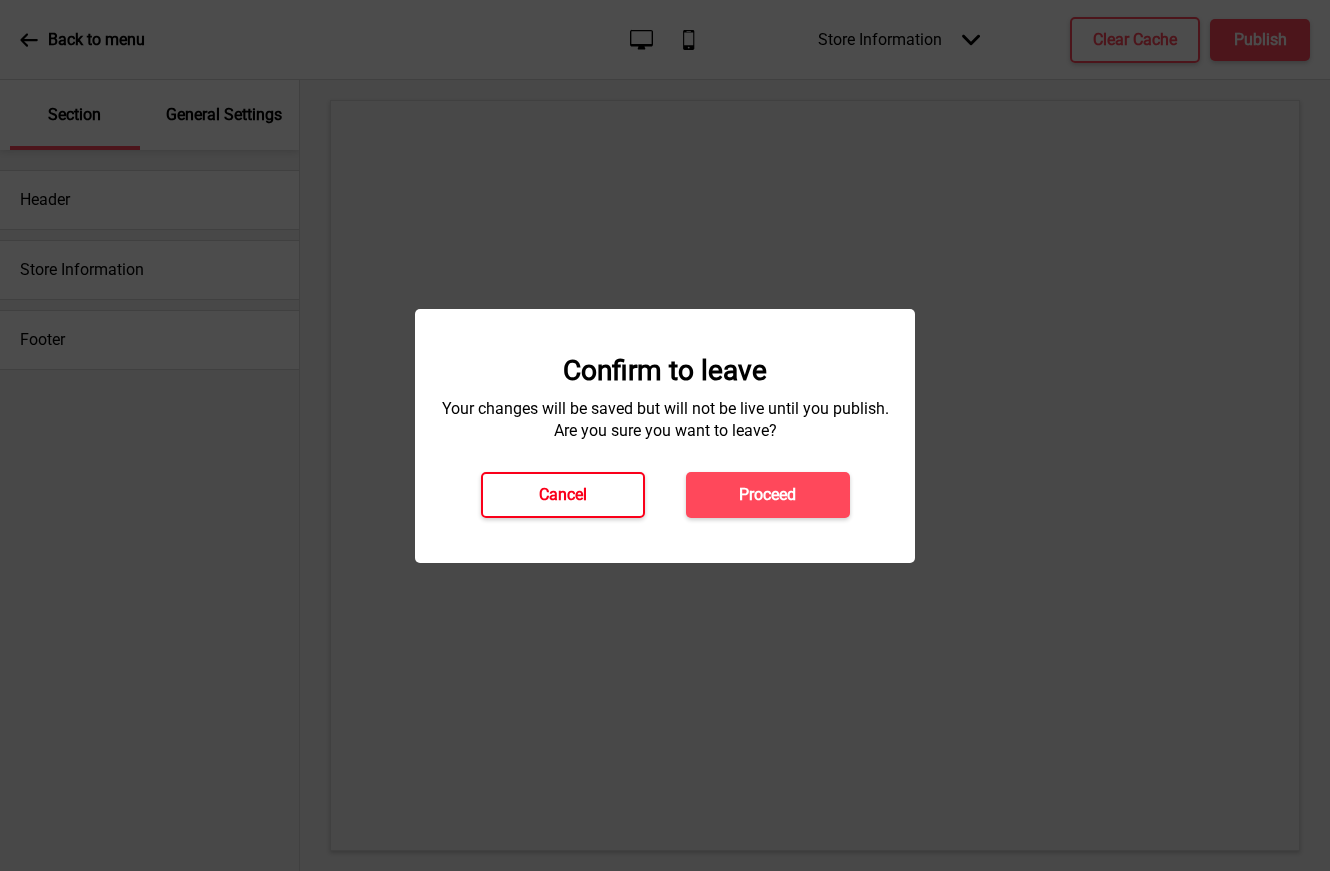 click on "Cancel" at bounding box center (563, 495) 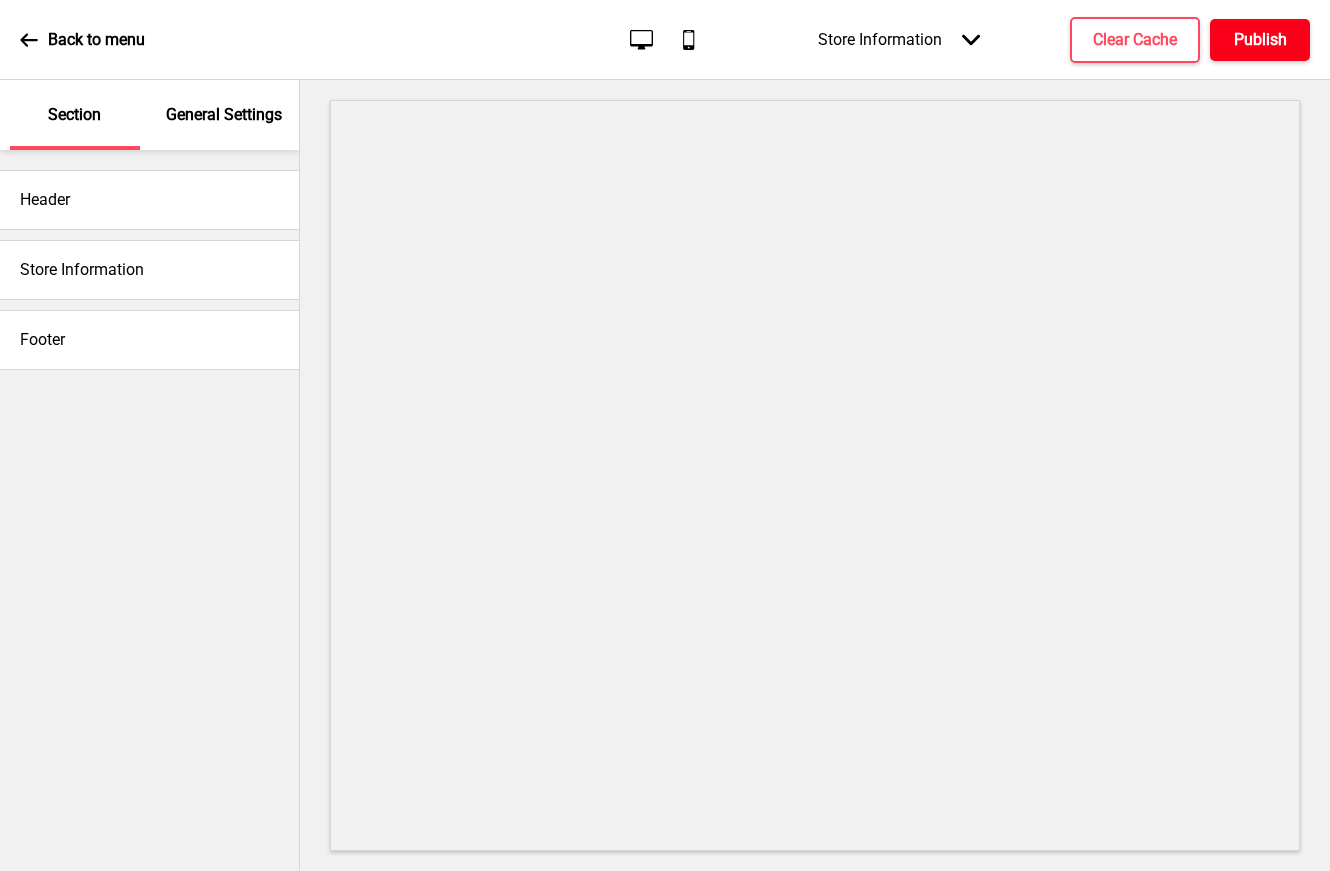 click on "Publish" at bounding box center (1260, 40) 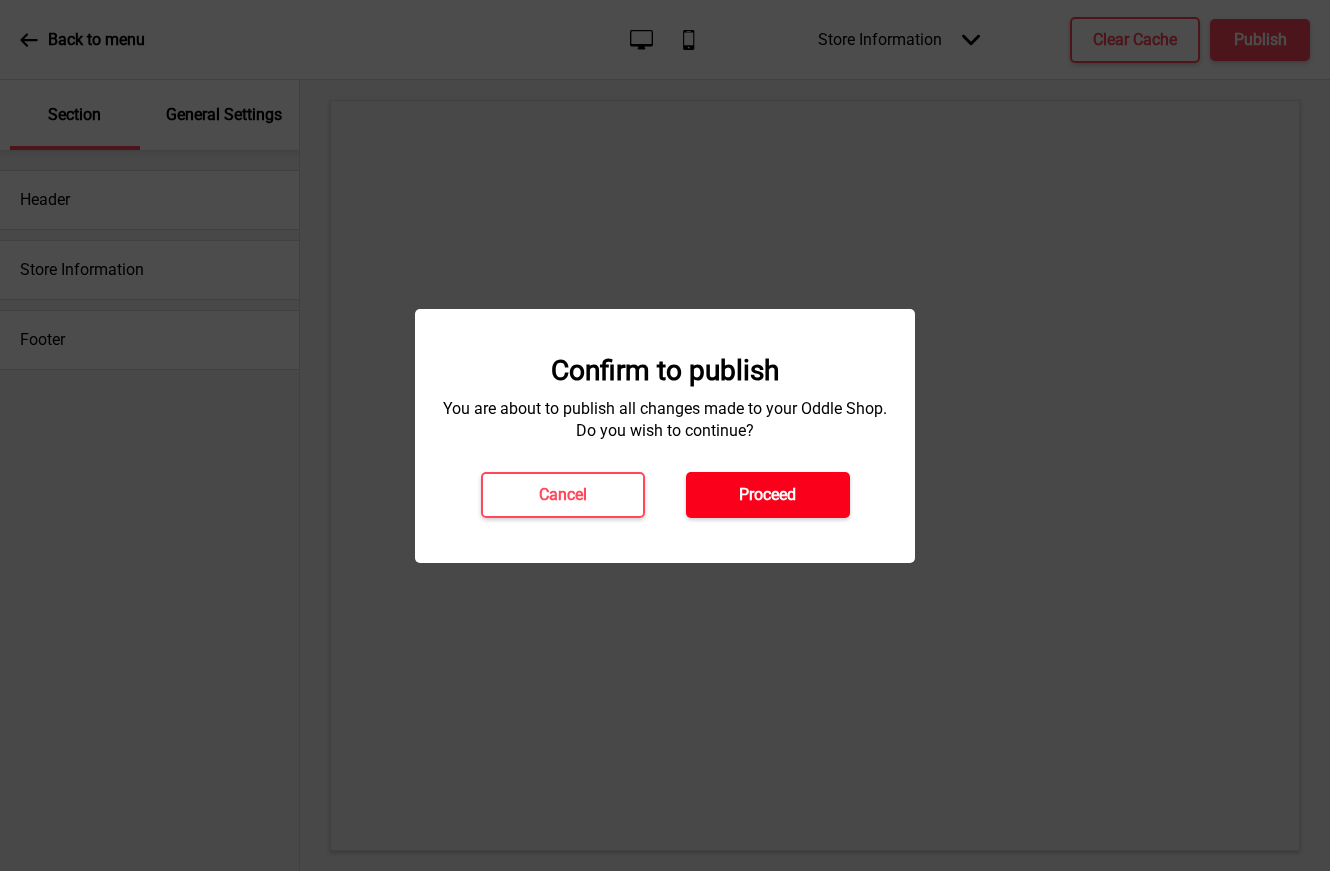 click on "Proceed" at bounding box center [767, 495] 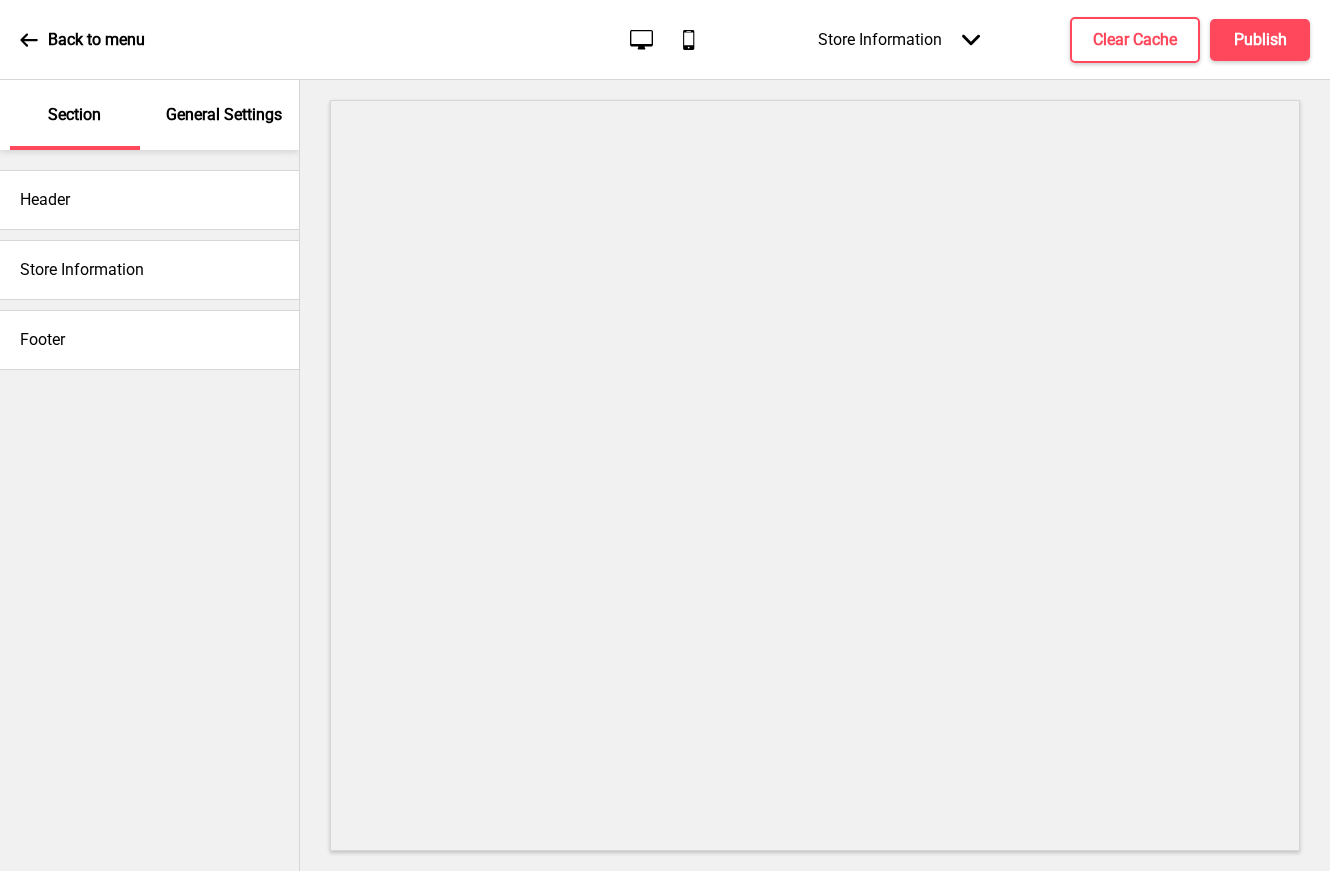 click 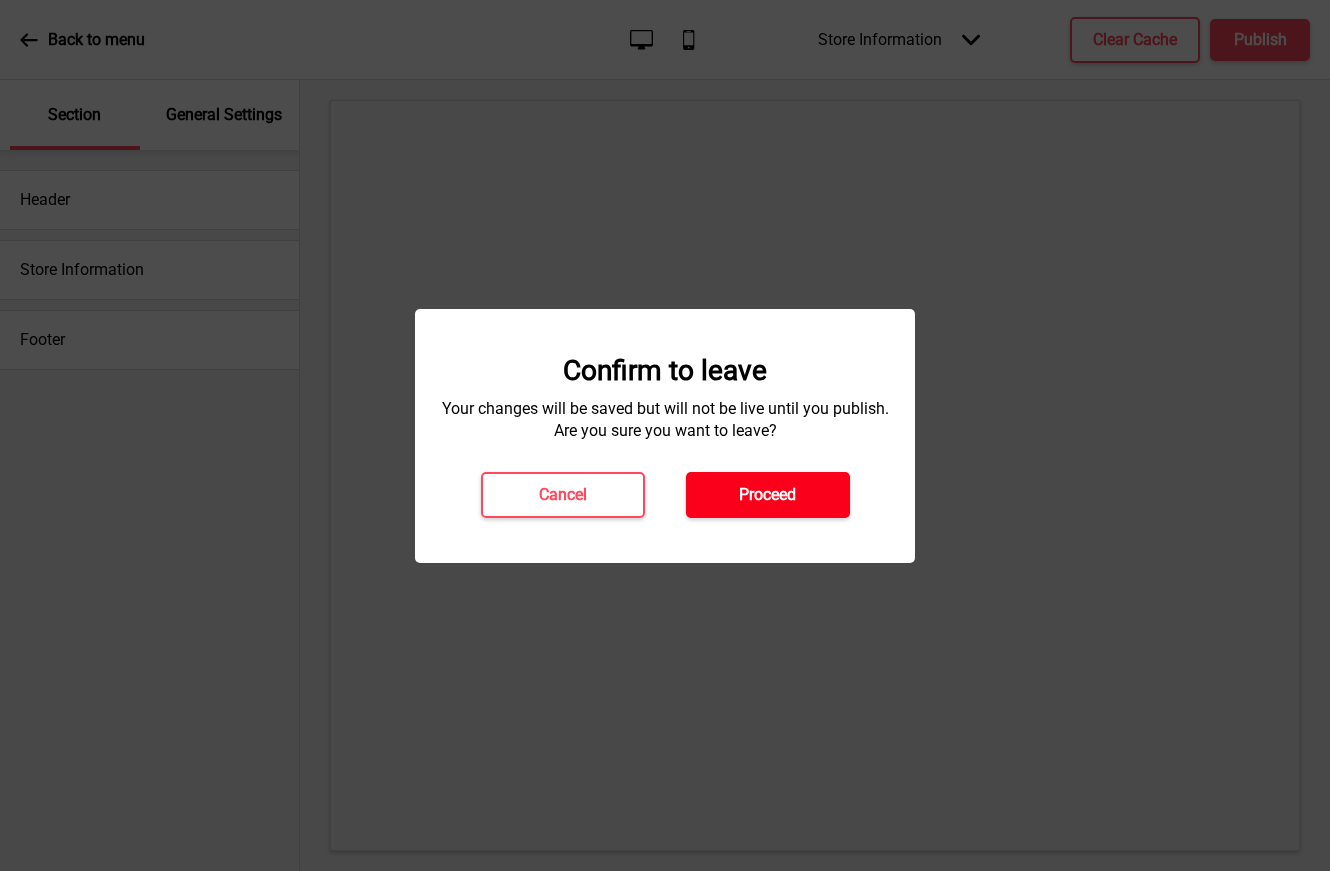 click on "Proceed" at bounding box center [767, 495] 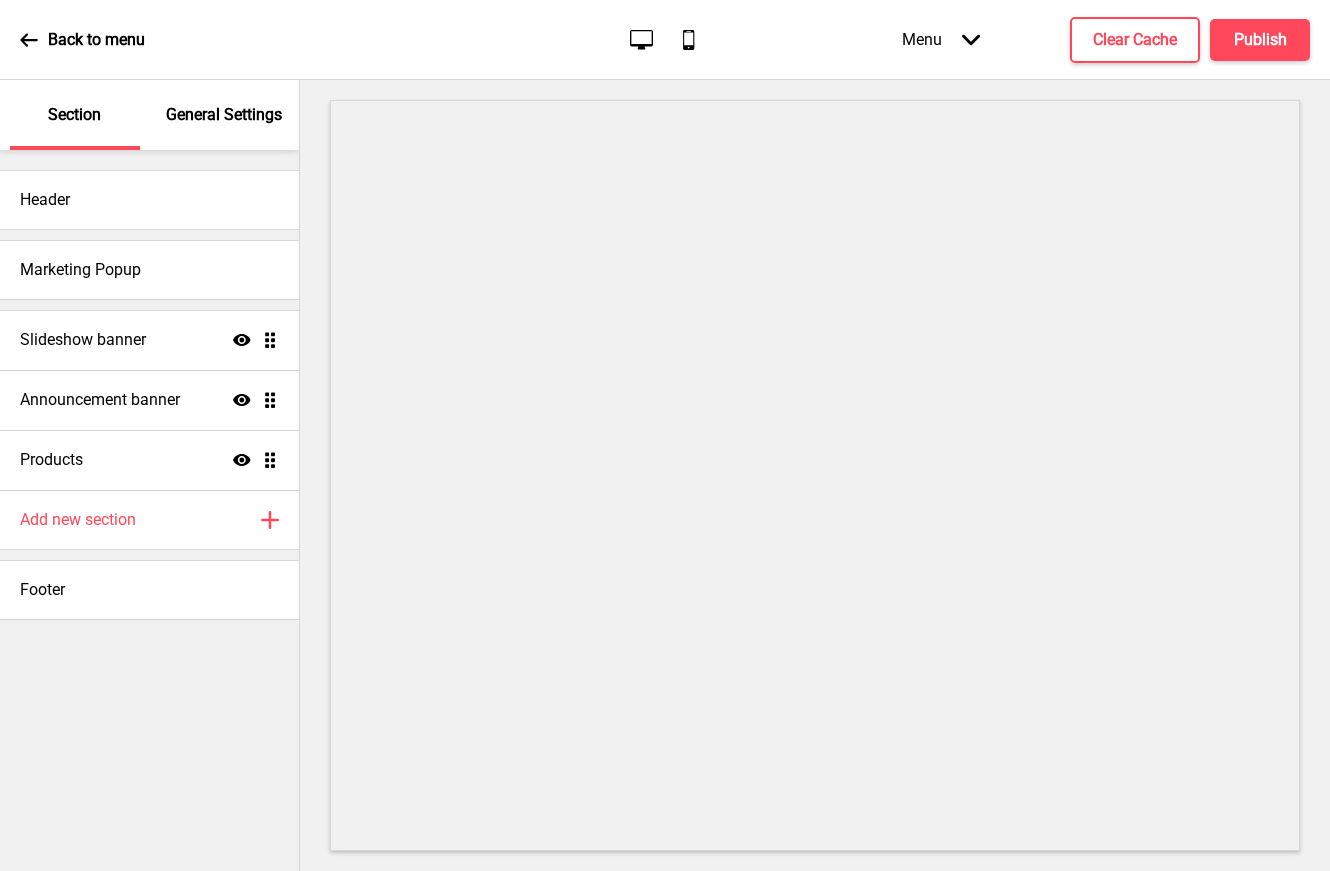 scroll, scrollTop: 0, scrollLeft: 0, axis: both 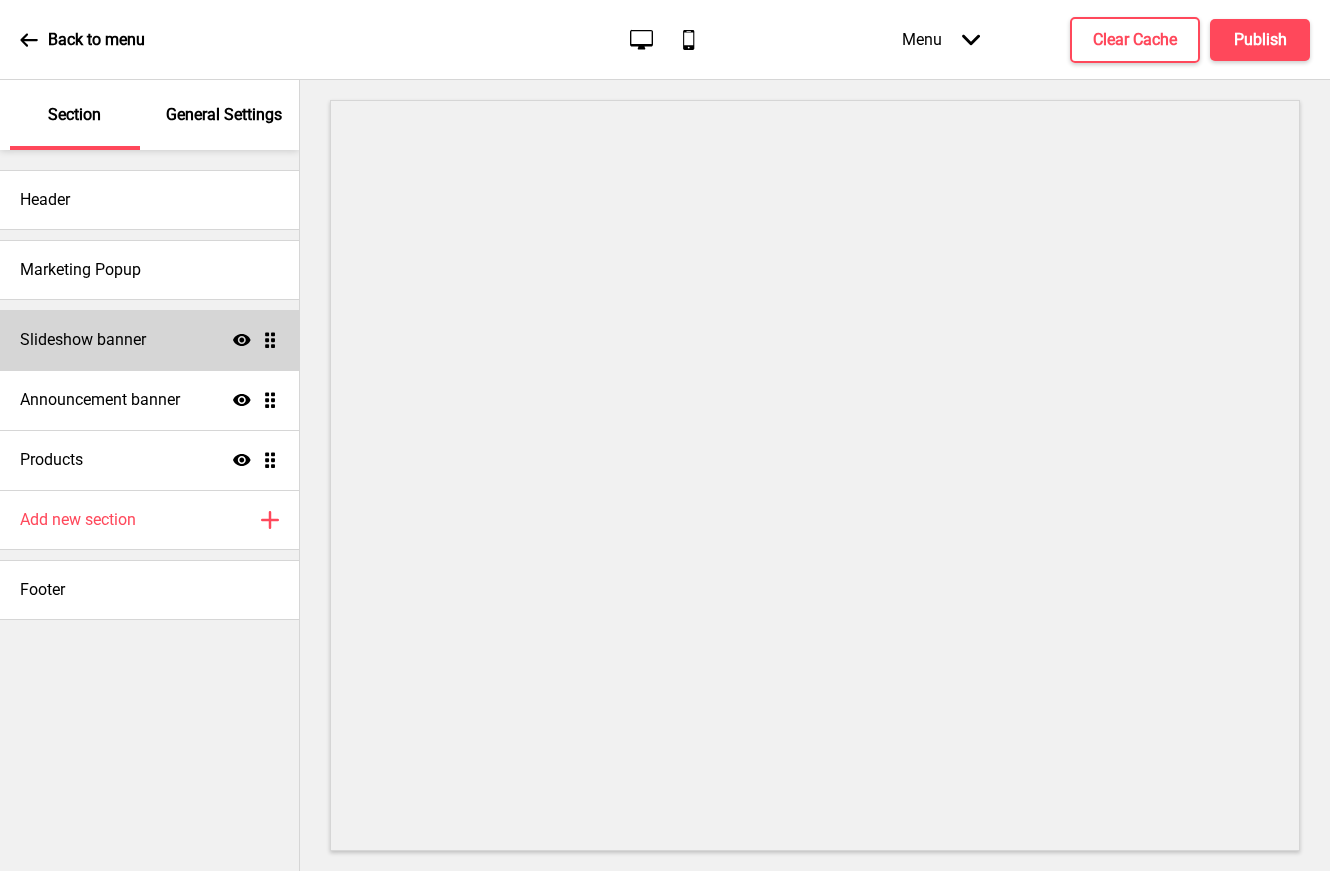 click on "Slideshow banner" at bounding box center [83, 340] 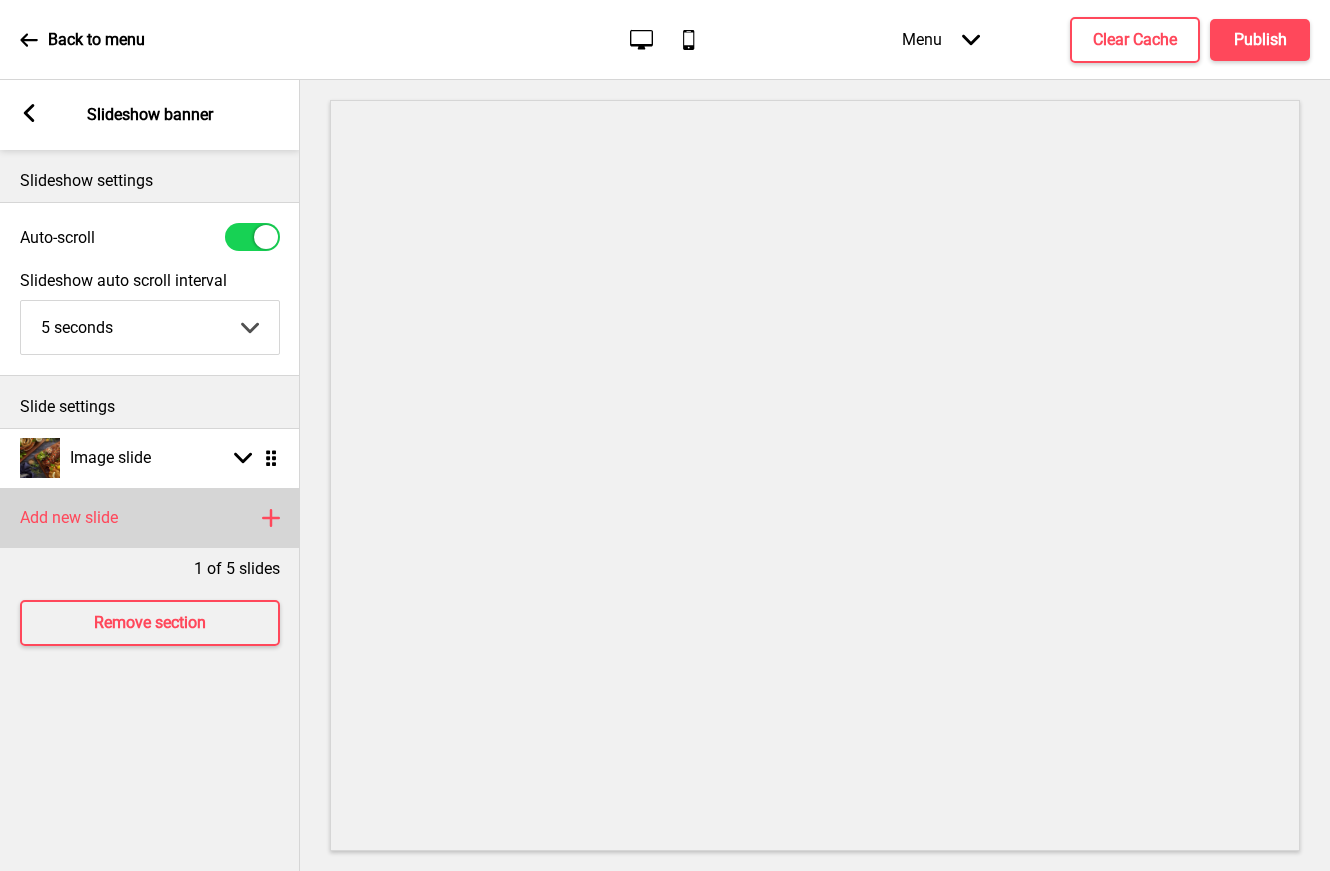 click 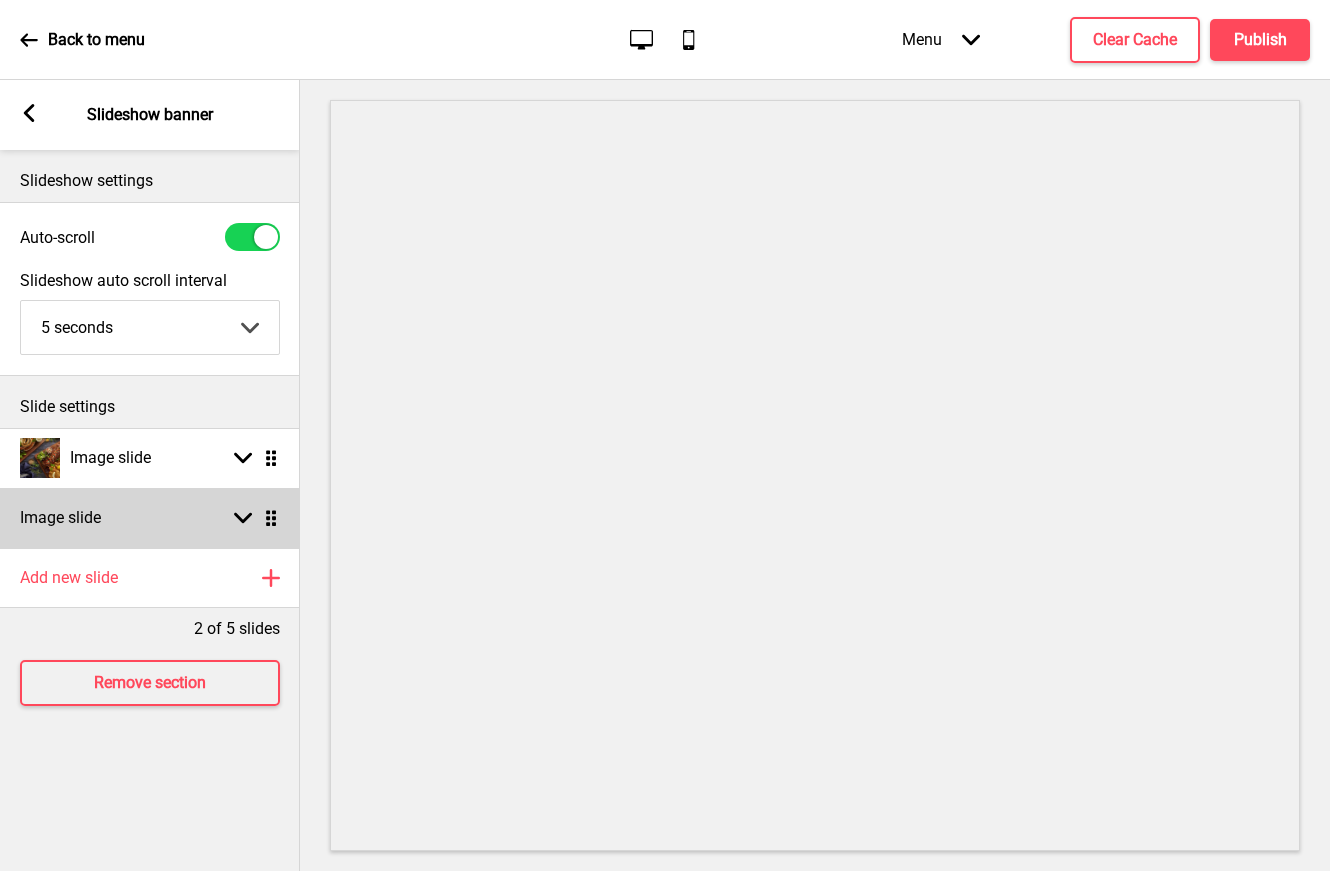 click 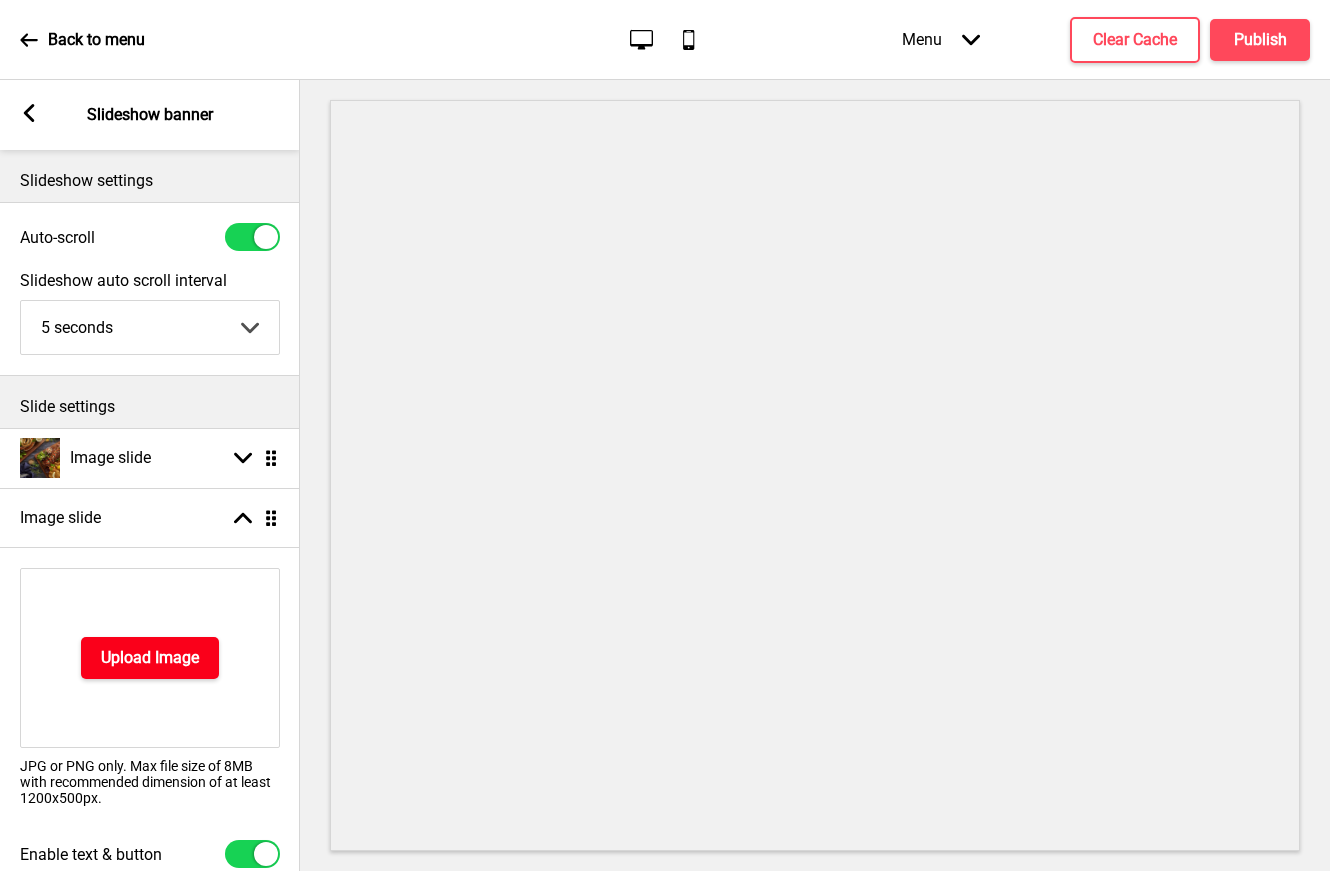 click on "Upload Image" at bounding box center (150, 658) 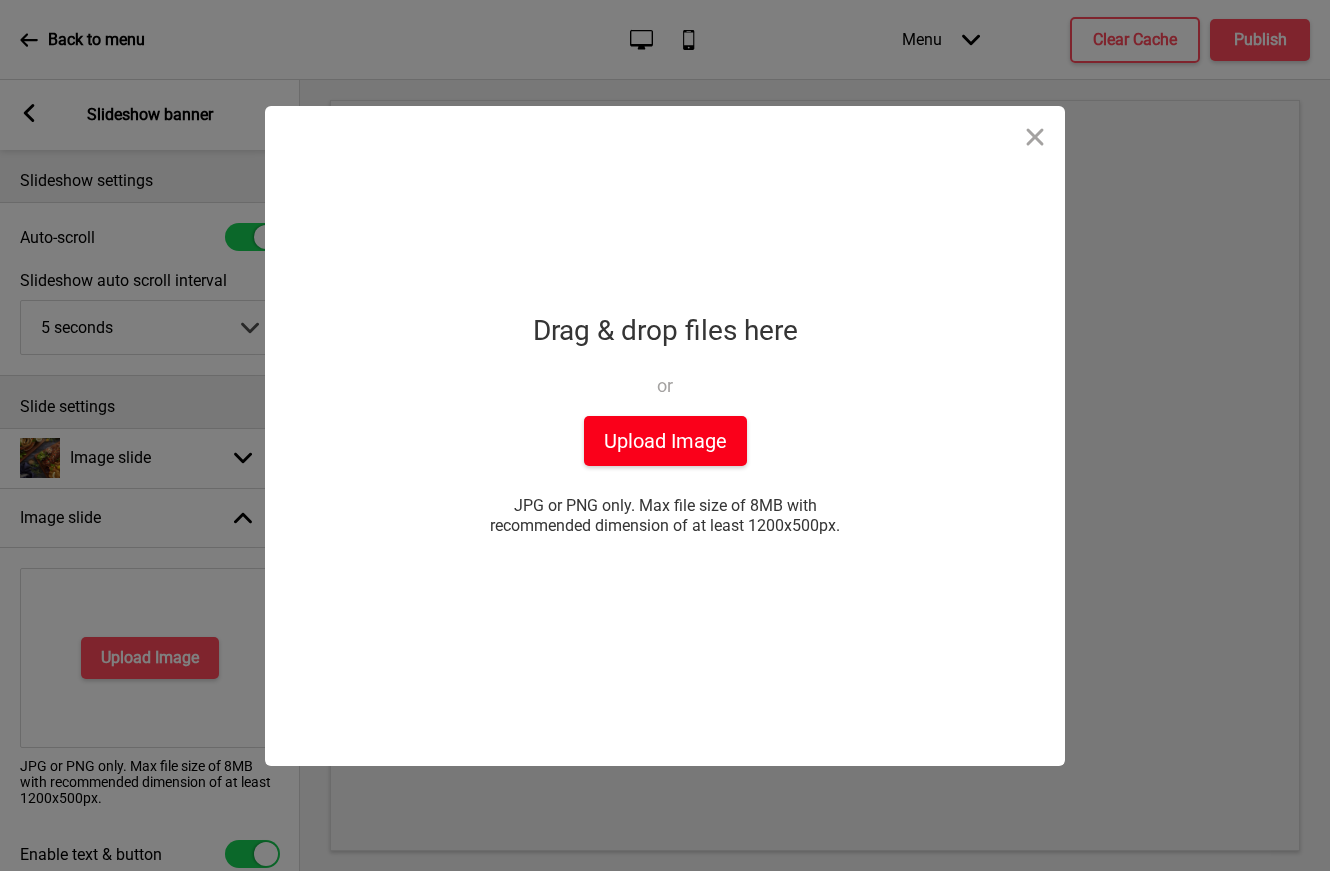 click on "Upload Image" at bounding box center (665, 441) 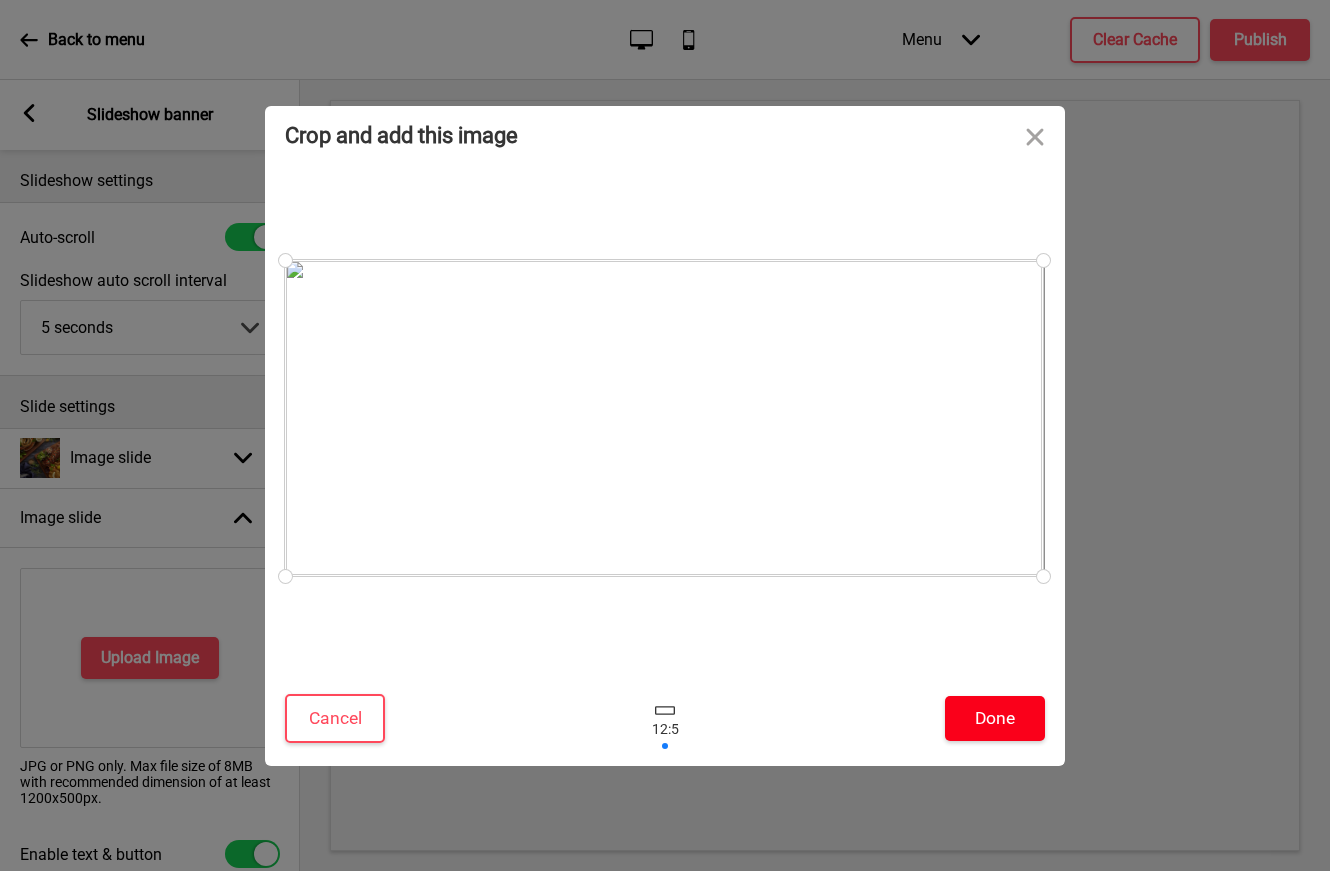 click on "Done" at bounding box center [995, 718] 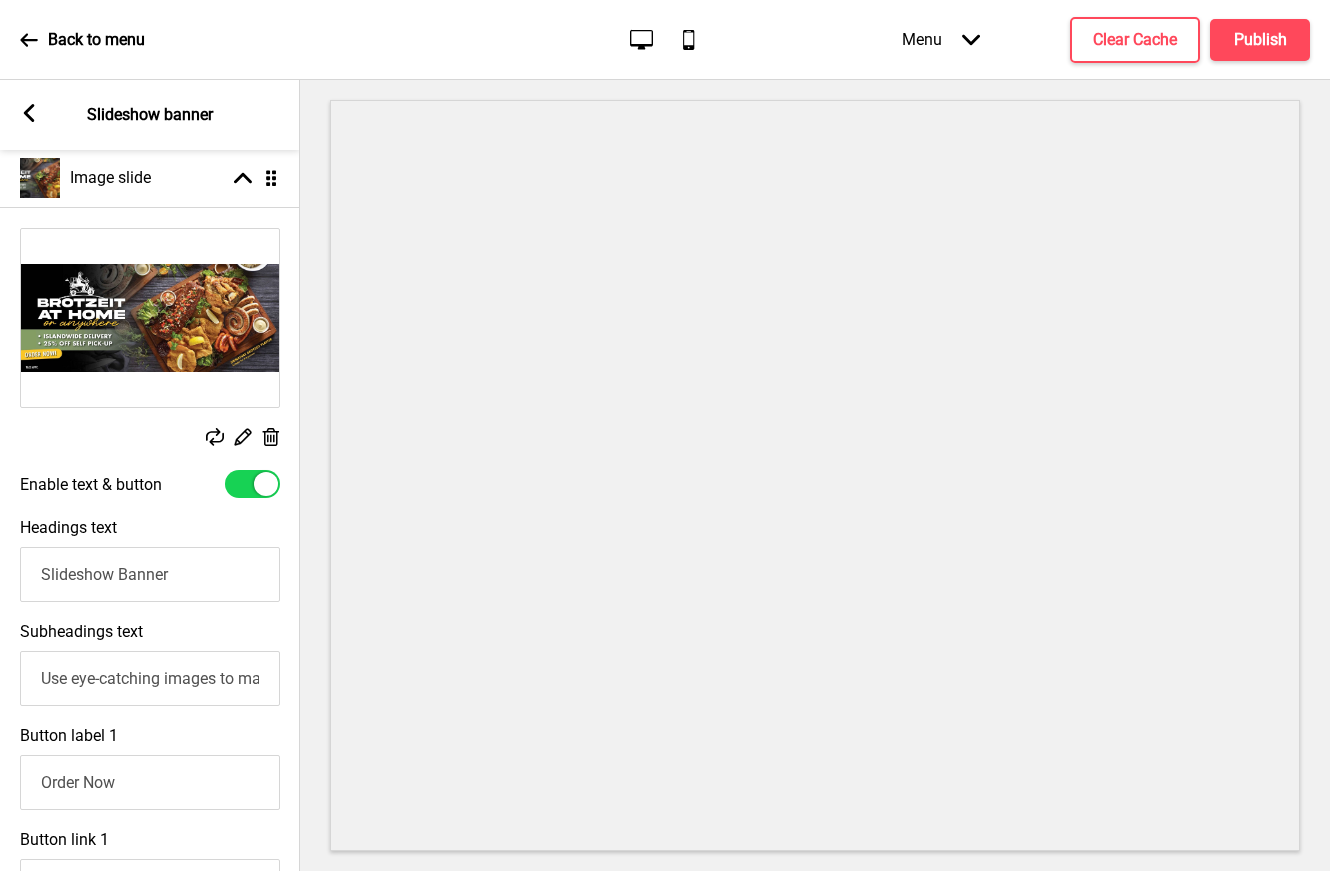 scroll, scrollTop: 343, scrollLeft: 0, axis: vertical 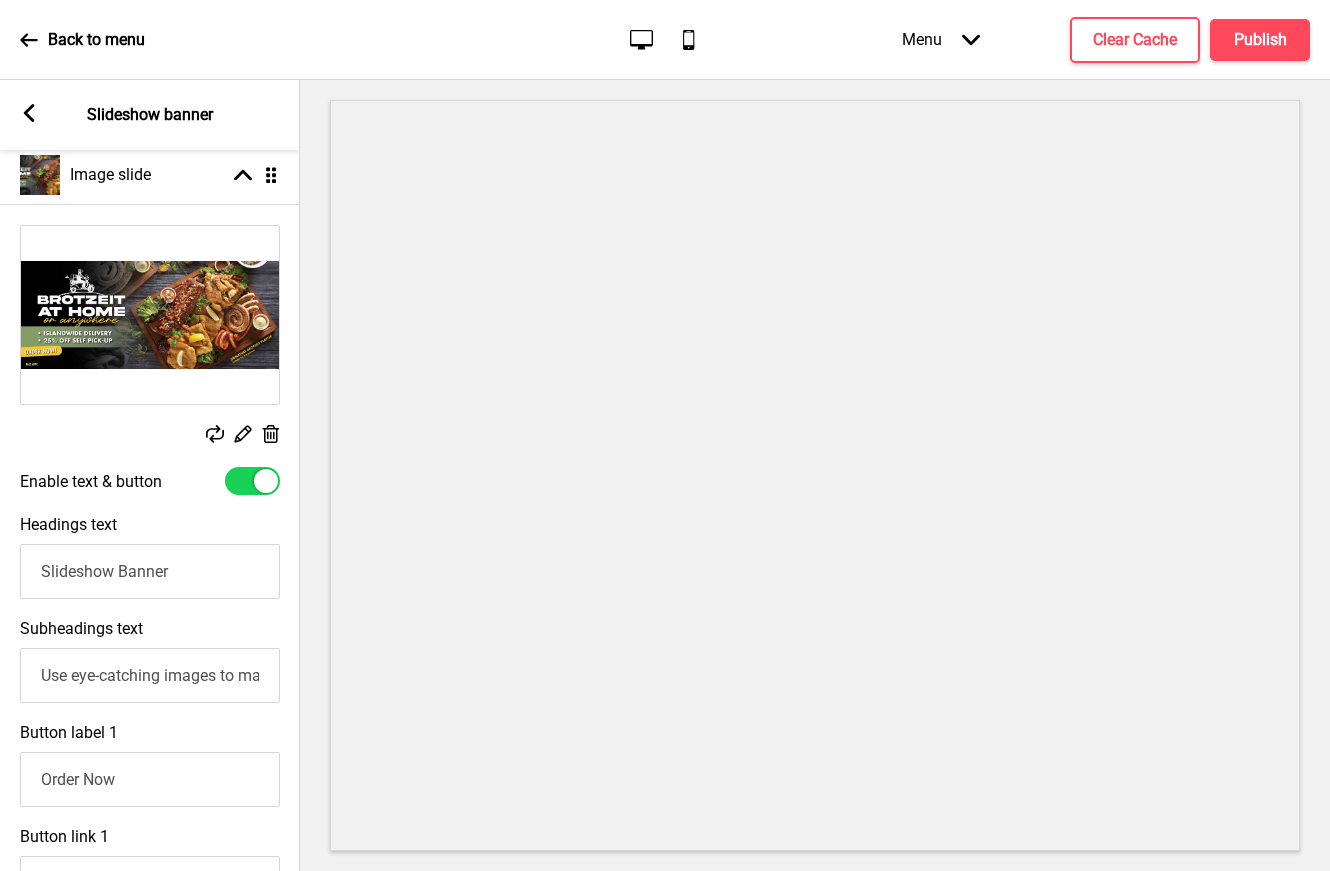 click at bounding box center (252, 481) 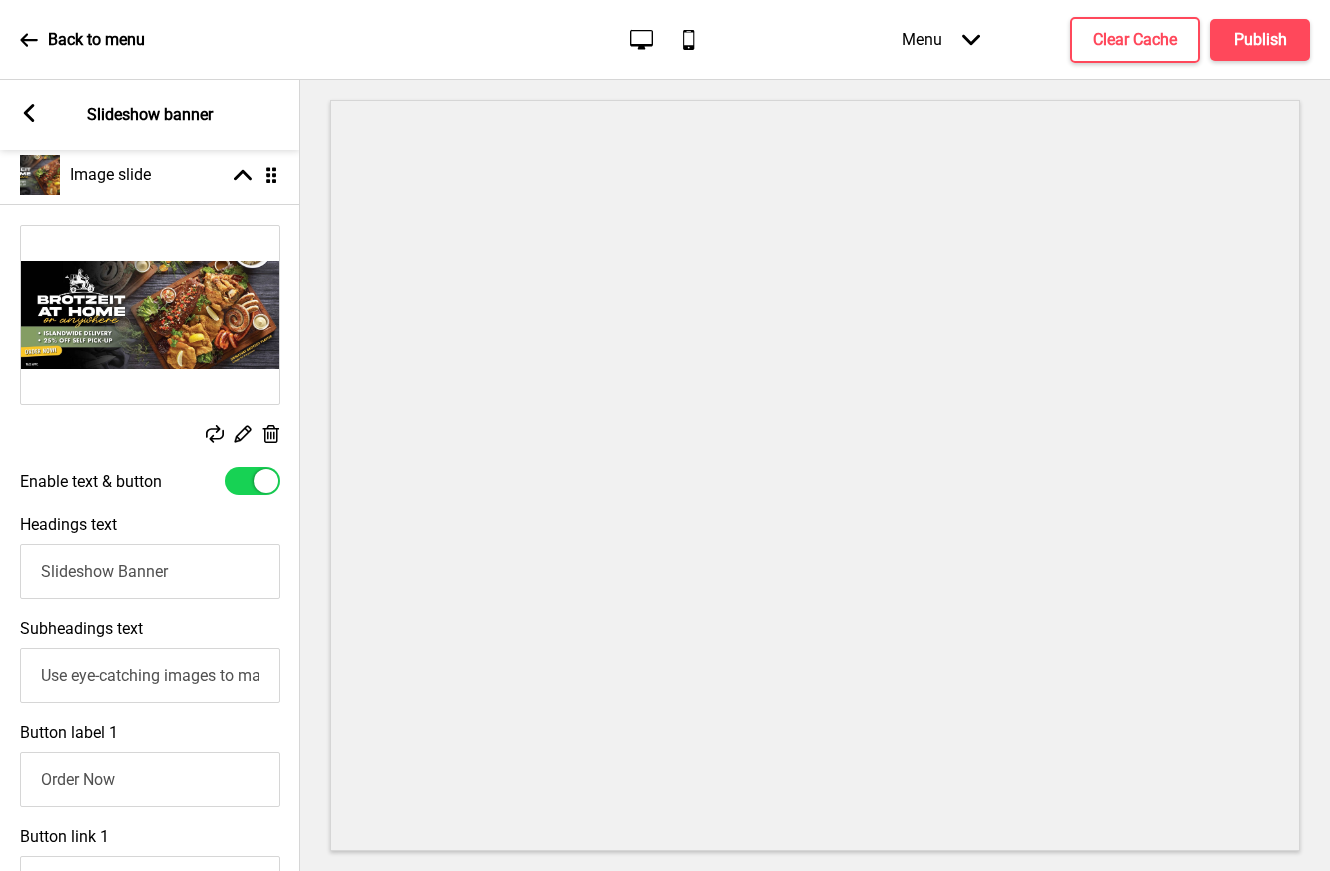 checkbox on "false" 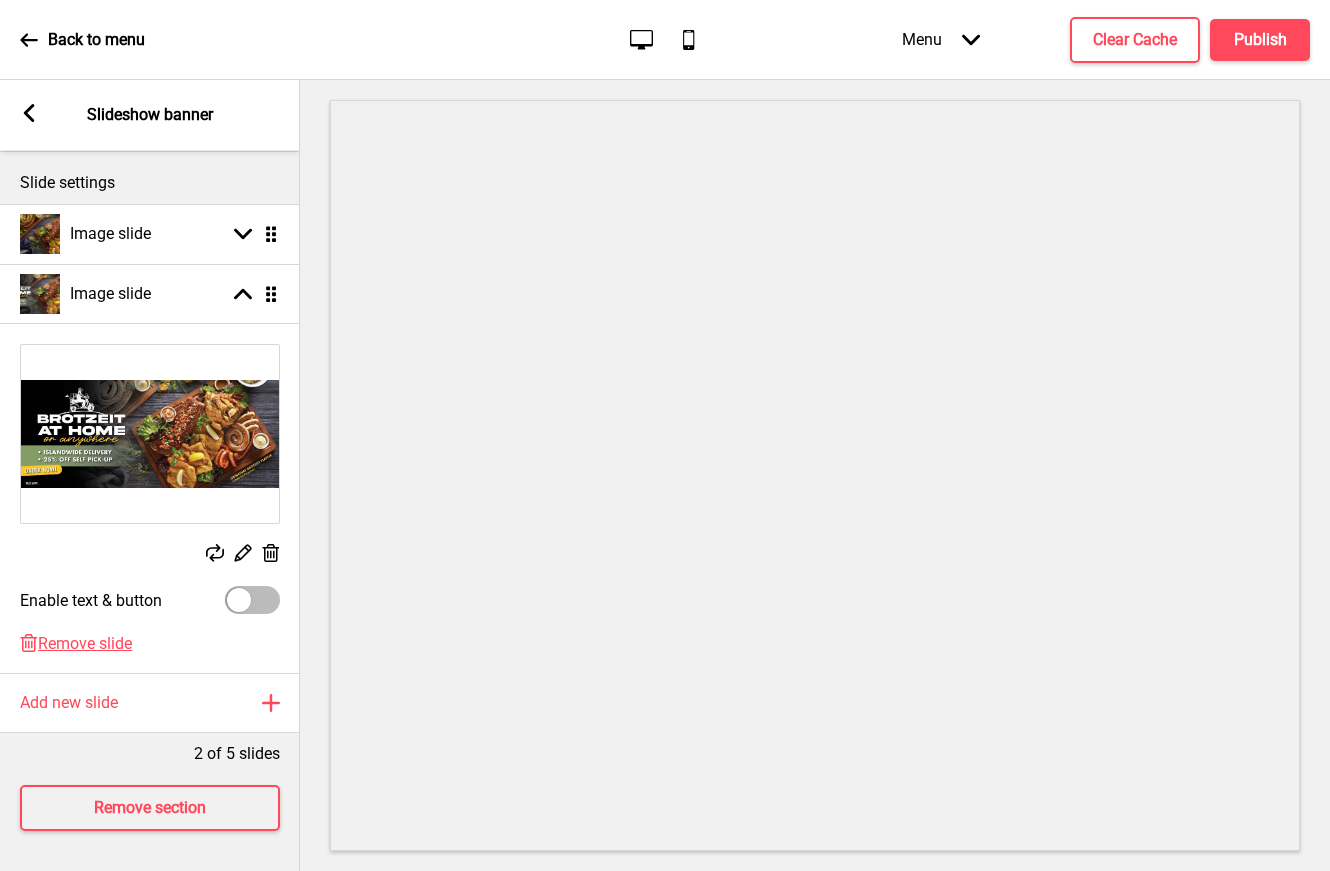 scroll, scrollTop: 223, scrollLeft: 0, axis: vertical 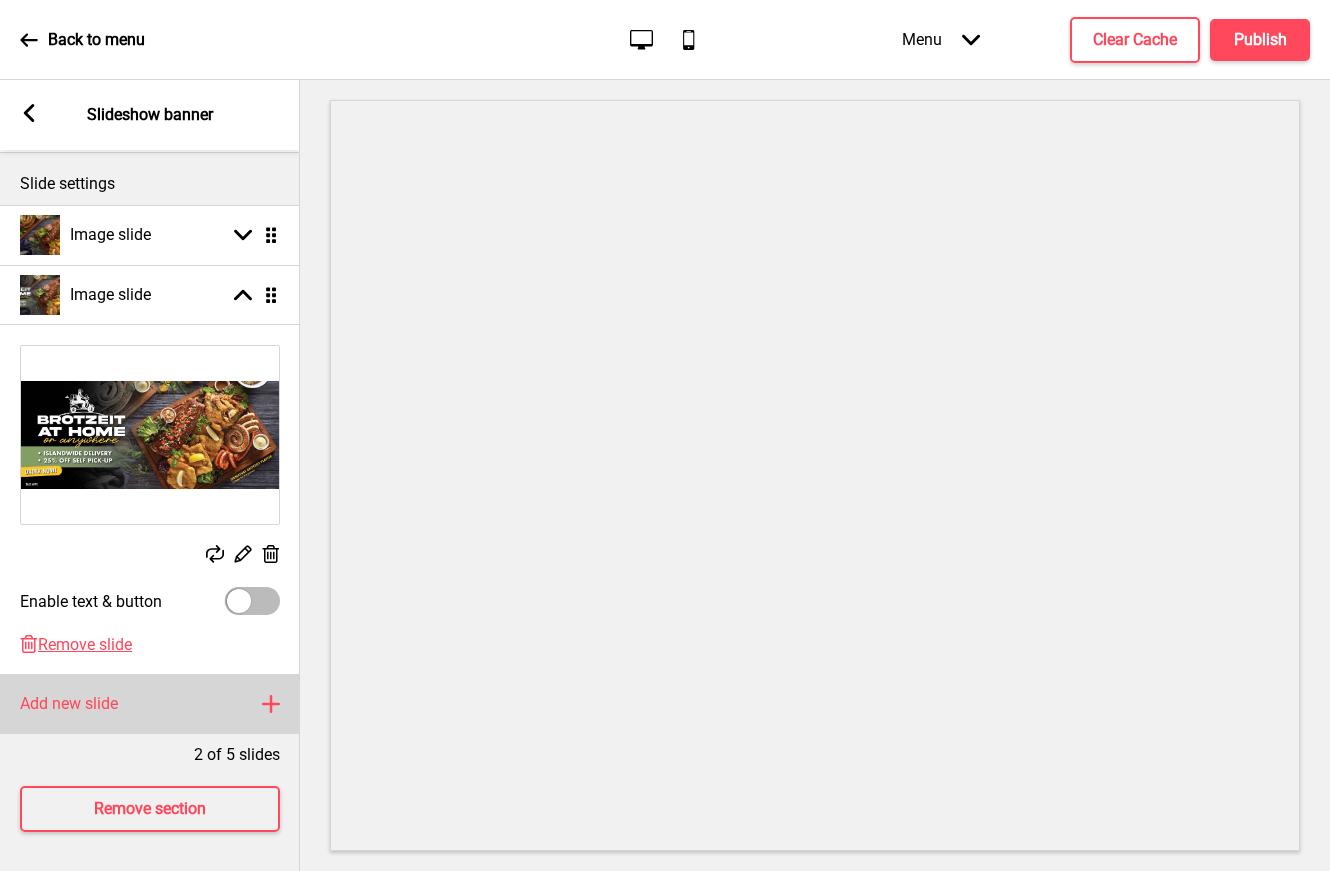 click on "Add new slide" at bounding box center (69, 704) 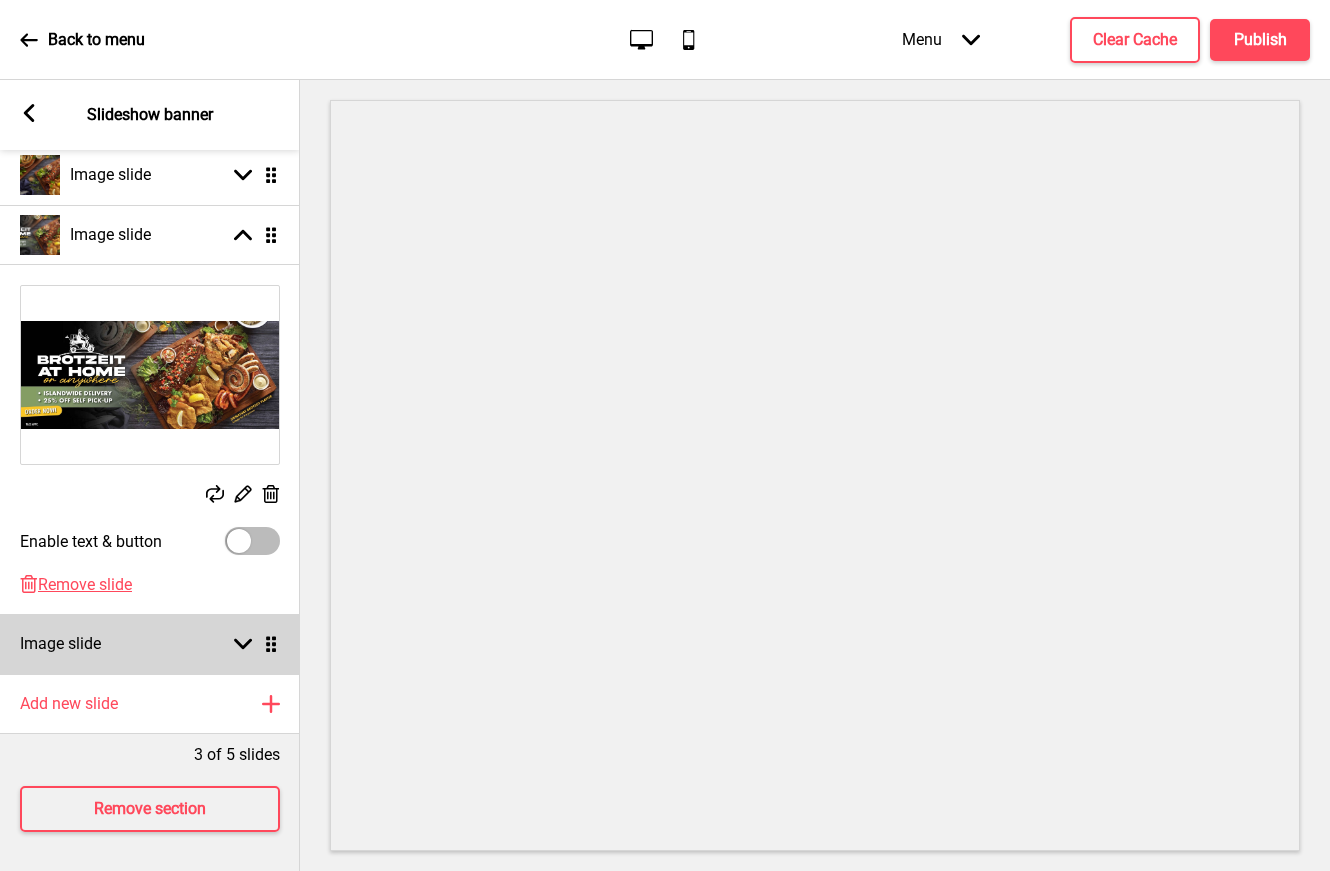 click 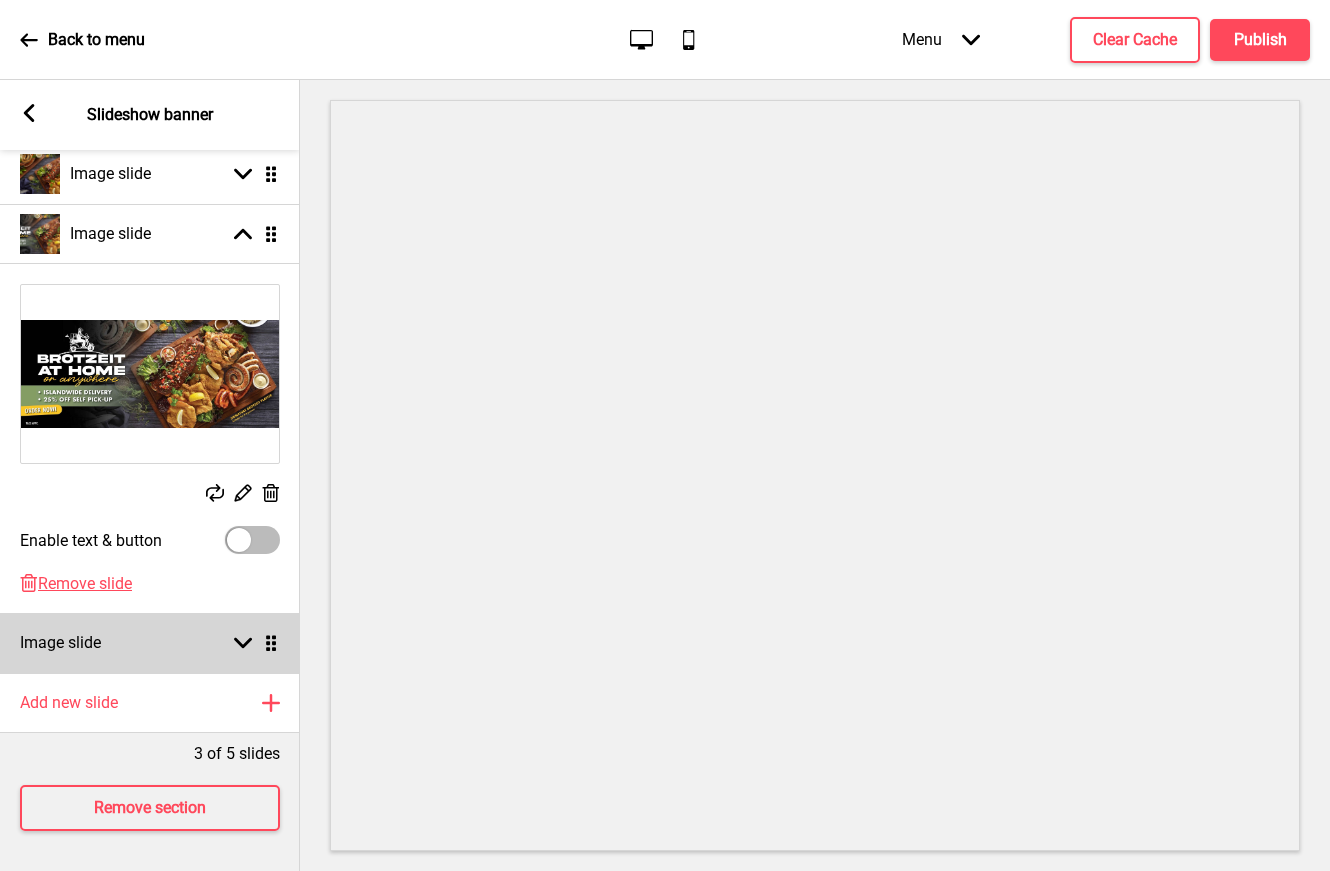 select on "right" 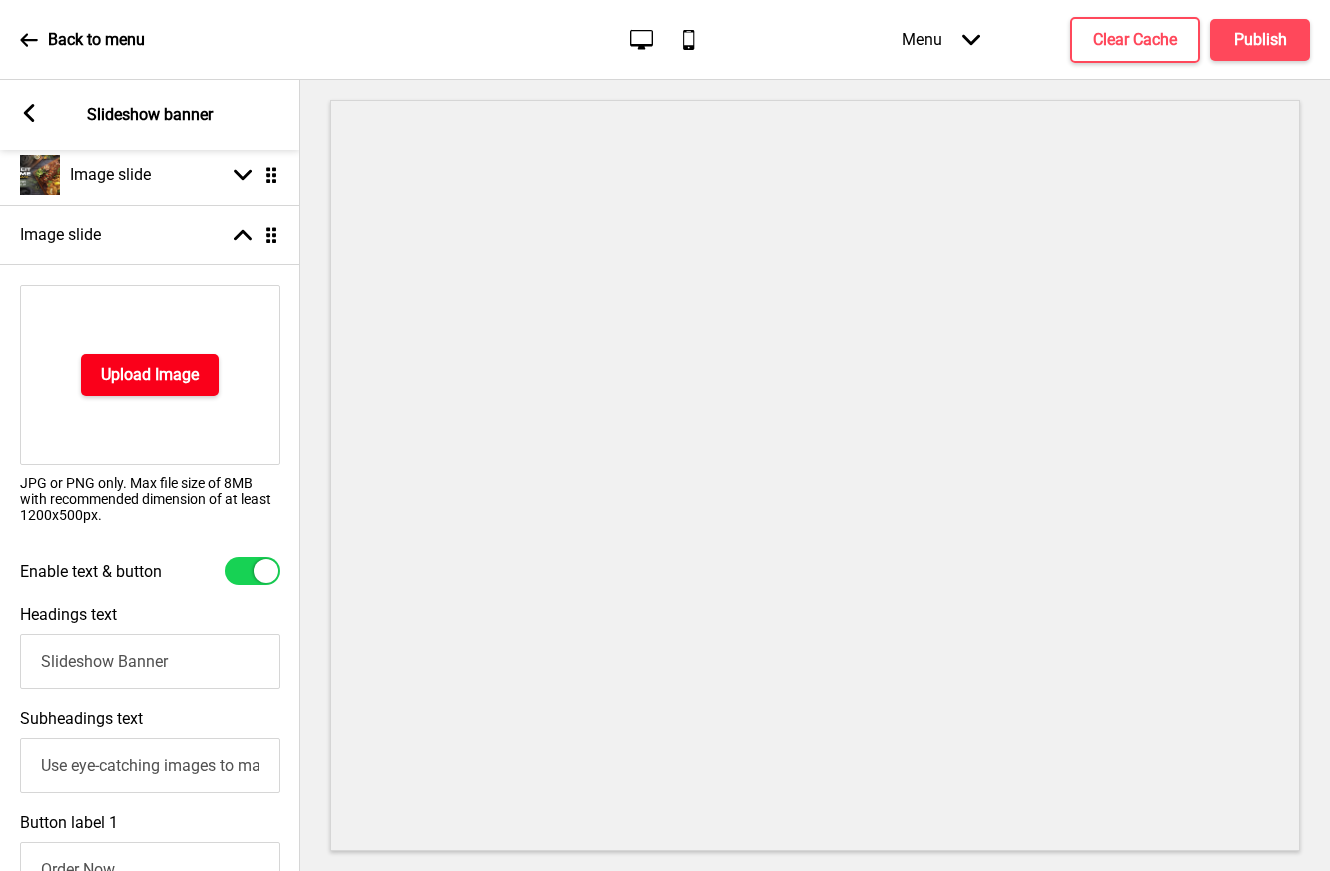 click on "Upload Image" at bounding box center [150, 375] 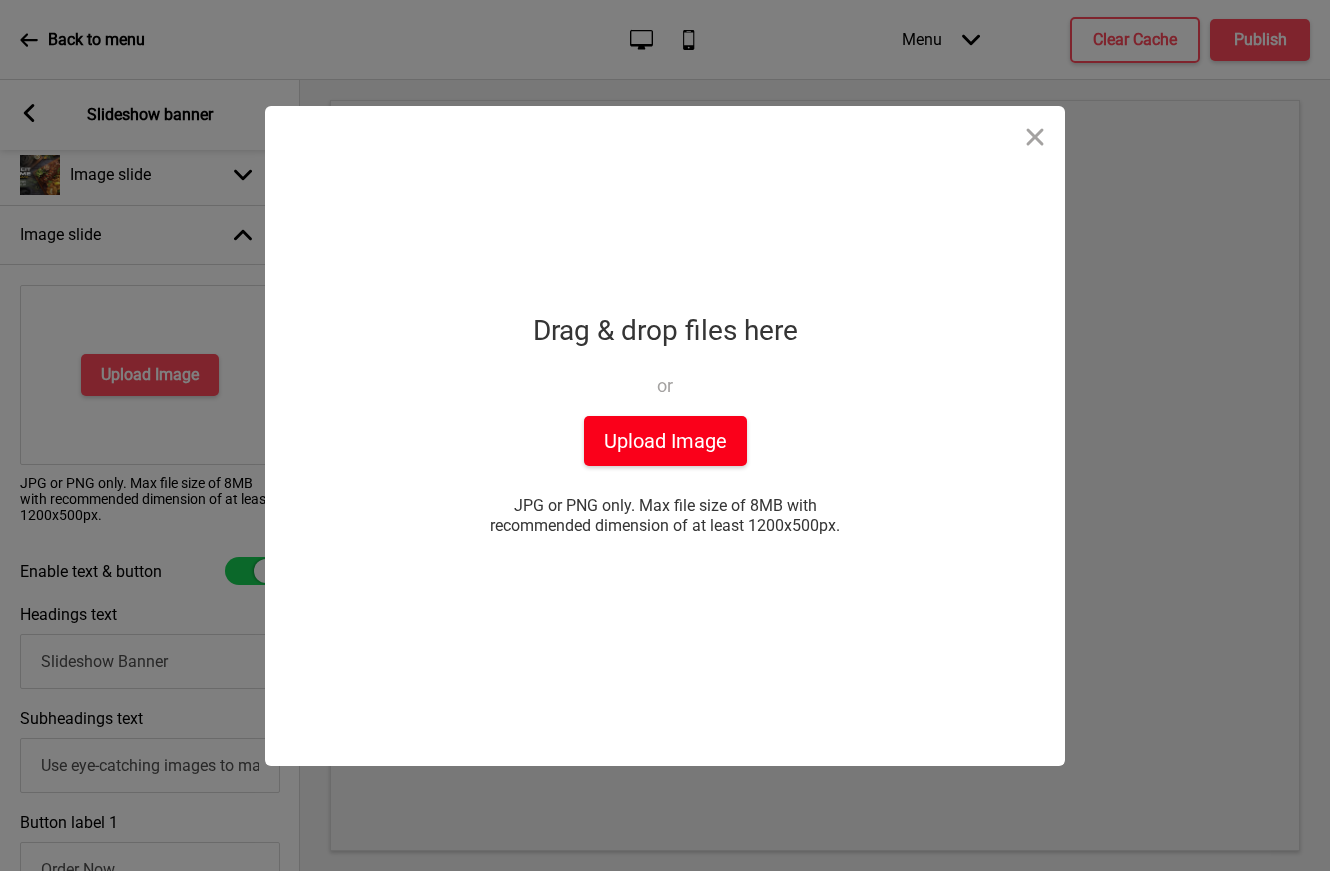 click on "Upload Image" at bounding box center [665, 441] 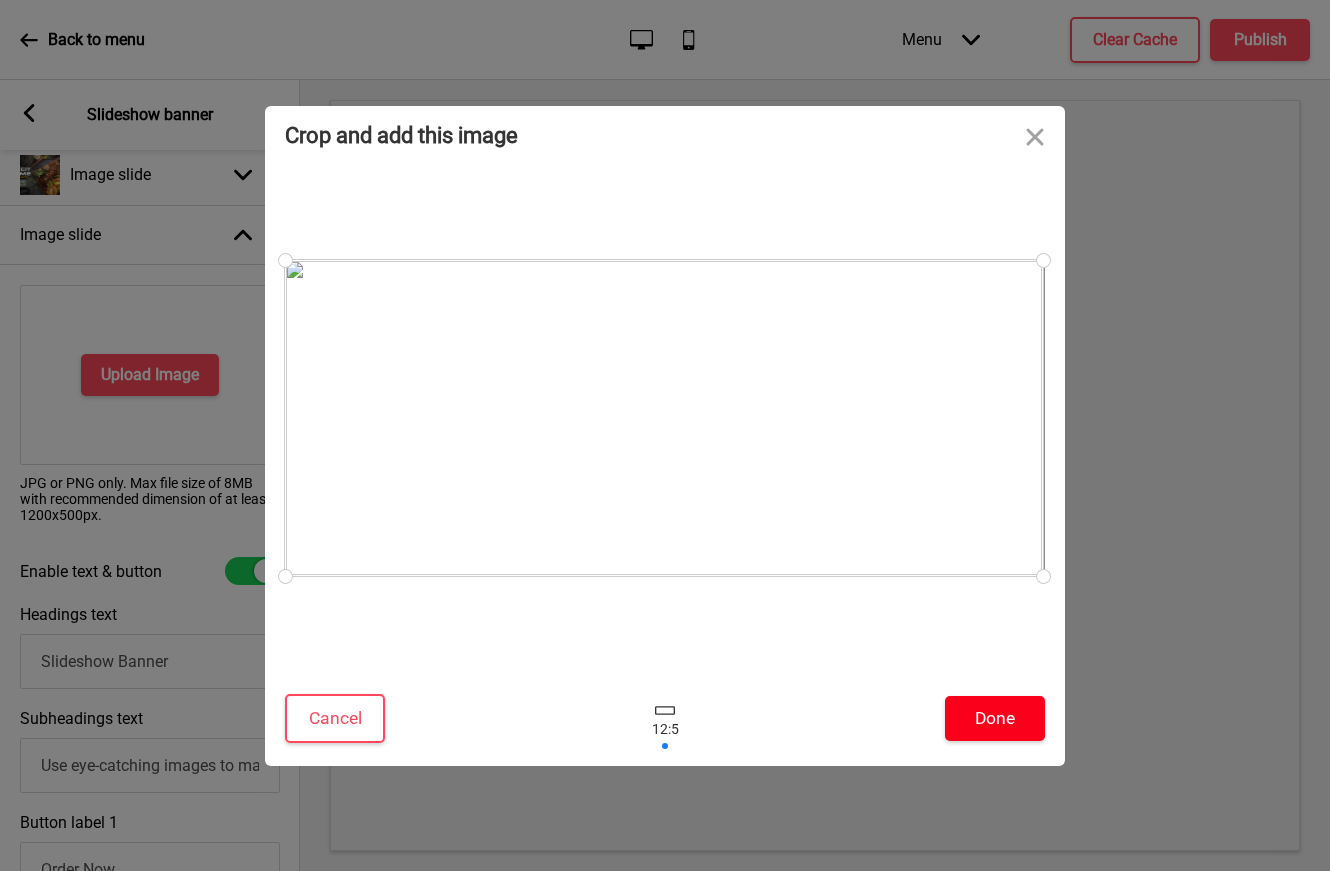 click on "Done" at bounding box center [995, 718] 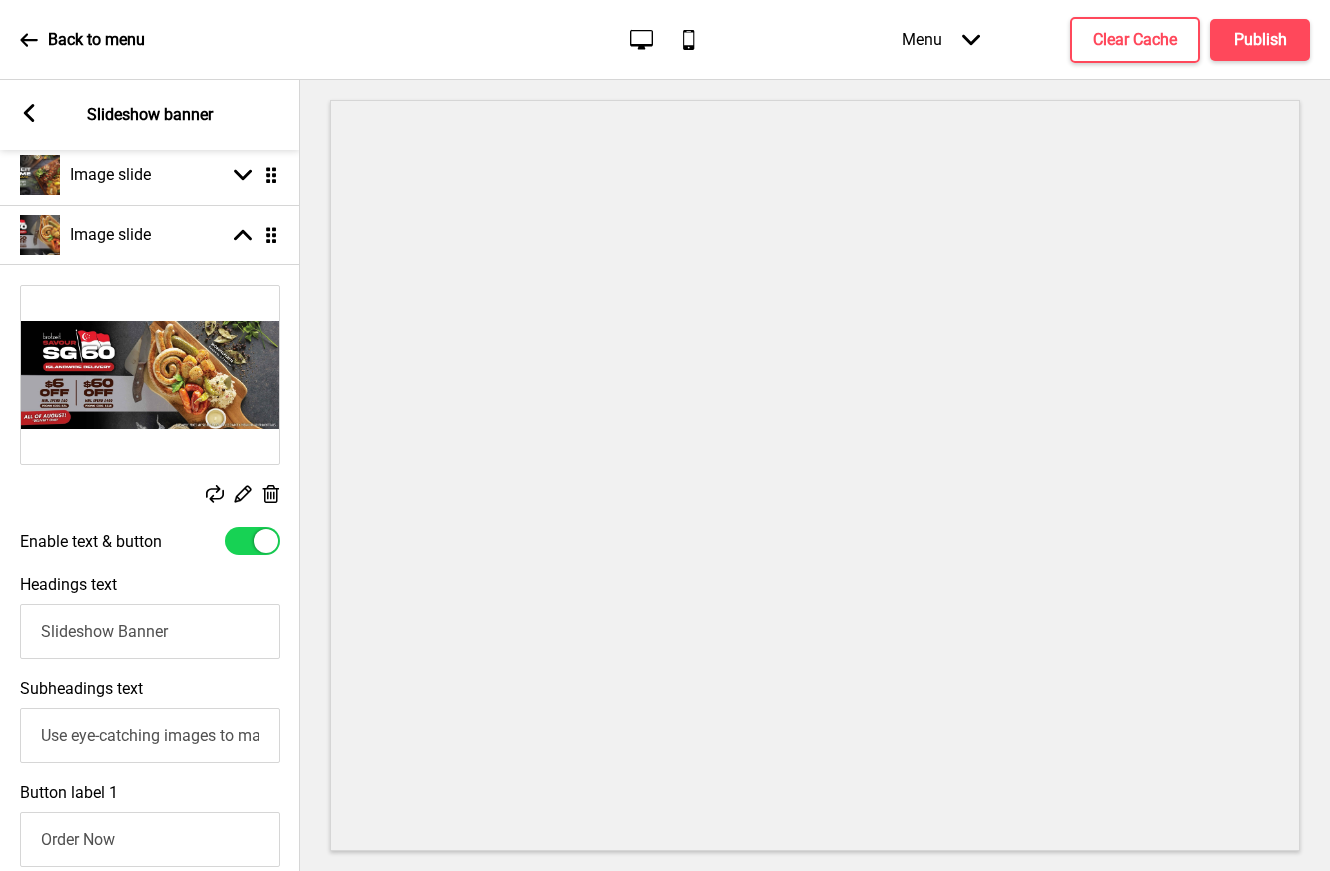 click at bounding box center (252, 541) 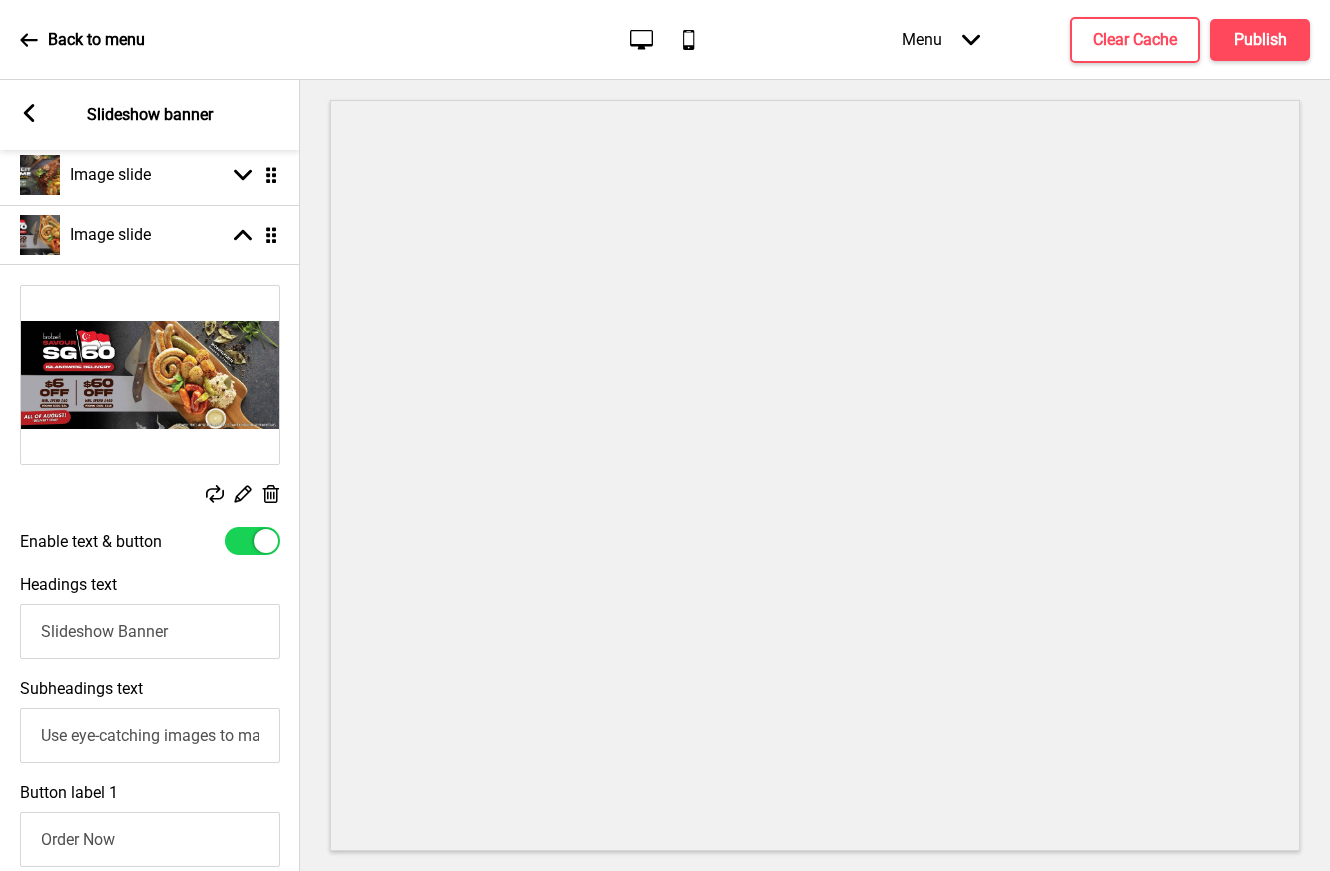 checkbox on "false" 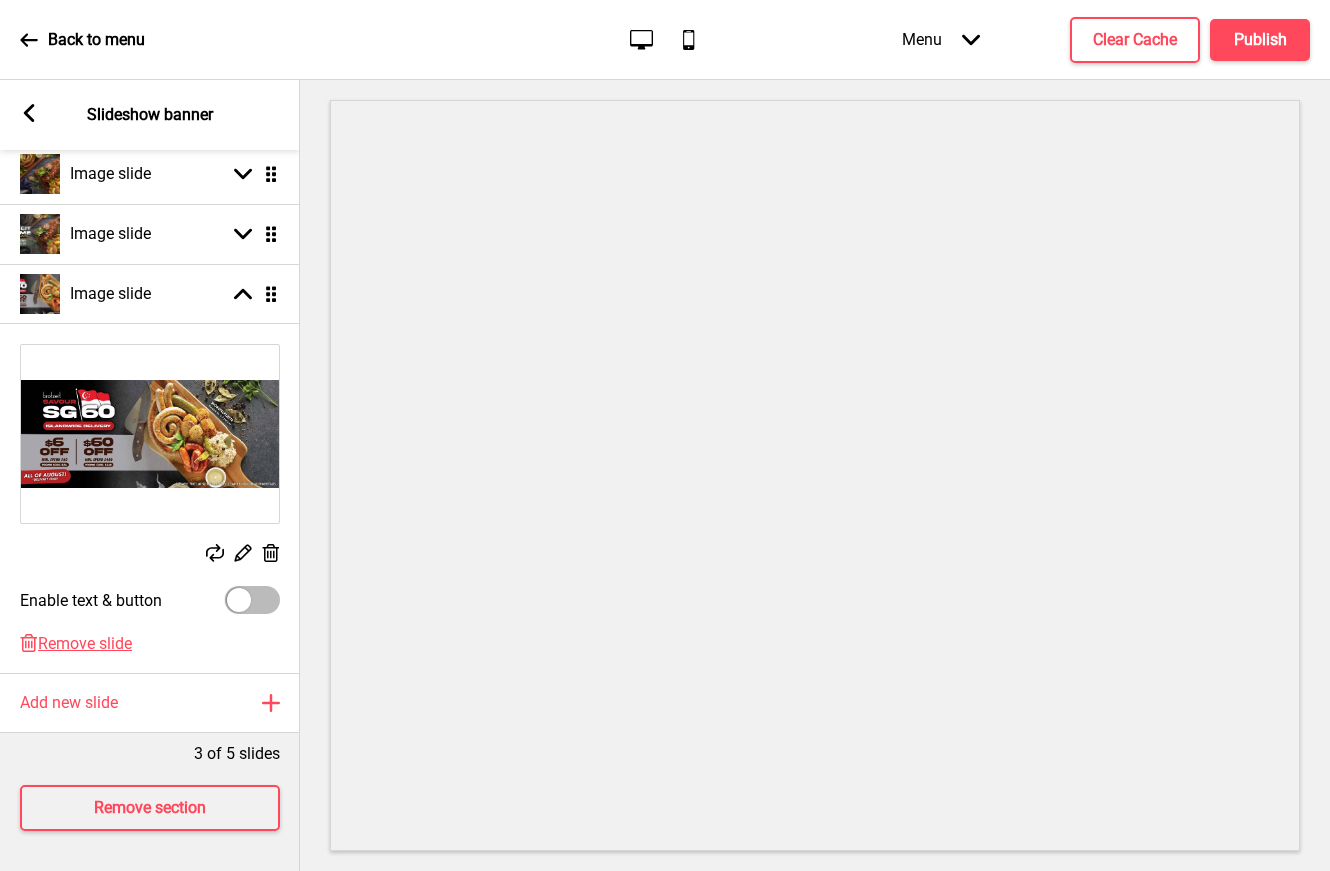 scroll, scrollTop: 283, scrollLeft: 0, axis: vertical 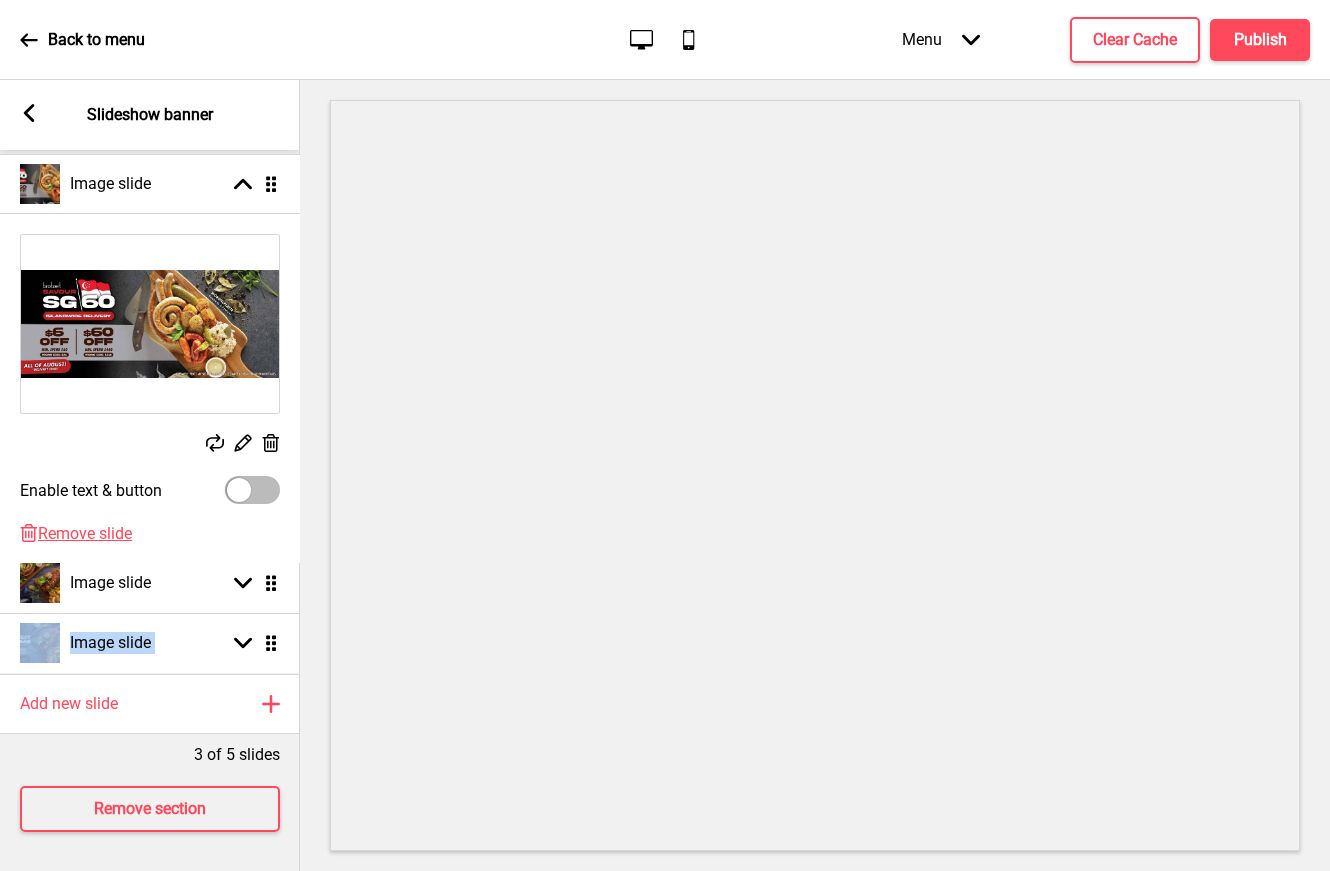 drag, startPoint x: 275, startPoint y: 295, endPoint x: 270, endPoint y: 184, distance: 111.11256 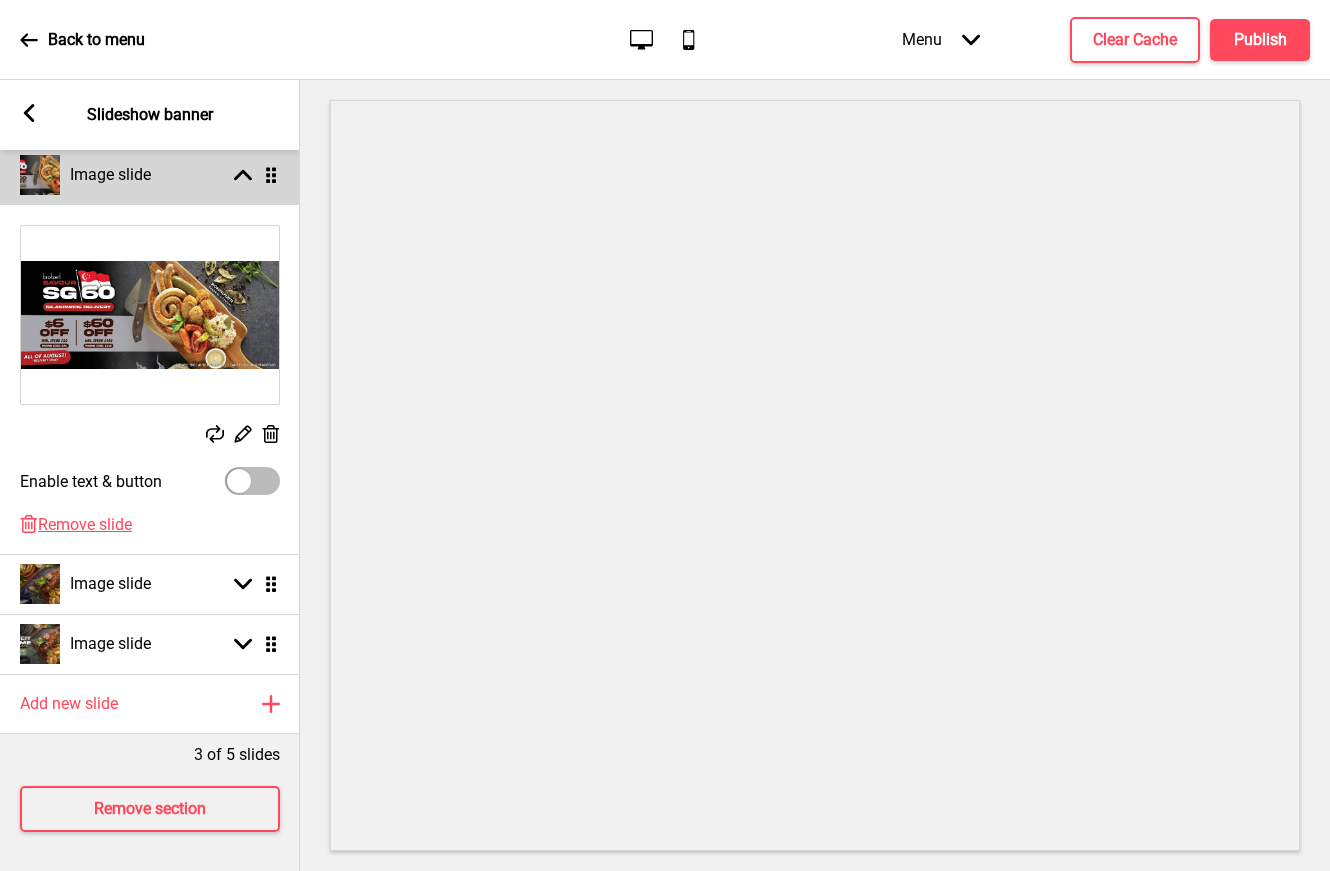click 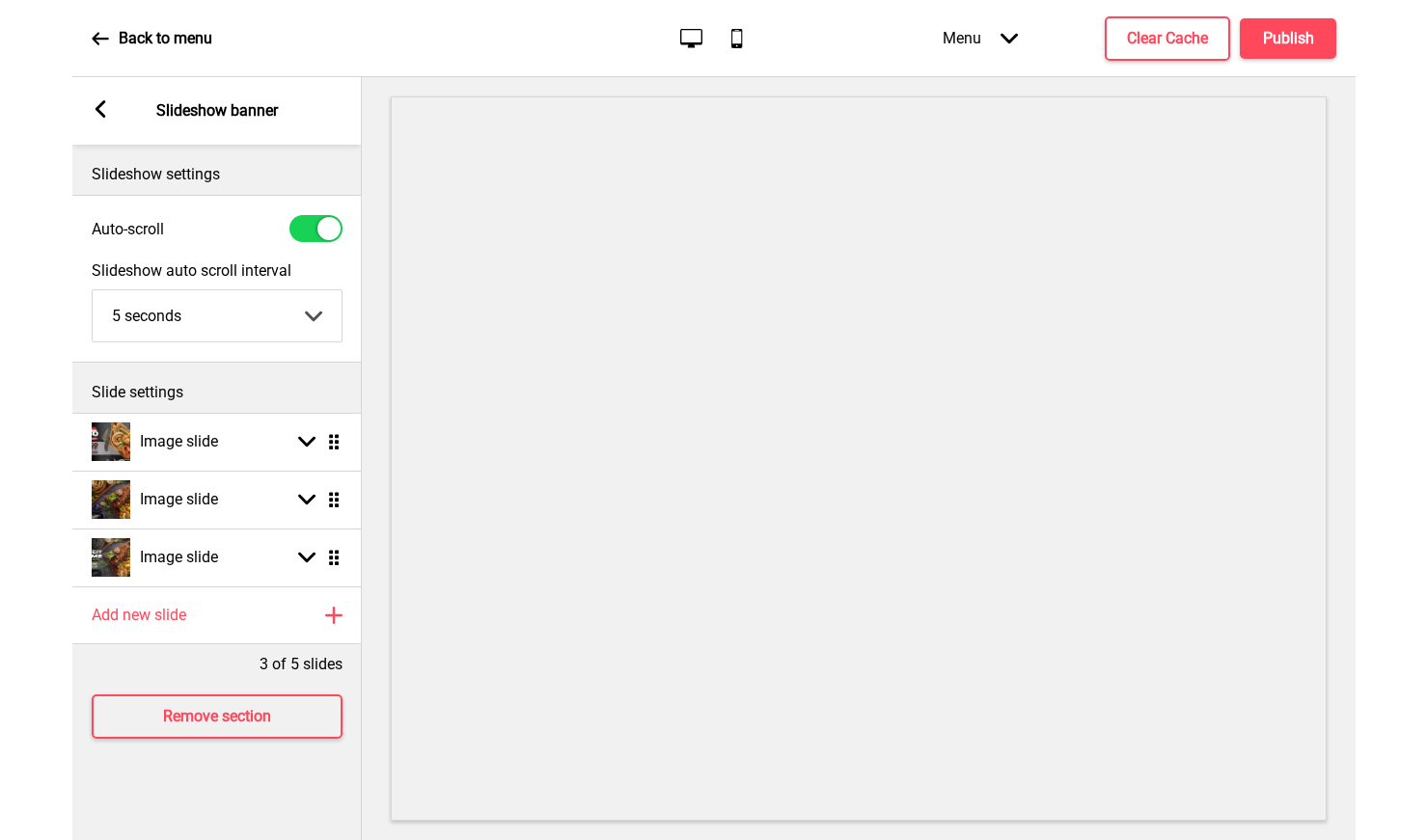 scroll, scrollTop: 0, scrollLeft: 0, axis: both 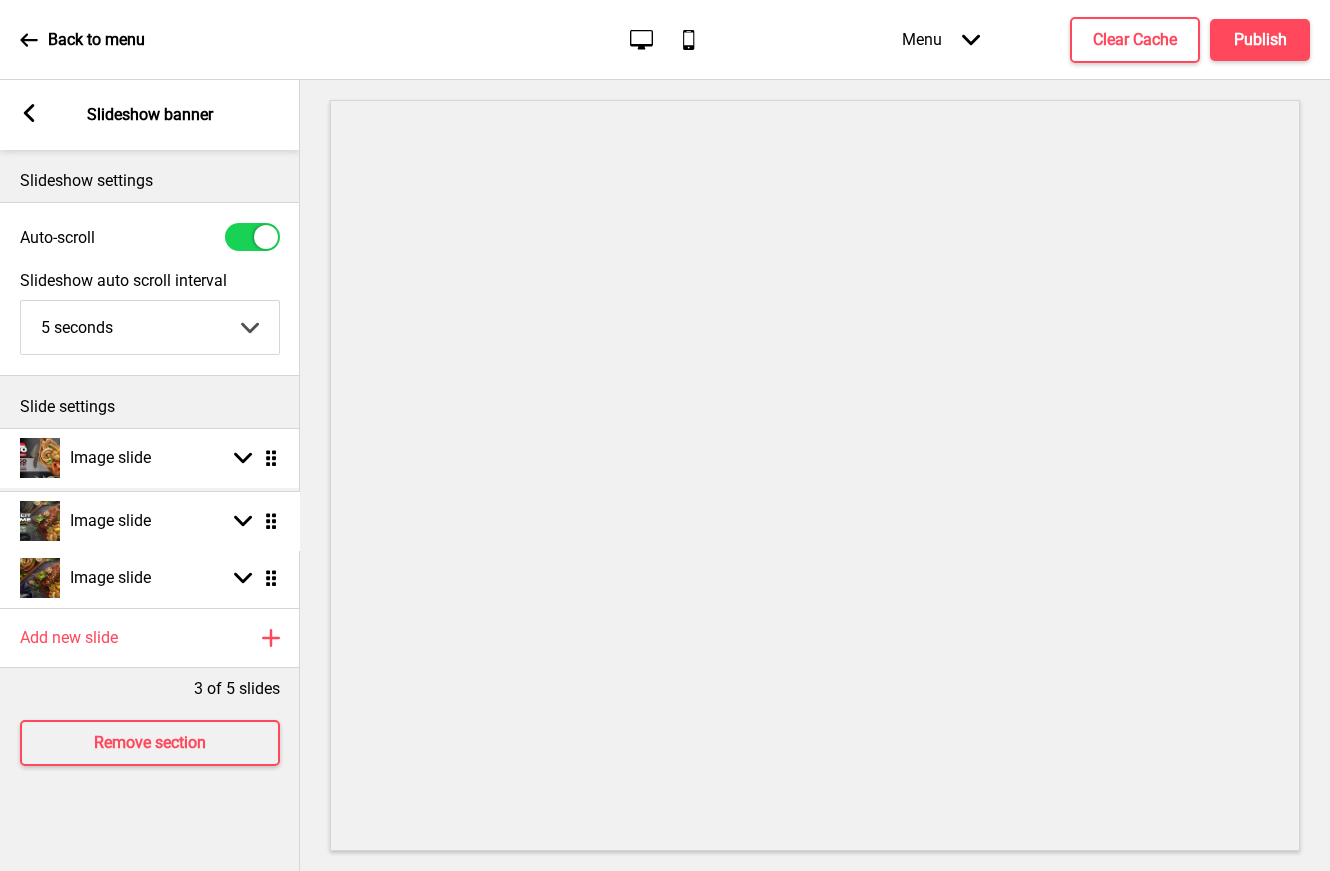 drag, startPoint x: 279, startPoint y: 576, endPoint x: 266, endPoint y: 519, distance: 58.463665 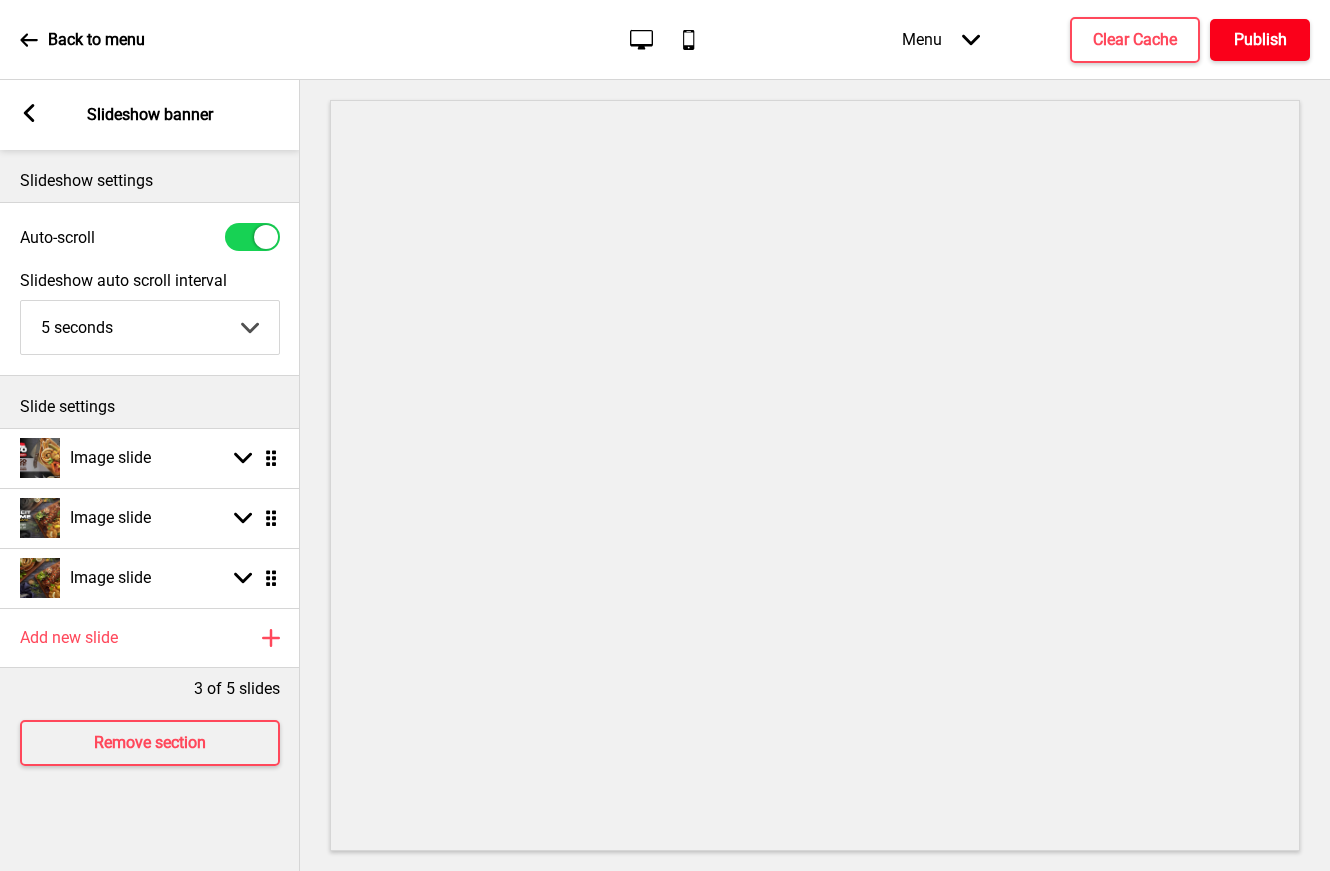 click on "Publish" at bounding box center (1260, 40) 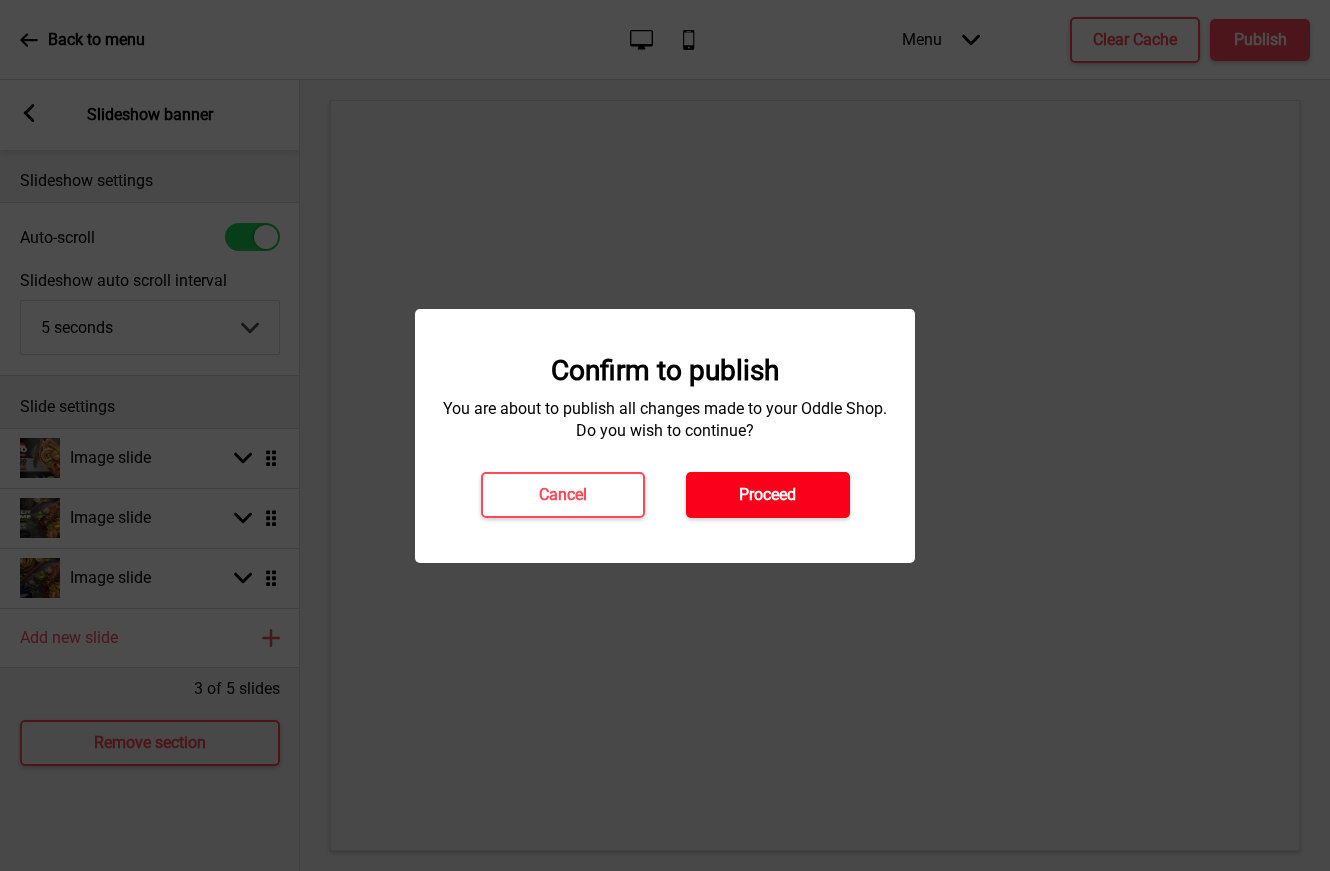 click on "Proceed" at bounding box center (767, 495) 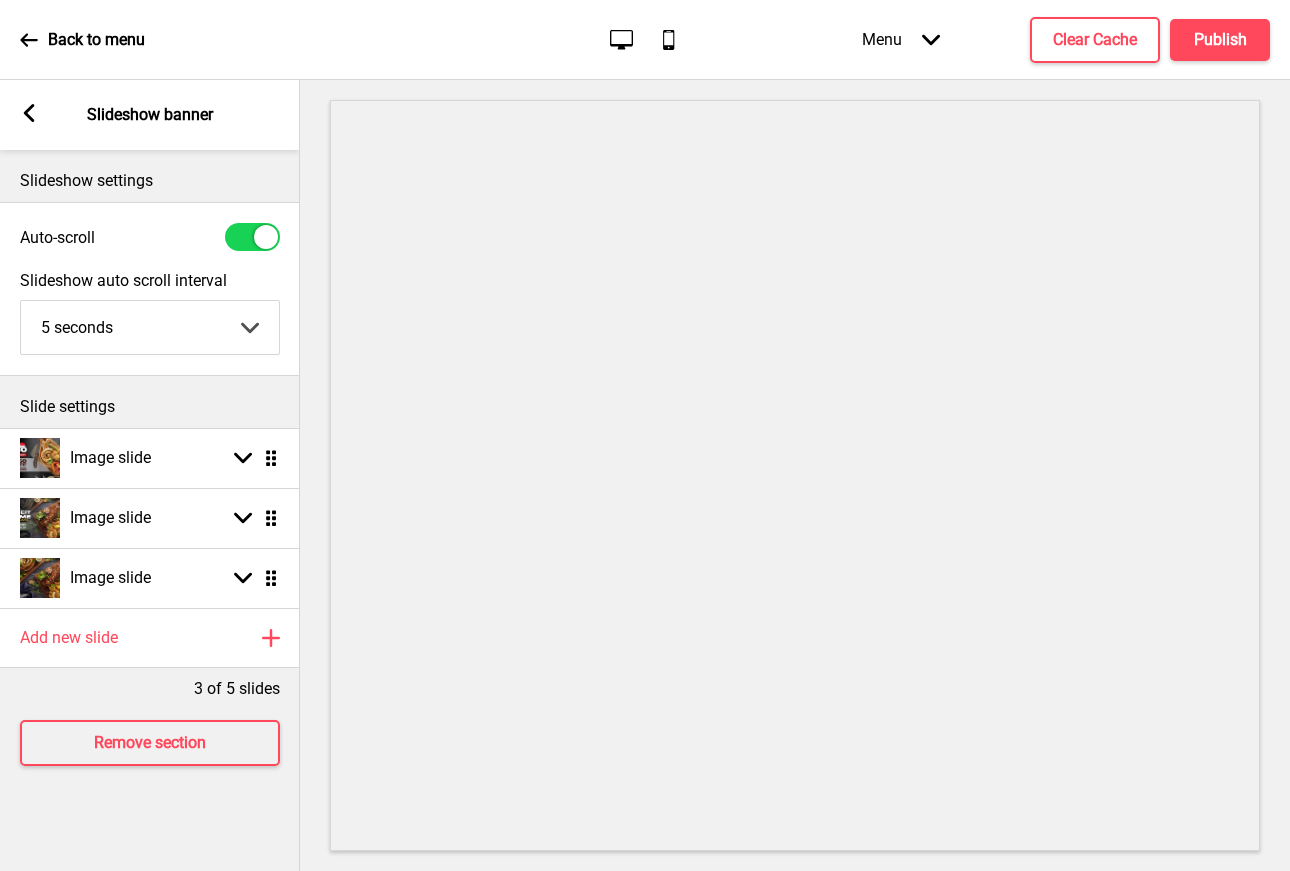 click 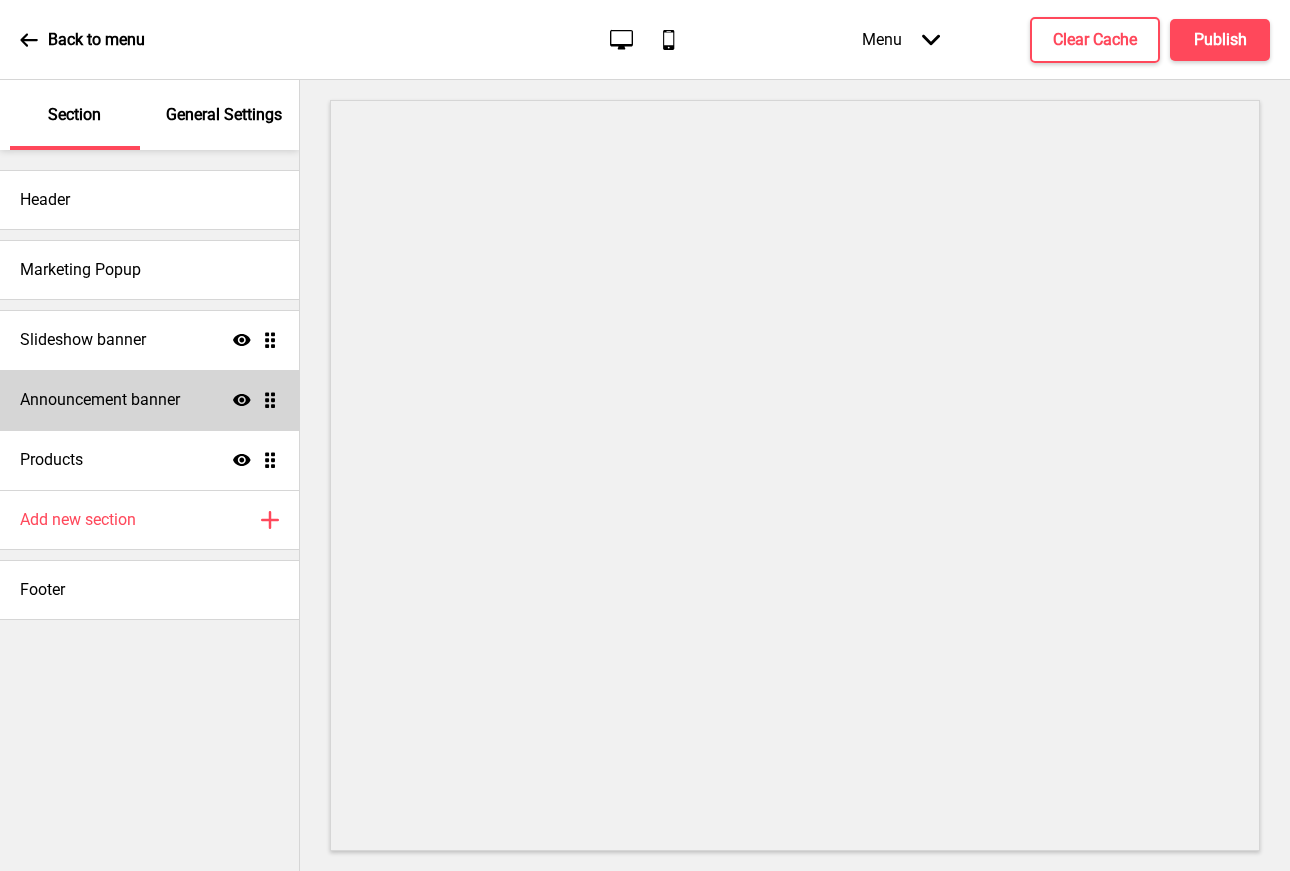 click on "Announcement banner Show Drag" at bounding box center (149, 400) 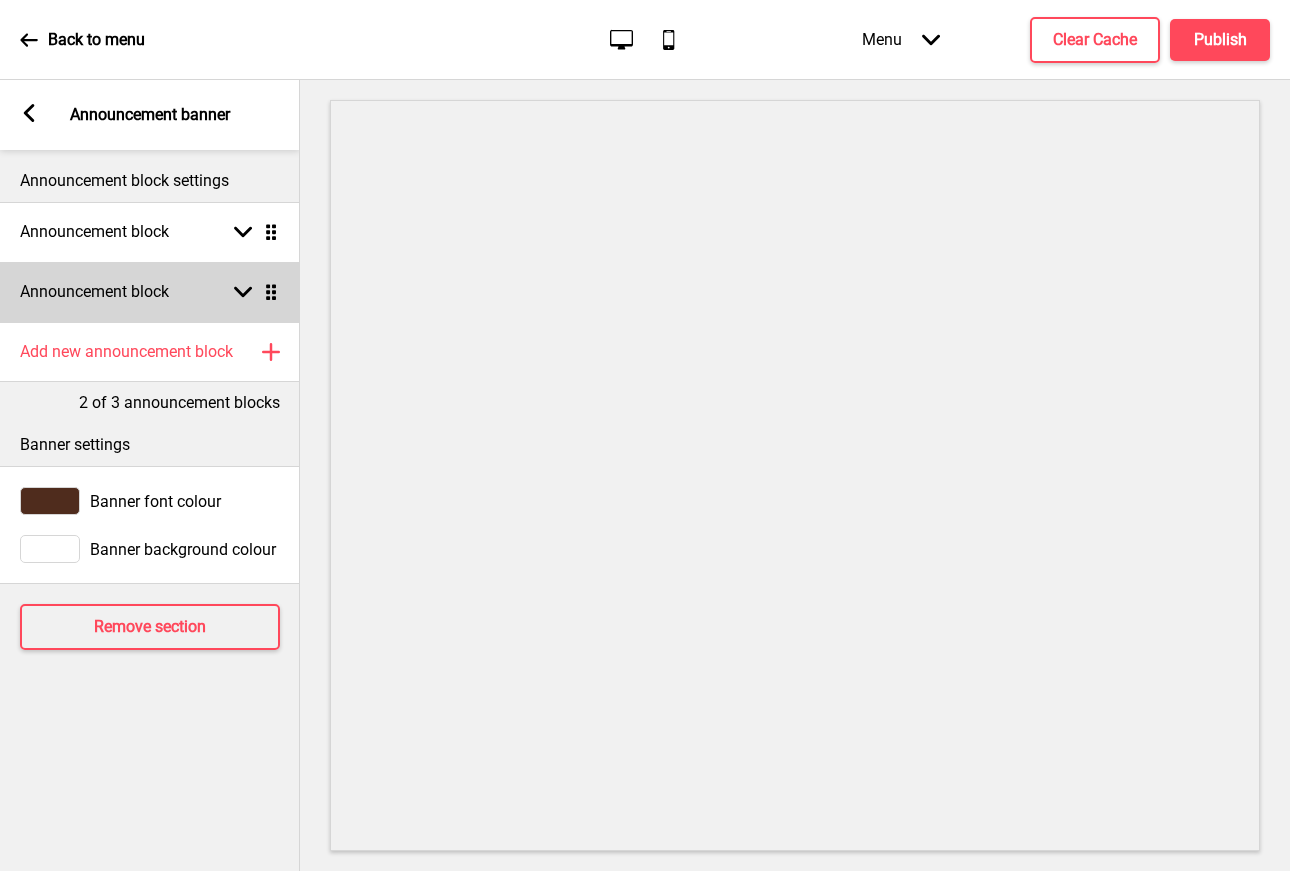 click 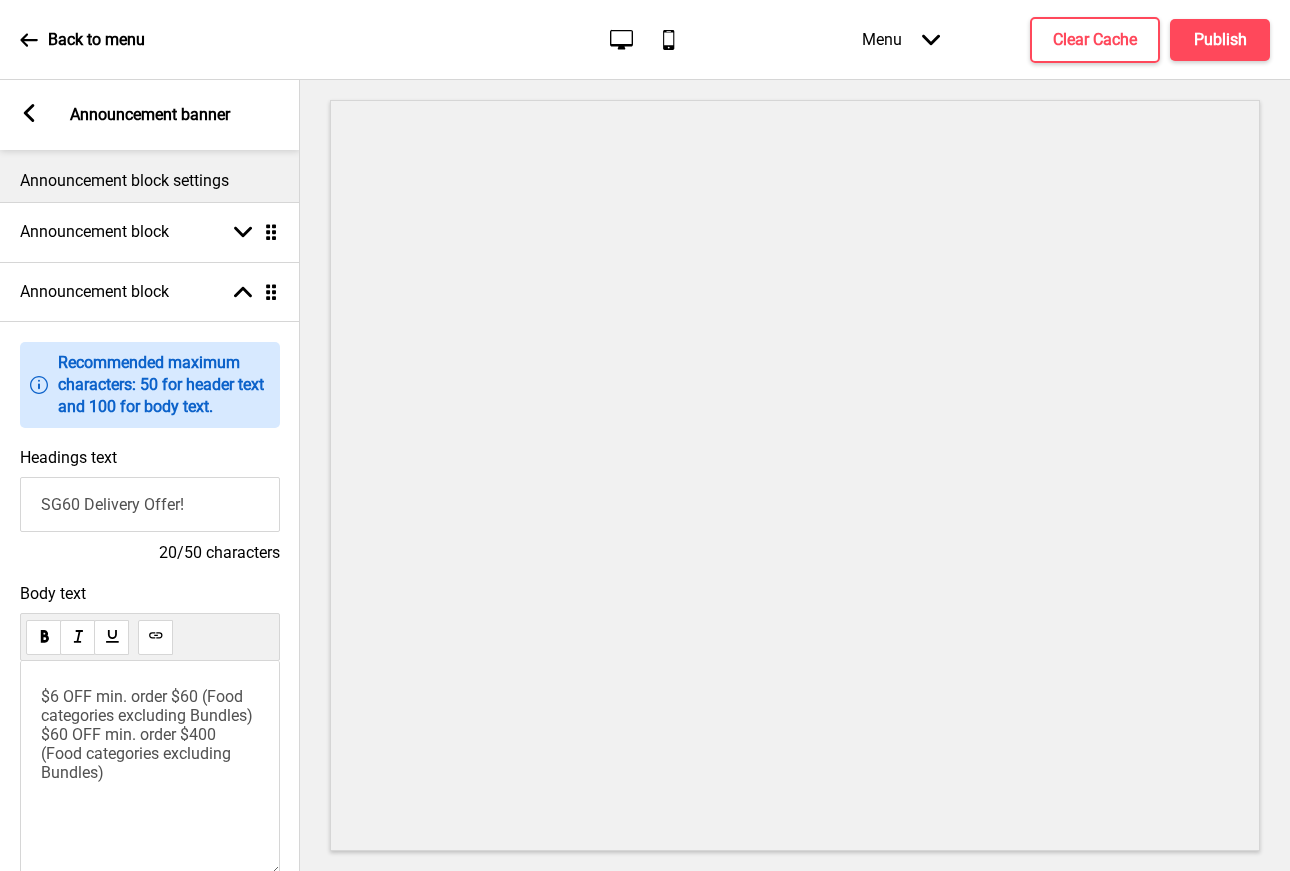 click on "$6 OFF min. order $60 (Food categories excluding Bundles)
$60 OFF min. order $400 (Food categories excluding Bundles)" at bounding box center [147, 734] 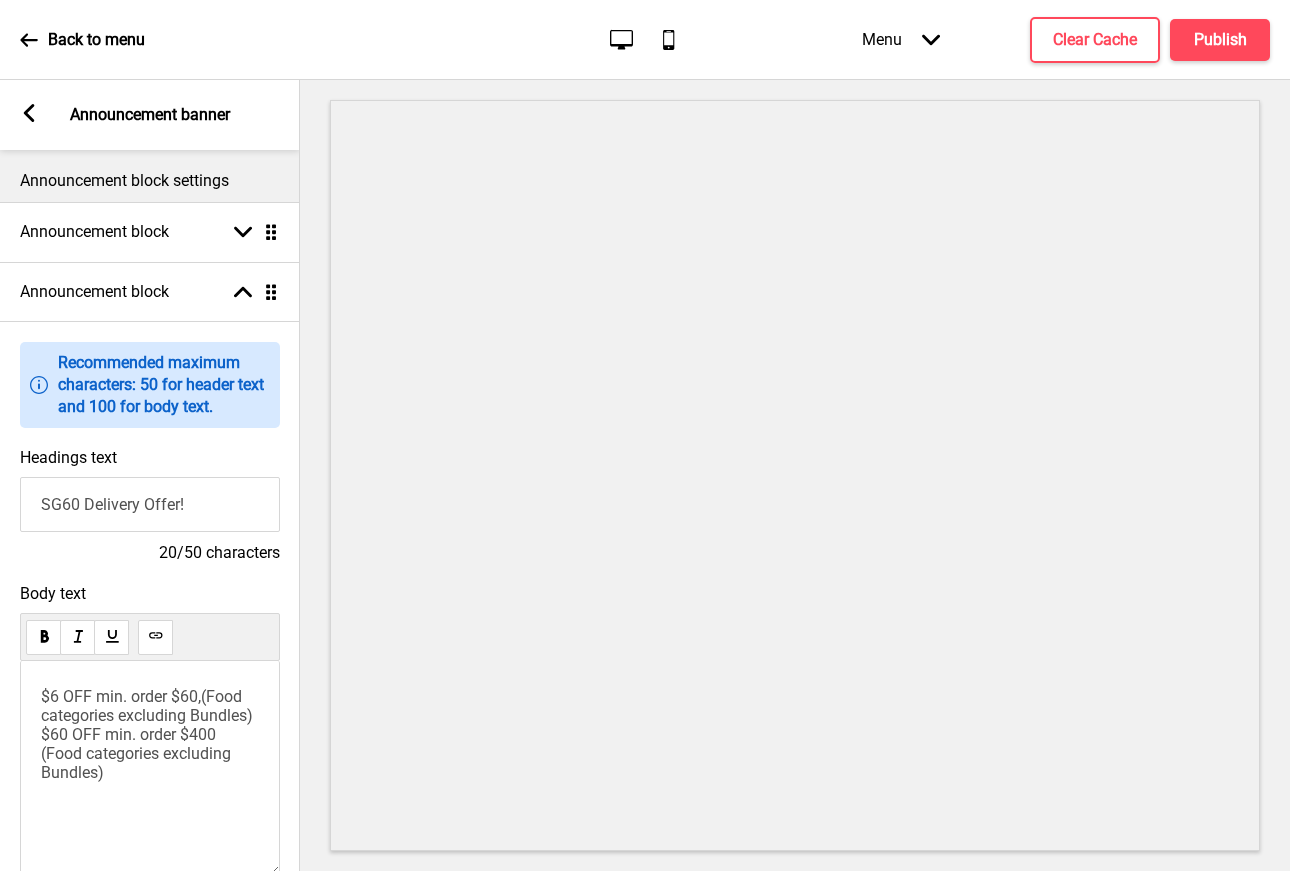 type 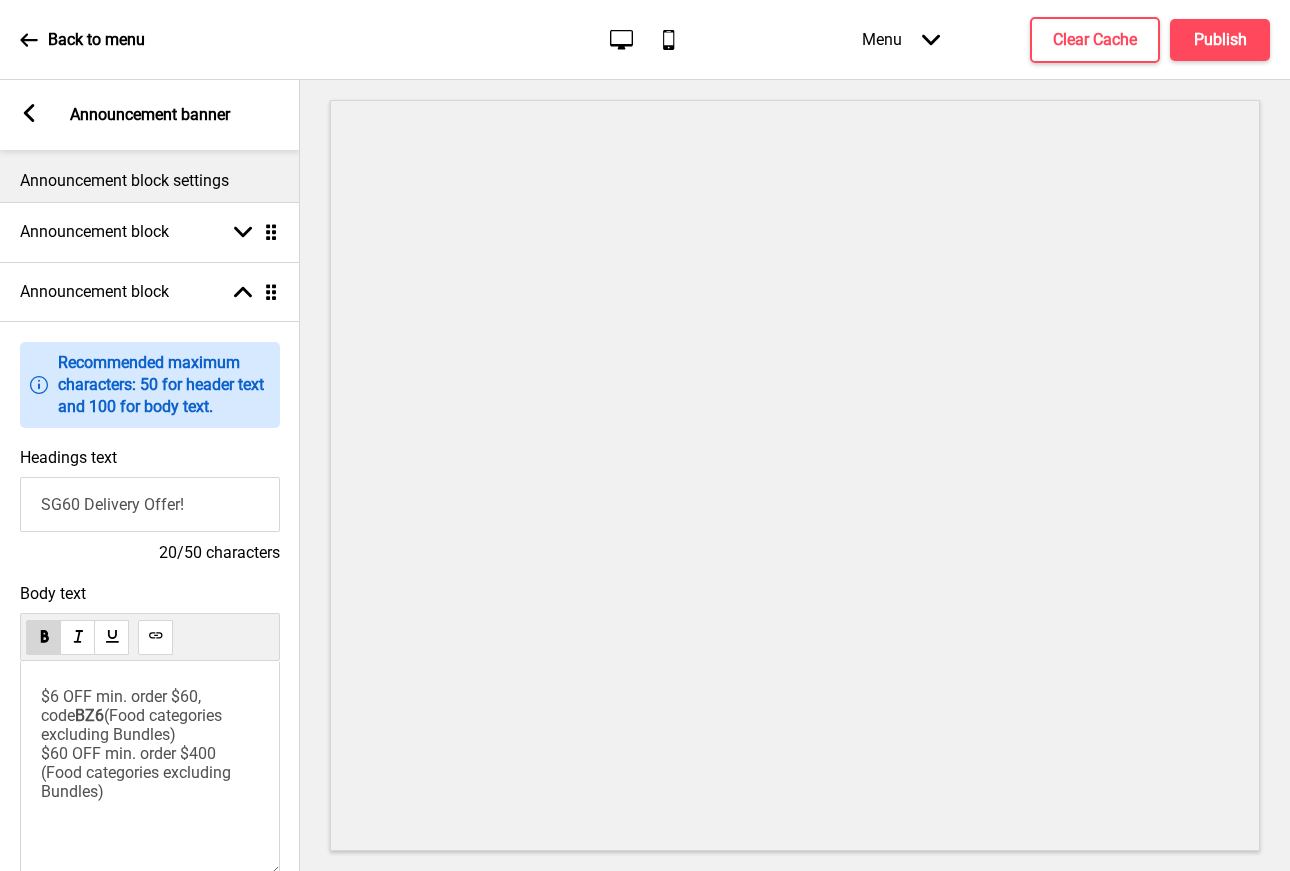 click on "$6 OFF min. order $60, code" at bounding box center (123, 706) 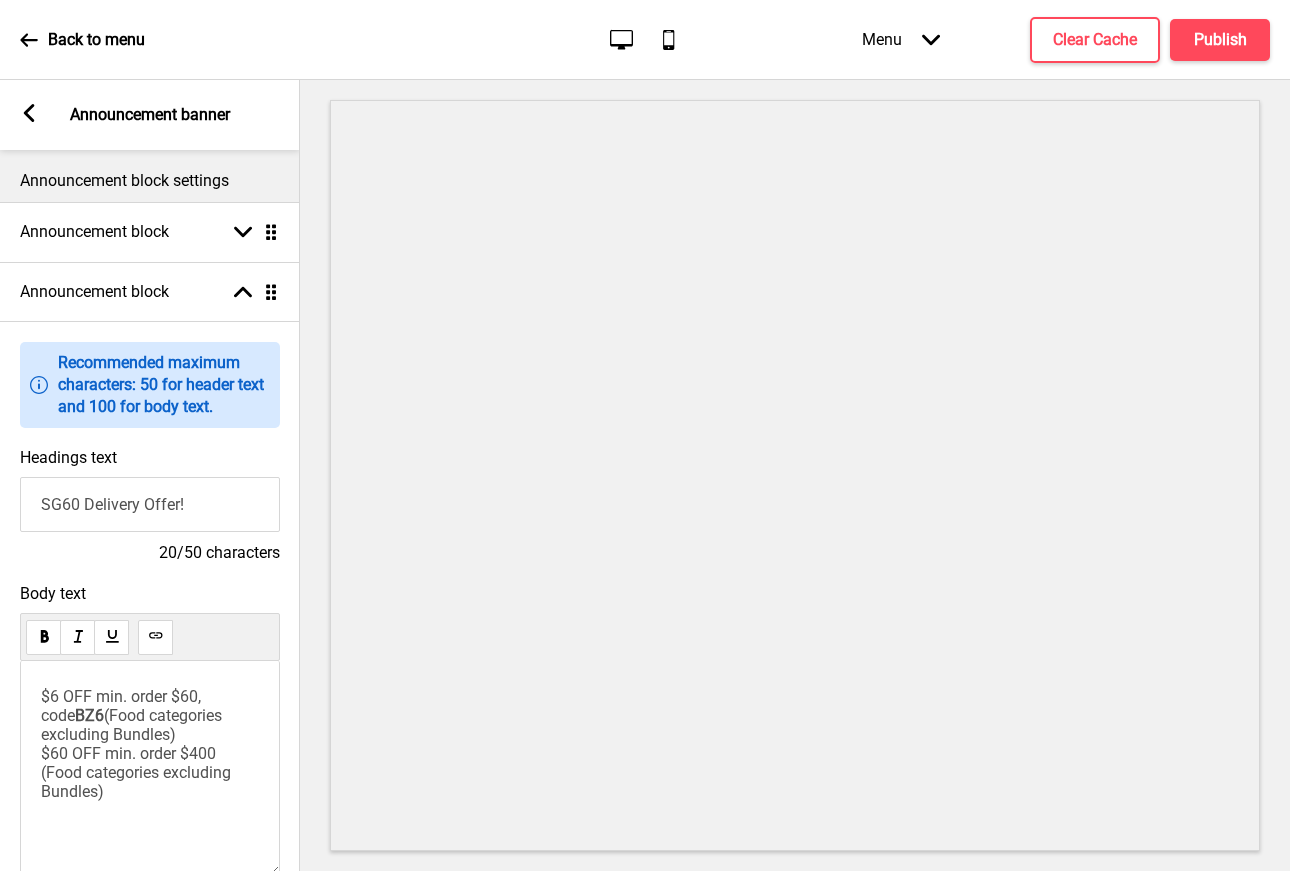 click on "$6 OFF min. order $60, code" at bounding box center (123, 706) 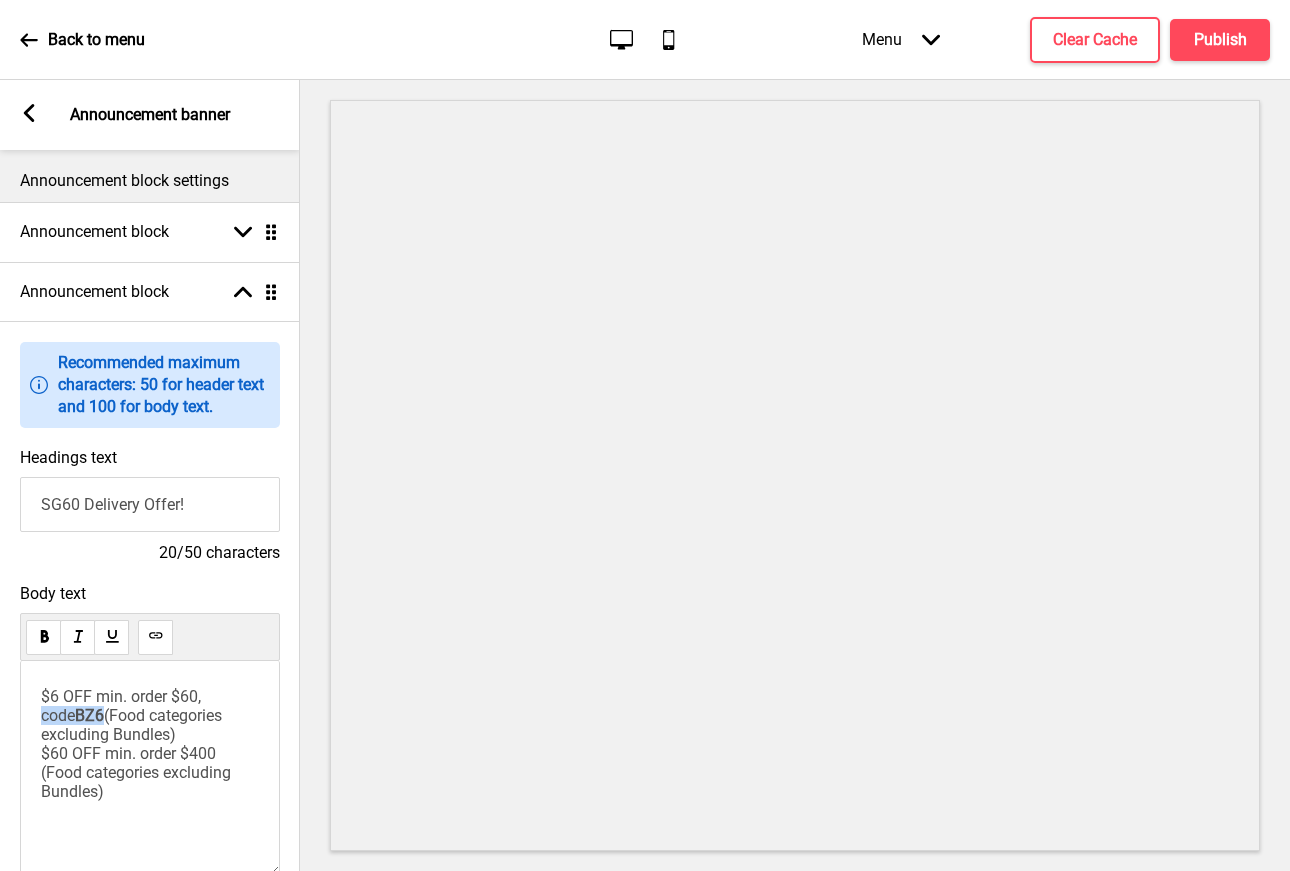 copy on "code  BZ6" 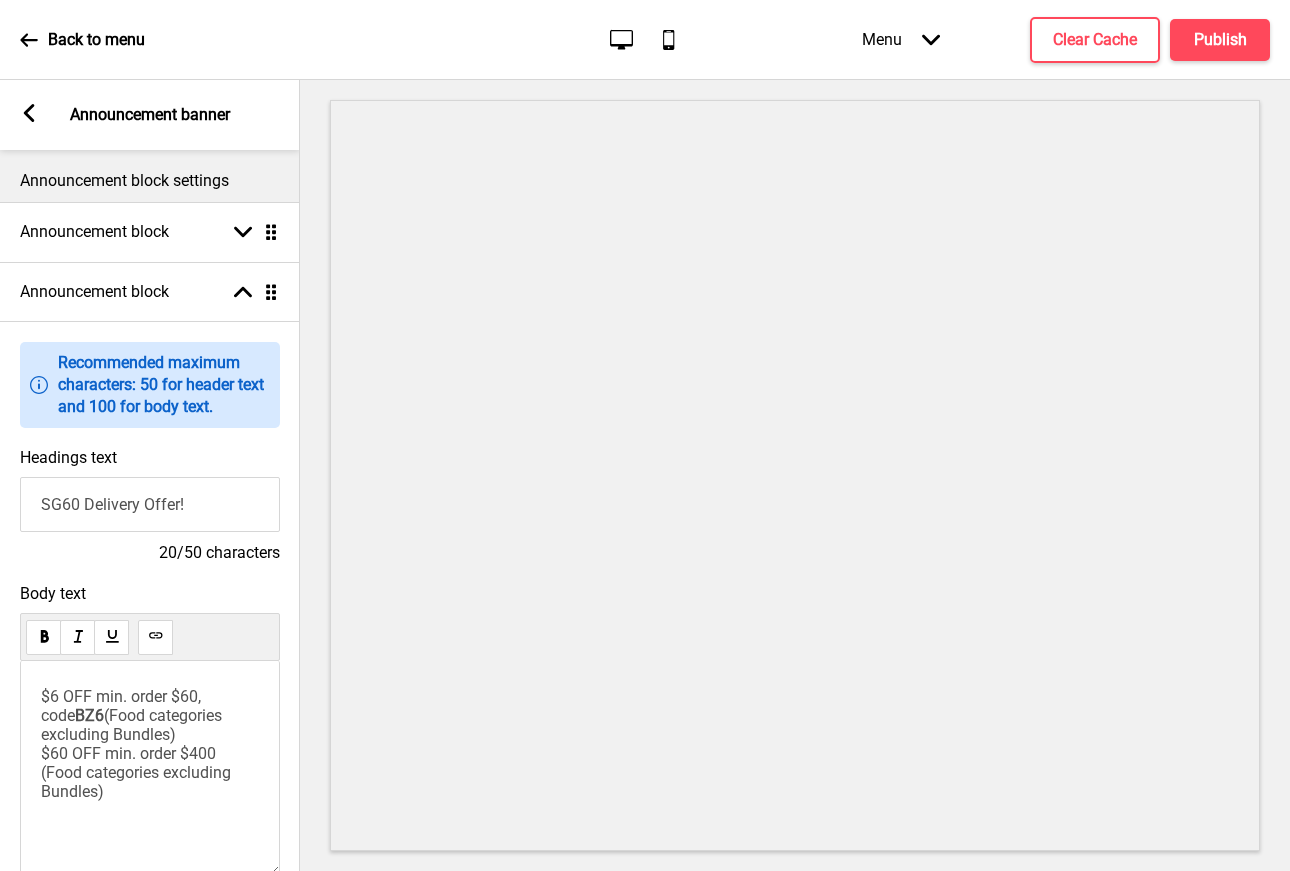 click on "(Food categories excluding Bundles)
$60 OFF min. order $400 (Food categories excluding Bundles)" at bounding box center [138, 753] 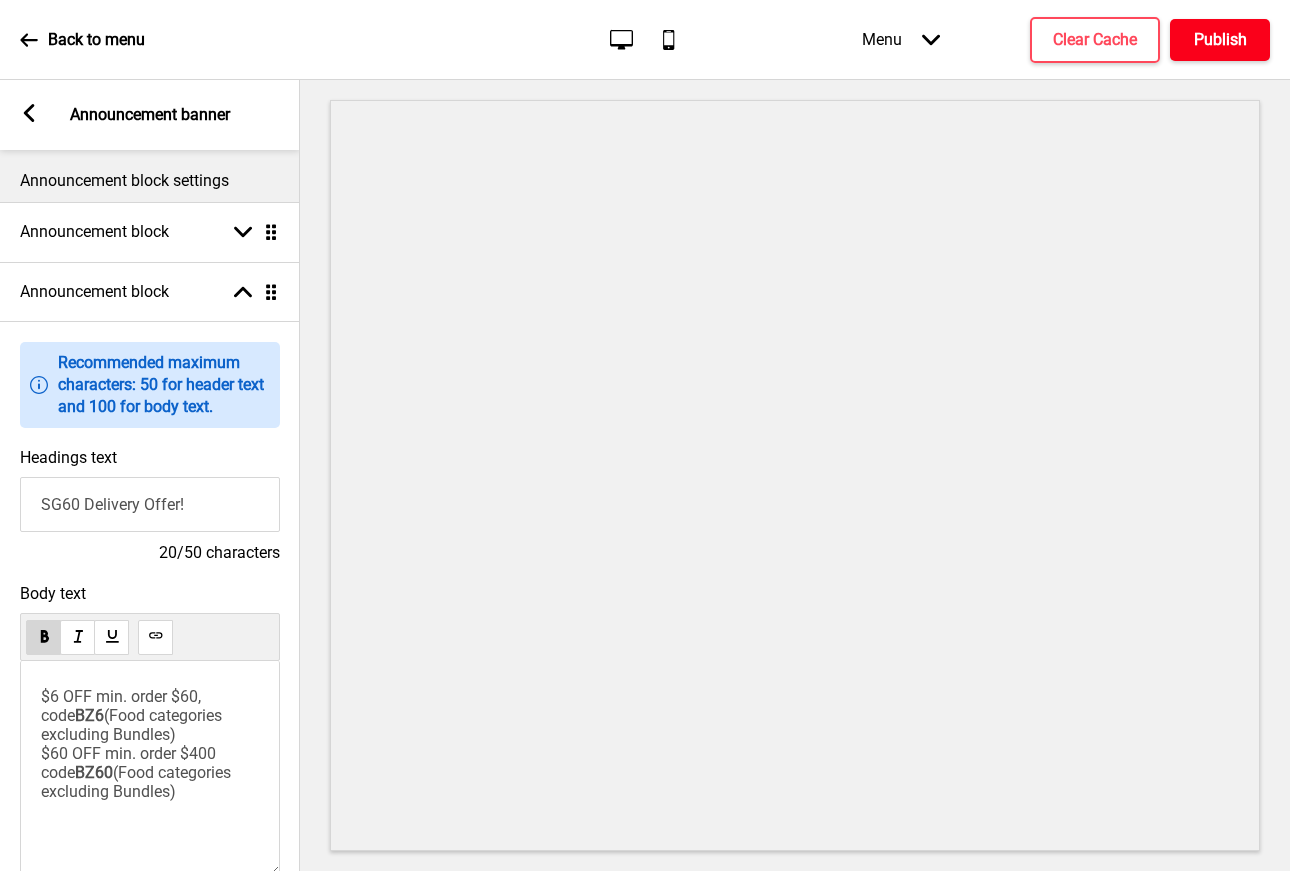 click on "Publish" at bounding box center (1220, 40) 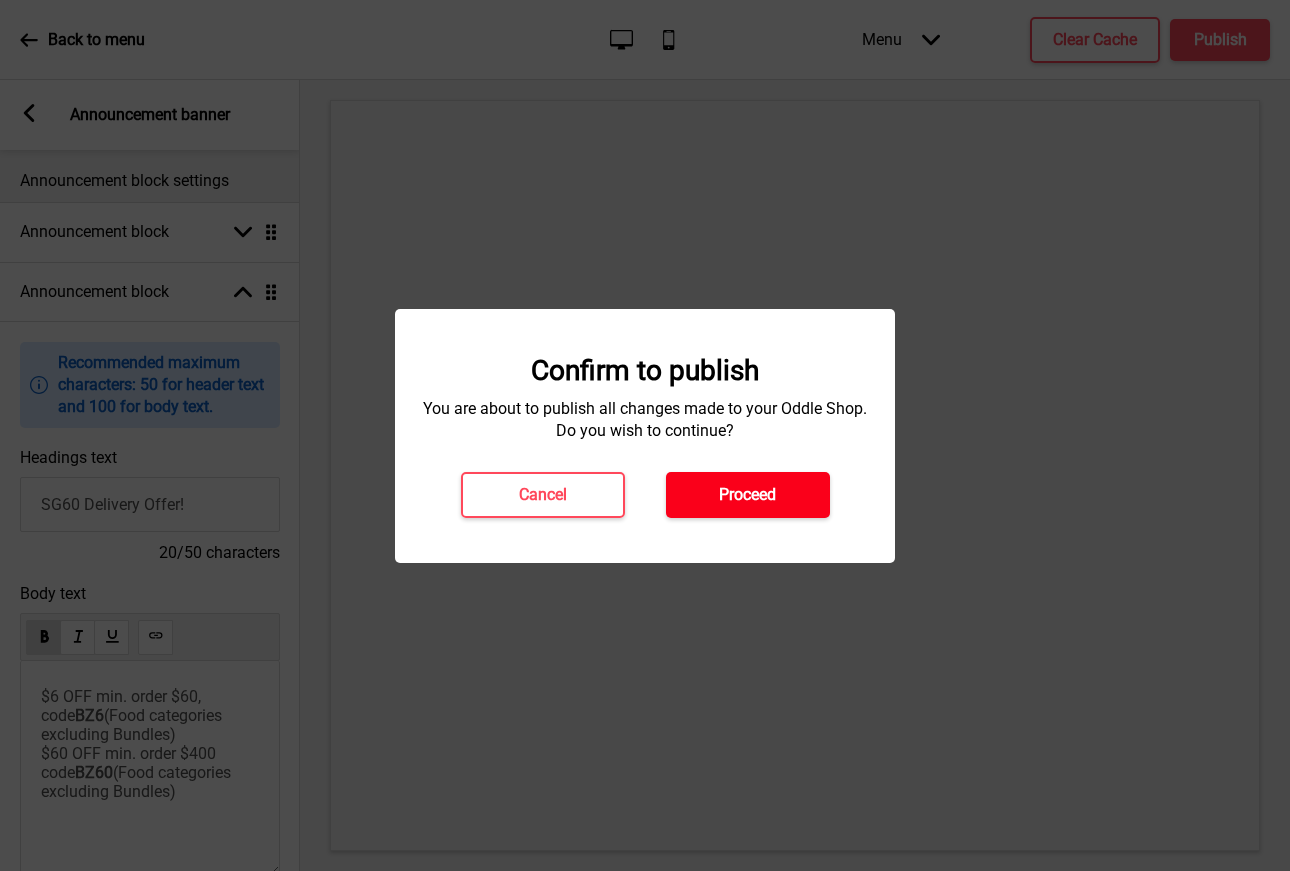 click on "Proceed" at bounding box center [747, 495] 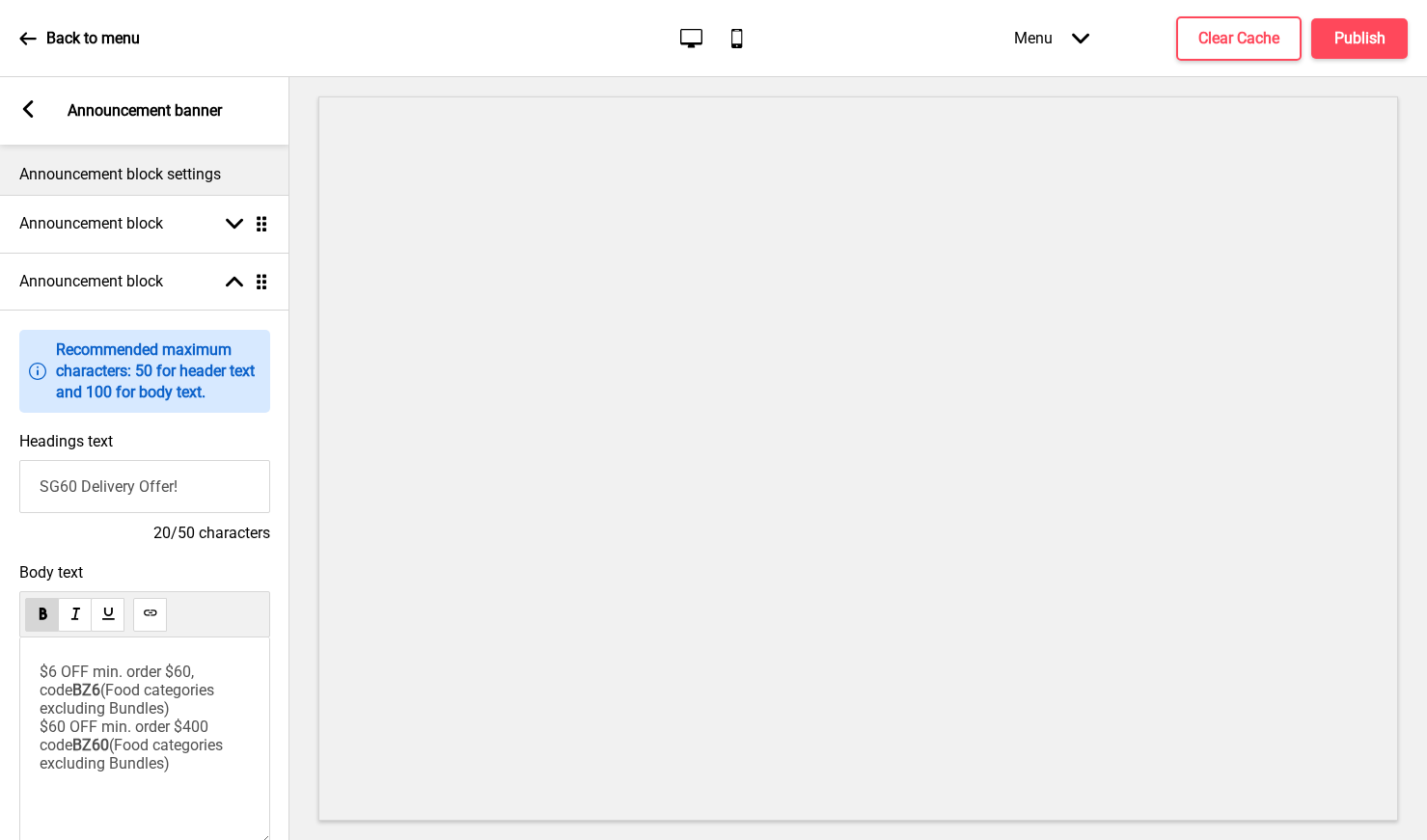 click on "(Food categories excluding Bundles)
$60 OFF min. order $400 code" at bounding box center [128, 718] 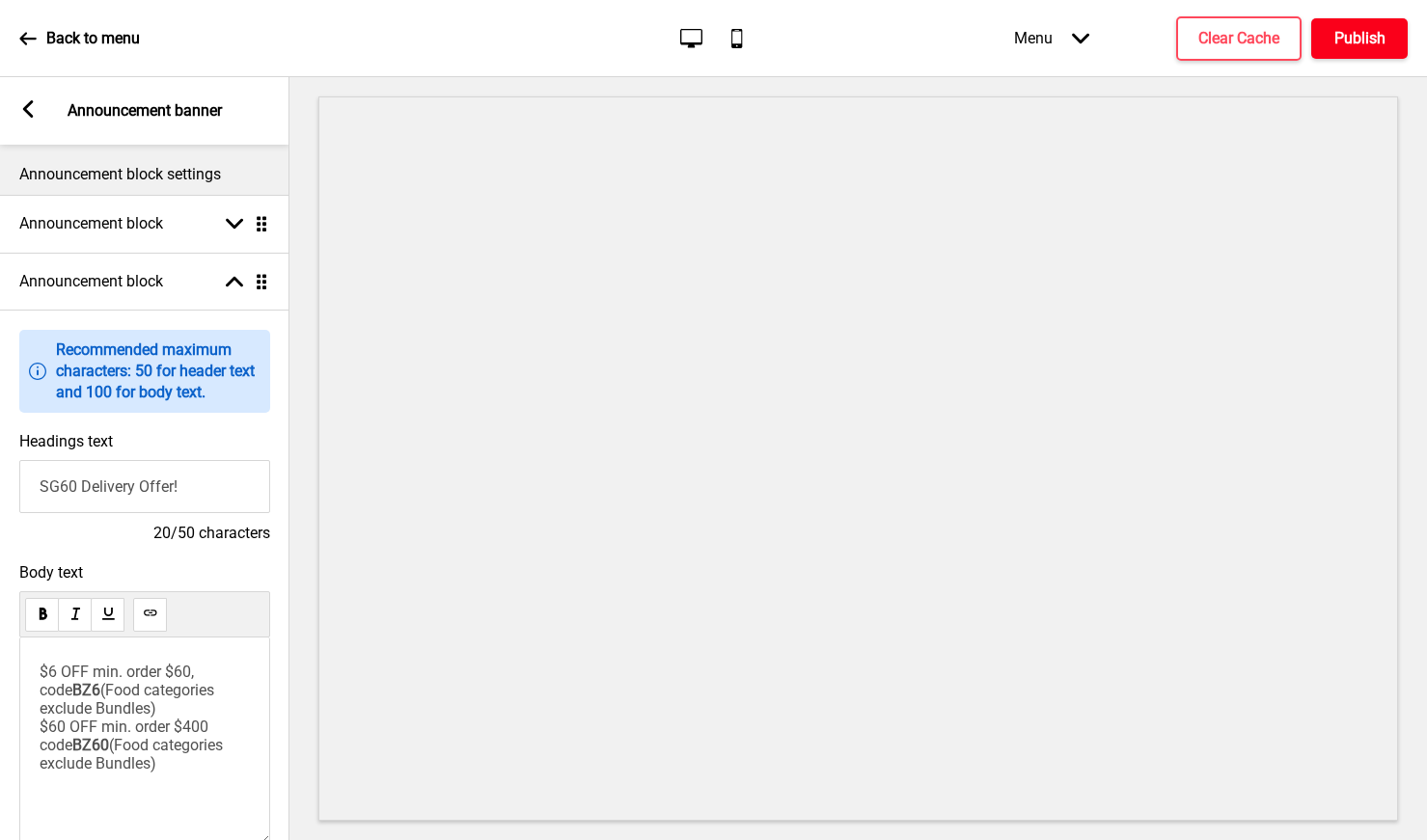 click on "Publish" at bounding box center [1359, 39] 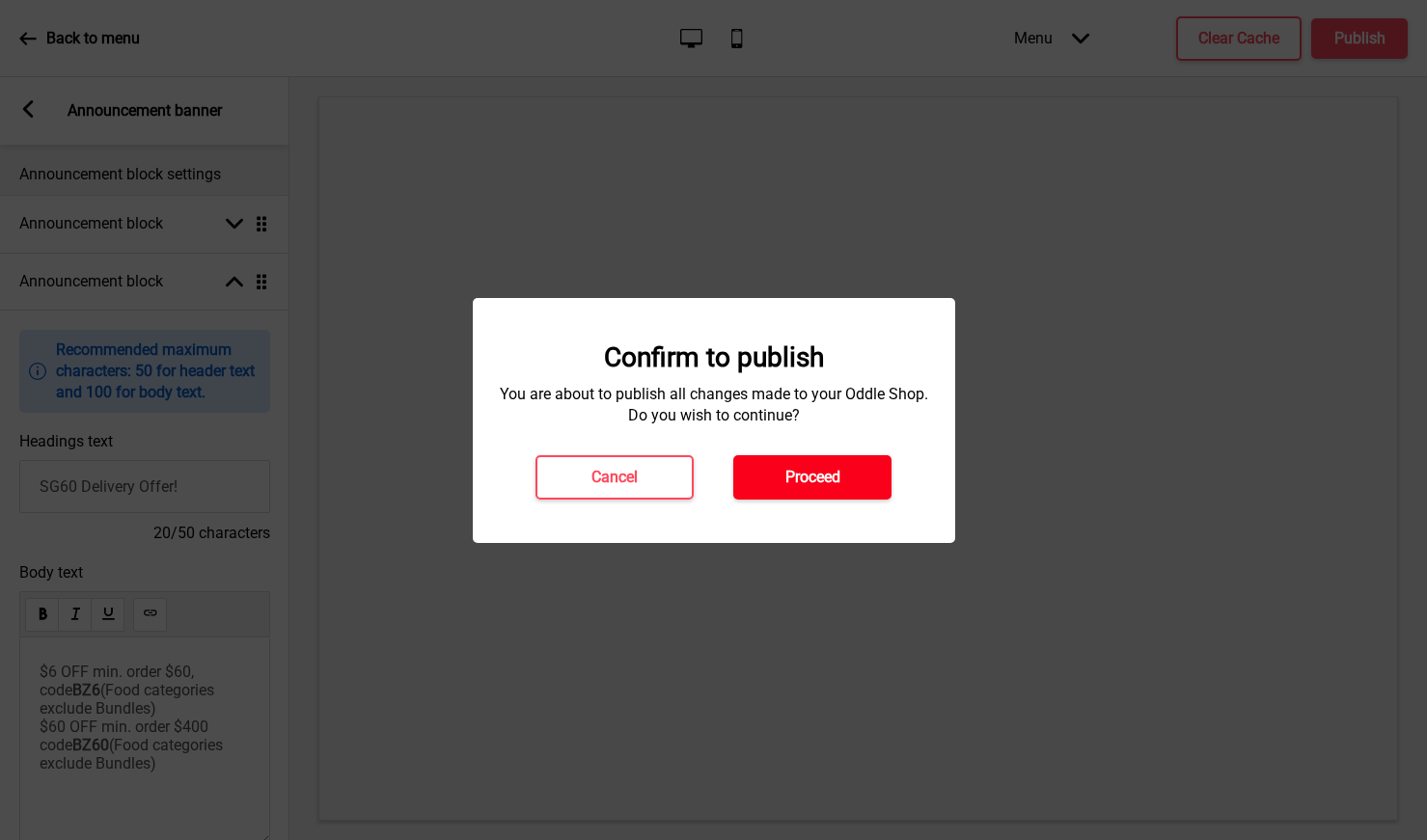 click on "Proceed" at bounding box center (812, 477) 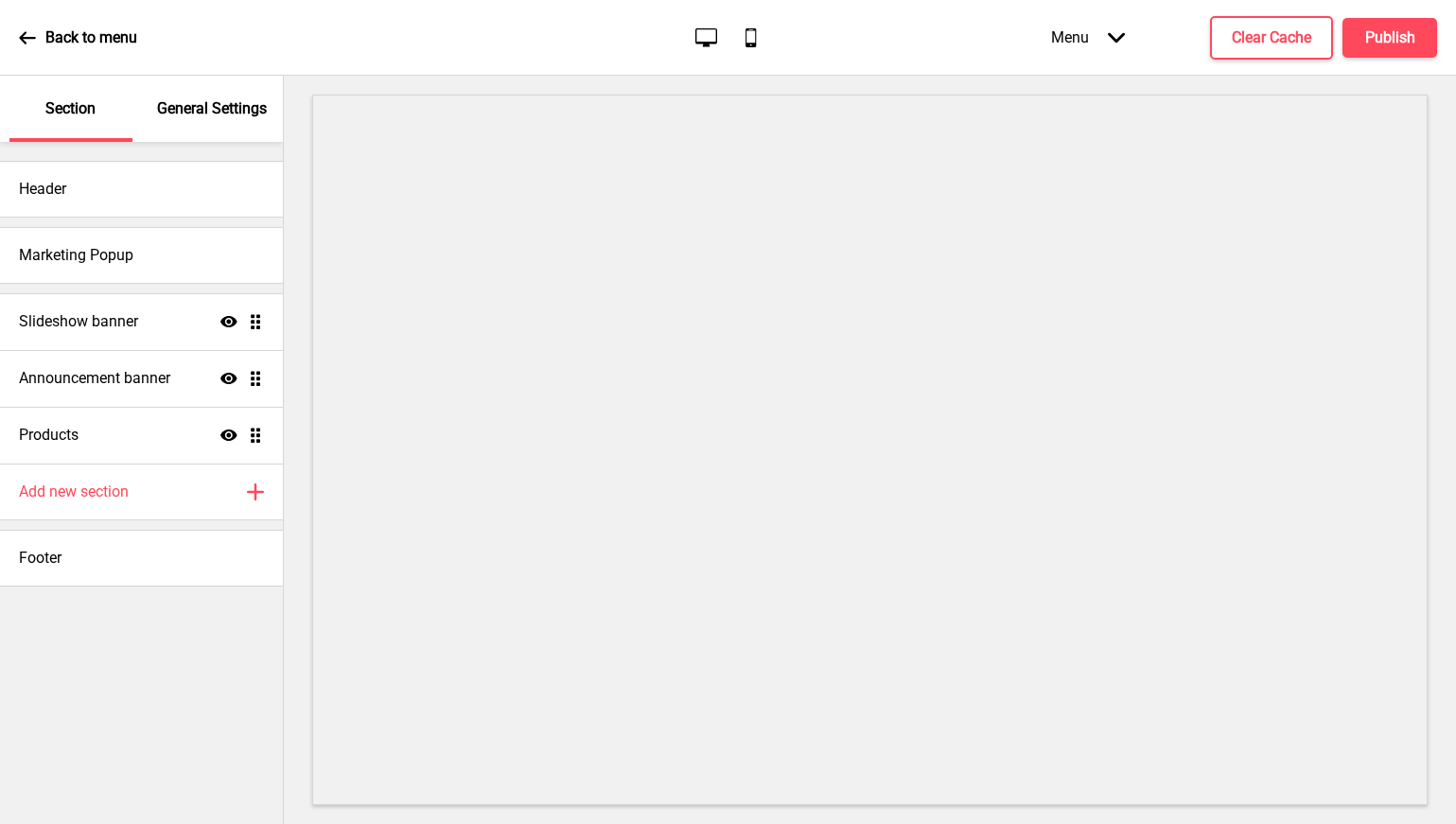 scroll, scrollTop: 0, scrollLeft: 0, axis: both 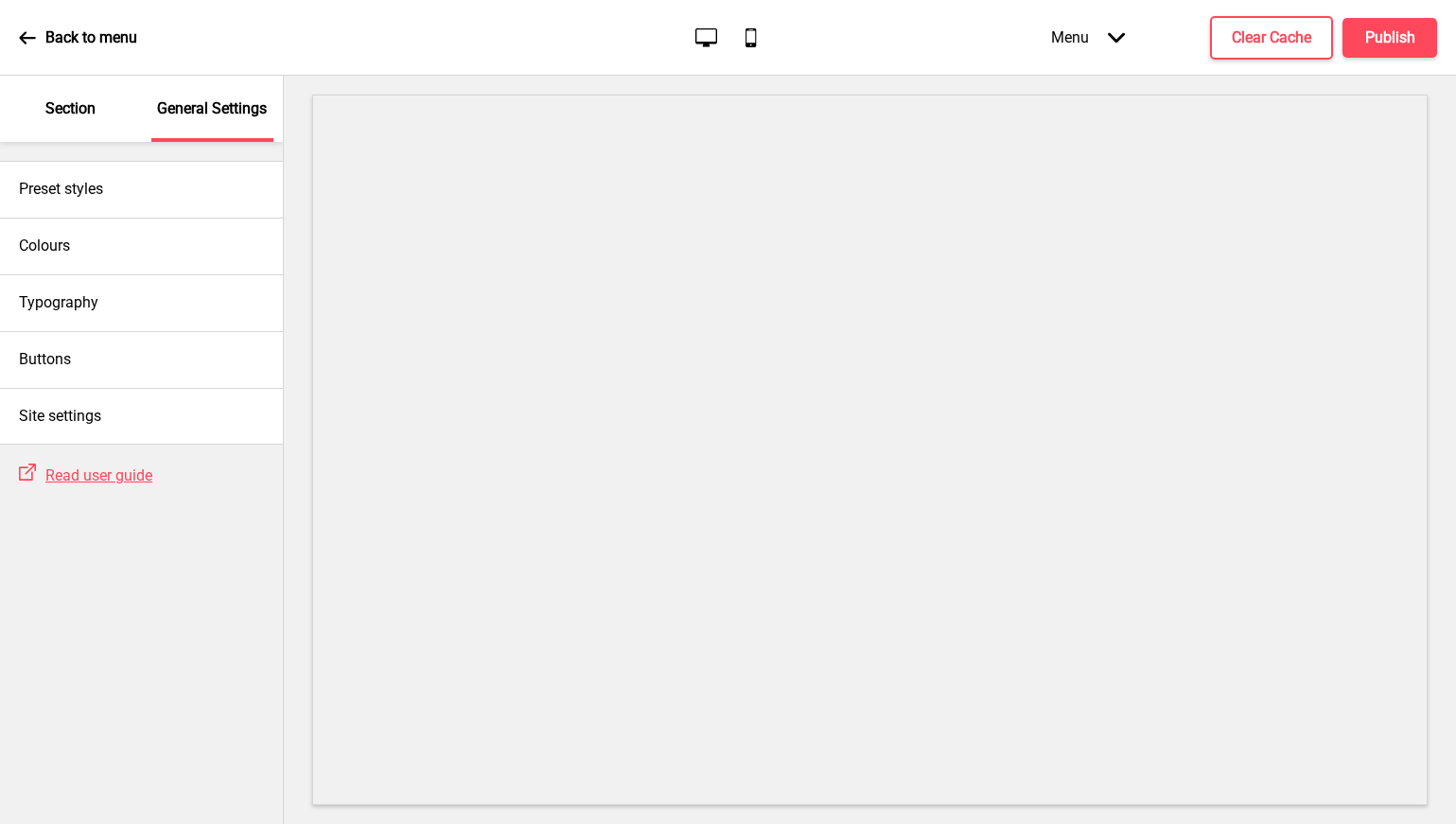 click on "Section" at bounding box center (70, 109) 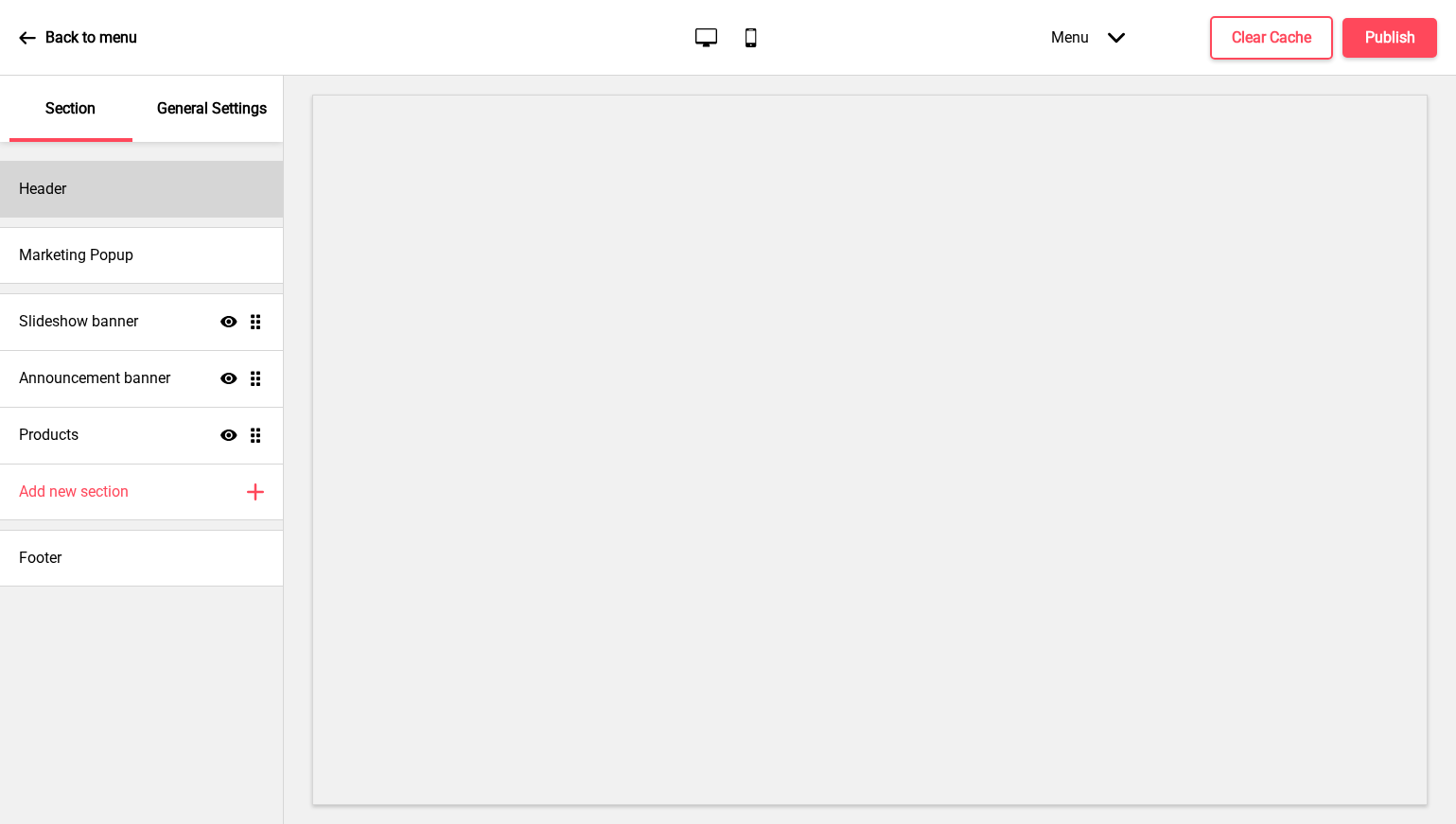 click on "Header" at bounding box center (43, 189) 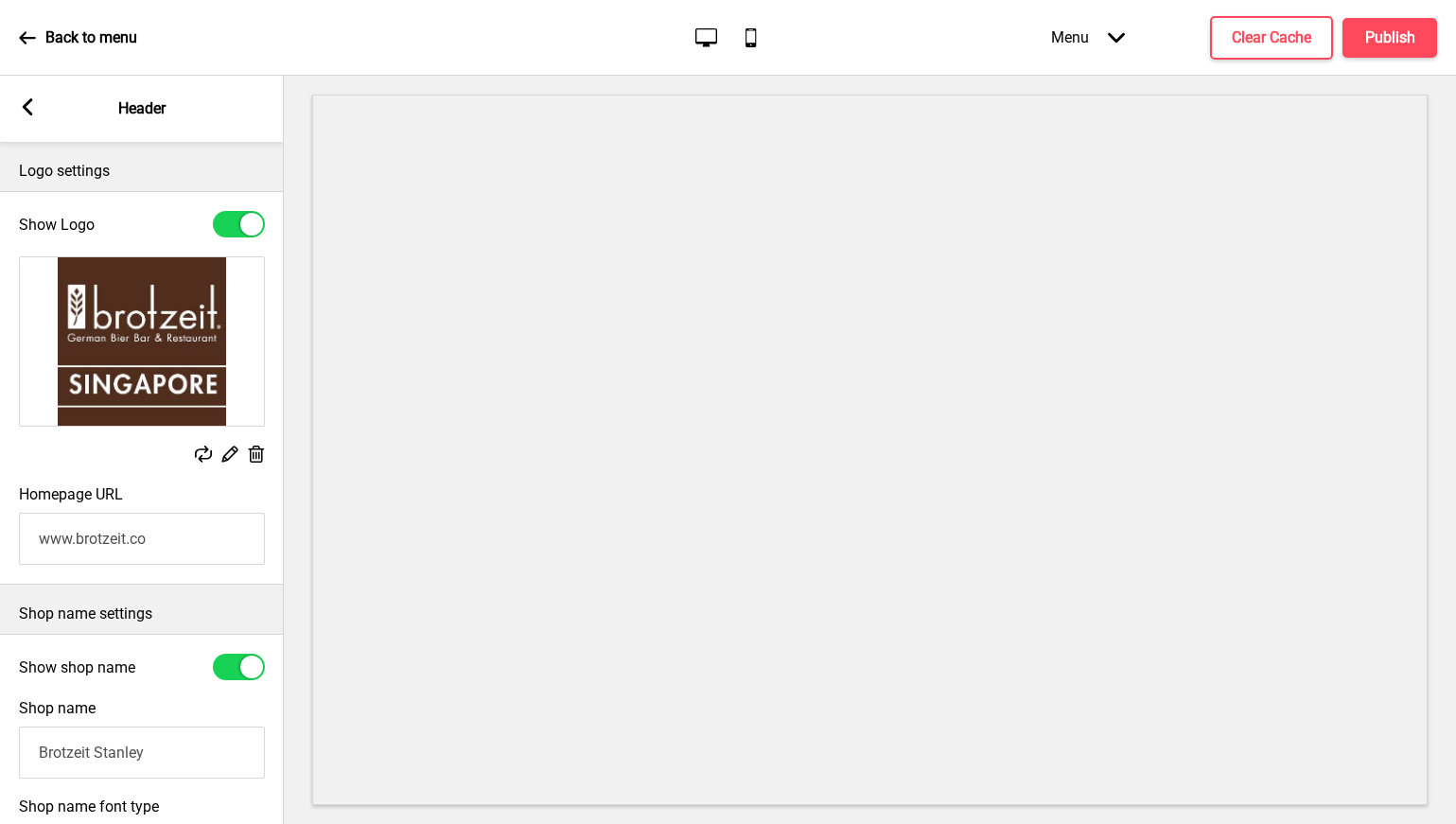 click 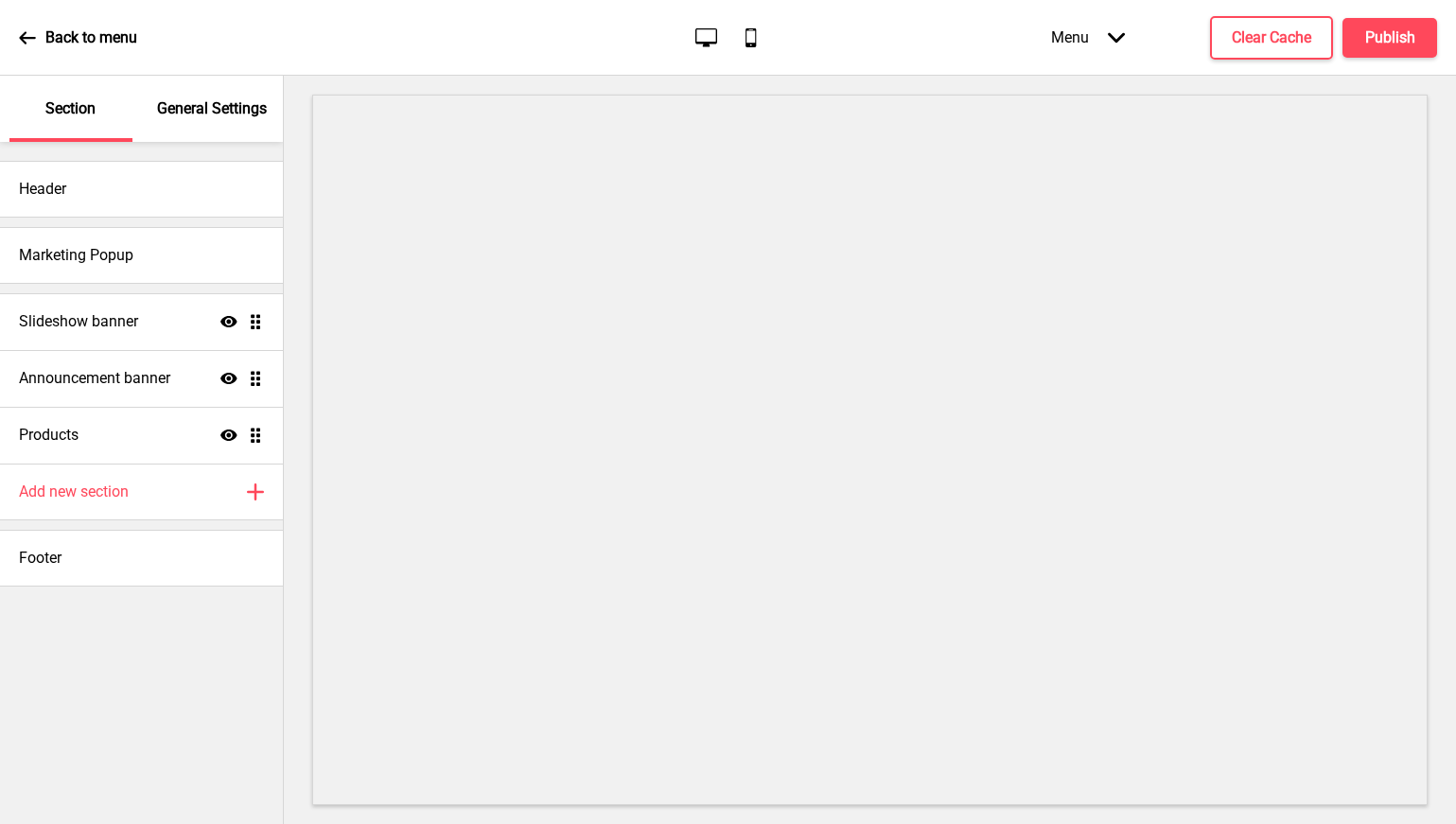 click on "General Settings" at bounding box center [212, 109] 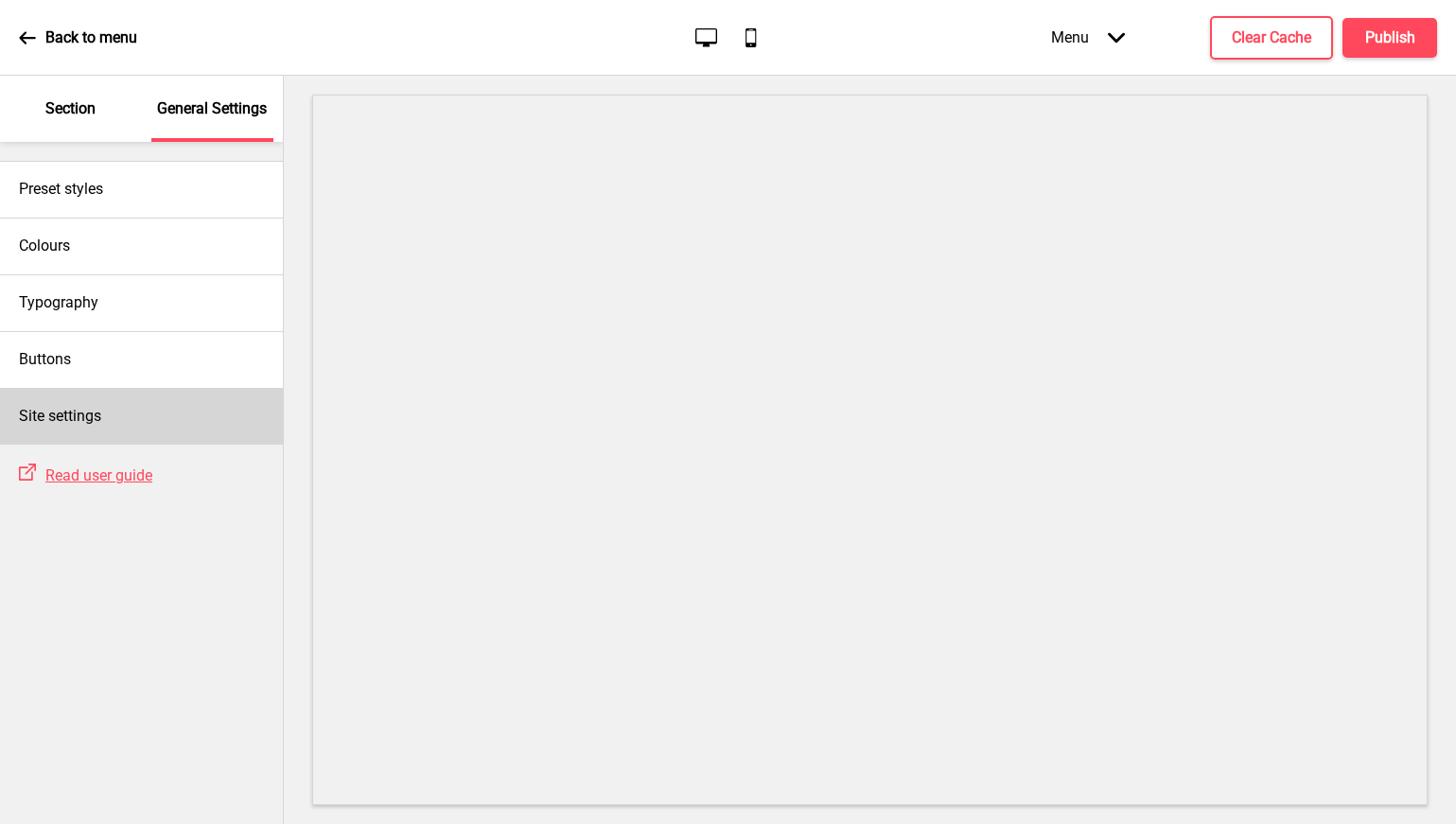 click on "Site settings" at bounding box center [141, 416] 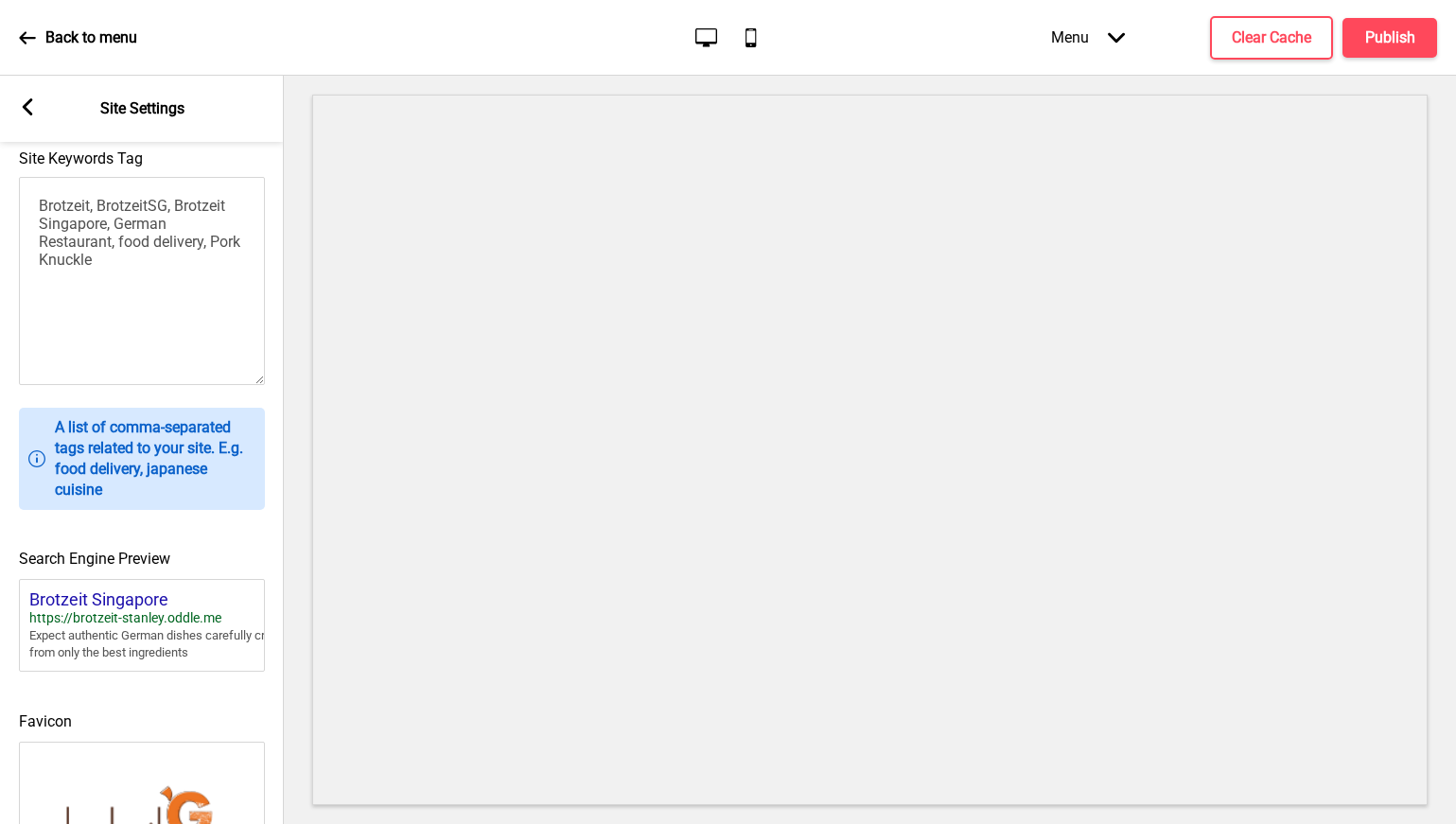 scroll, scrollTop: 404, scrollLeft: 0, axis: vertical 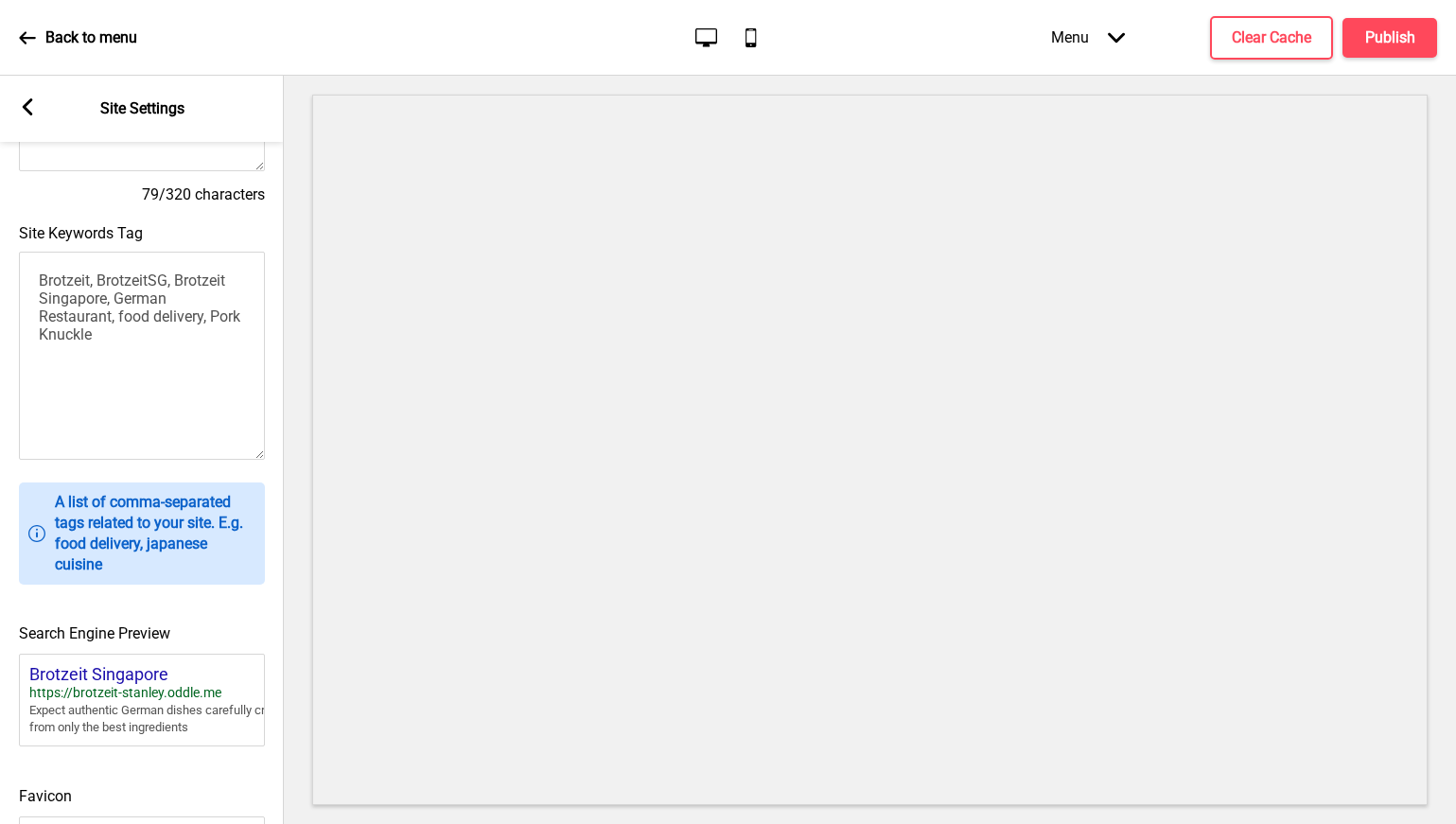 click 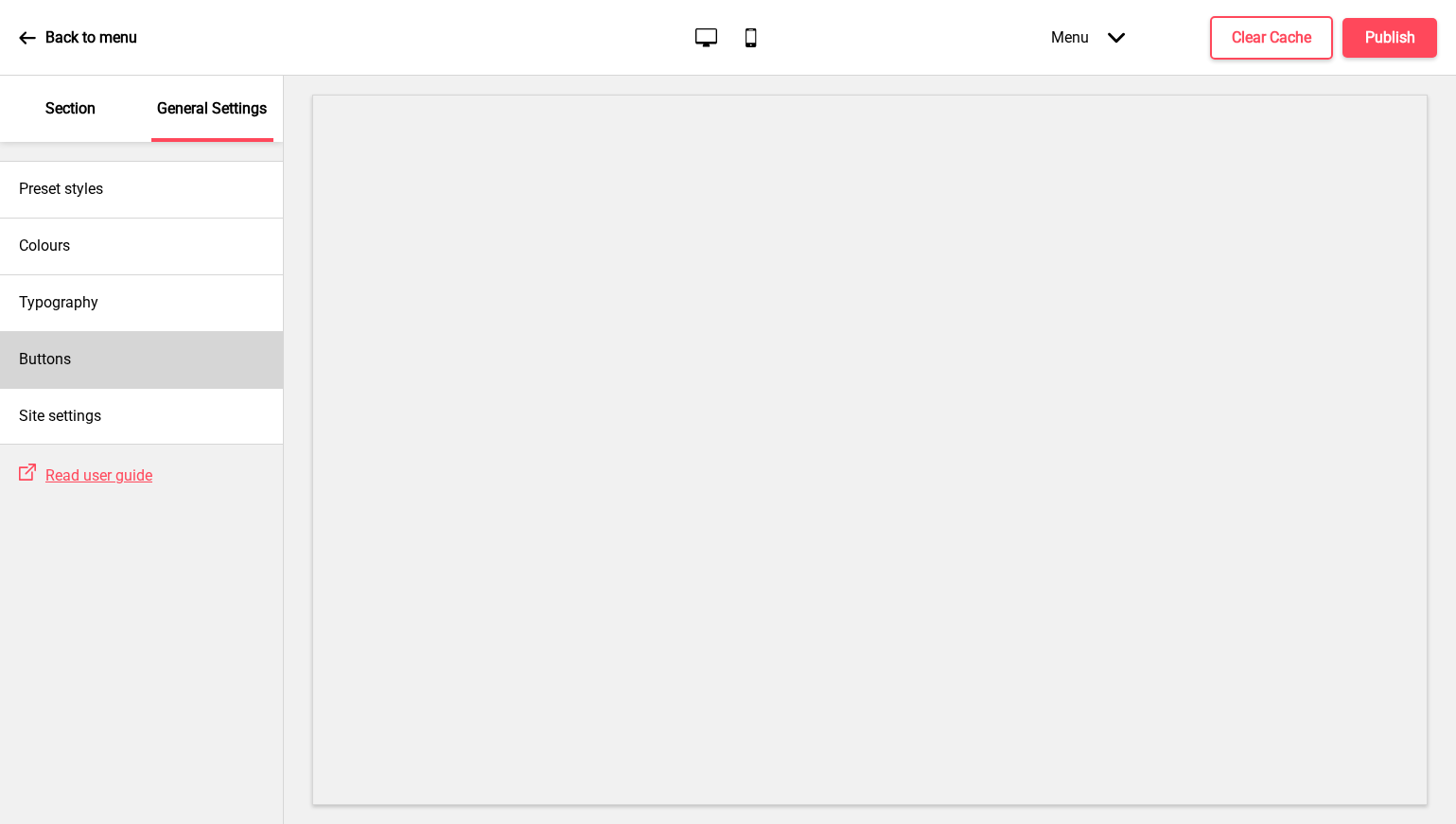 click on "Buttons" at bounding box center [141, 359] 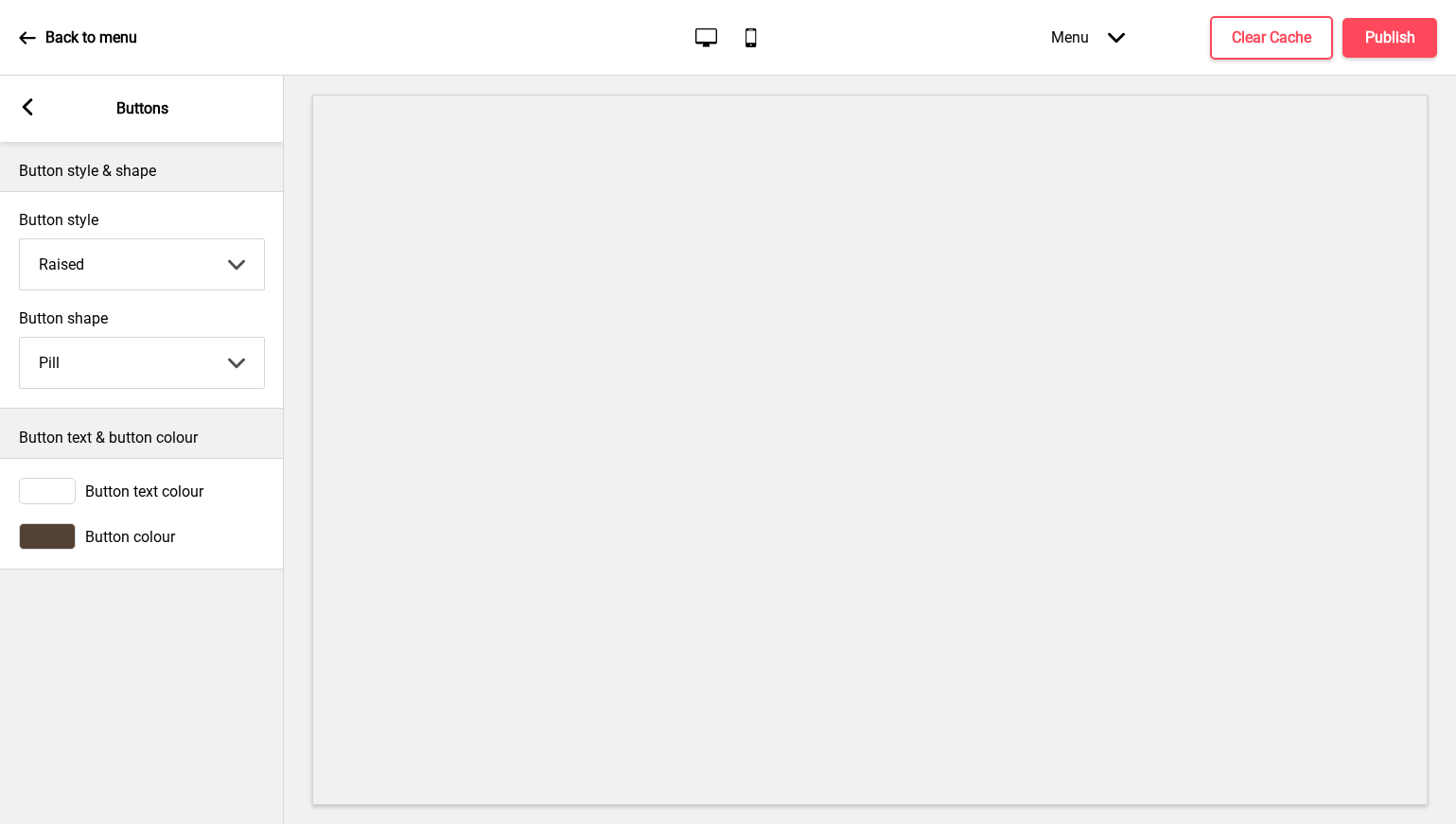 click 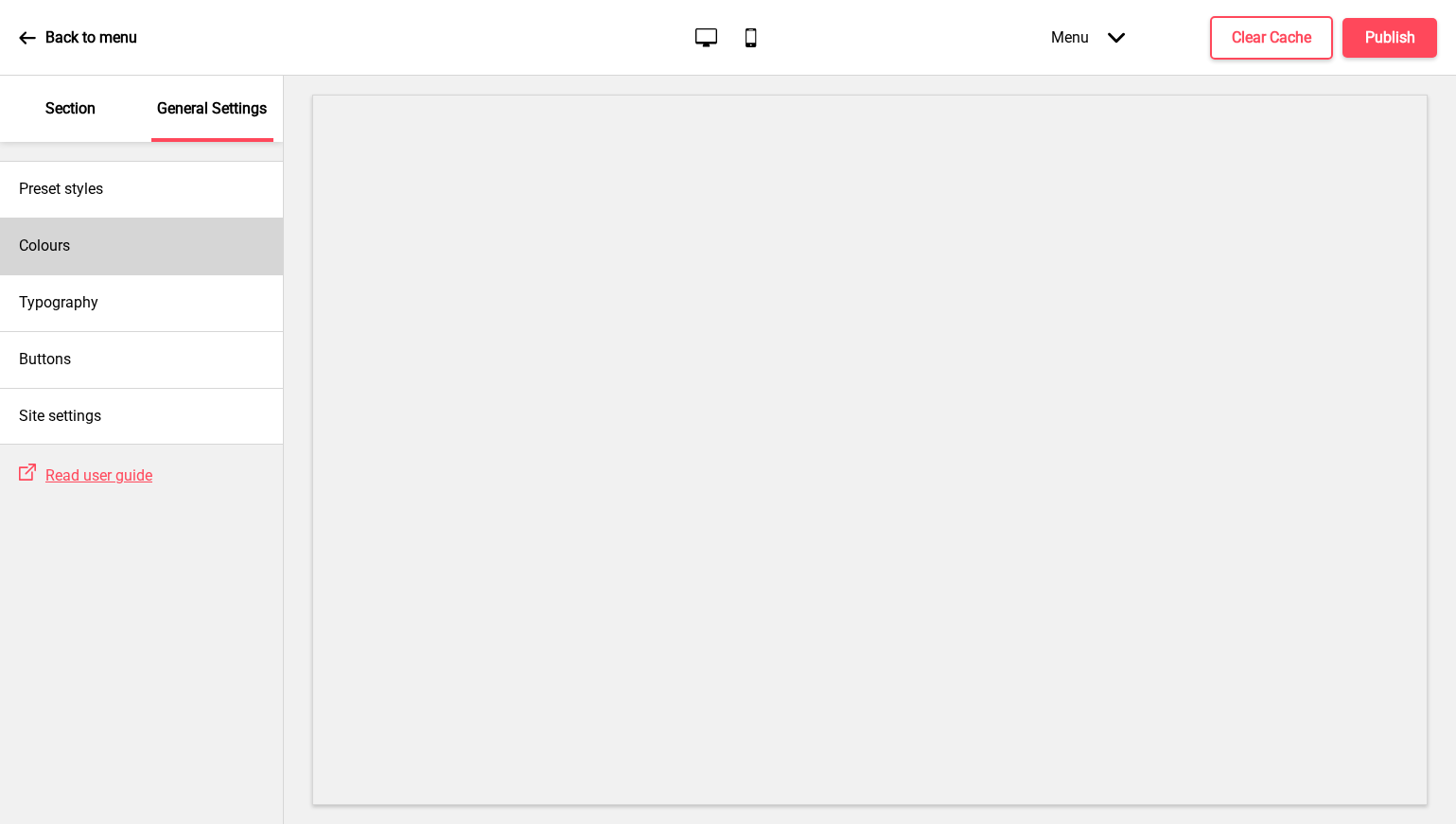 click on "Colours" at bounding box center [141, 246] 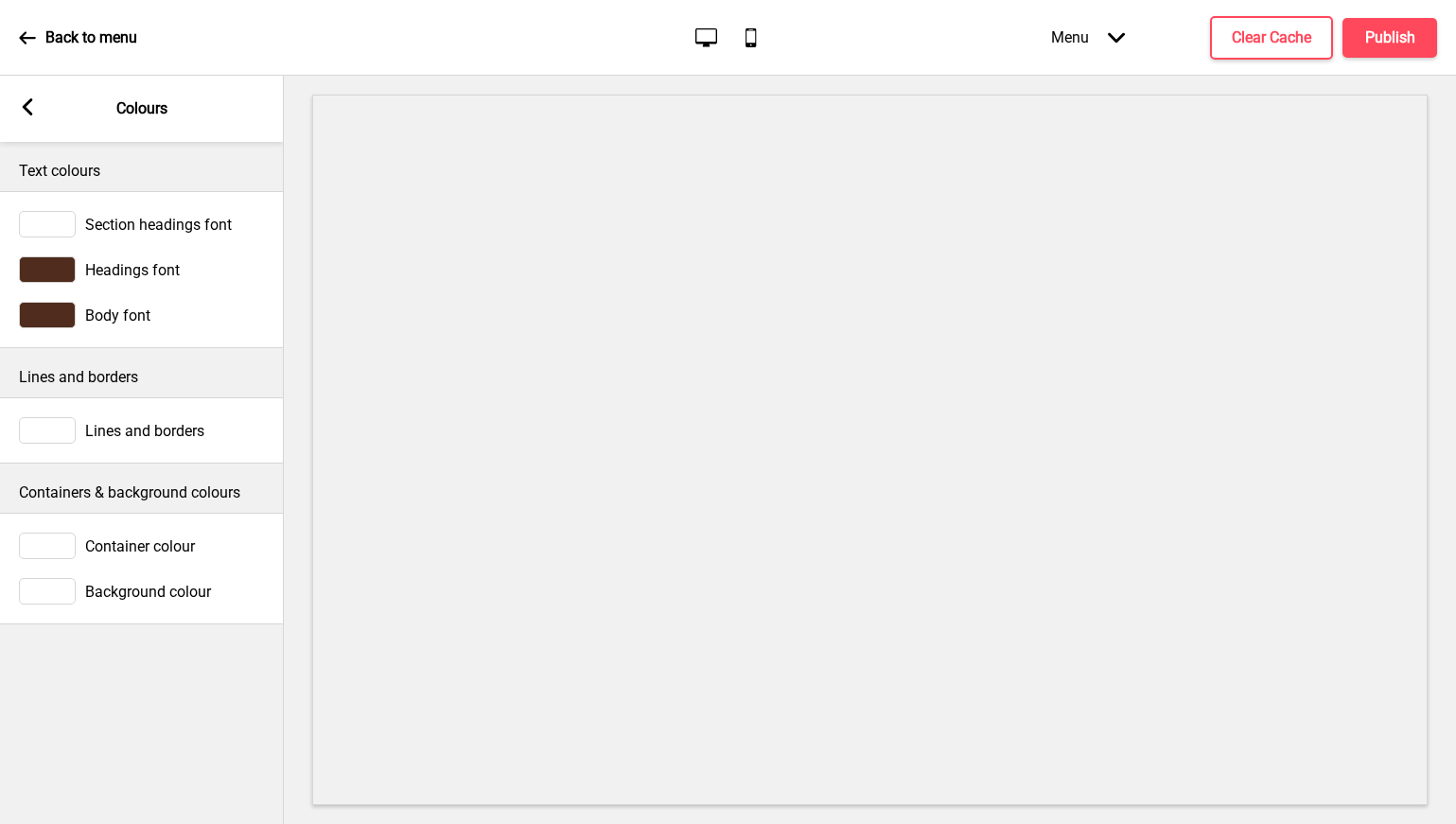 click 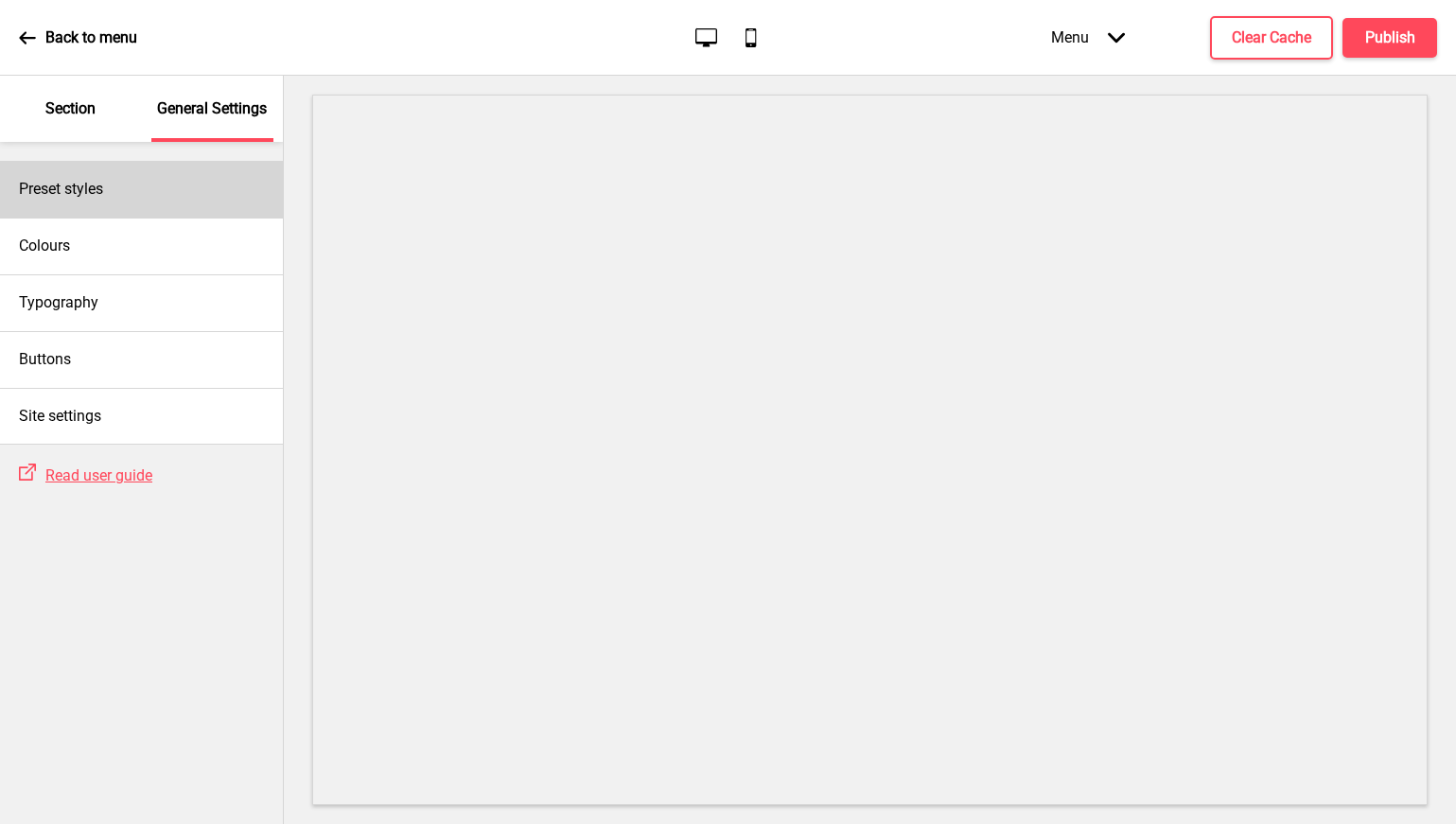 click on "Preset styles" at bounding box center [61, 189] 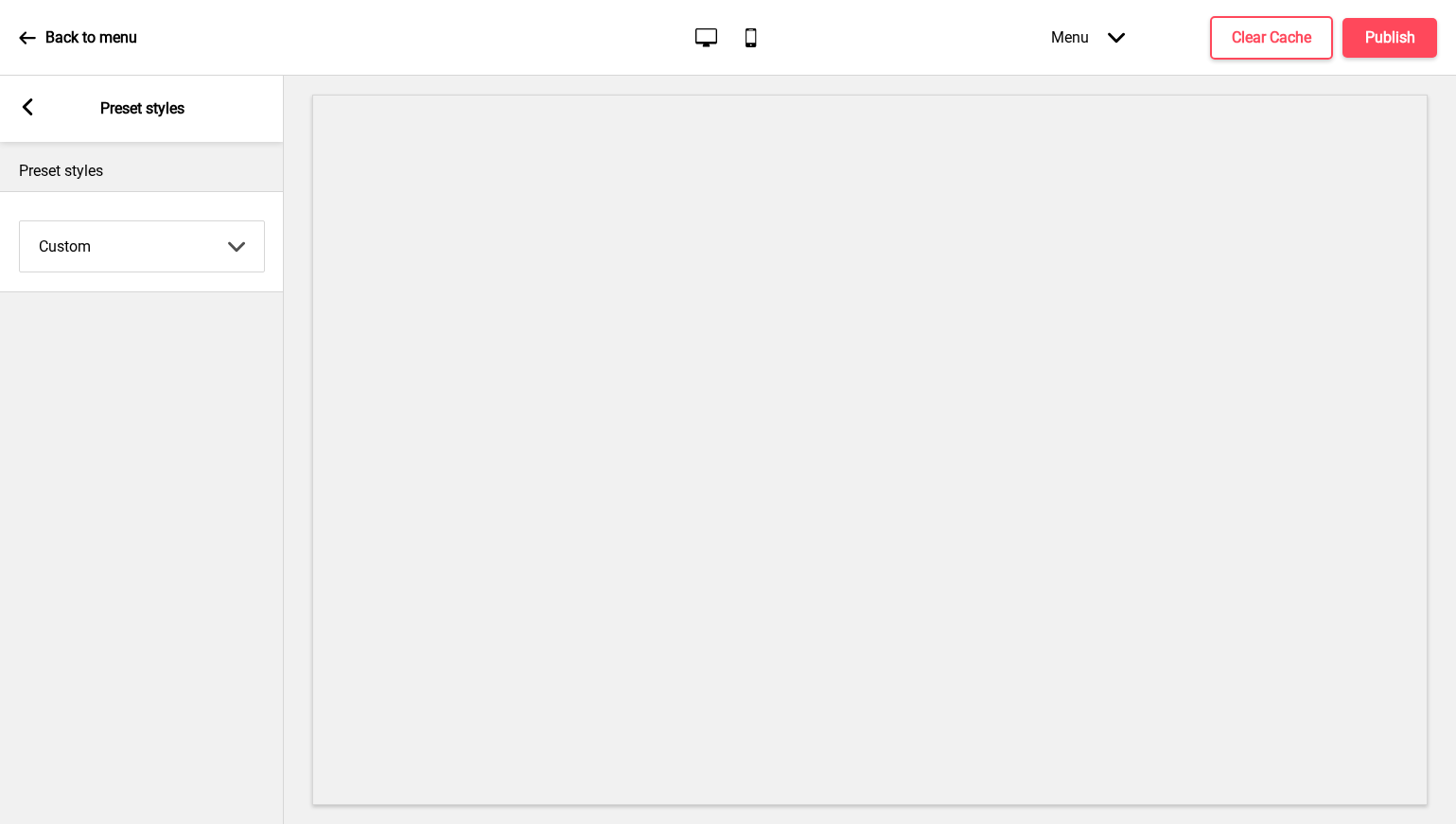 click 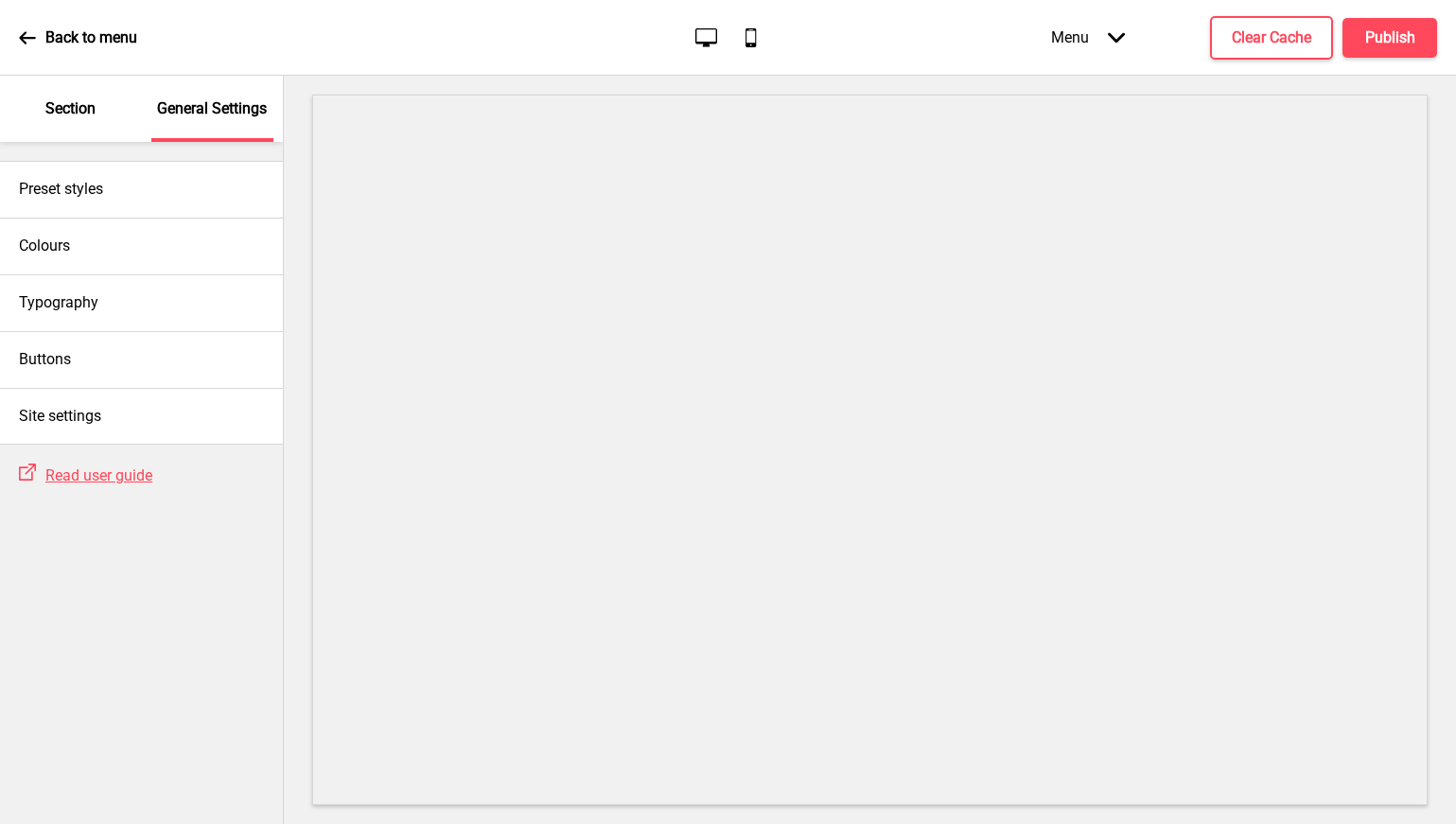 click 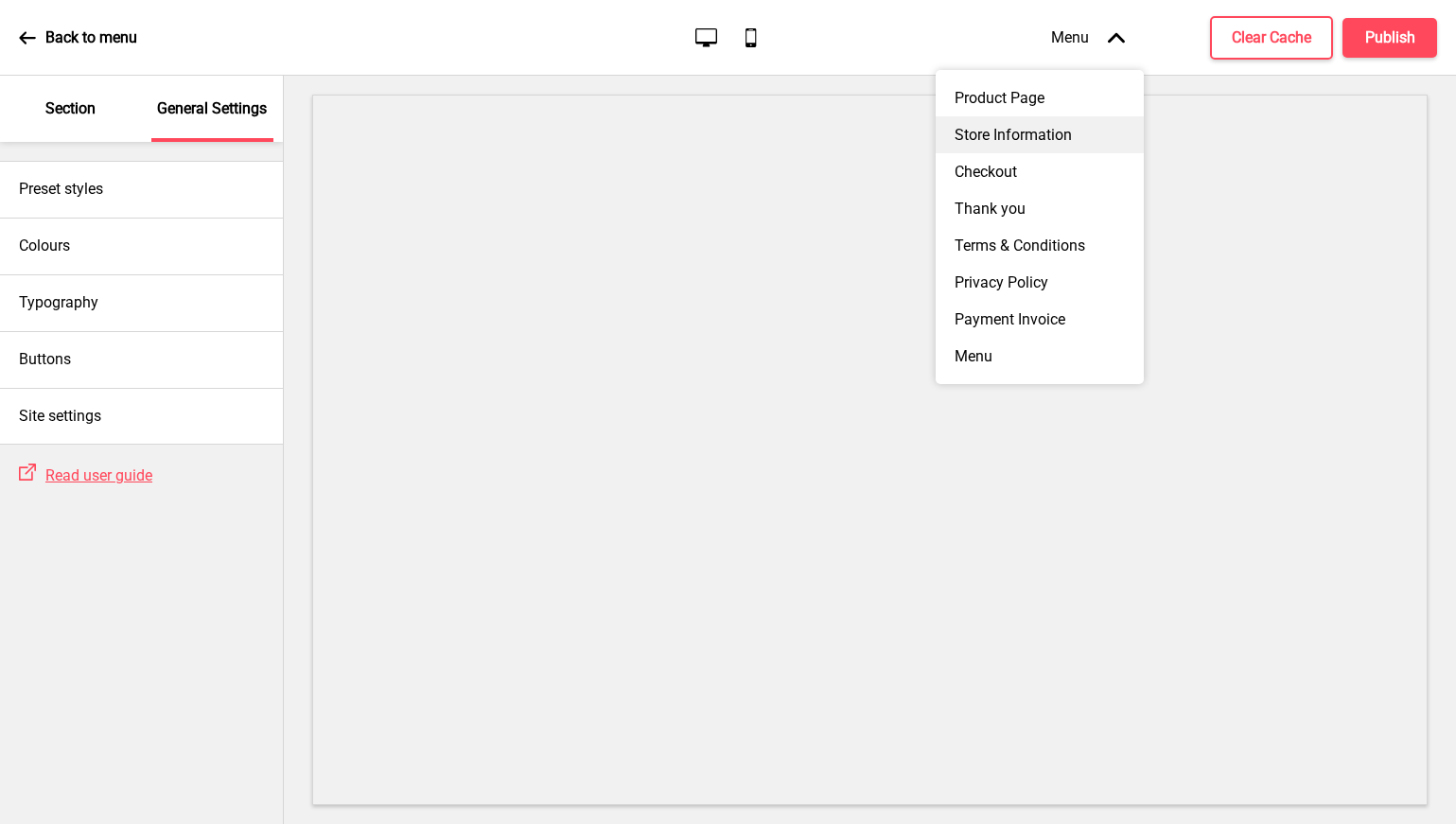 click on "Store Information" at bounding box center (1040, 134) 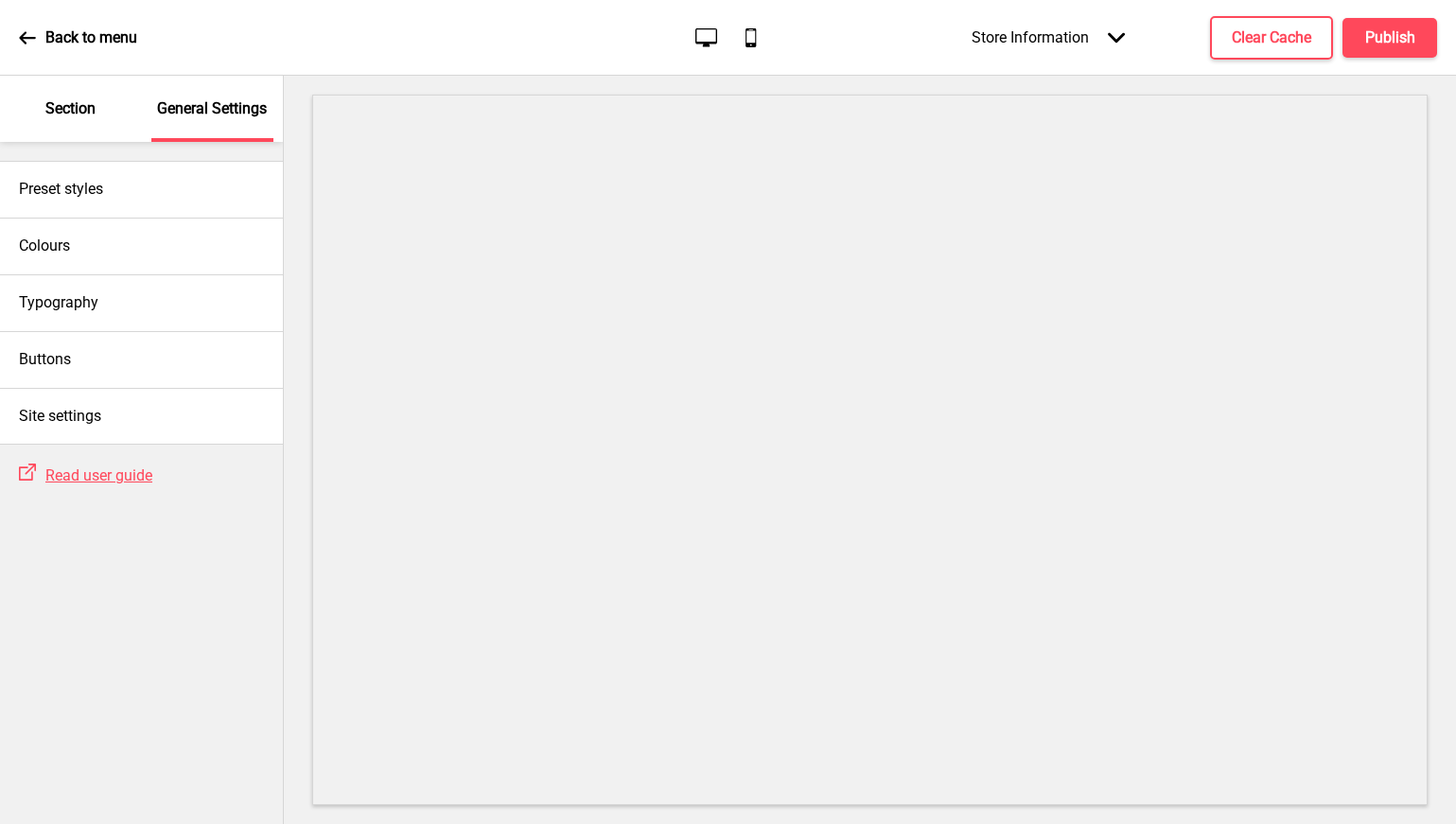click on "Arrow down" 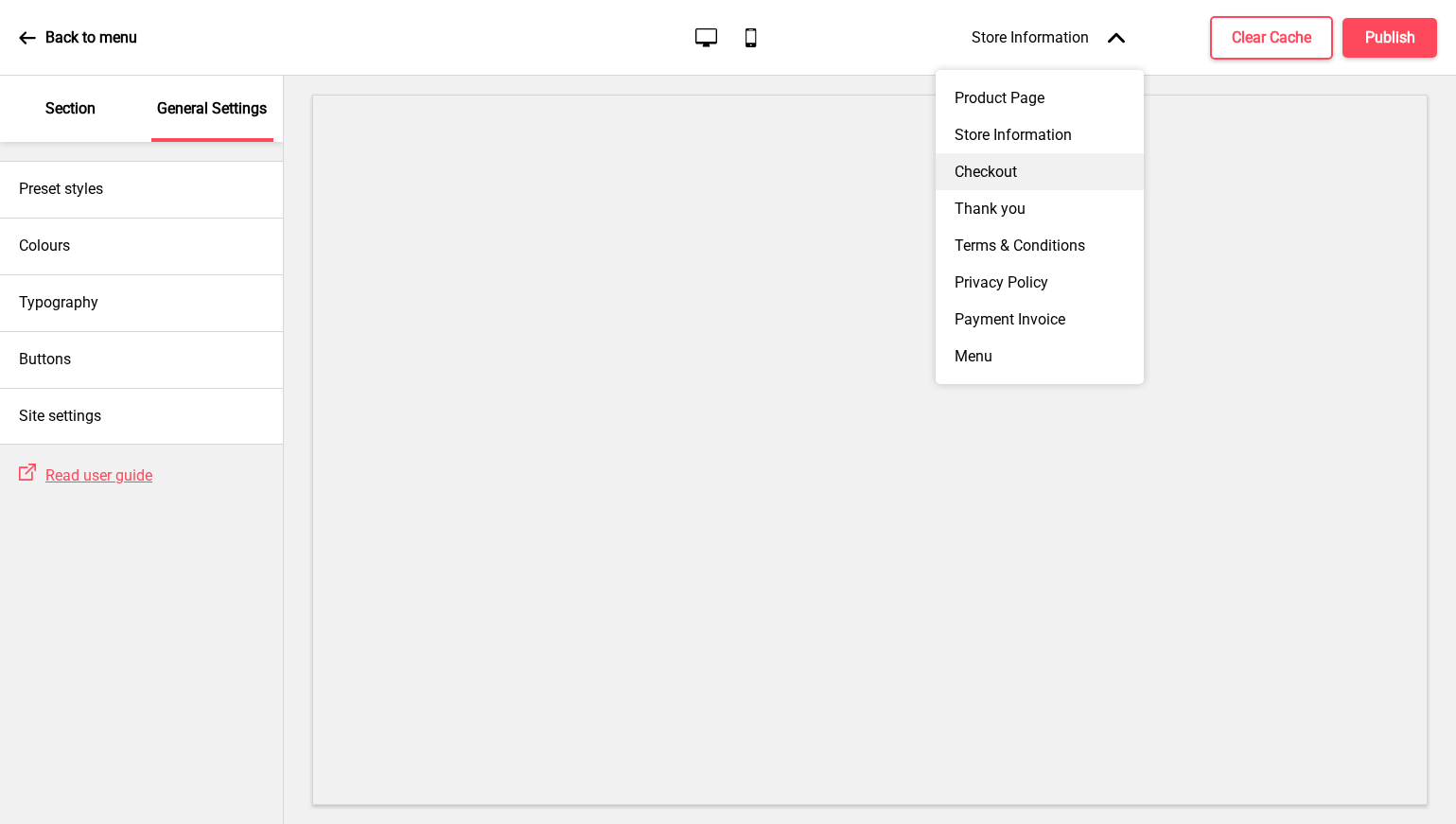 click on "Checkout" at bounding box center [1040, 171] 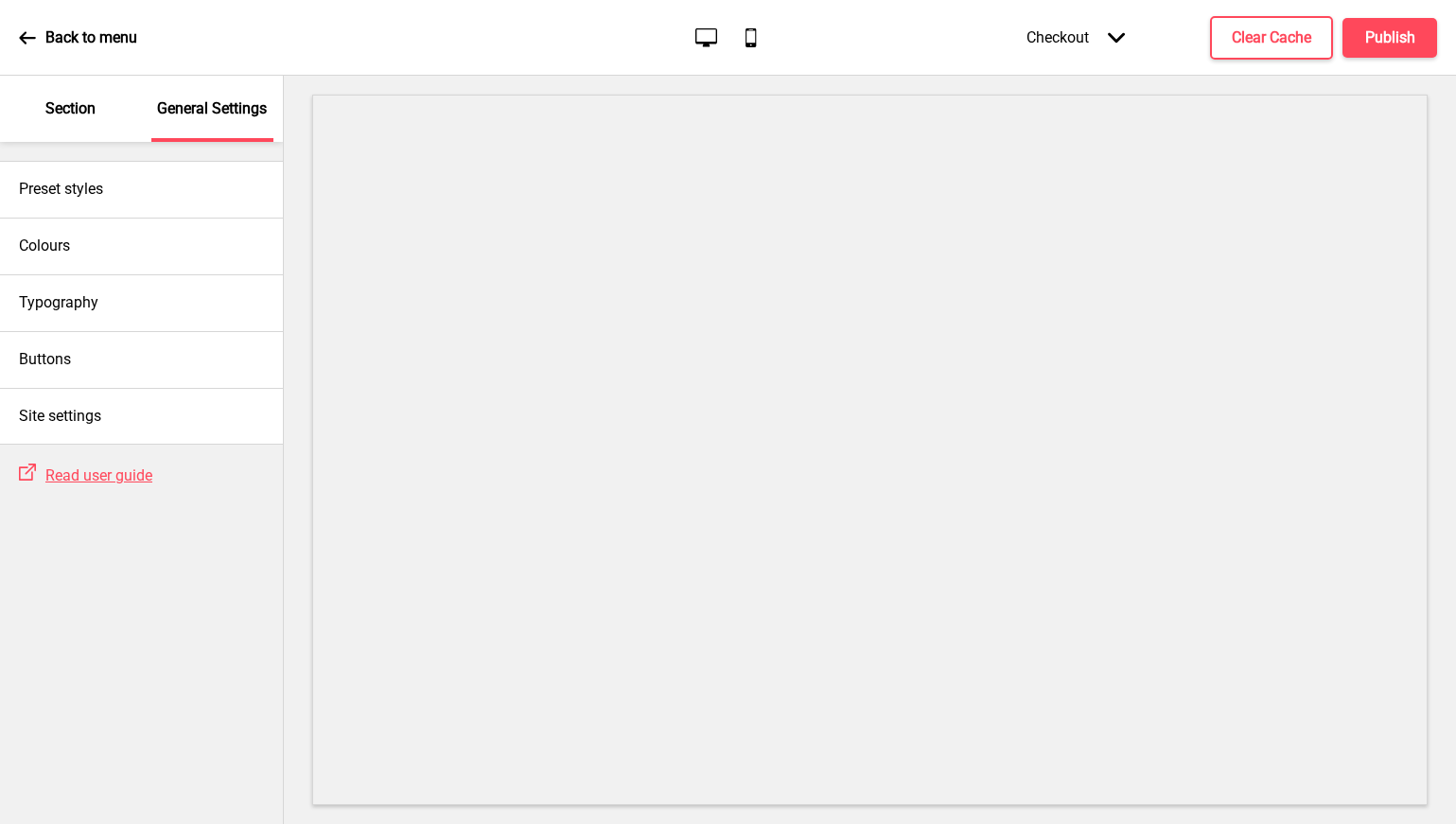 click on "Section" at bounding box center [70, 109] 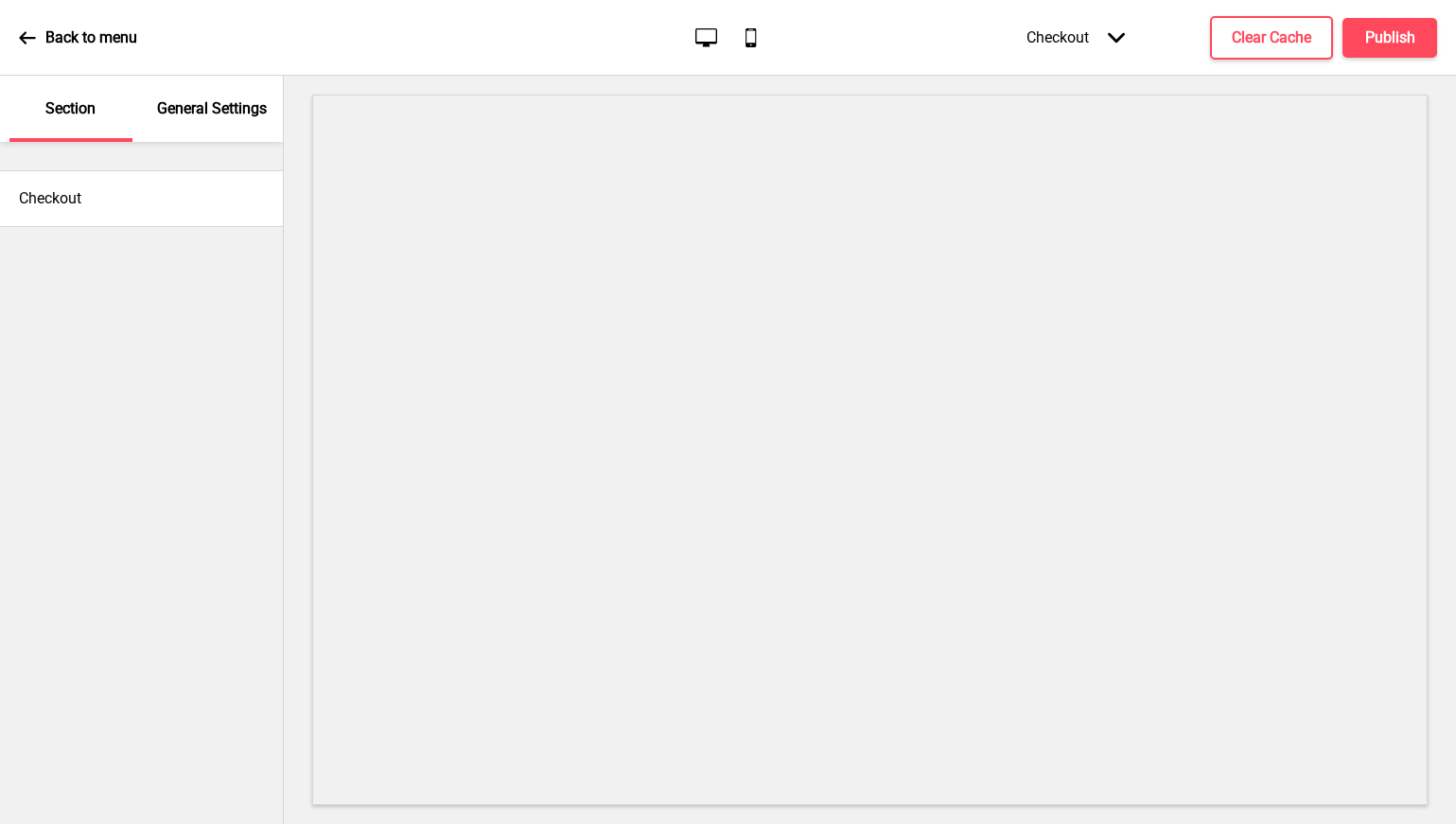 click on "Checkout" at bounding box center [50, 199] 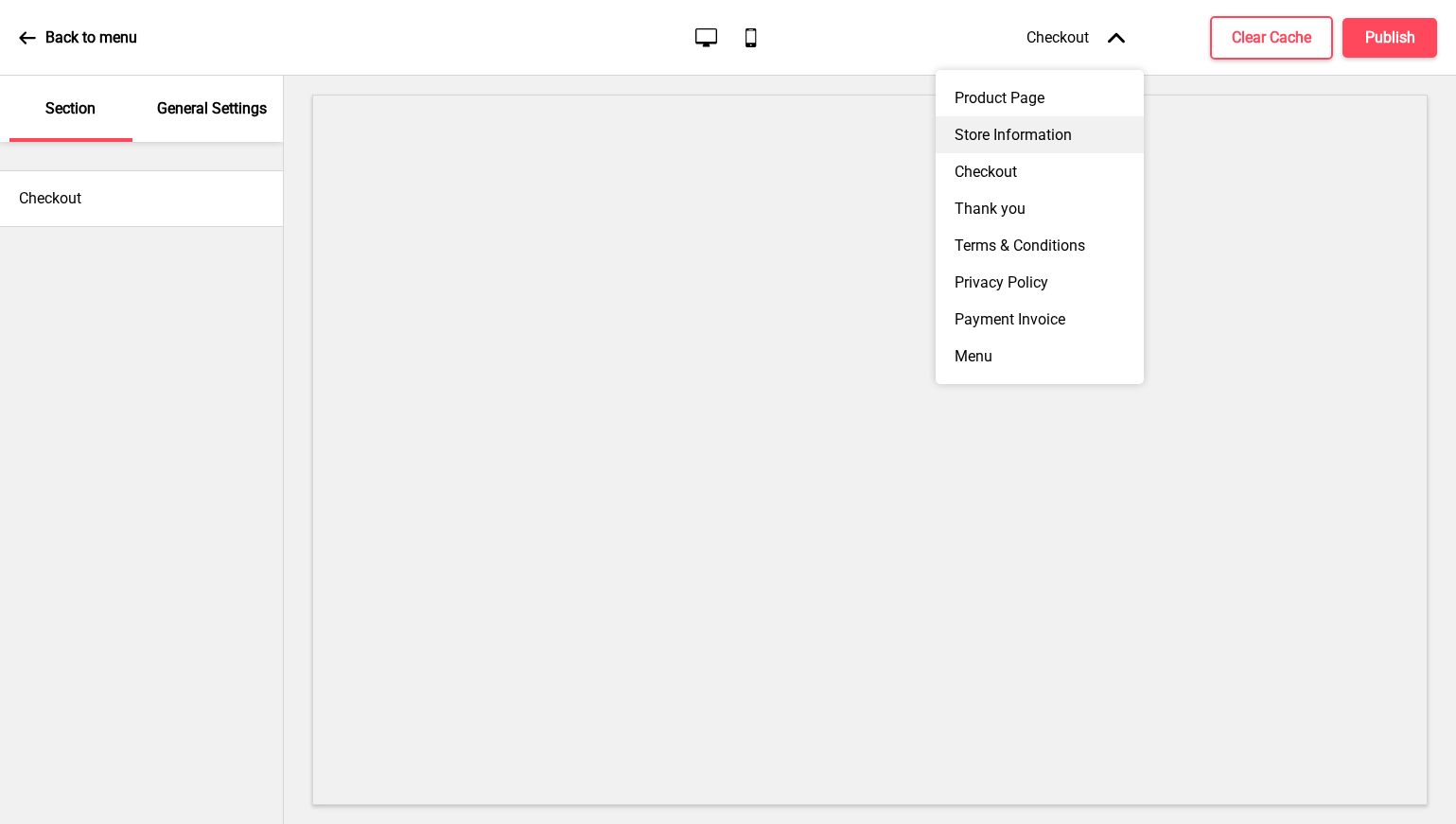 click on "Store Information" at bounding box center [1040, 134] 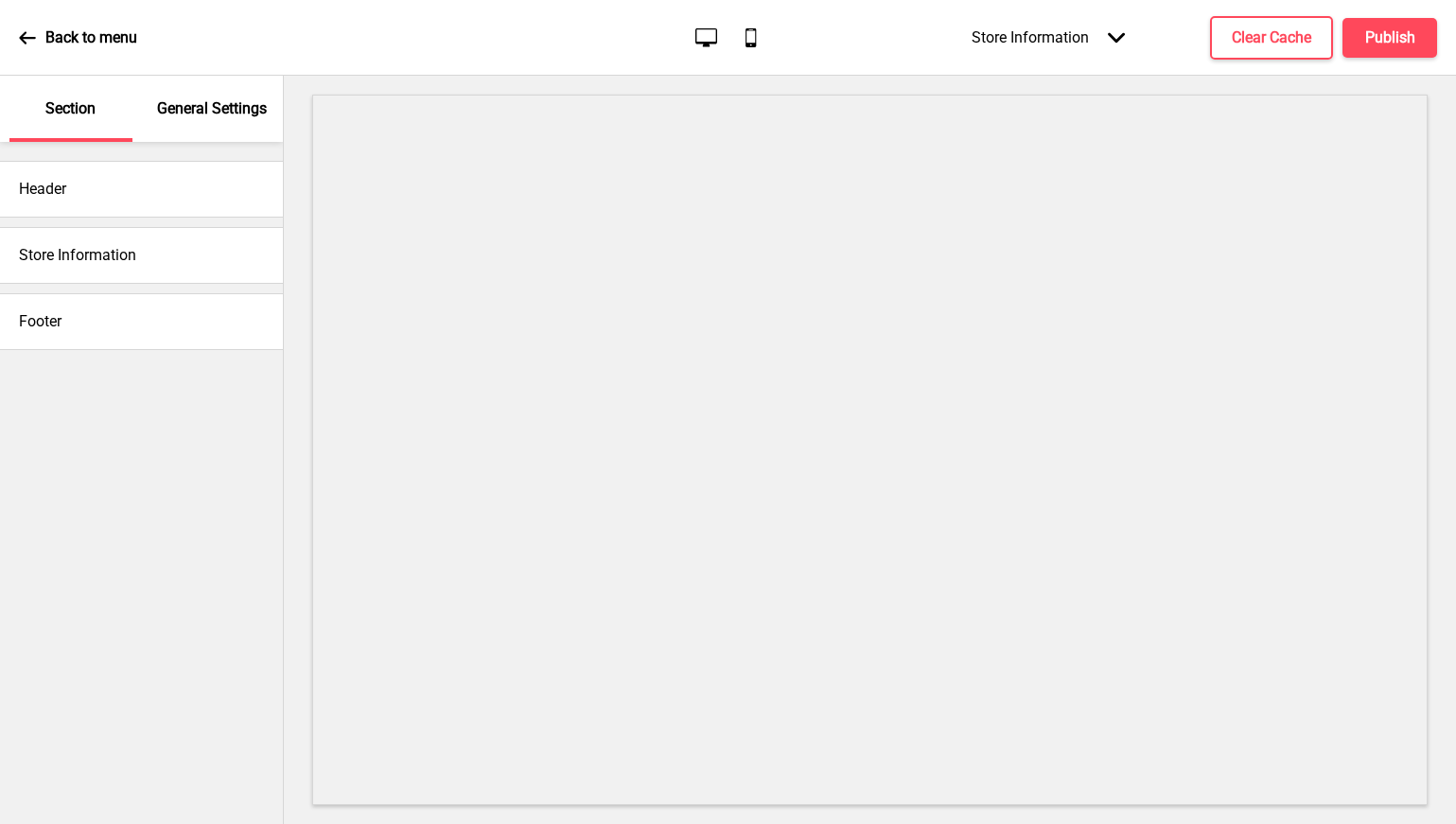 click on "Store Information" at bounding box center [78, 255] 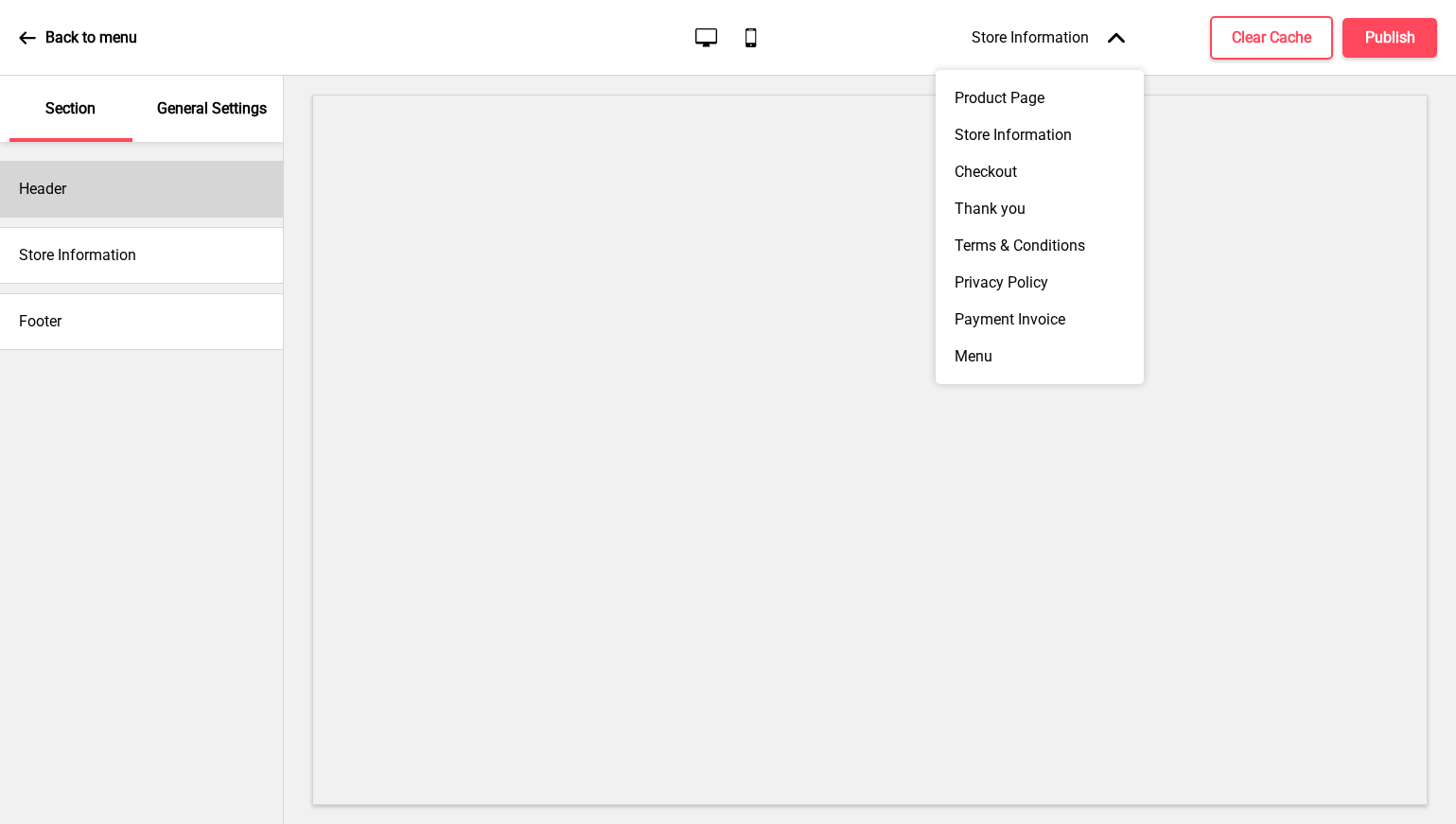 click on "Header" at bounding box center (141, 189) 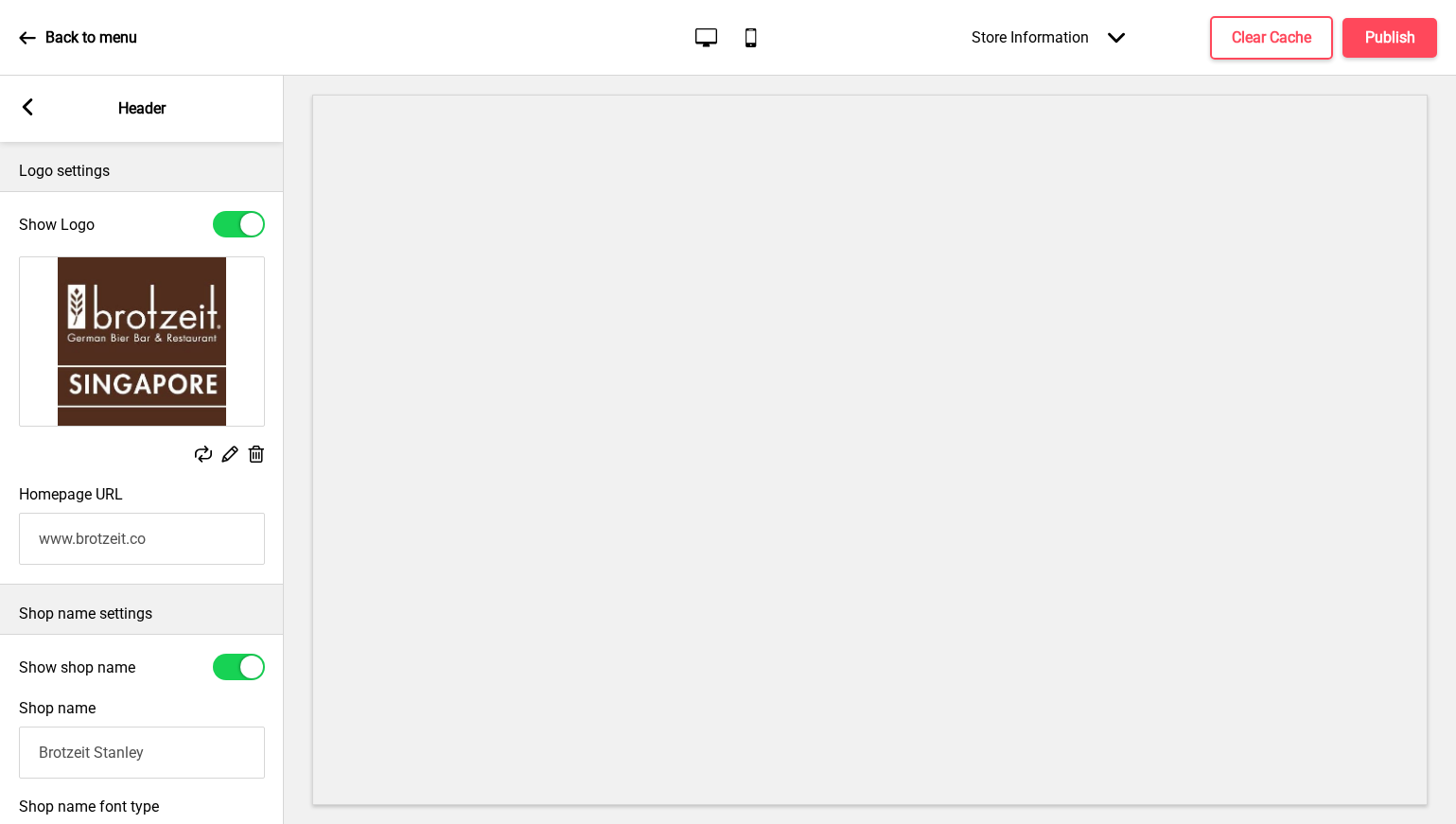 click 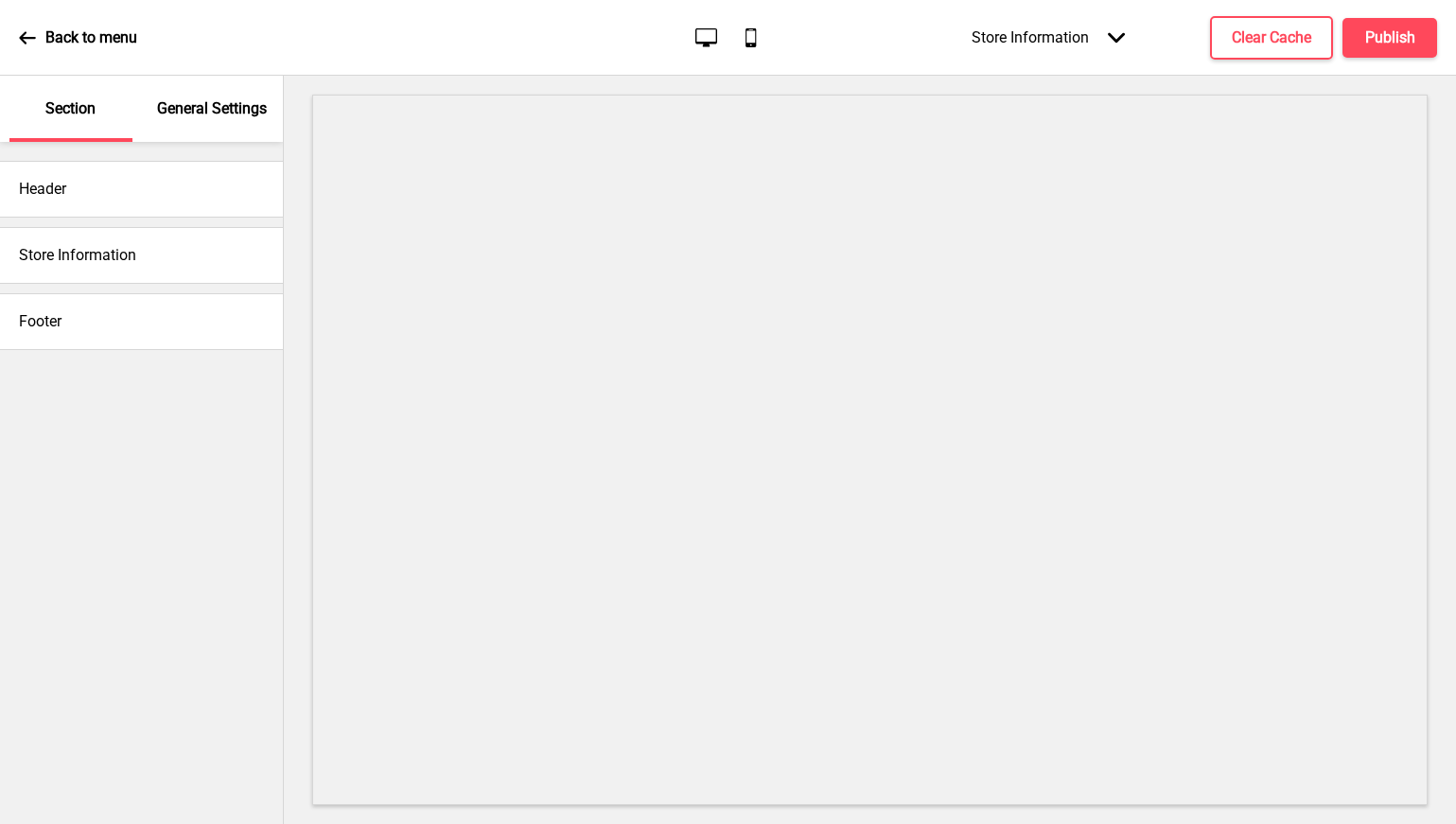 click on "Store Information" at bounding box center (78, 255) 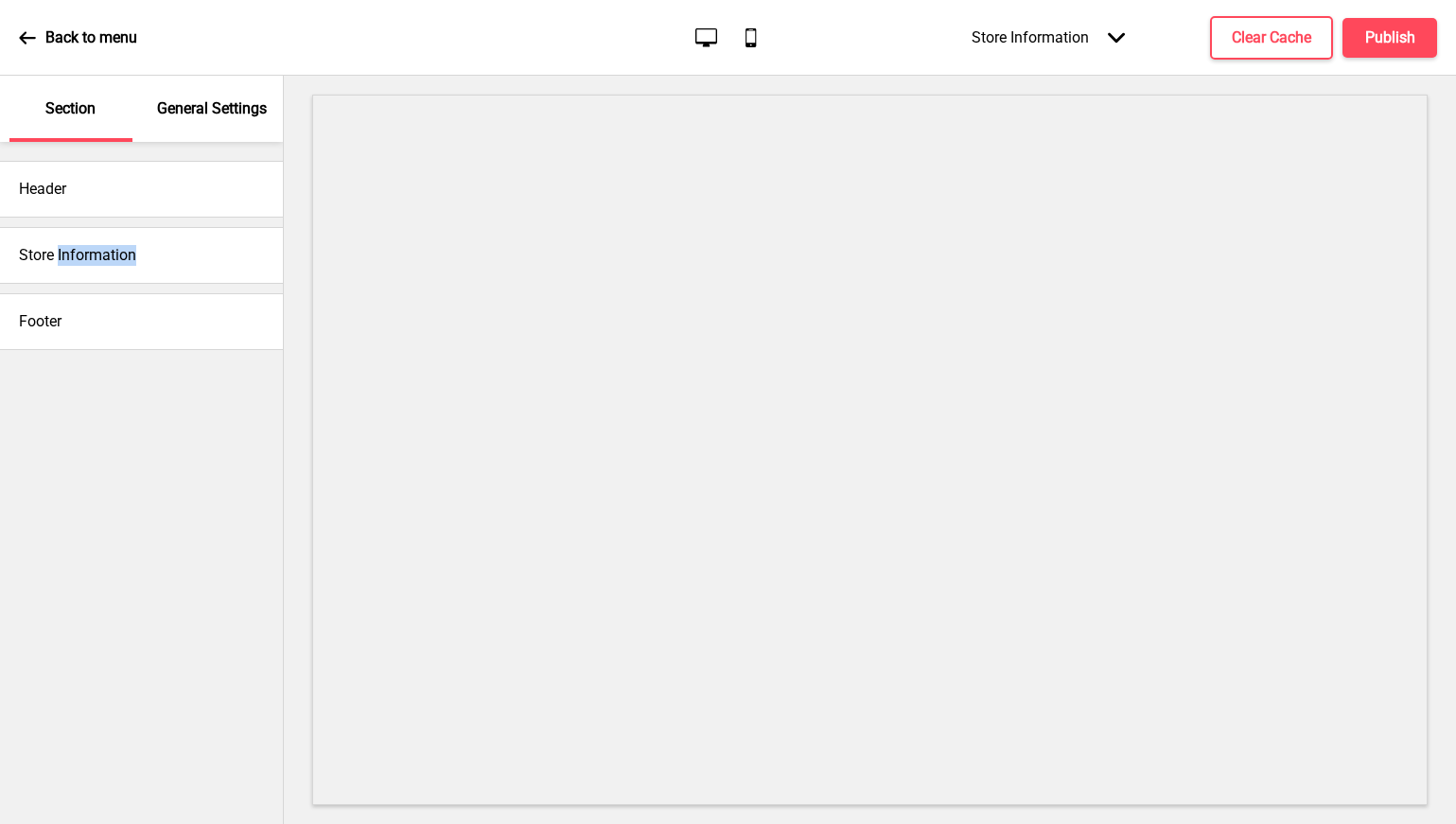 click on "Store Information" at bounding box center [78, 255] 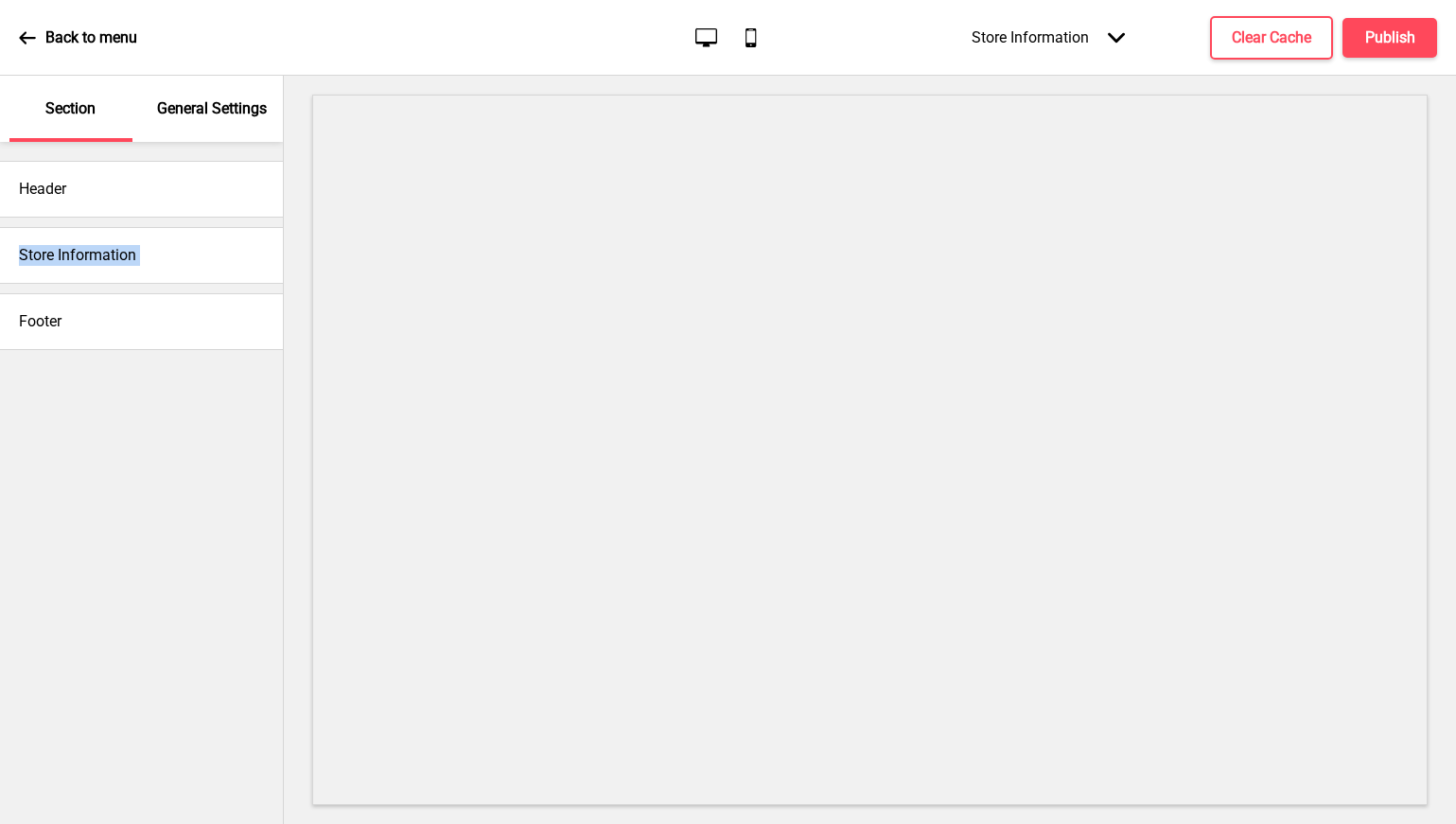 click on "Store Information" at bounding box center (78, 255) 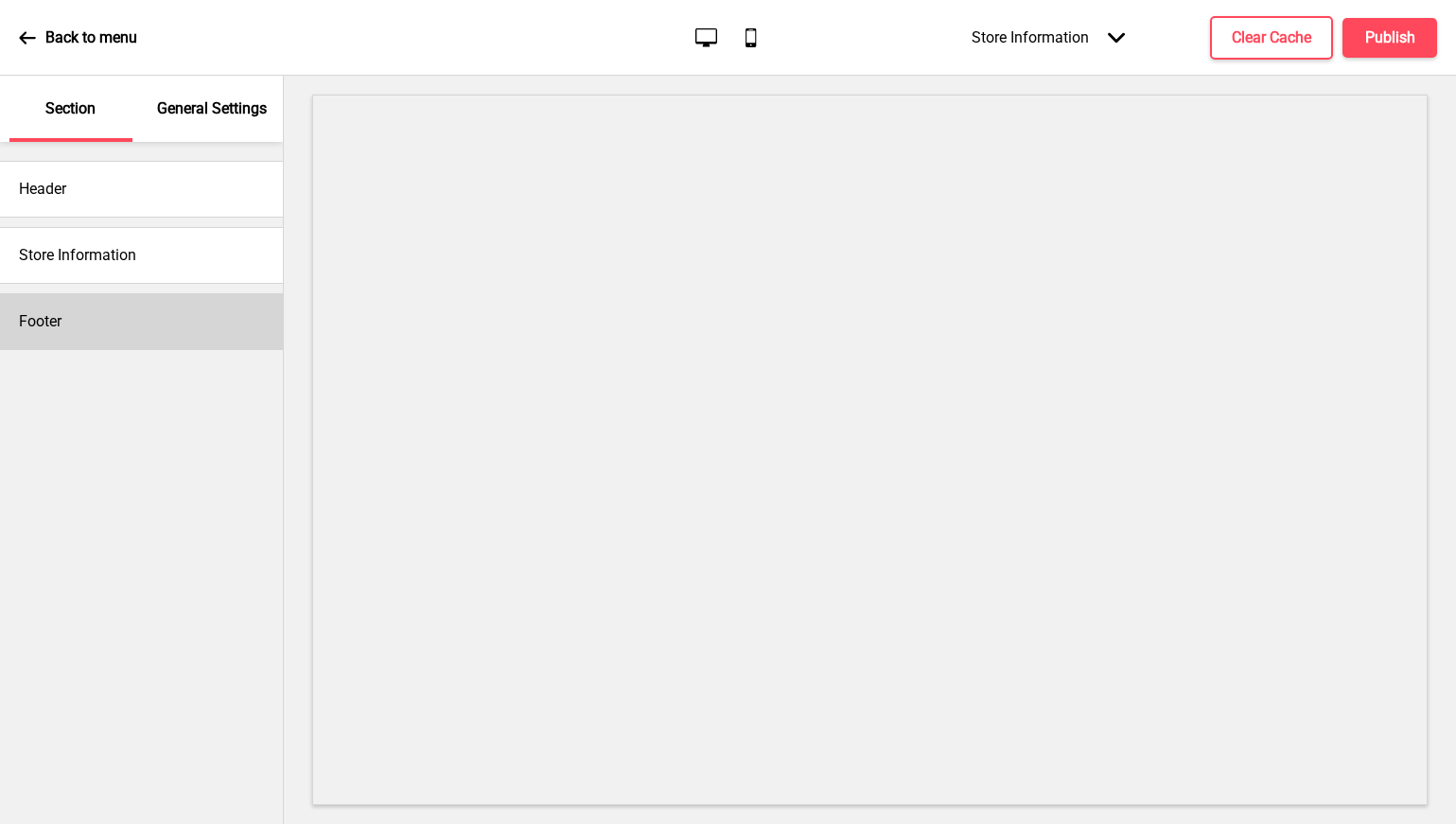 click on "Footer" at bounding box center (40, 322) 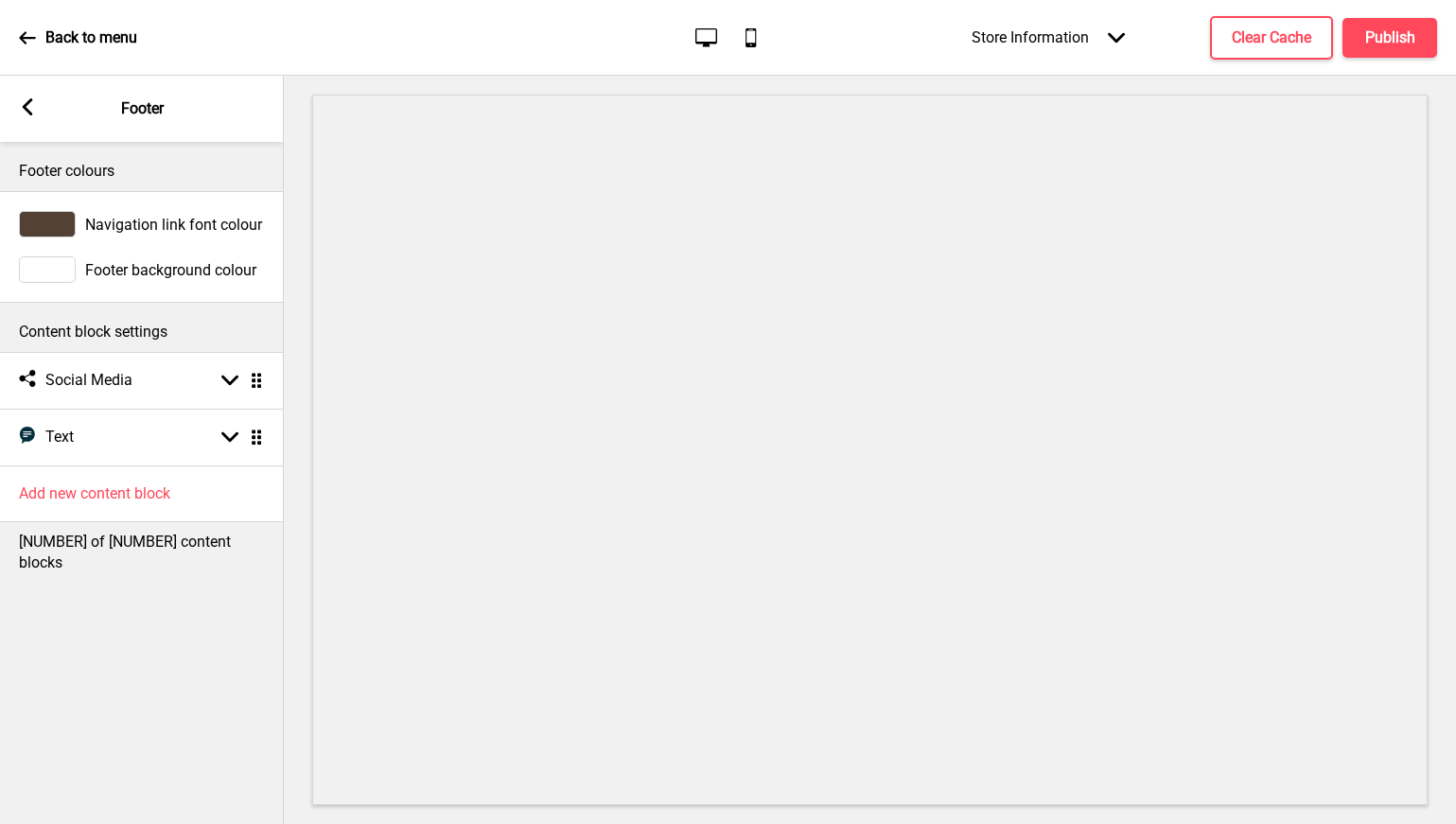 click 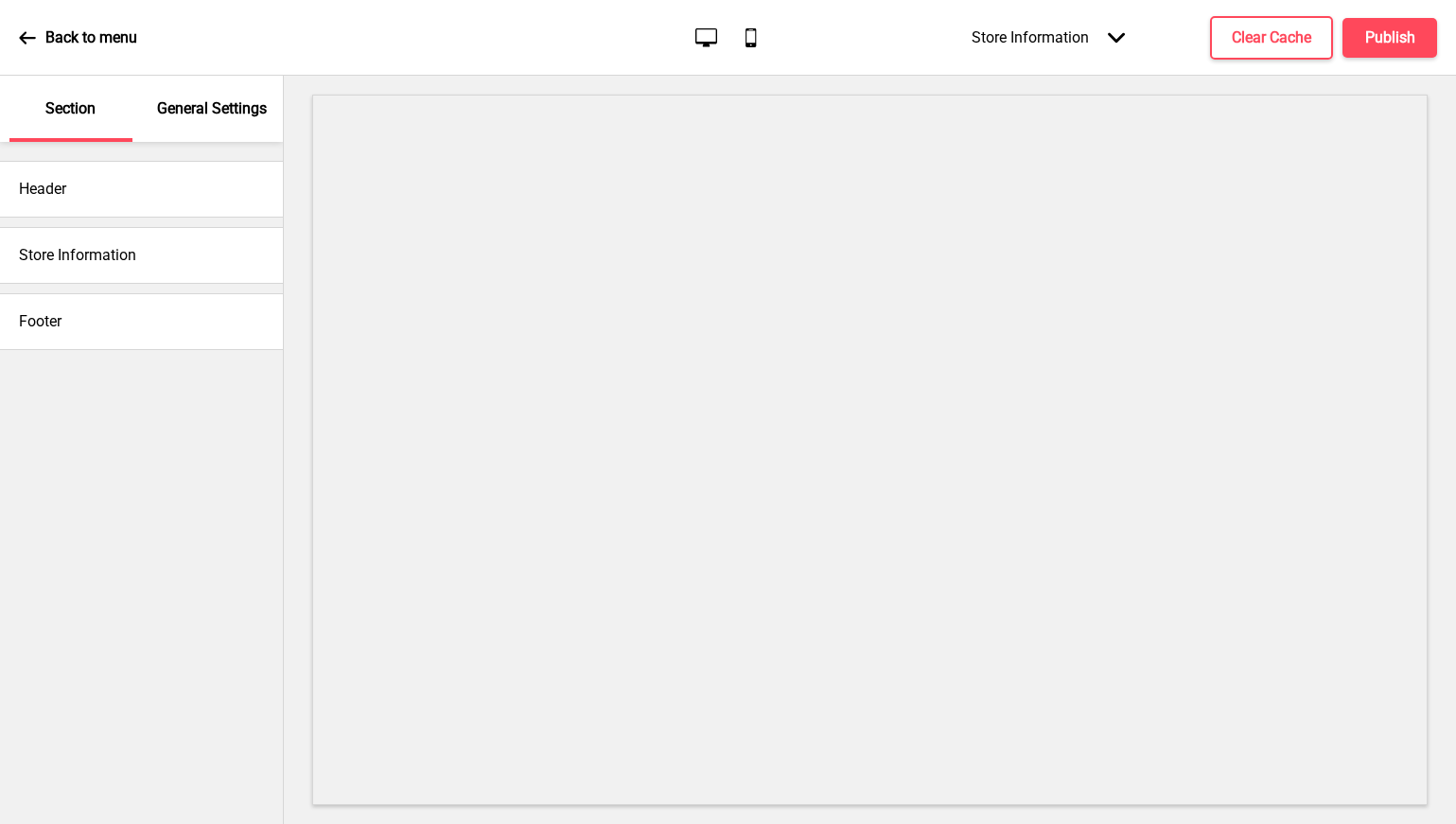 click on "Store Information" at bounding box center (141, 255) 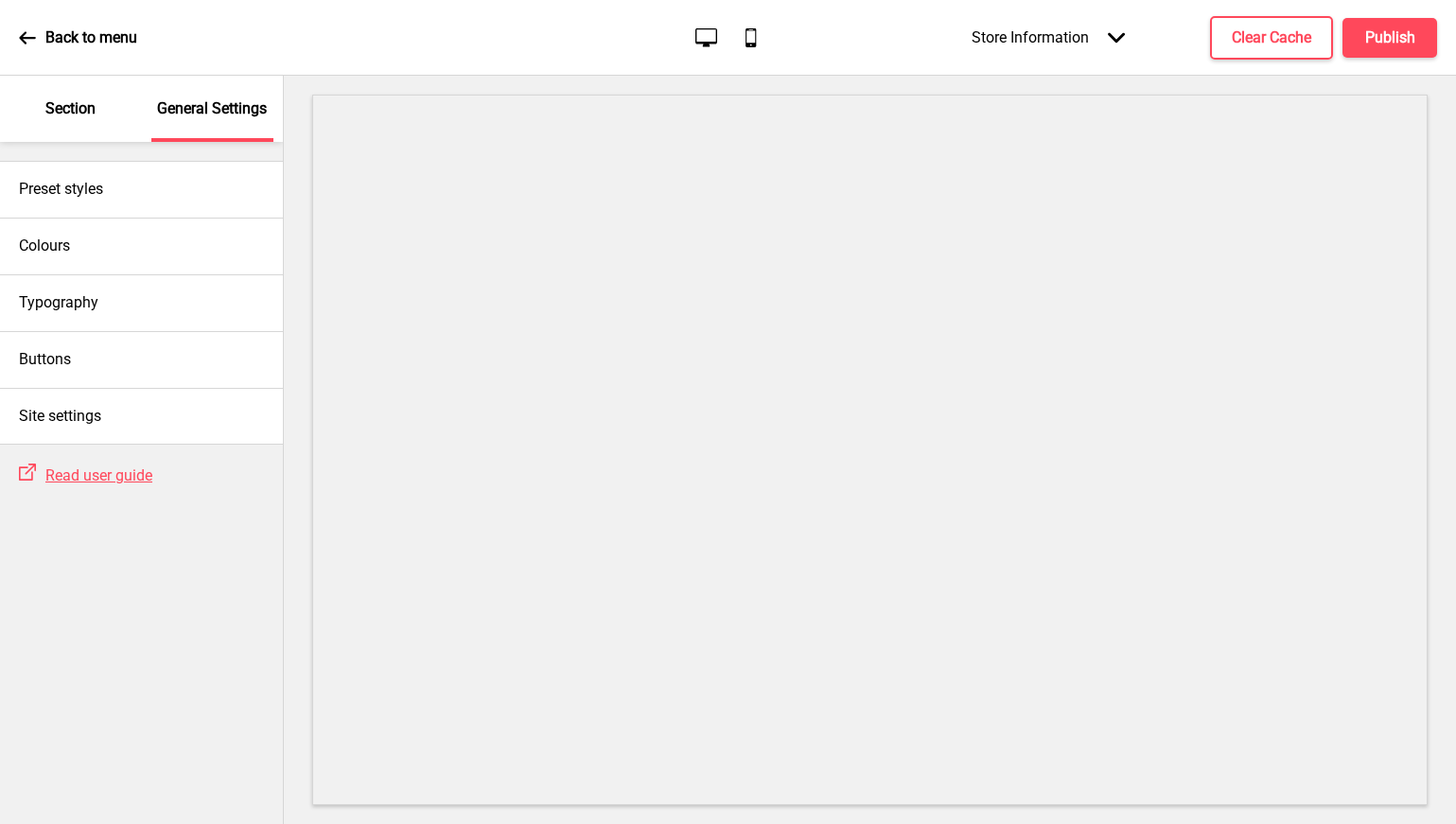 click on "Section" at bounding box center (70, 109) 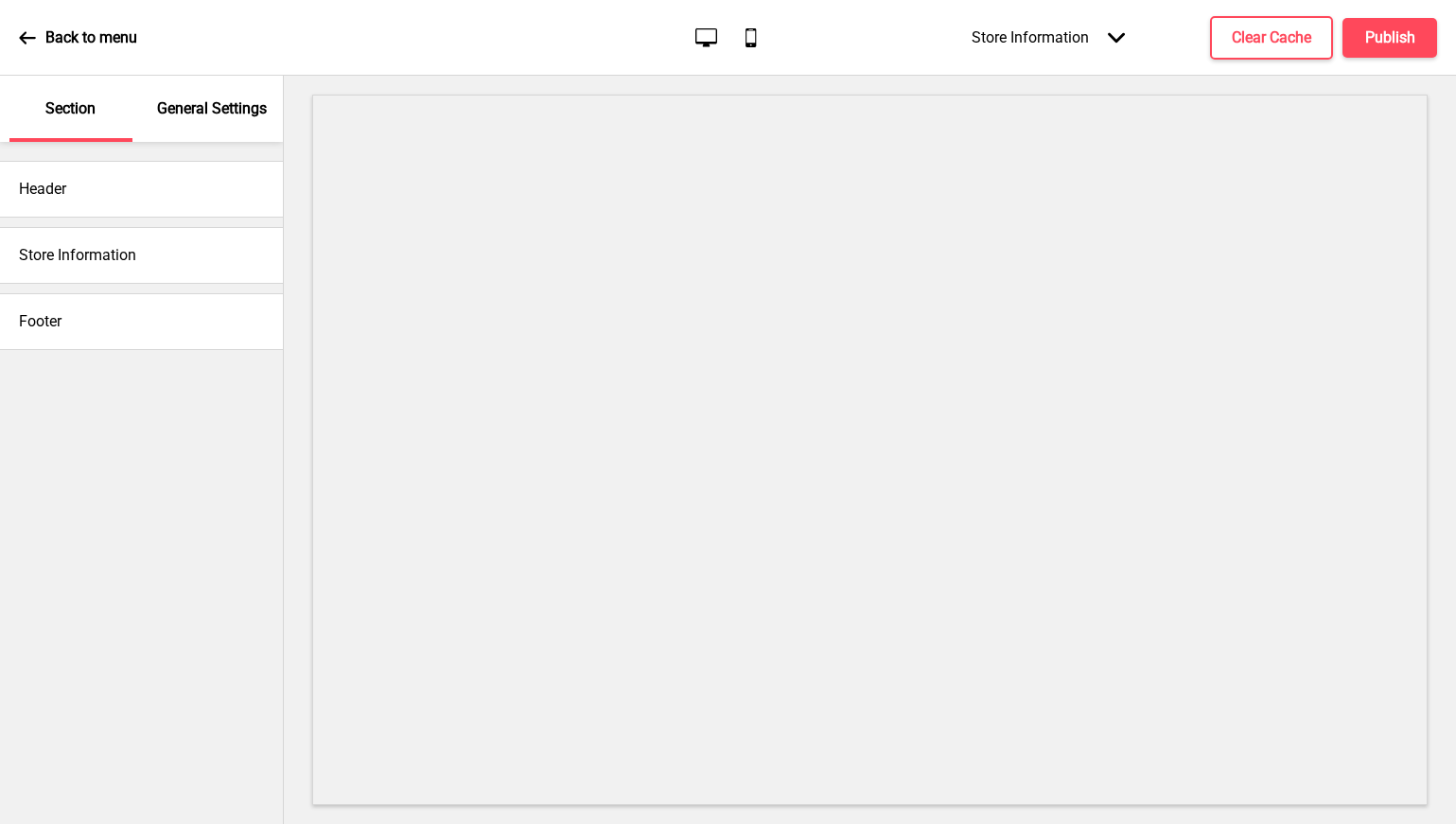 click on "Store Information" at bounding box center (141, 255) 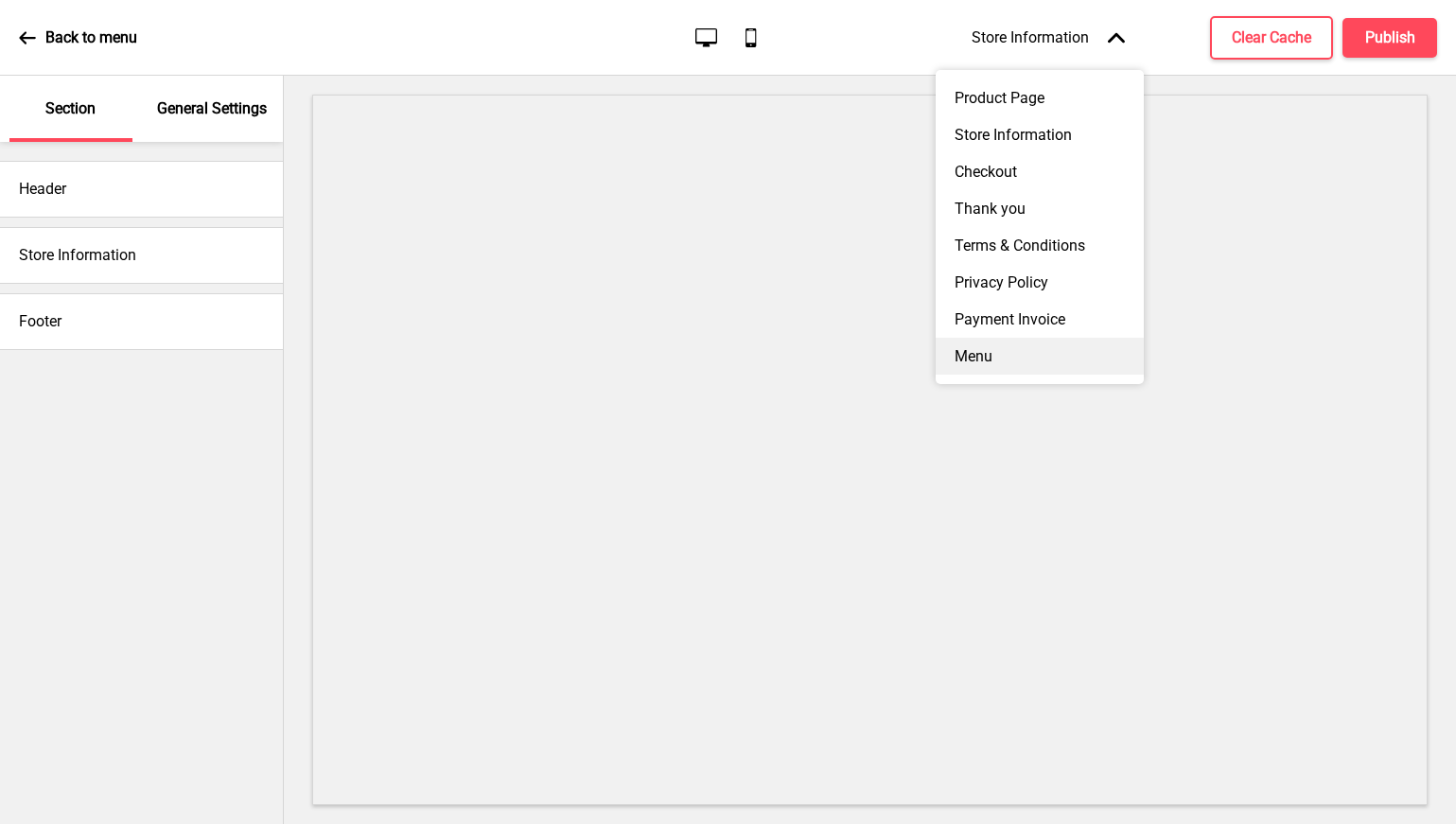 click on "Menu" at bounding box center (1040, 356) 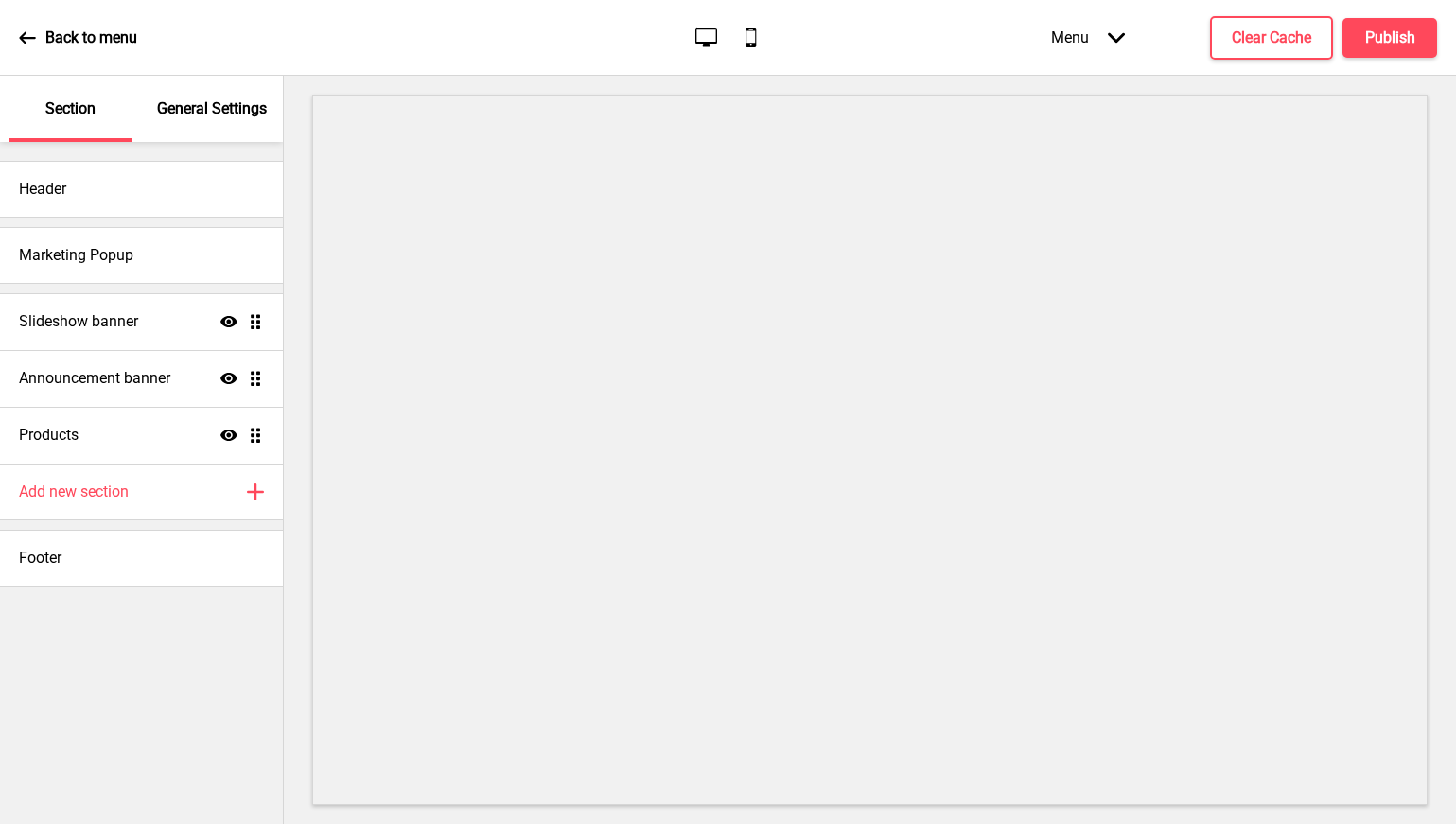 click 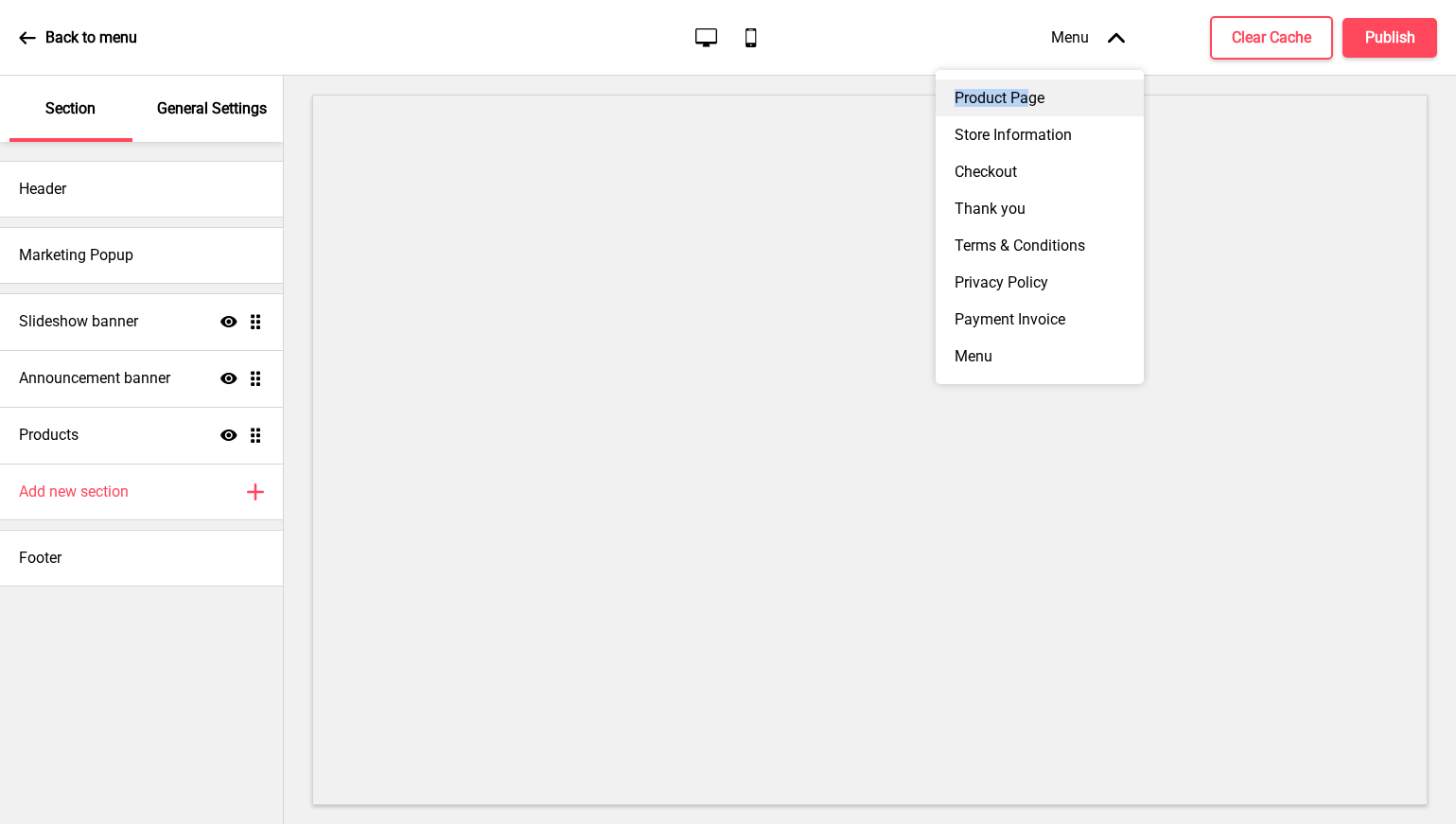 click on "Product Page" at bounding box center [1040, 97] 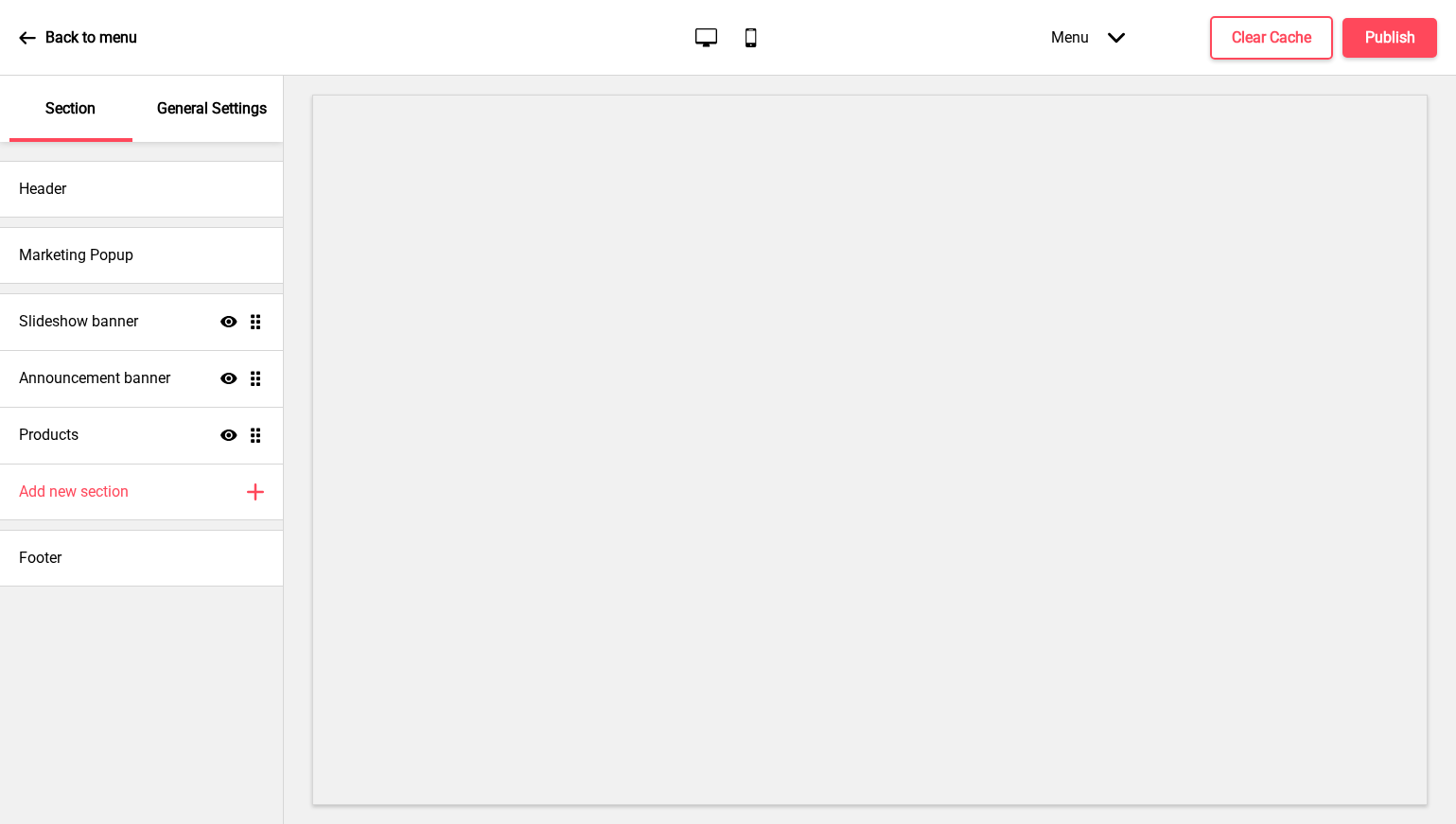click 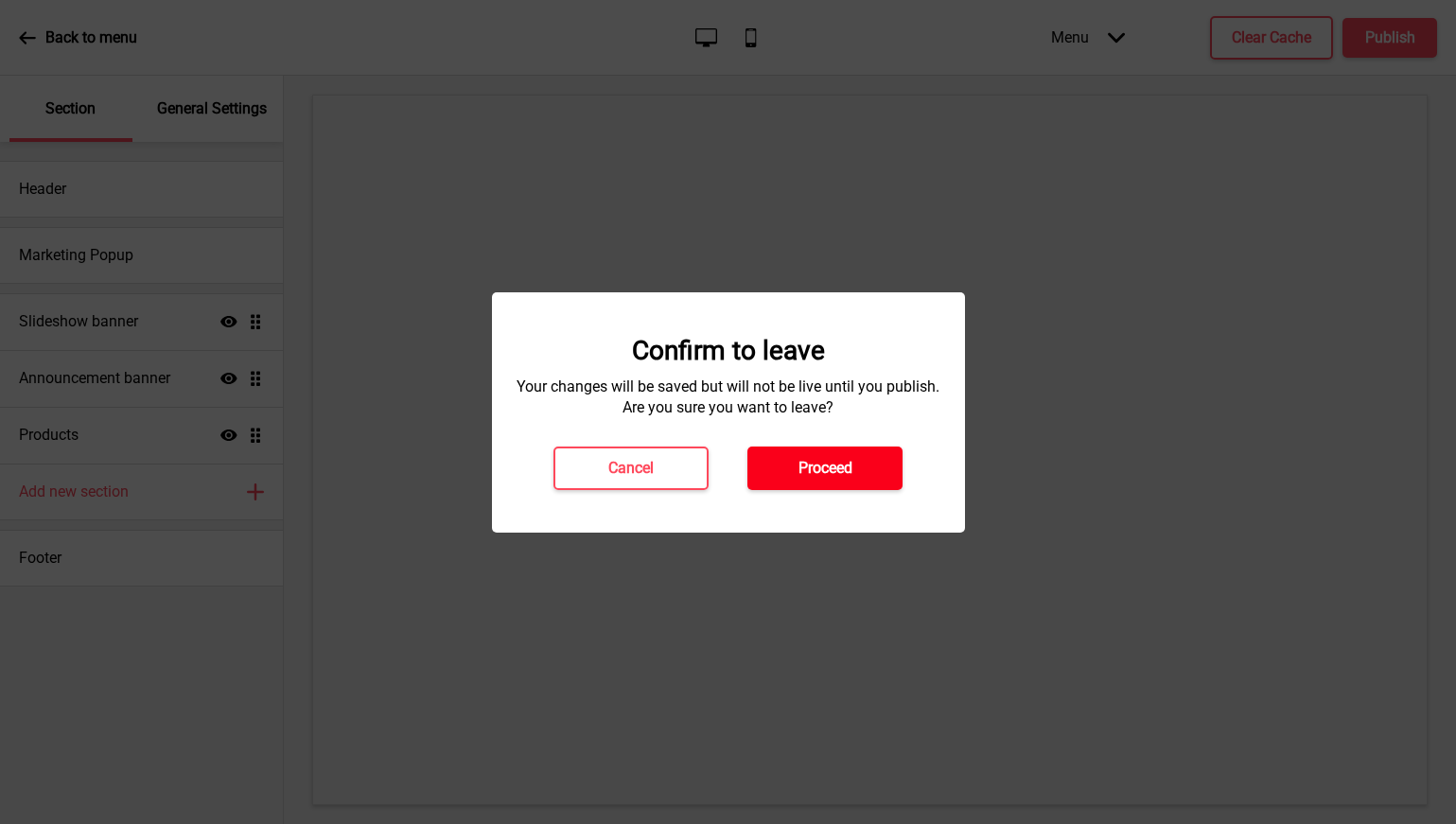 click on "Proceed" at bounding box center [825, 468] 